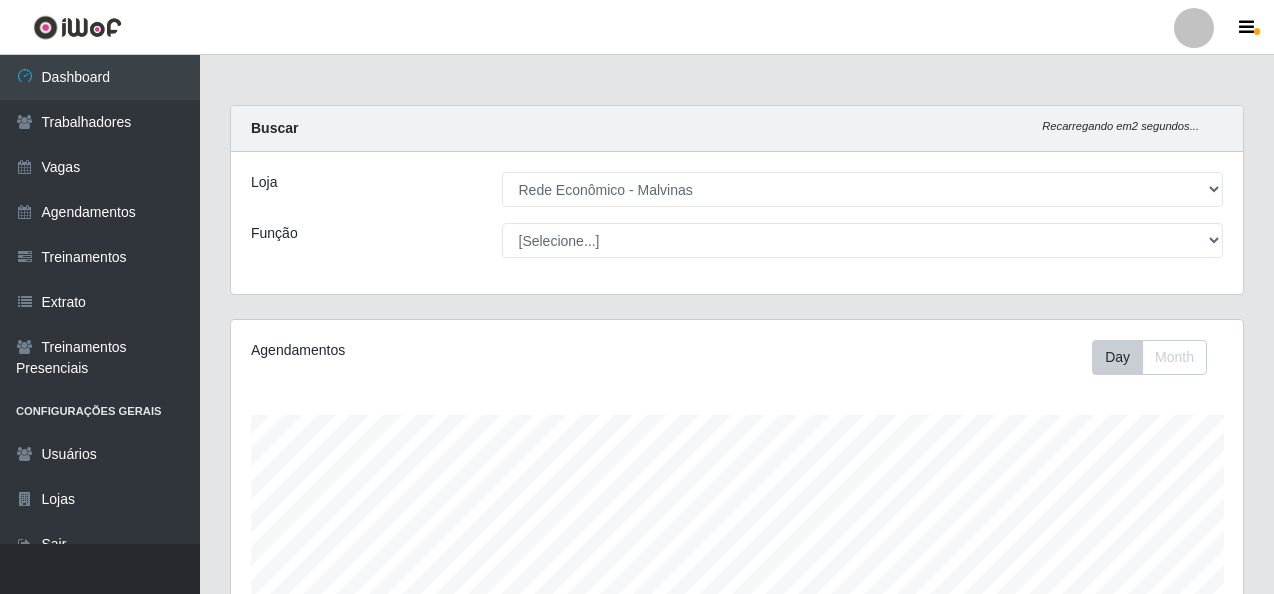 select on "194" 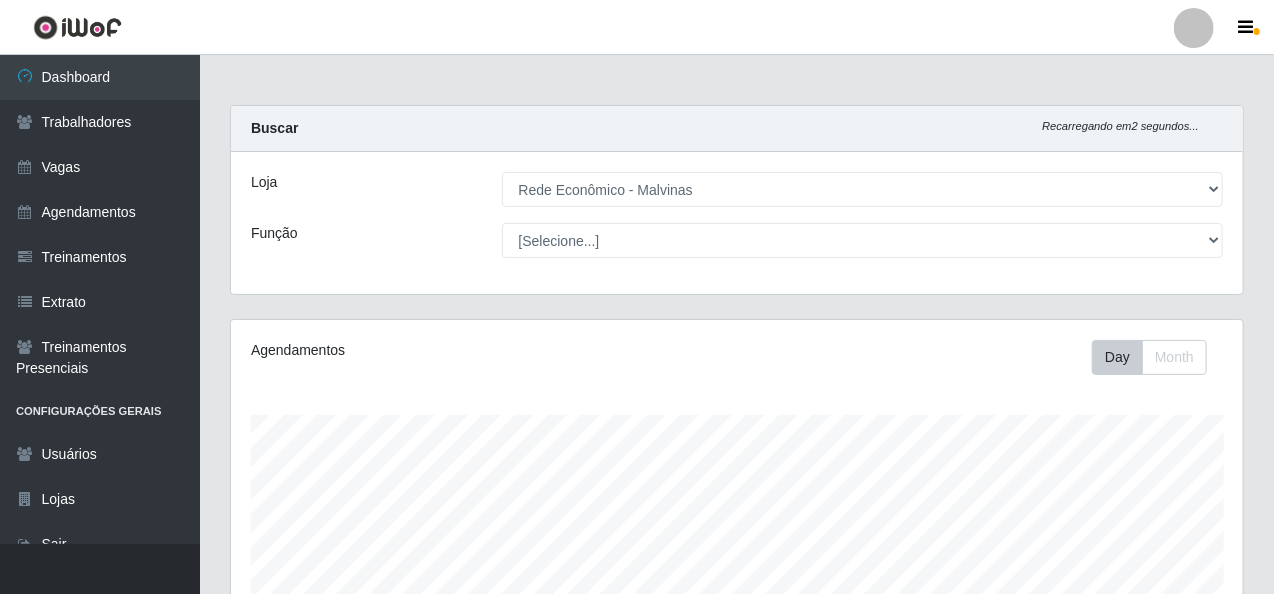 scroll, scrollTop: 999585, scrollLeft: 998987, axis: both 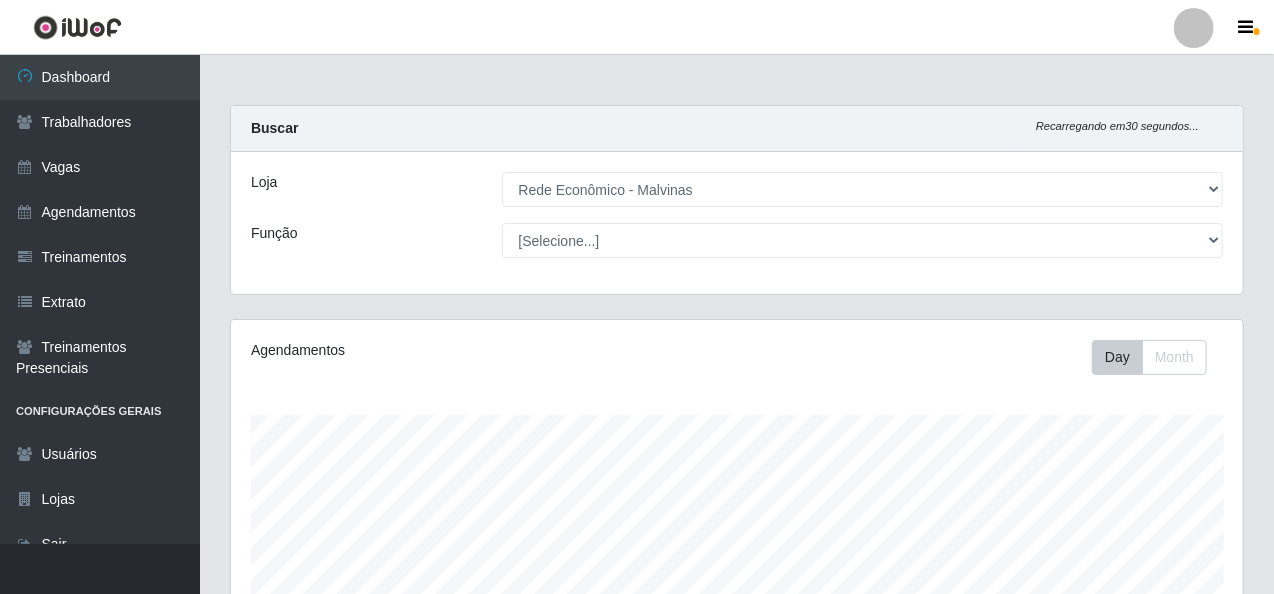 click on "Buscar Recarregando em  30   segundos..." at bounding box center [737, 129] 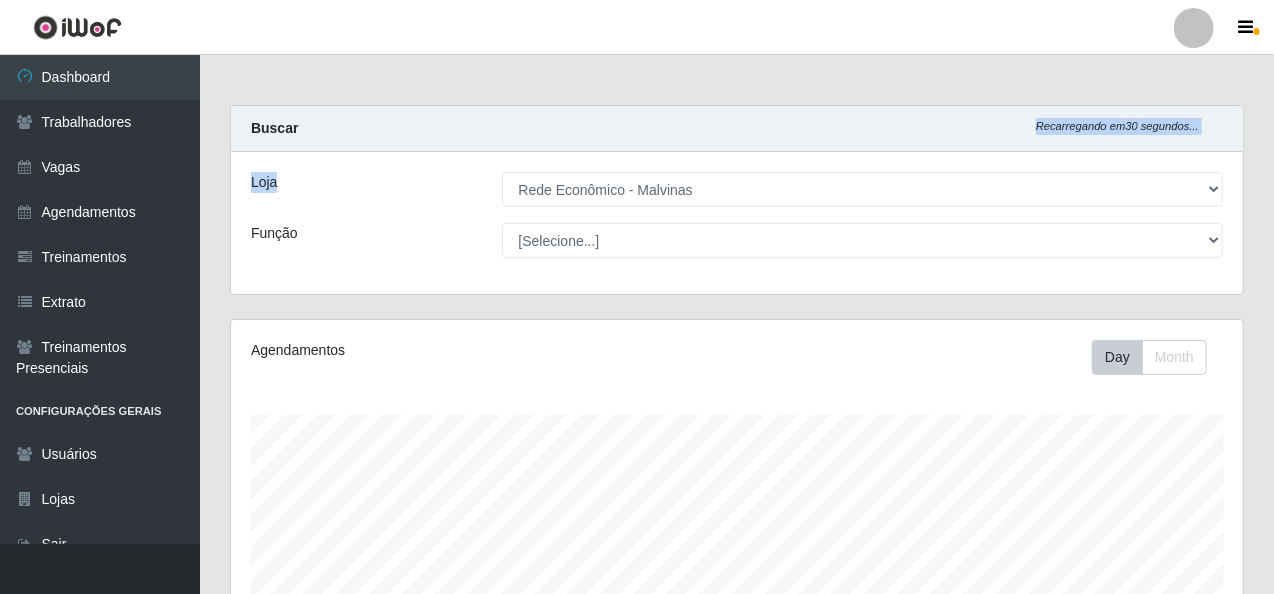click on "Buscar Recarregando em  30   segundos... Loja [Selecione...] Rede Econômico - Malvinas Rede Econômico - Prata Função [Selecione...] Embalador Embalador + Embalador ++ Operador de Caixa Operador de Caixa + Operador de Caixa ++ Repositor  Repositor + Repositor ++" at bounding box center [737, 200] 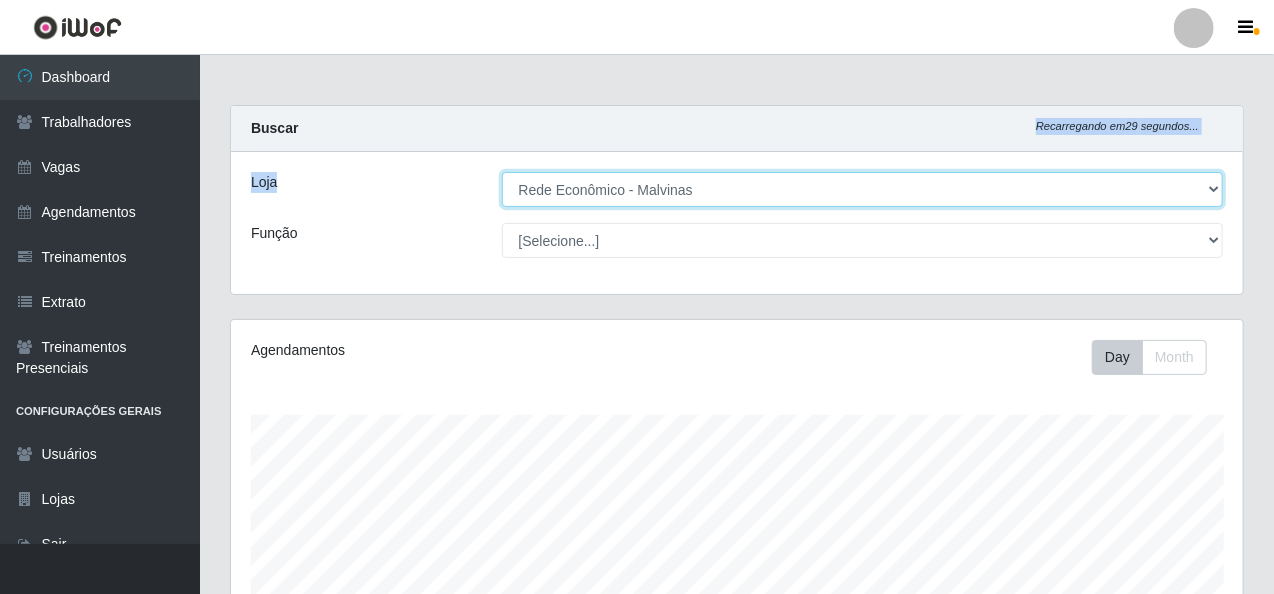 click on "[Selecione...] Rede Econômico - [REGION] Rede Econômico - [REGION]" at bounding box center (863, 189) 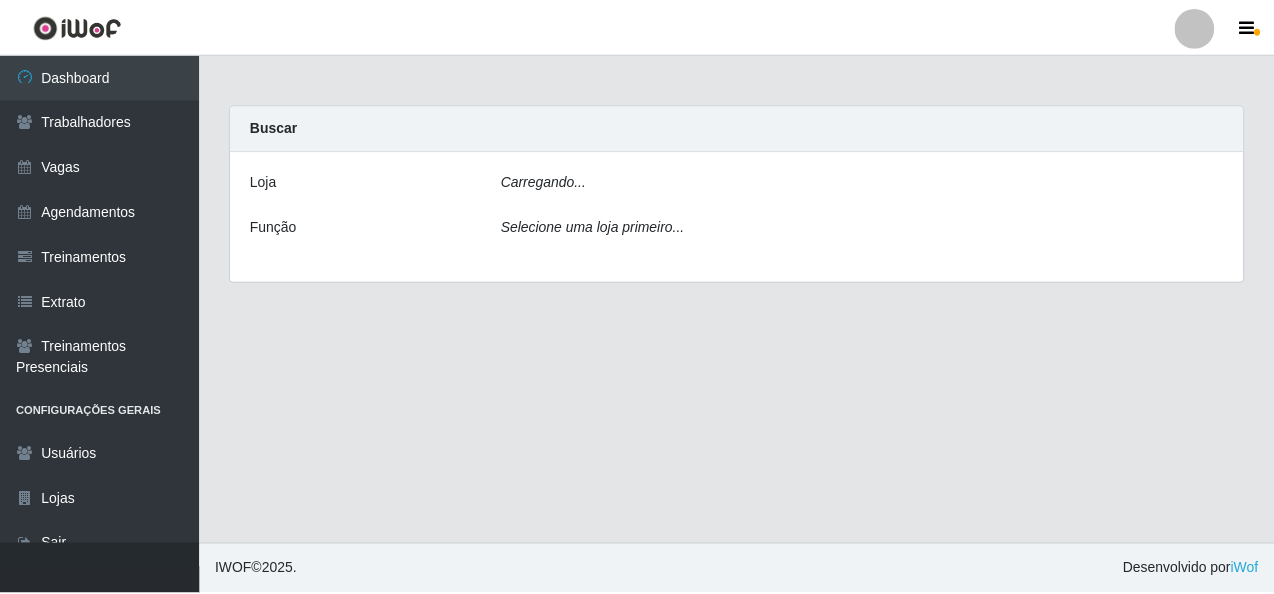 scroll, scrollTop: 0, scrollLeft: 0, axis: both 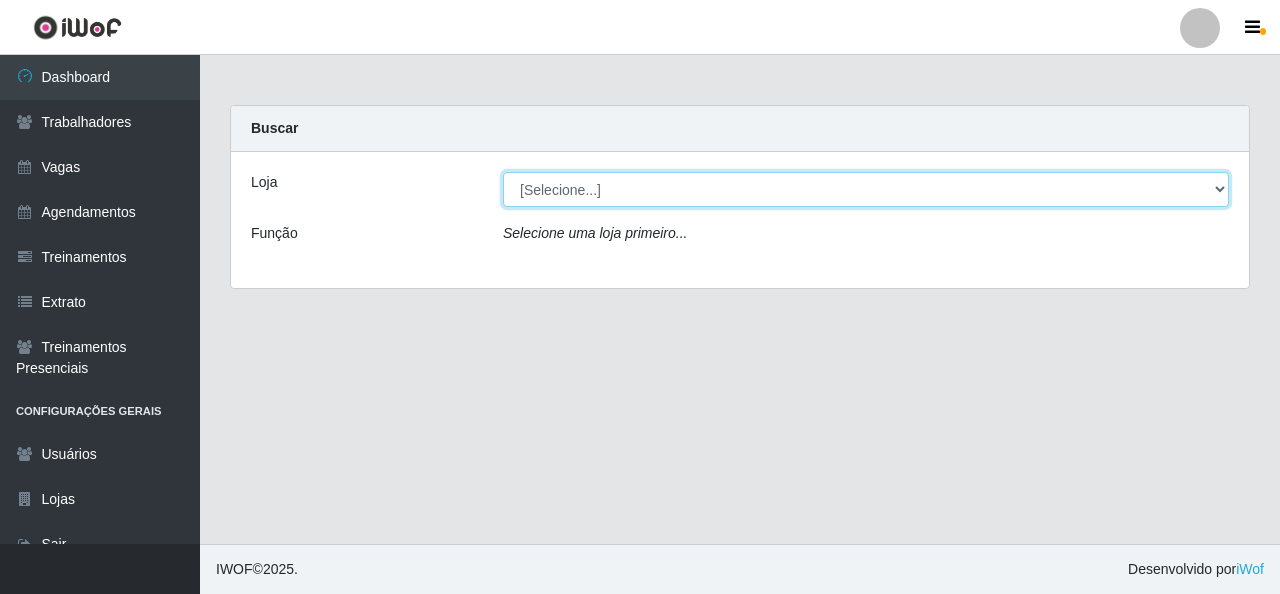 click on "[Selecione...] Rede Econômico - [REGION] Rede Econômico - [REGION]" at bounding box center [866, 189] 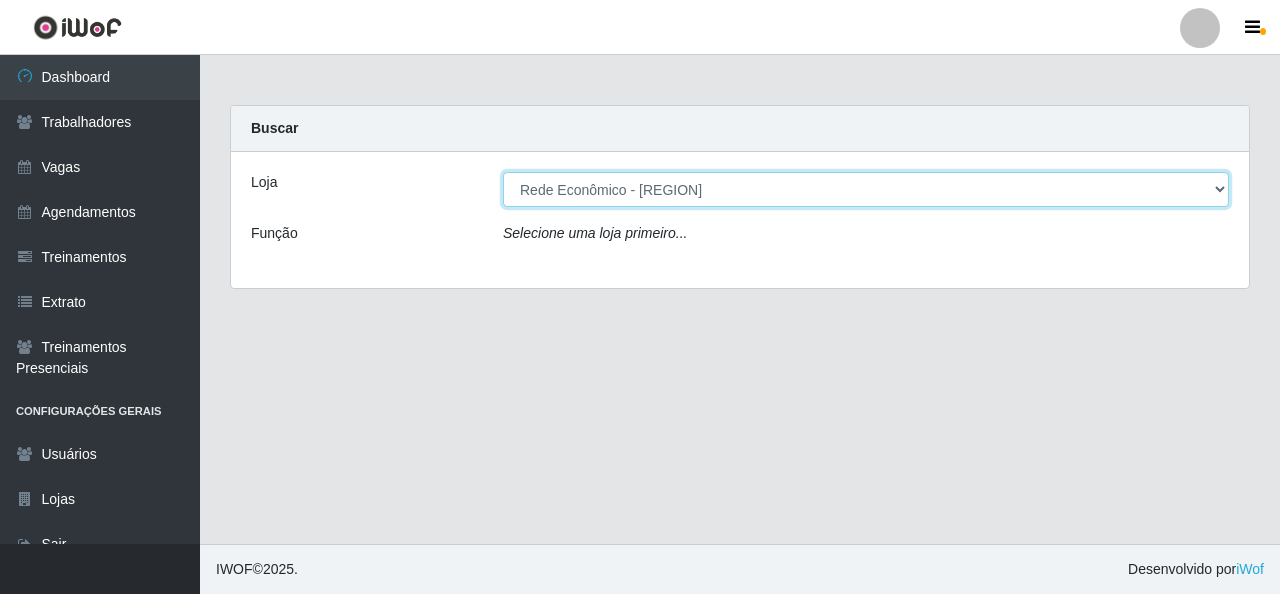 click on "[Selecione...] Rede Econômico - [REGION] Rede Econômico - [REGION]" at bounding box center (866, 189) 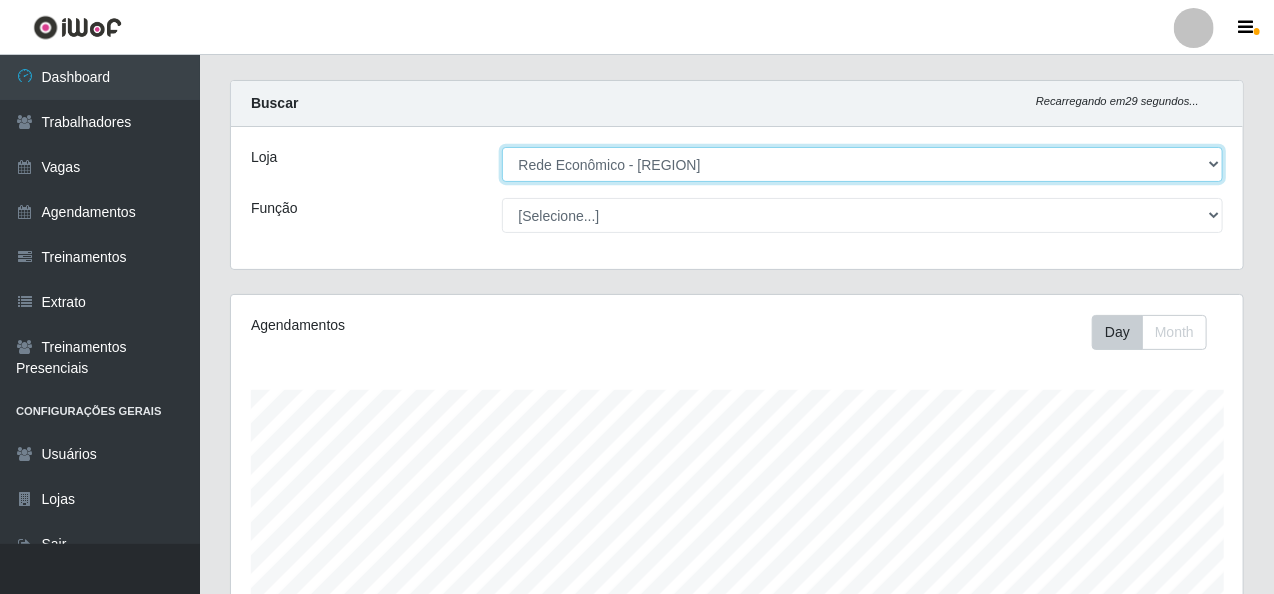 scroll, scrollTop: 278, scrollLeft: 0, axis: vertical 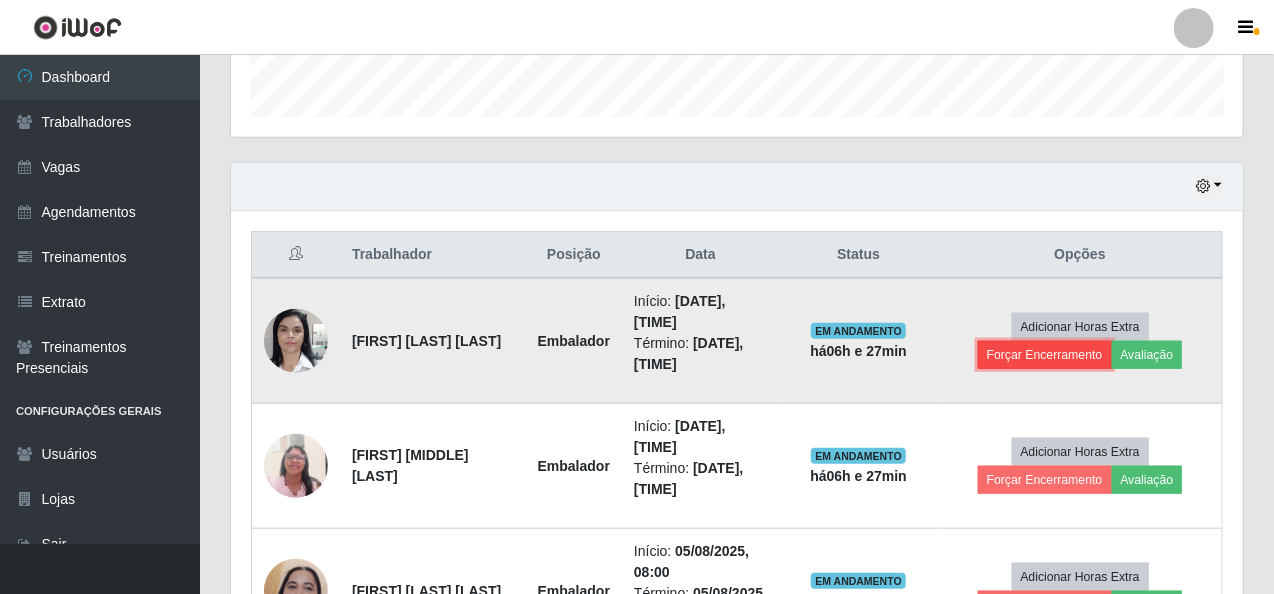 click on "Forçar Encerramento" at bounding box center [1045, 355] 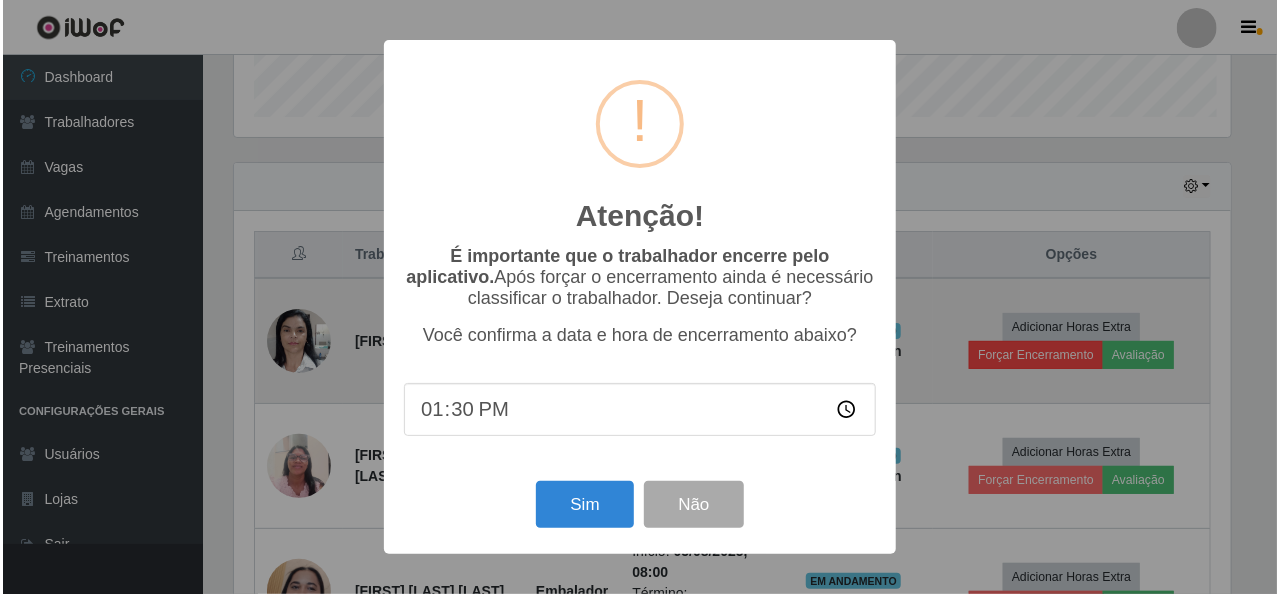scroll, scrollTop: 999585, scrollLeft: 998996, axis: both 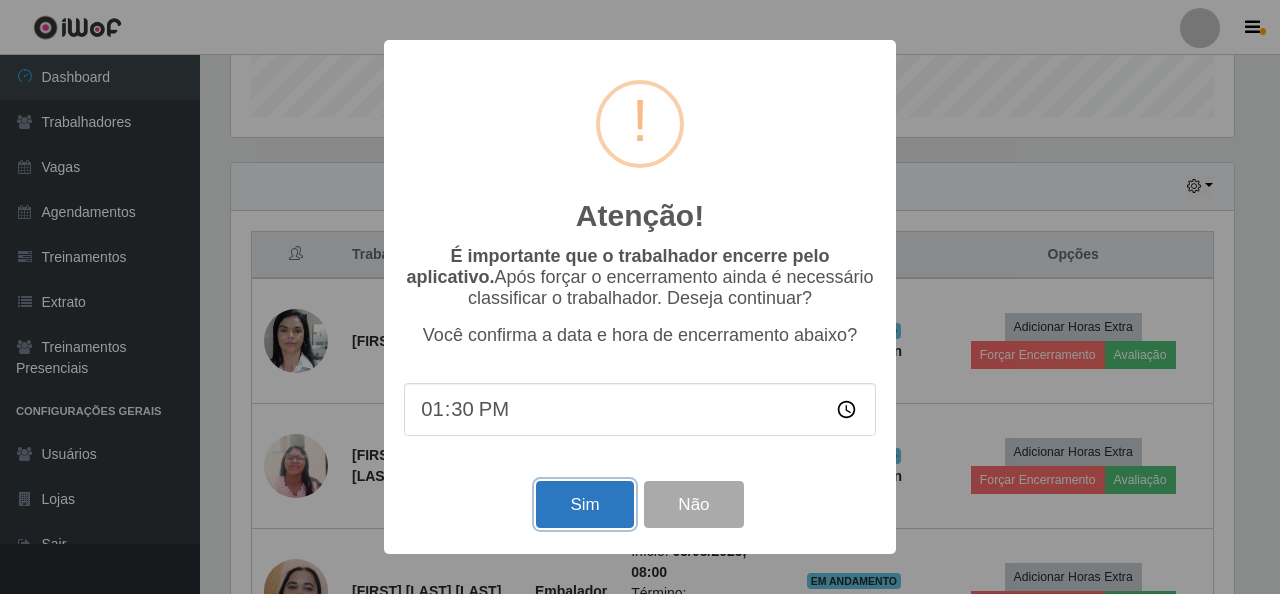 click on "Sim" at bounding box center [584, 504] 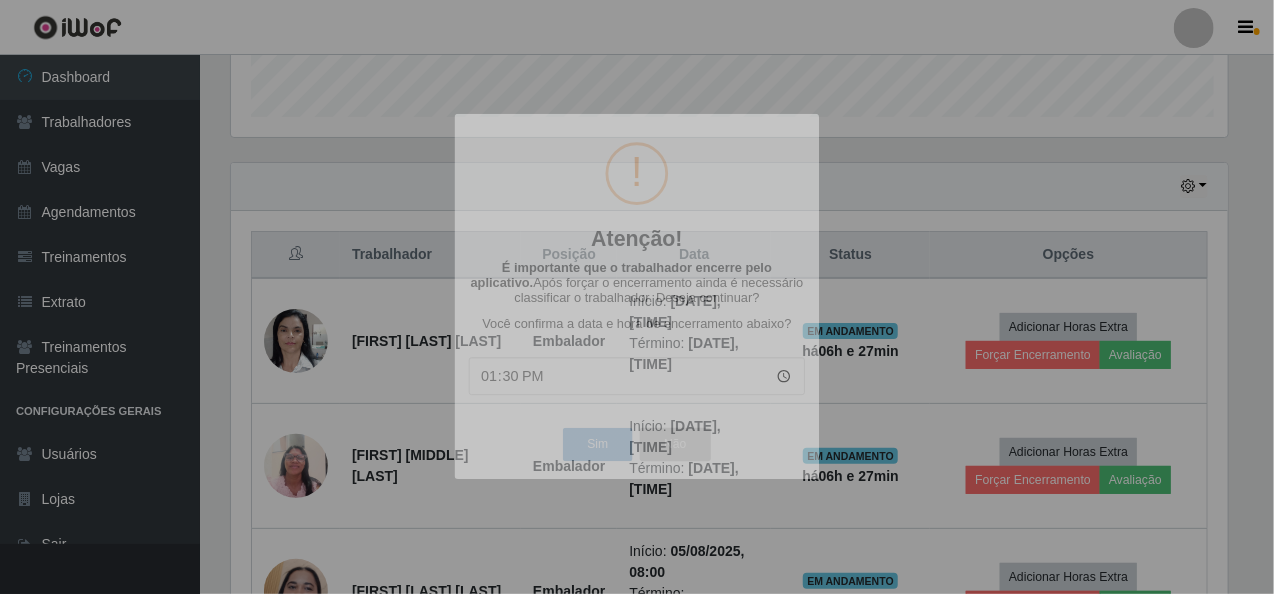 scroll, scrollTop: 999585, scrollLeft: 998987, axis: both 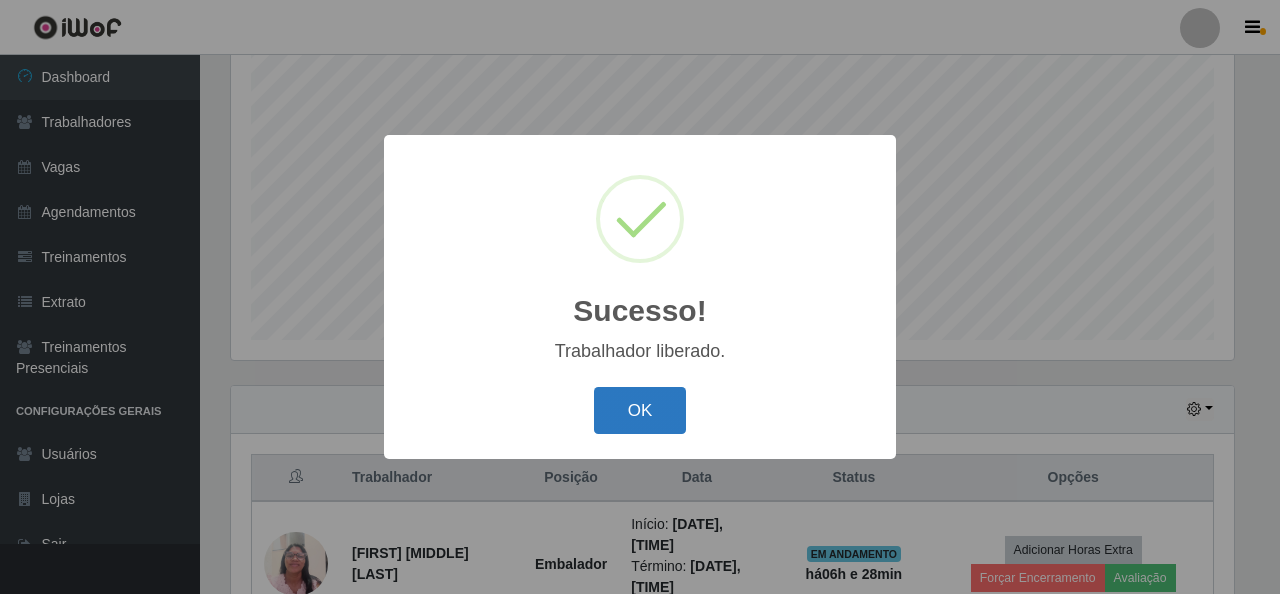 click on "OK" at bounding box center [640, 410] 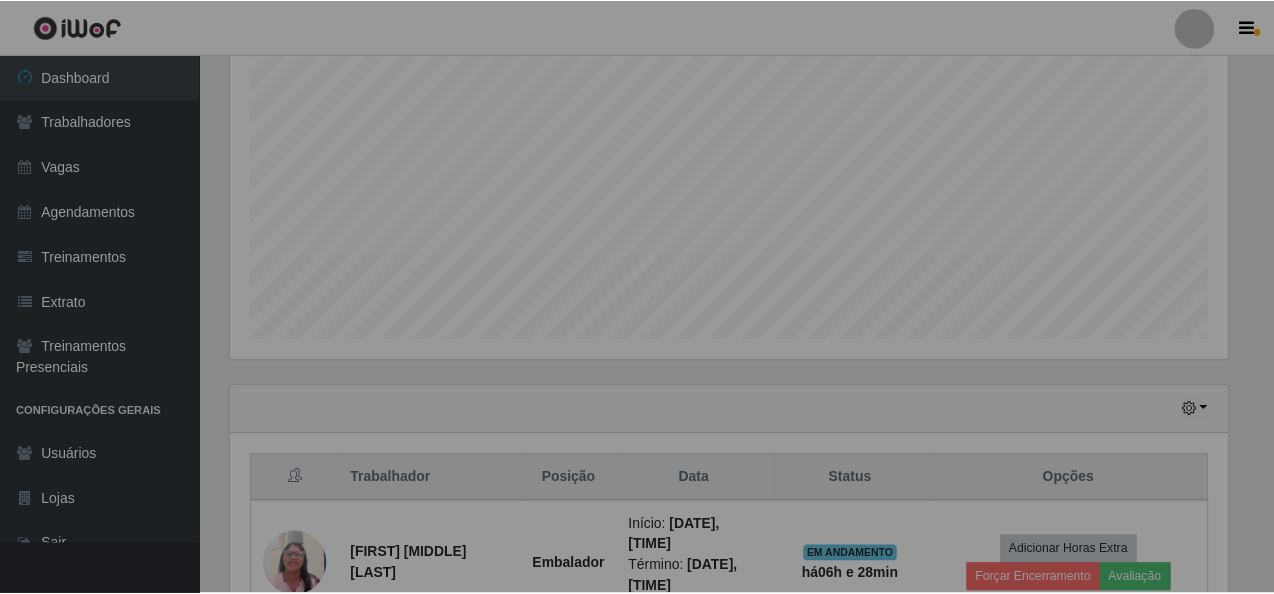 scroll, scrollTop: 426, scrollLeft: 0, axis: vertical 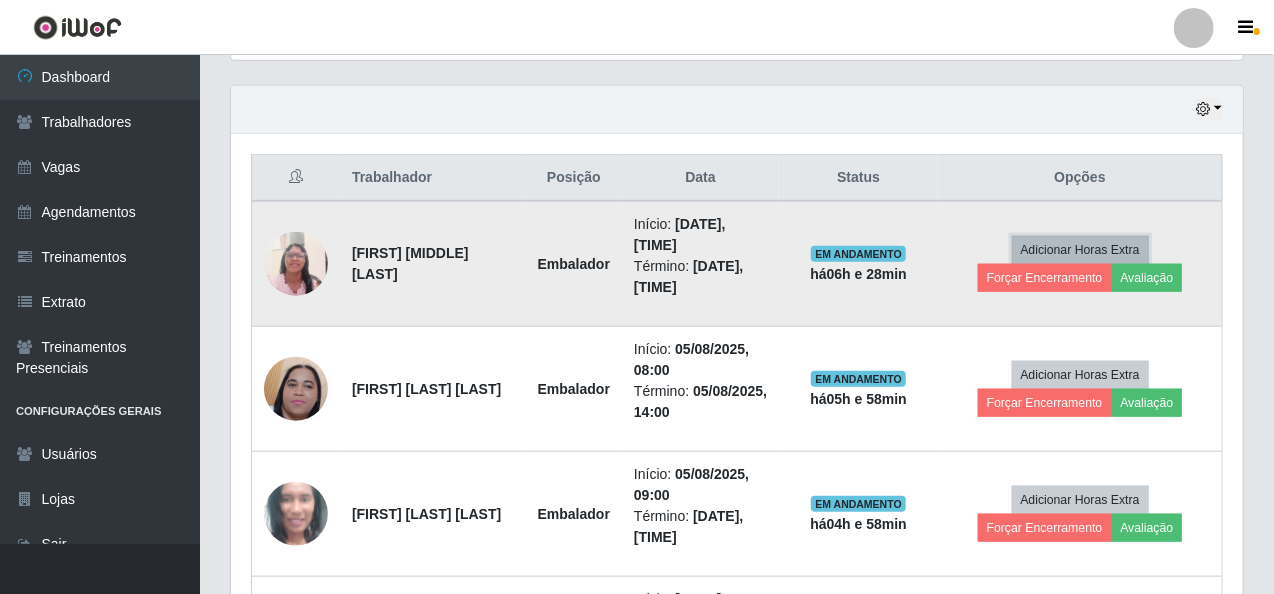 click on "Adicionar Horas Extra" at bounding box center [1080, 250] 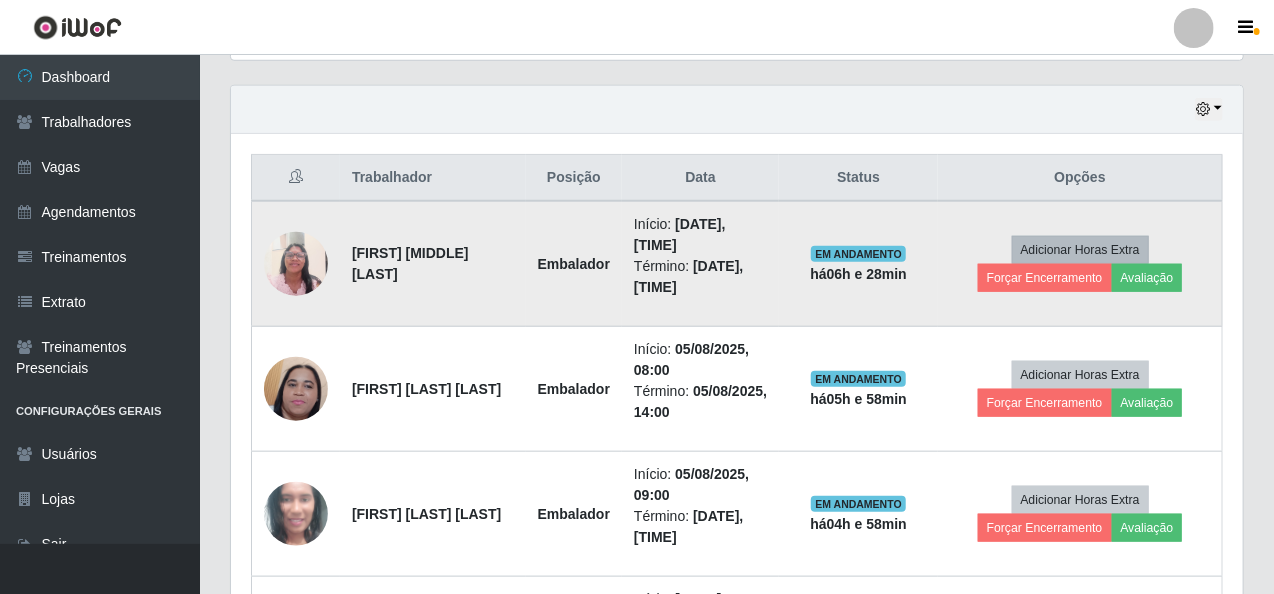 scroll, scrollTop: 999585, scrollLeft: 998996, axis: both 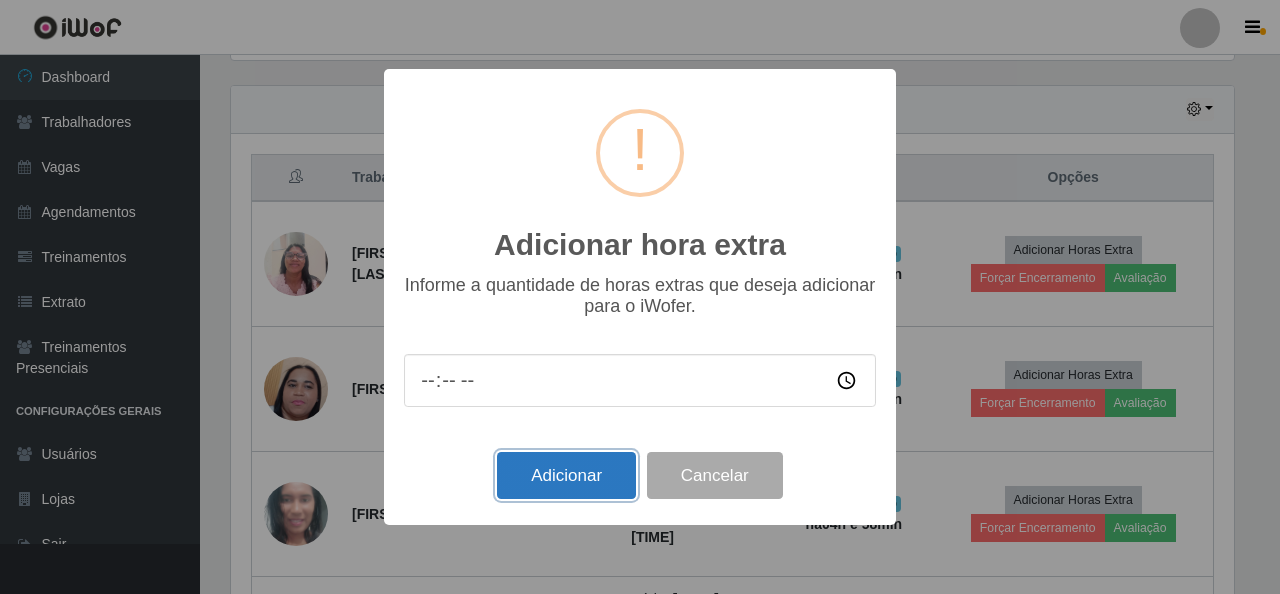 click on "Adicionar" at bounding box center (566, 475) 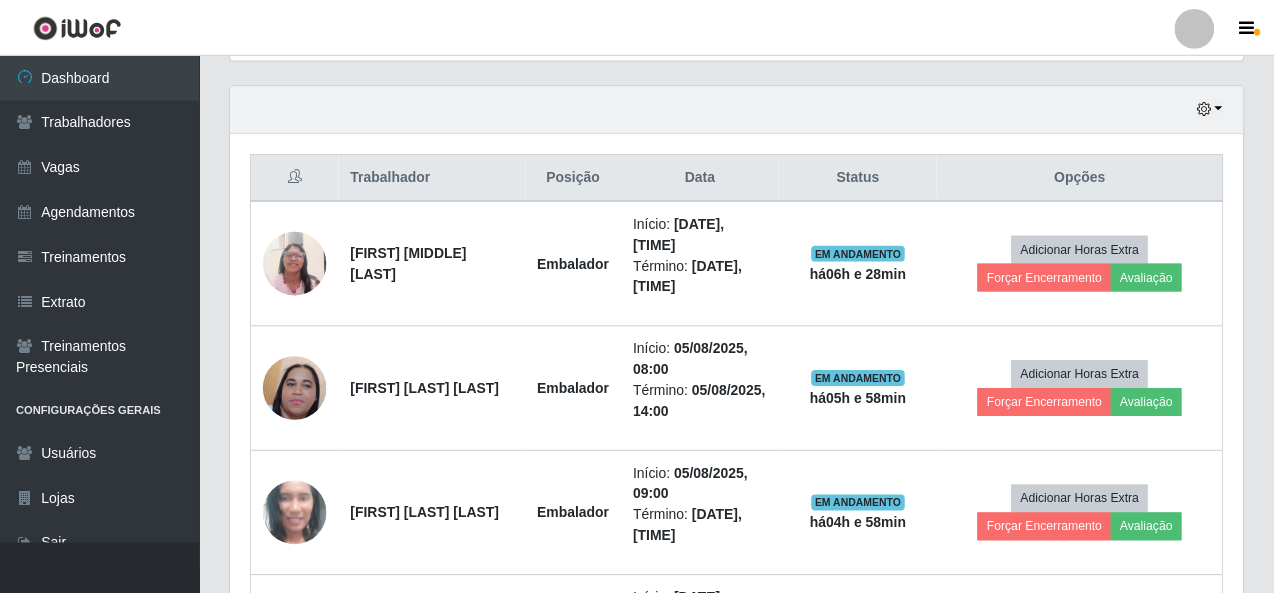 scroll, scrollTop: 999585, scrollLeft: 998987, axis: both 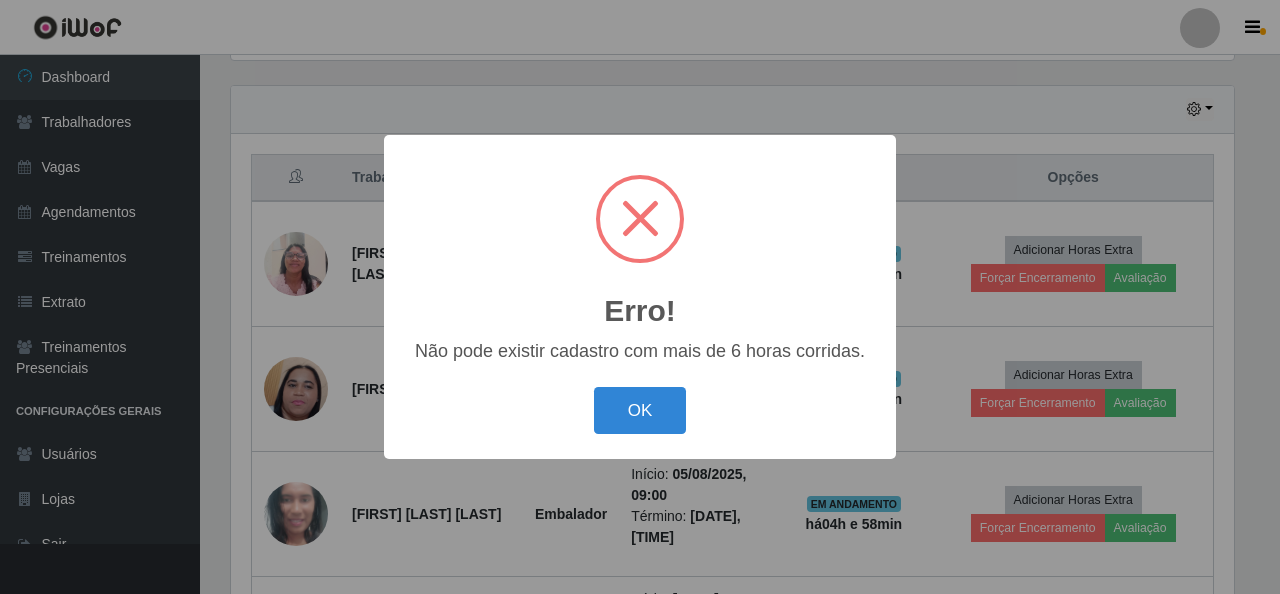 click on "Erro! × Não pode existir cadastro com mais de 6 horas corridas. OK Cancel" at bounding box center (640, 297) 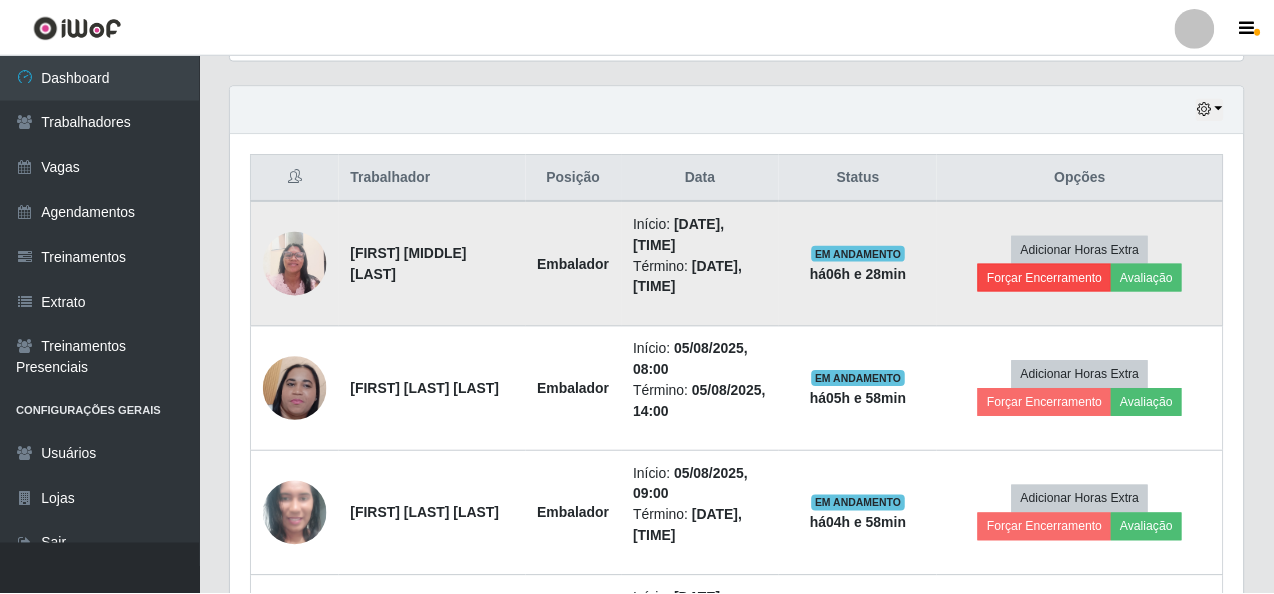 scroll, scrollTop: 999585, scrollLeft: 998987, axis: both 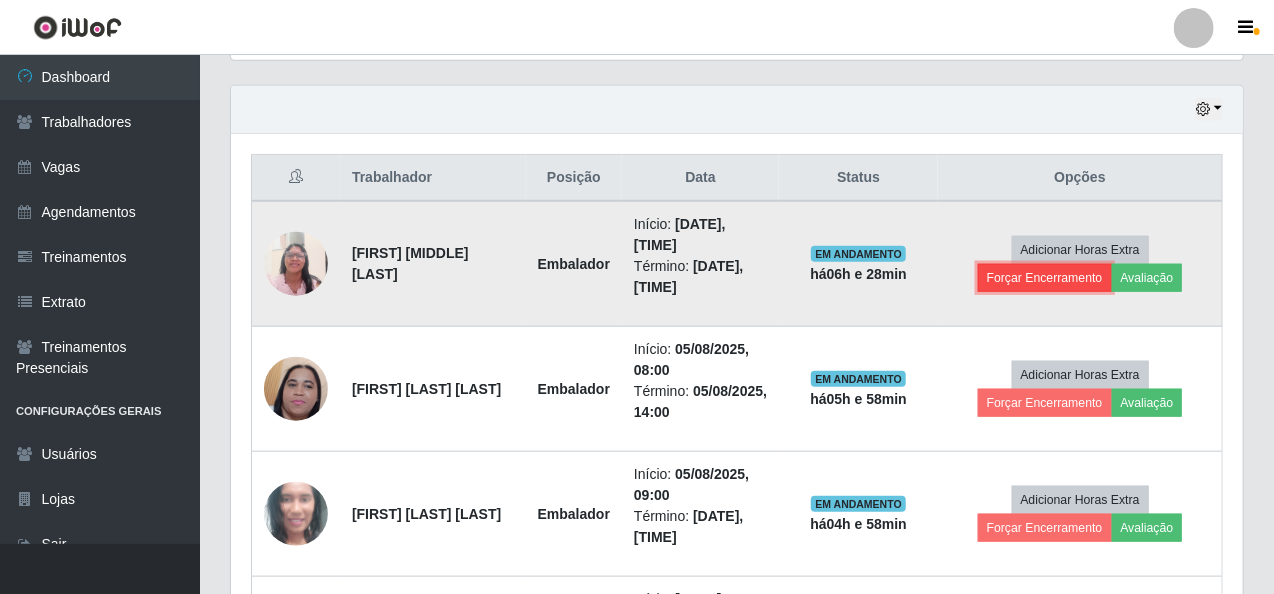 click on "Forçar Encerramento" at bounding box center (1045, 278) 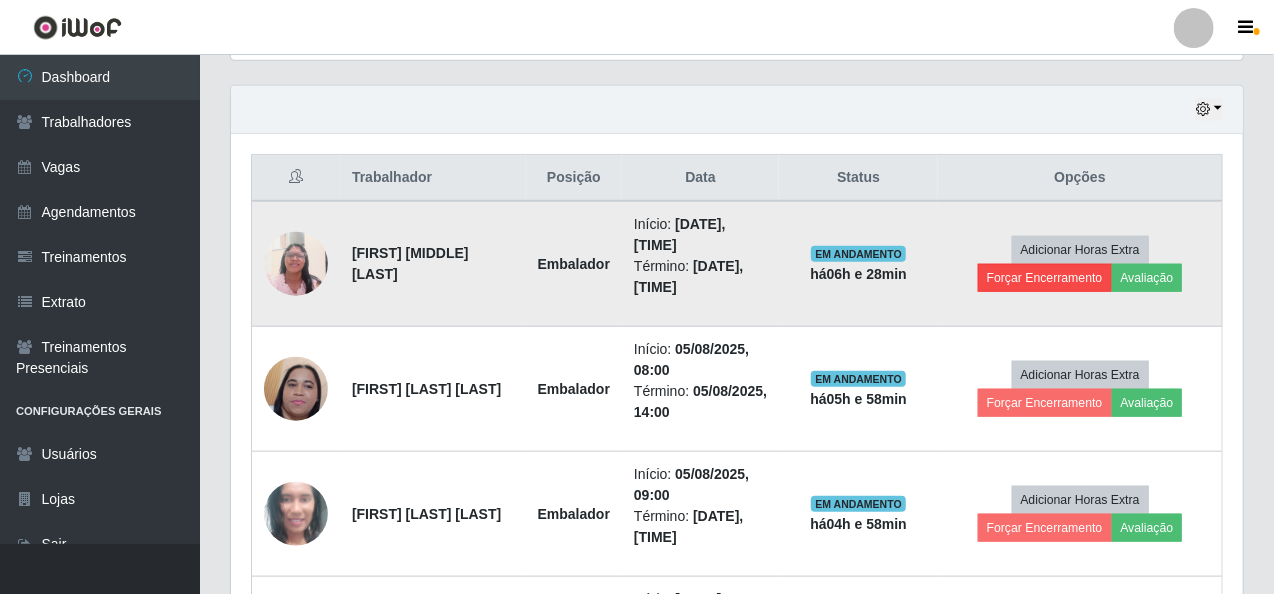 scroll, scrollTop: 999585, scrollLeft: 998996, axis: both 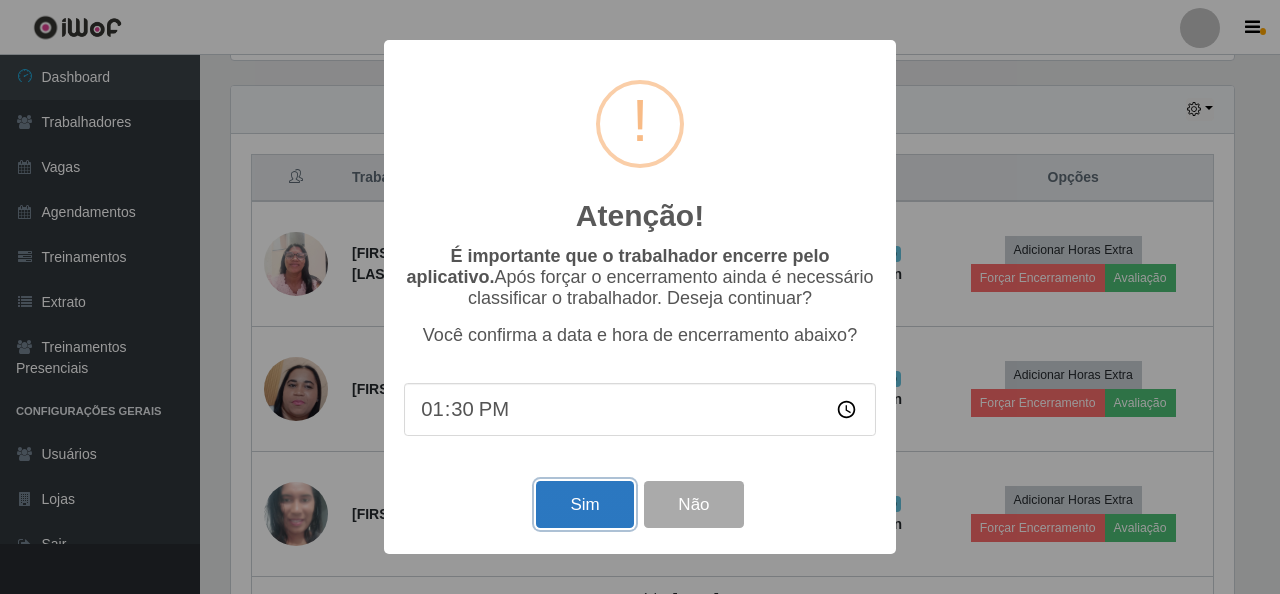 click on "Sim" at bounding box center [584, 504] 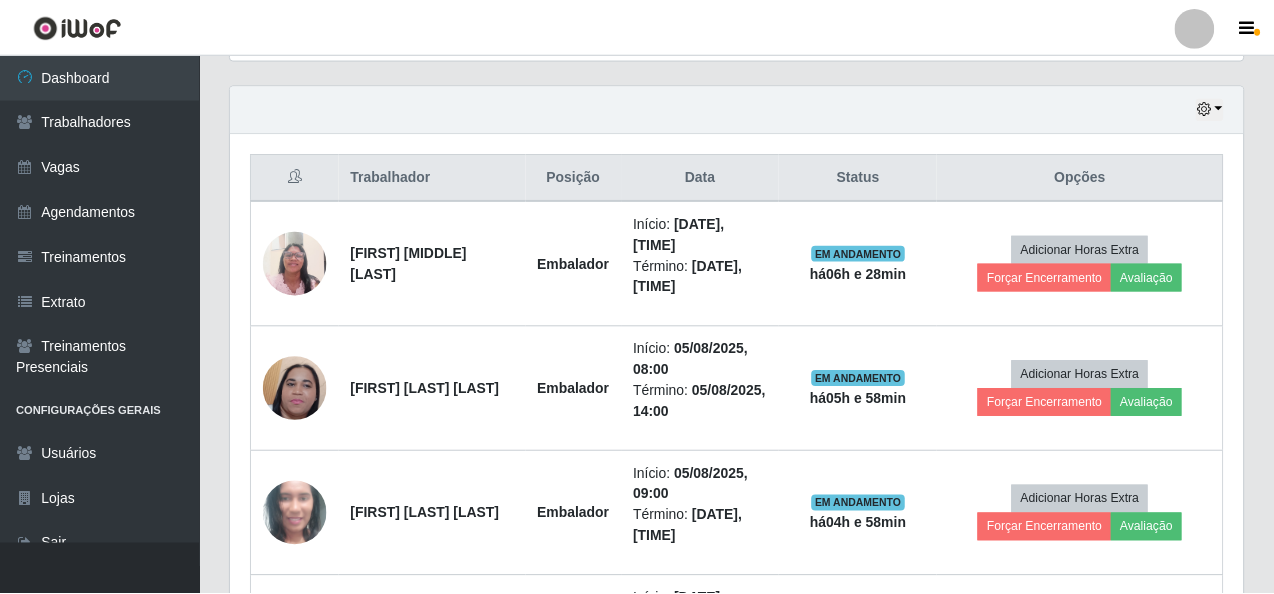 scroll, scrollTop: 999585, scrollLeft: 998987, axis: both 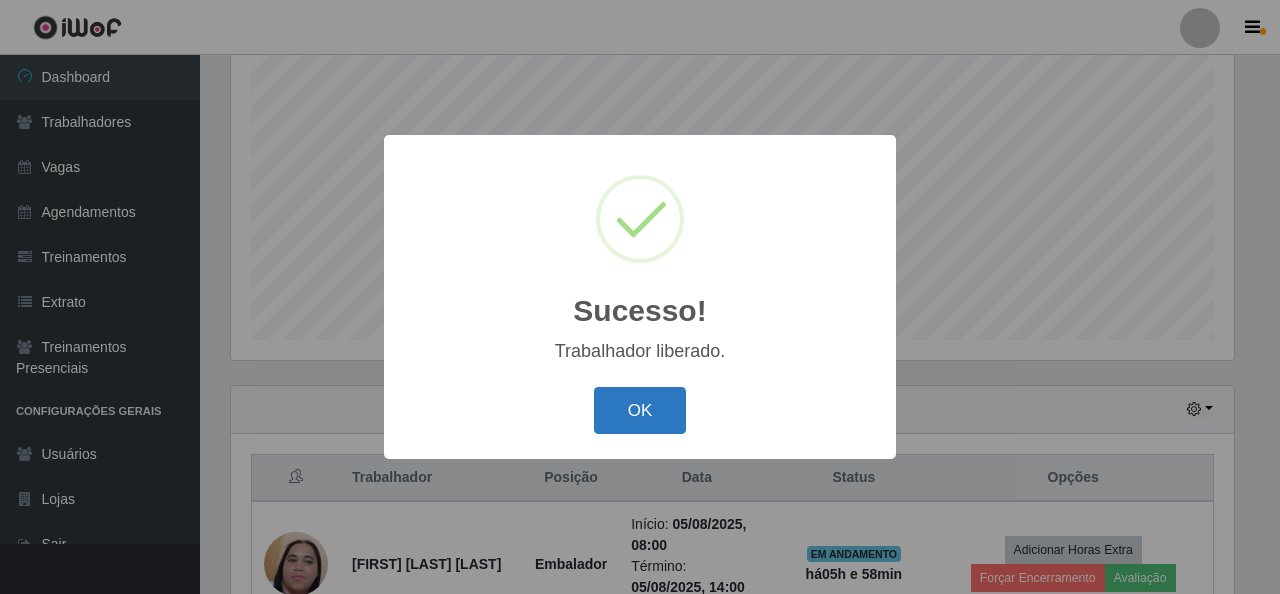 click on "OK" at bounding box center (640, 410) 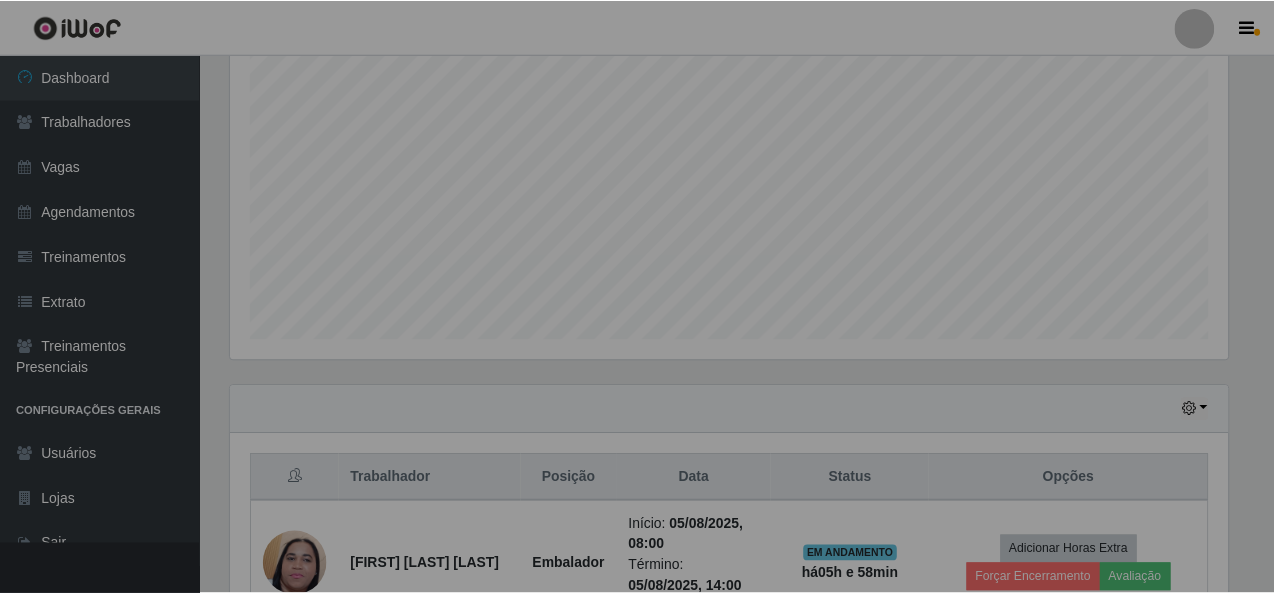 scroll, scrollTop: 444, scrollLeft: 0, axis: vertical 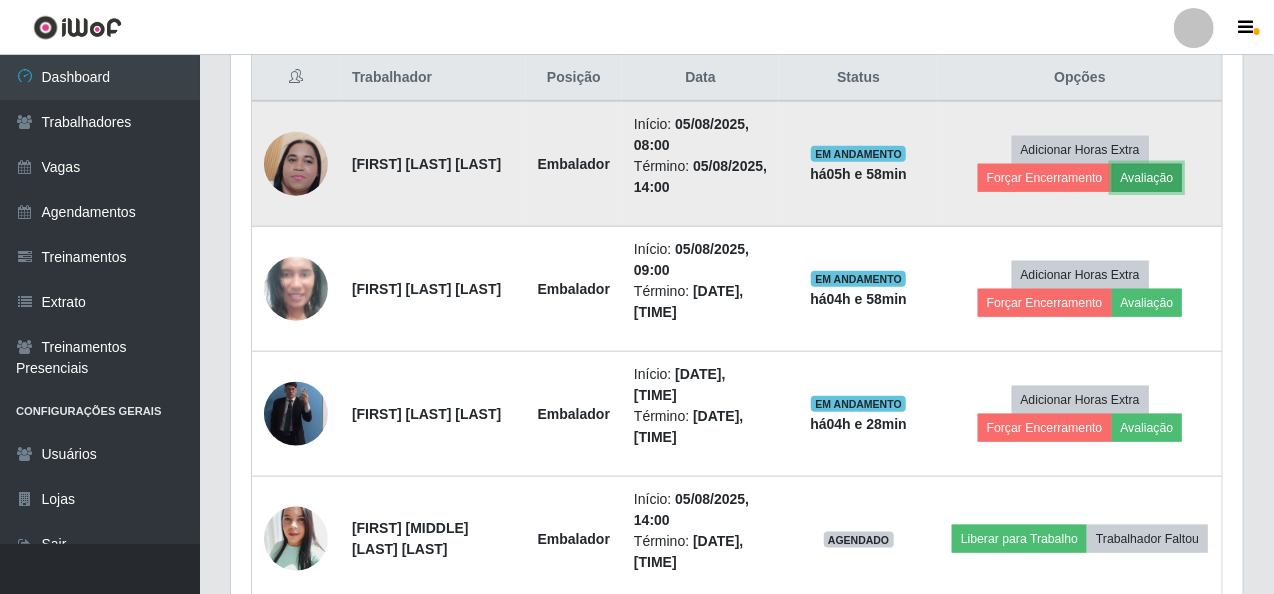click on "Avaliação" at bounding box center [1147, 178] 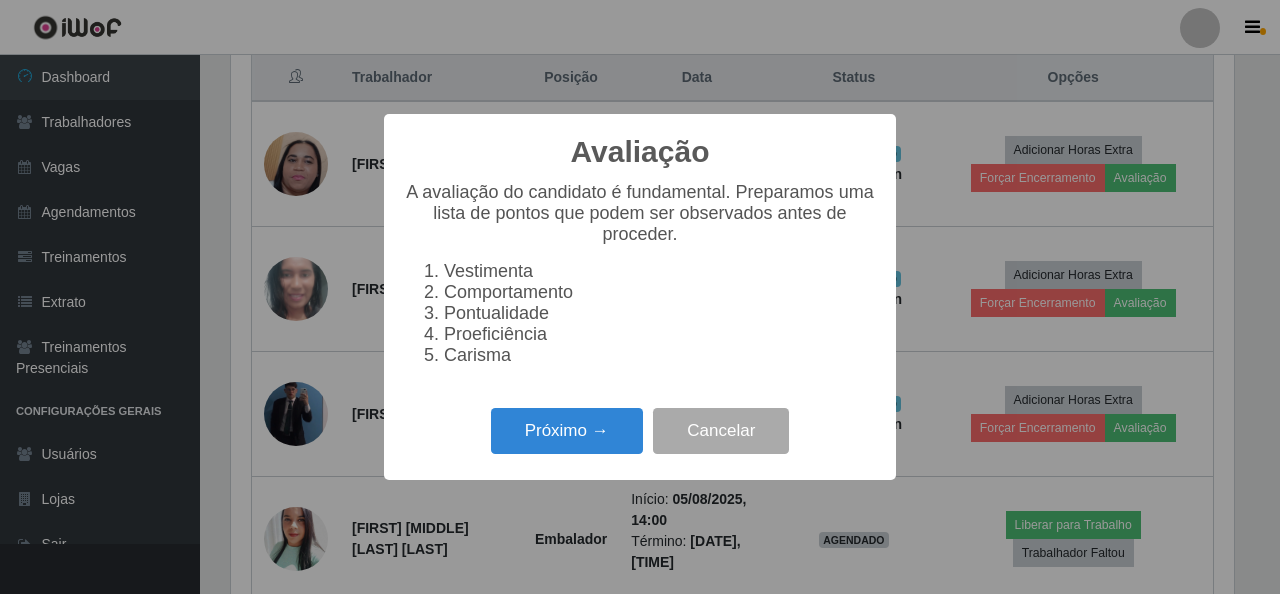 click on "Avaliação × A avaliação do candidato é fundamental.
Preparamos uma lista de pontos que podem ser
observados antes de proceder.
Vestimenta
Comportamento
Pontualidade
Proeficiência
Carisma
Próximo → Cancelar" at bounding box center [640, 297] 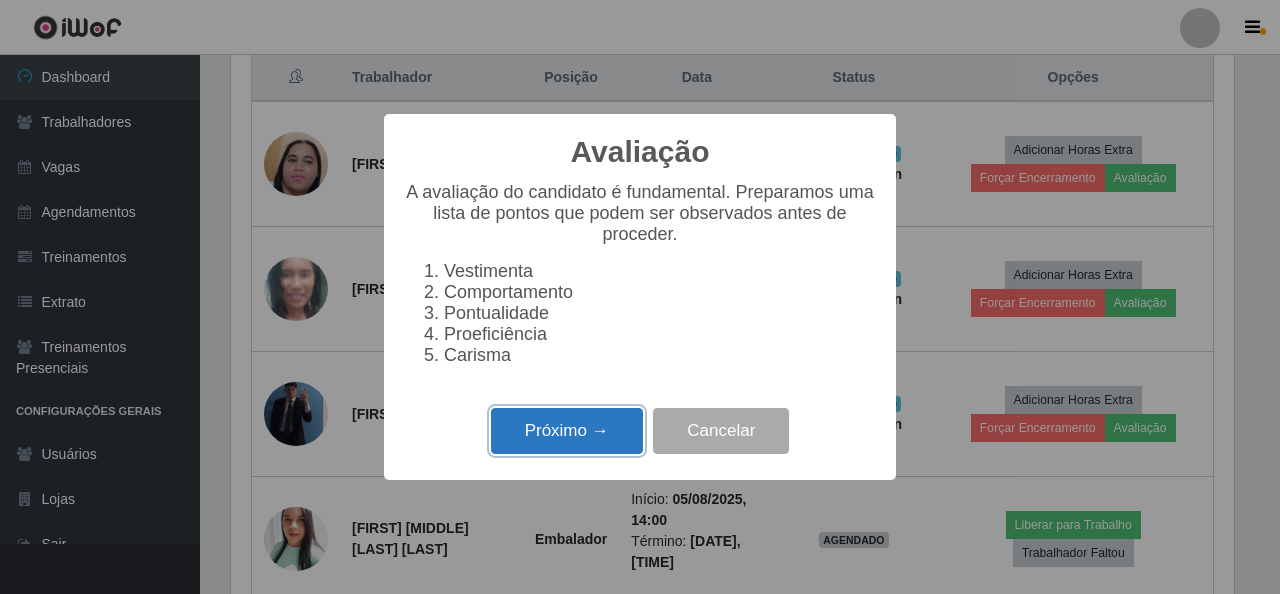 click on "Próximo →" at bounding box center (567, 431) 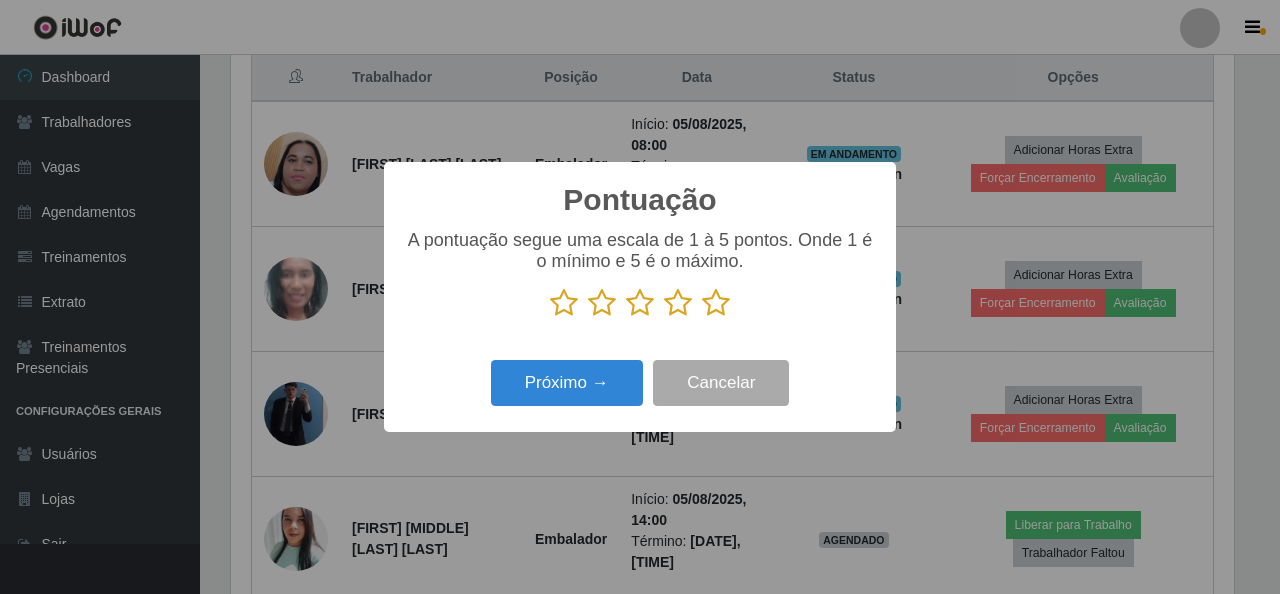 click at bounding box center (716, 303) 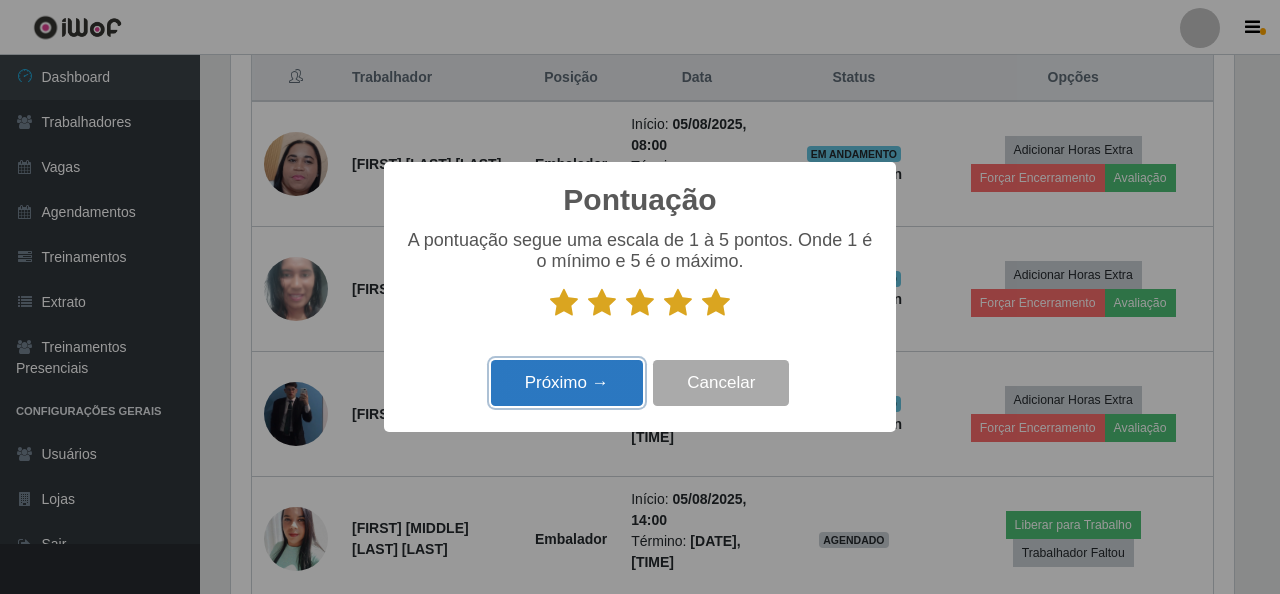 click on "Próximo →" at bounding box center (567, 383) 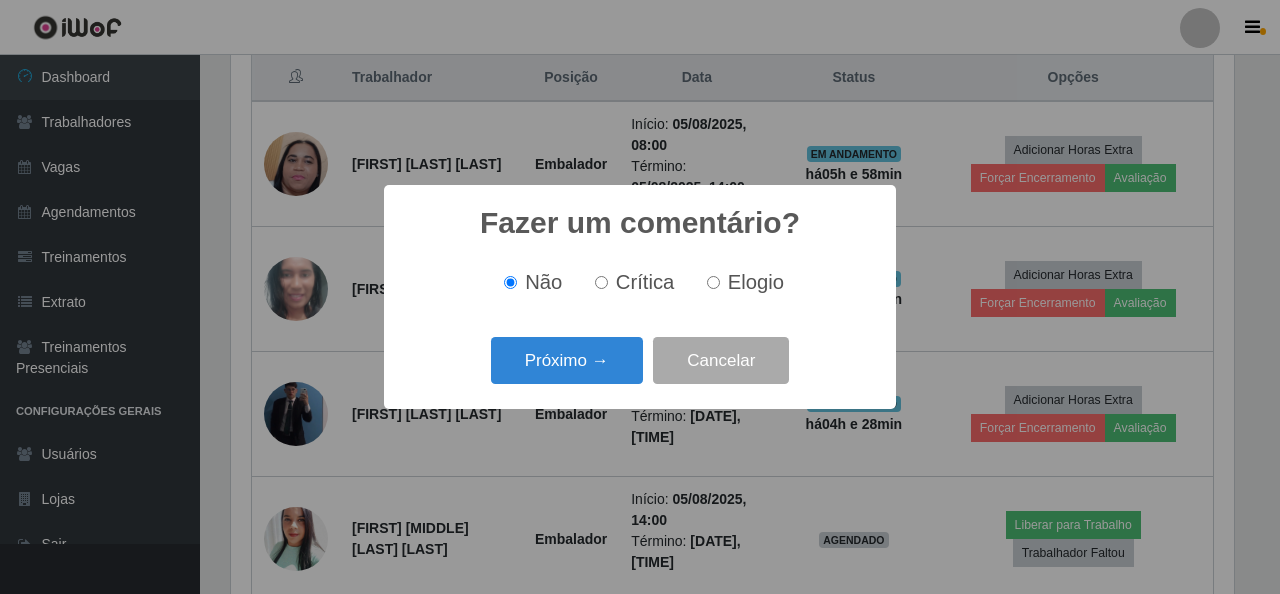 click on "Próximo → Cancelar" at bounding box center [640, 360] 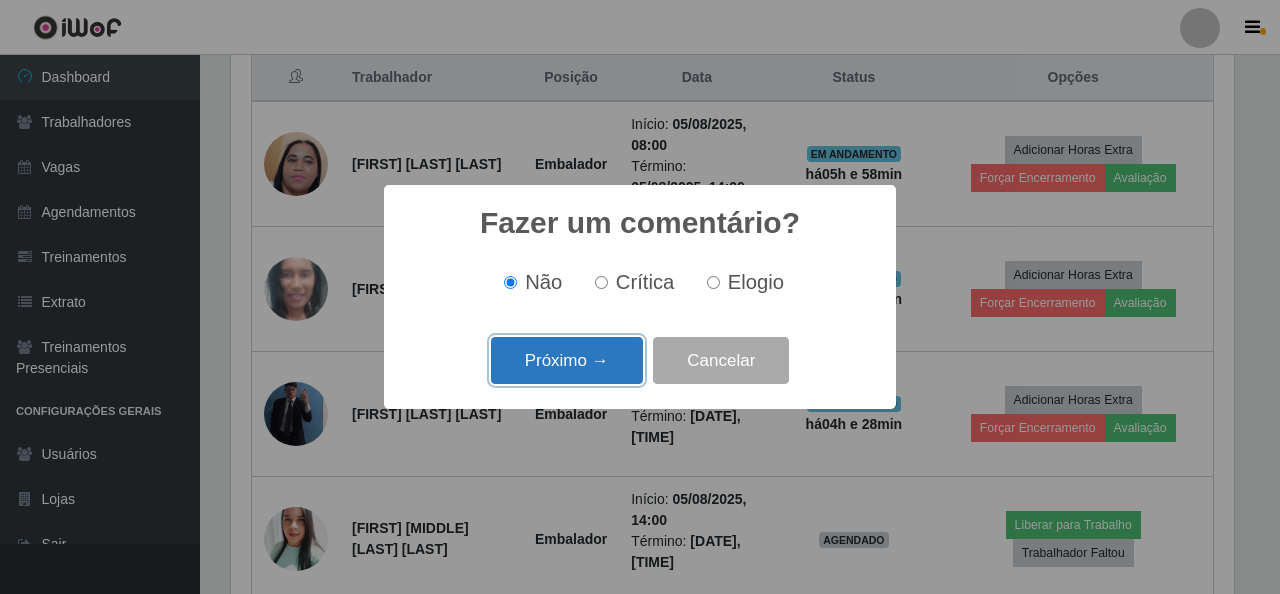 click on "Próximo →" at bounding box center [567, 360] 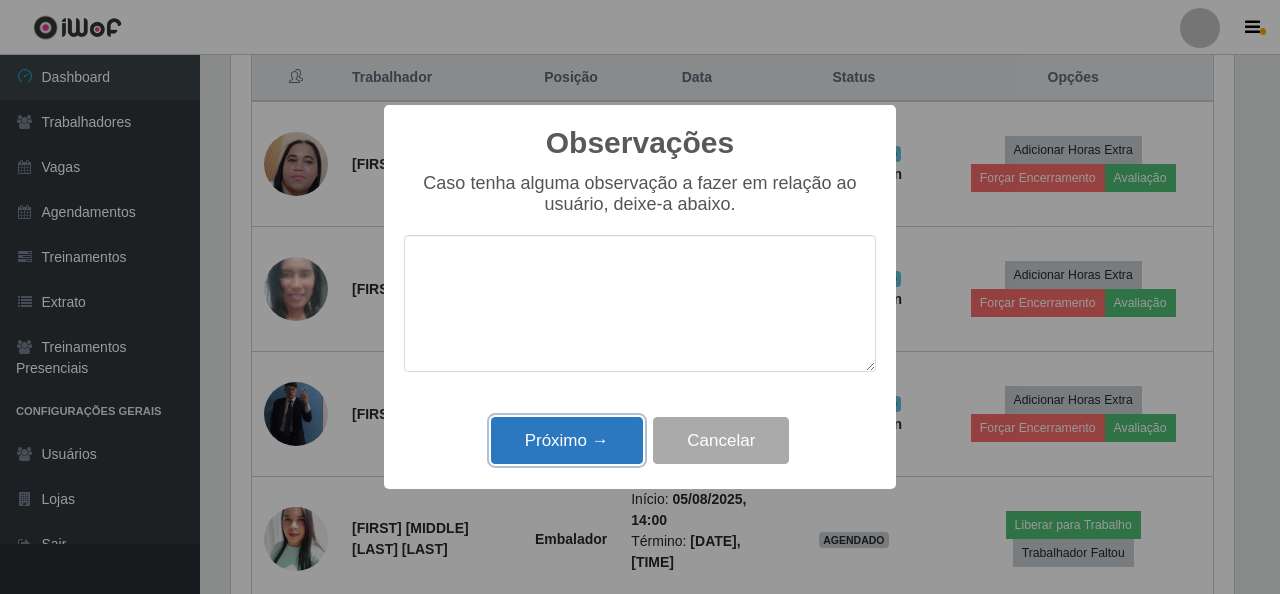 click on "Próximo →" at bounding box center (567, 440) 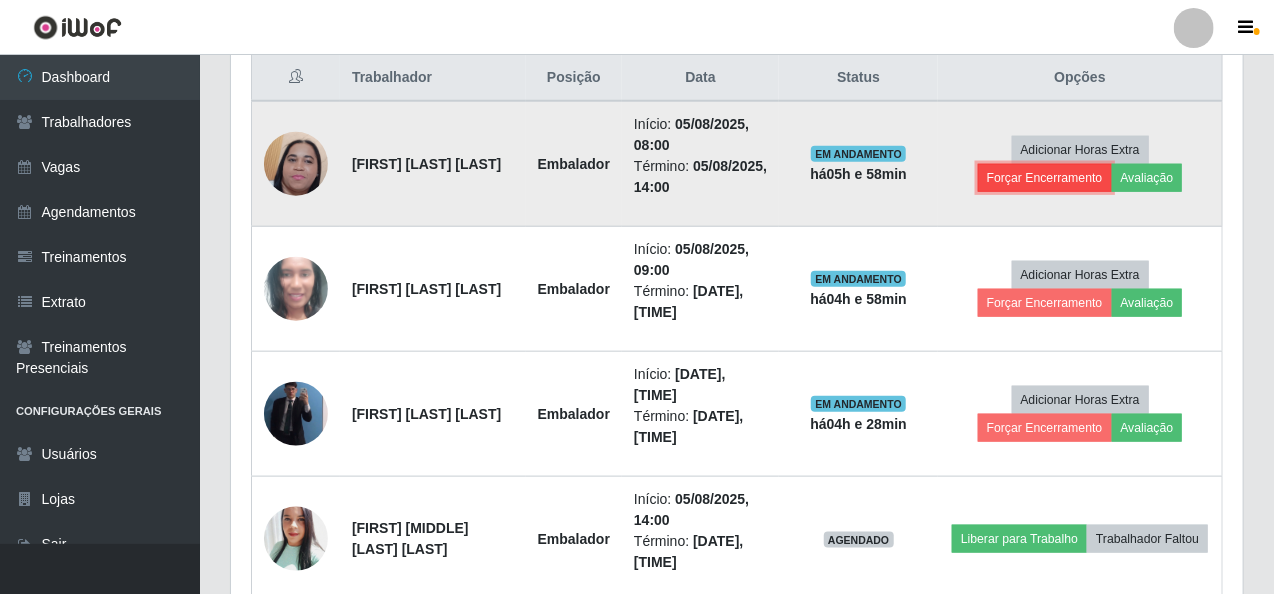 click on "Forçar Encerramento" at bounding box center (1045, 178) 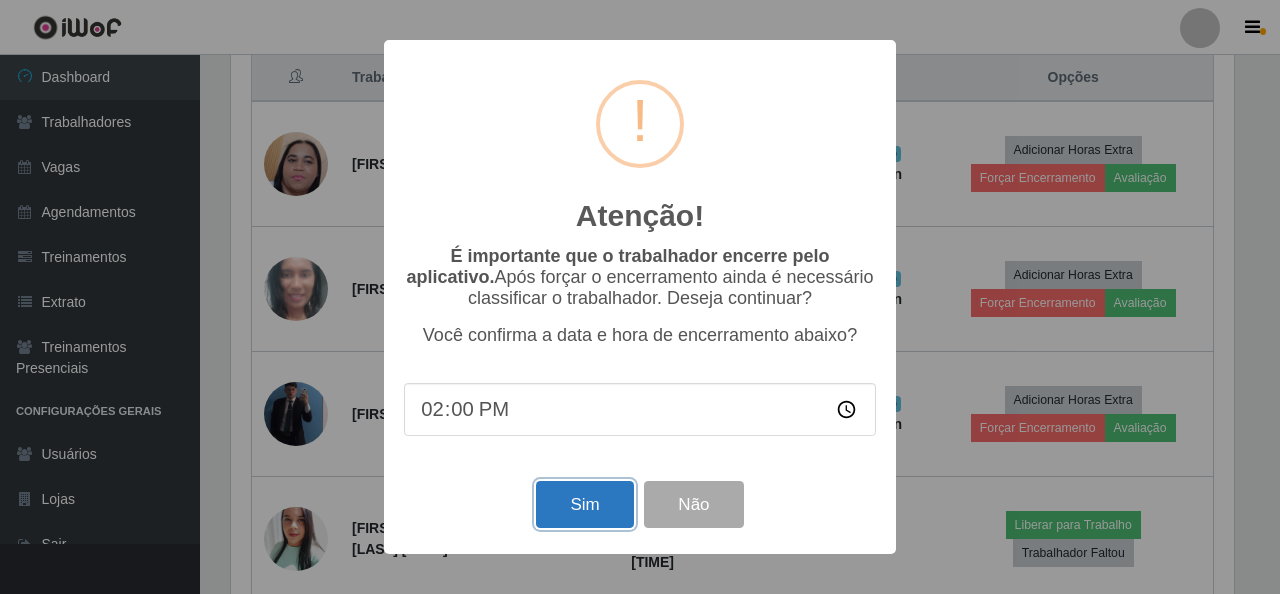 click on "Sim" at bounding box center (584, 504) 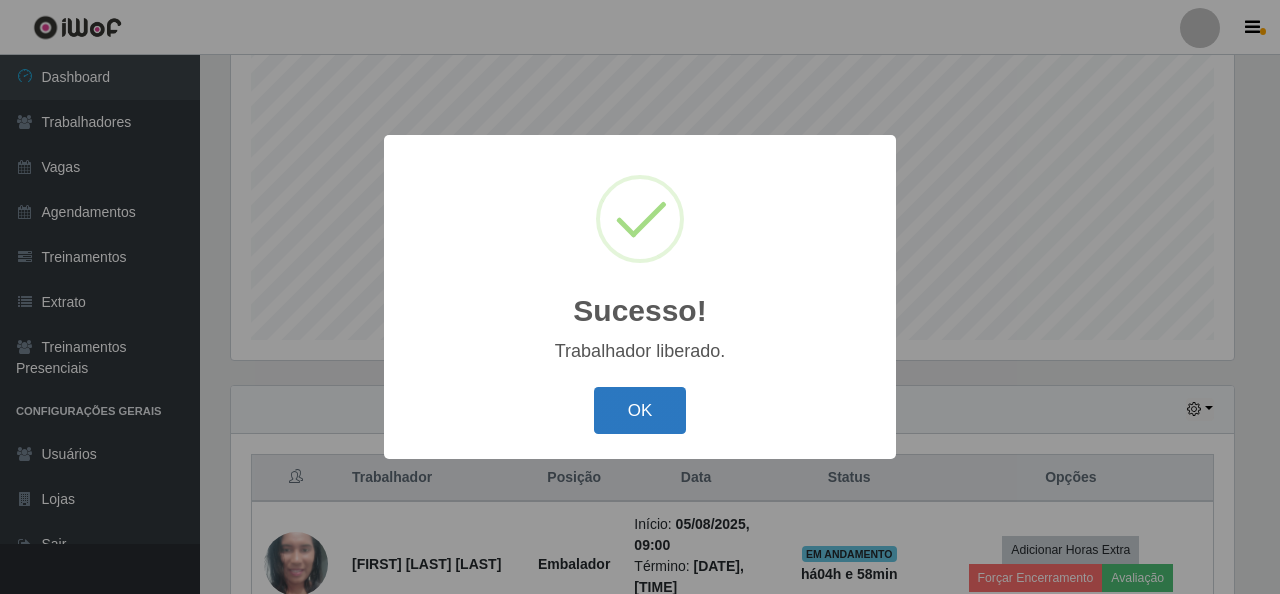 click on "OK" at bounding box center (640, 410) 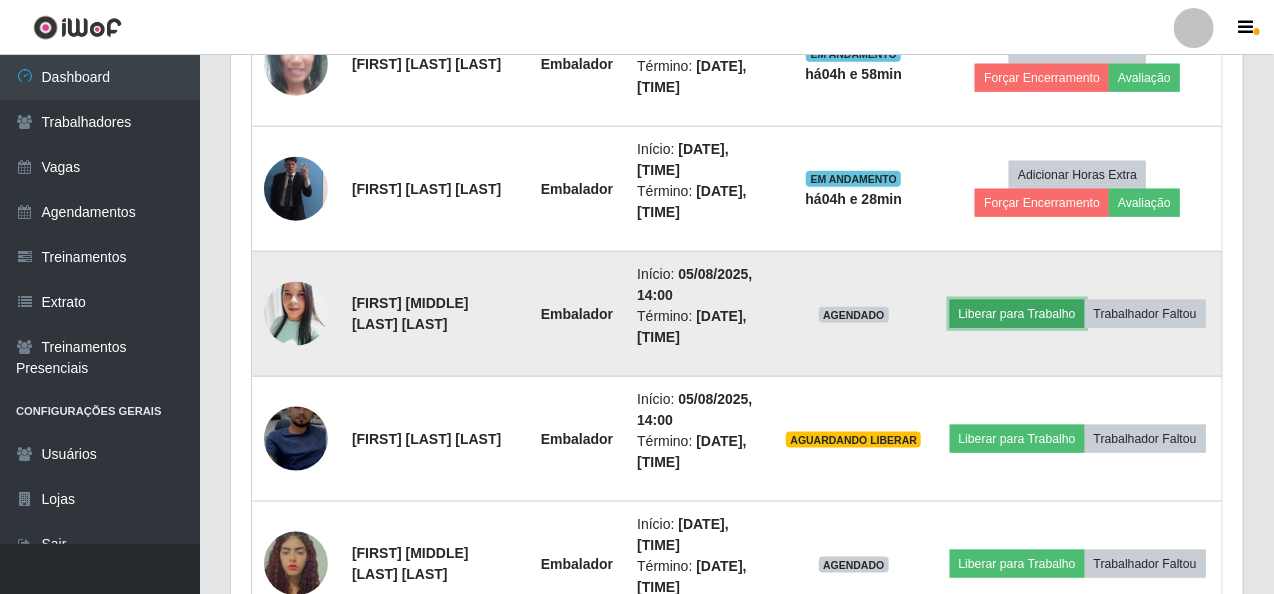 click on "Liberar para Trabalho" at bounding box center [1017, 314] 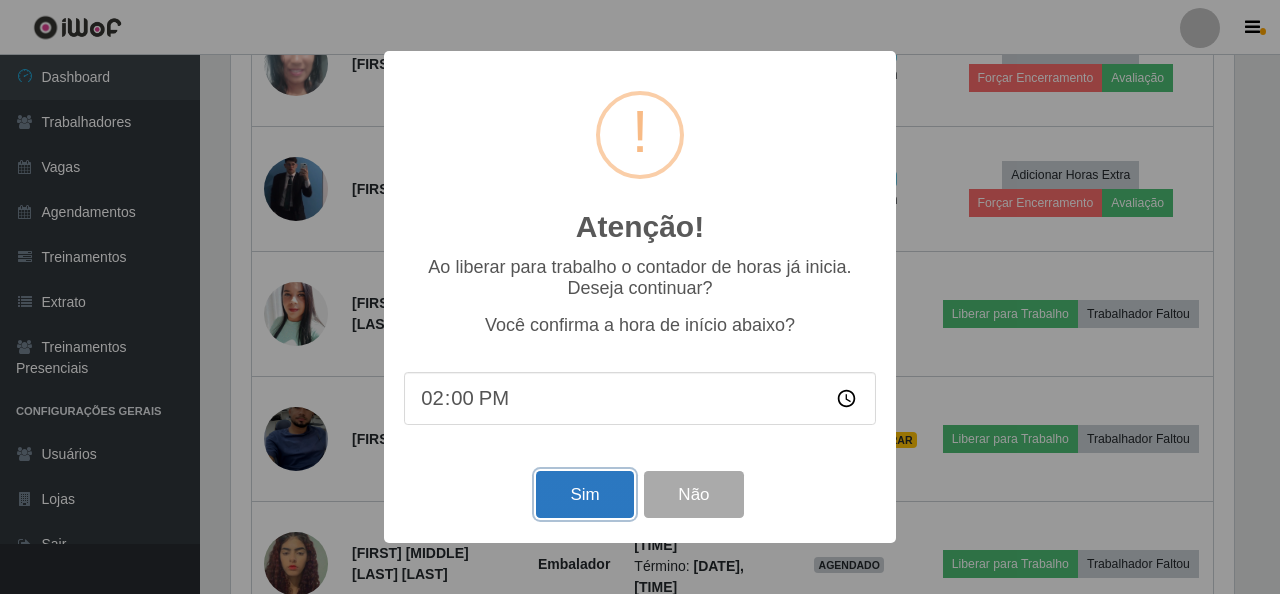 click on "Sim" at bounding box center [584, 494] 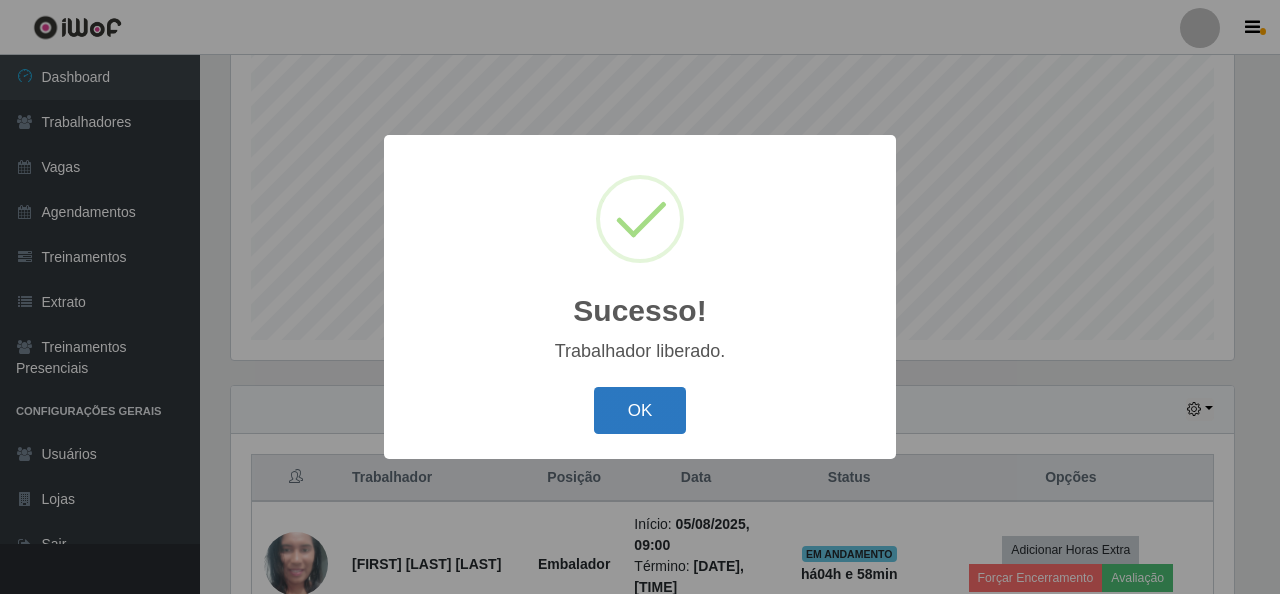 click on "OK" at bounding box center (640, 410) 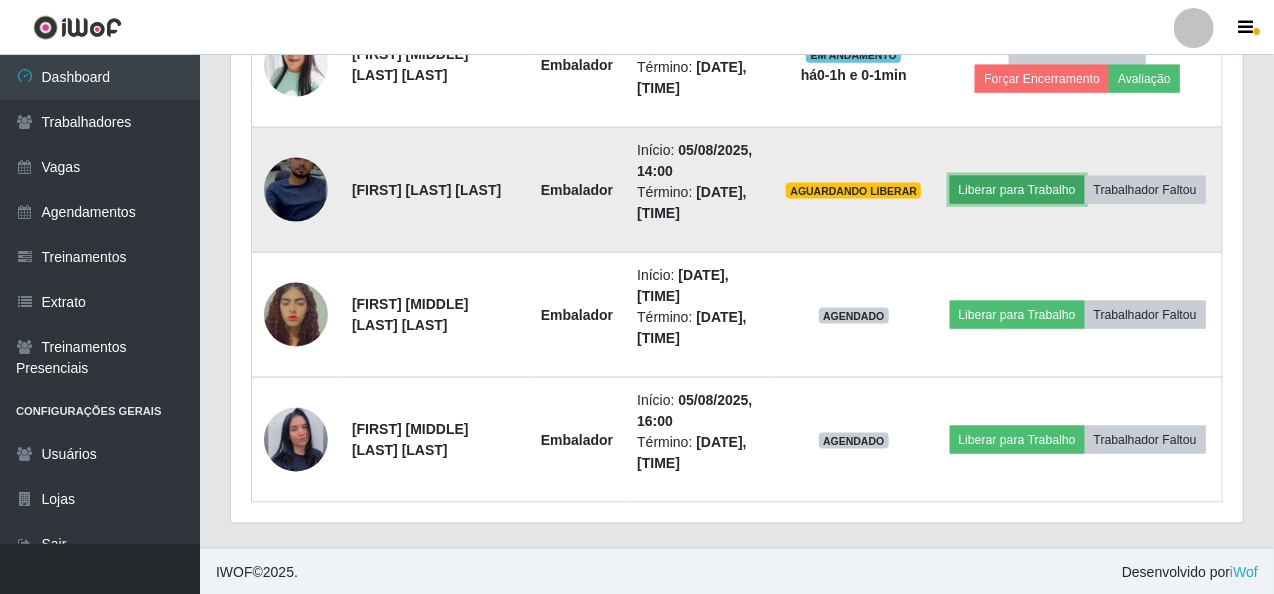click on "Liberar para Trabalho" at bounding box center (1017, 190) 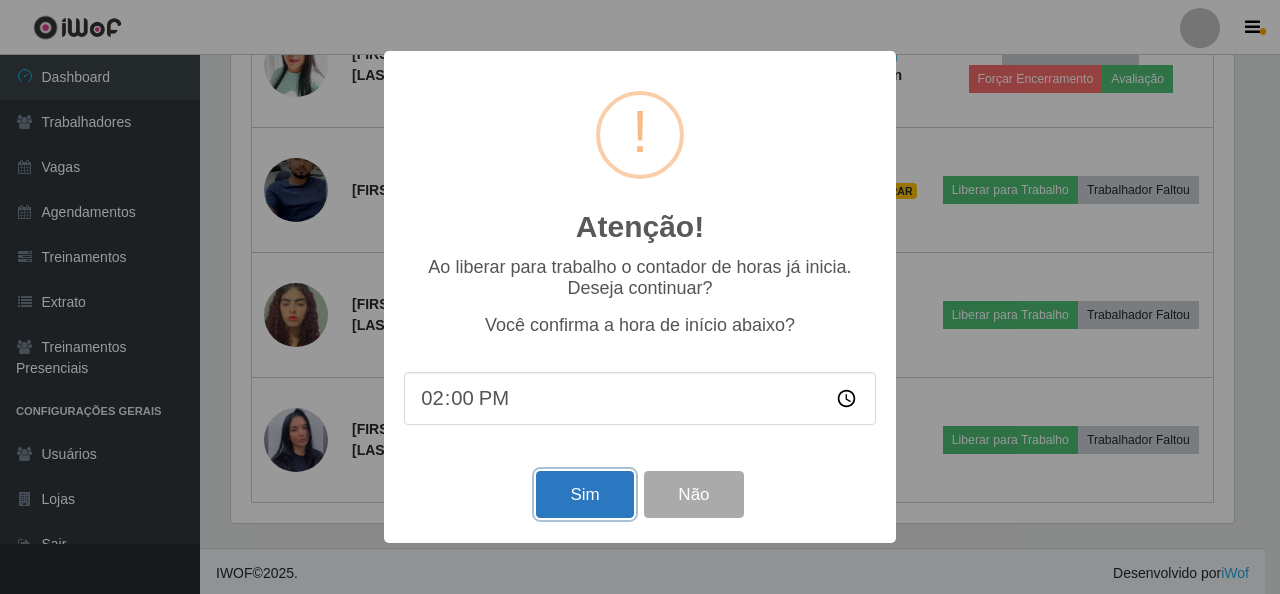 click on "Sim" at bounding box center [584, 494] 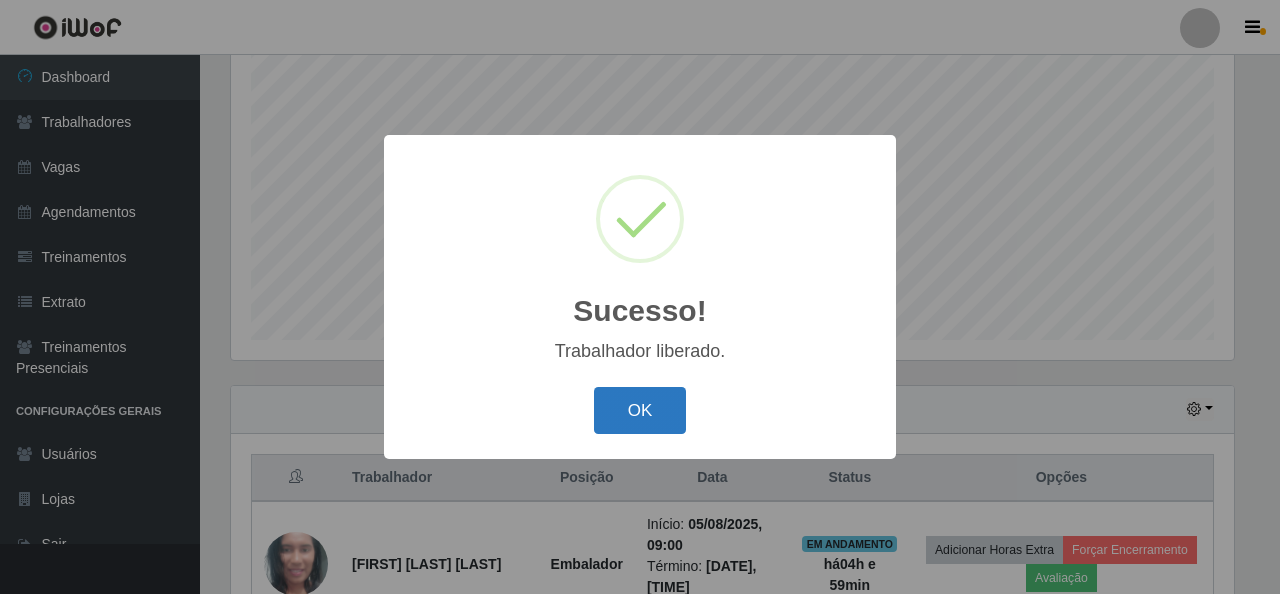 click on "OK" at bounding box center (640, 410) 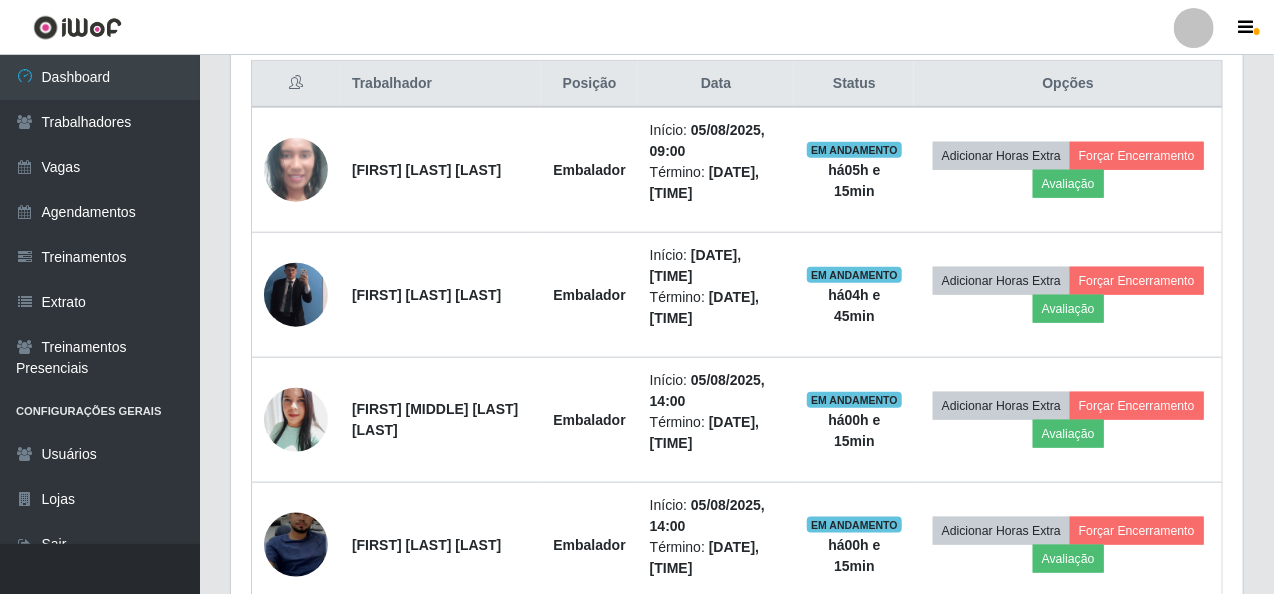 scroll, scrollTop: 724, scrollLeft: 0, axis: vertical 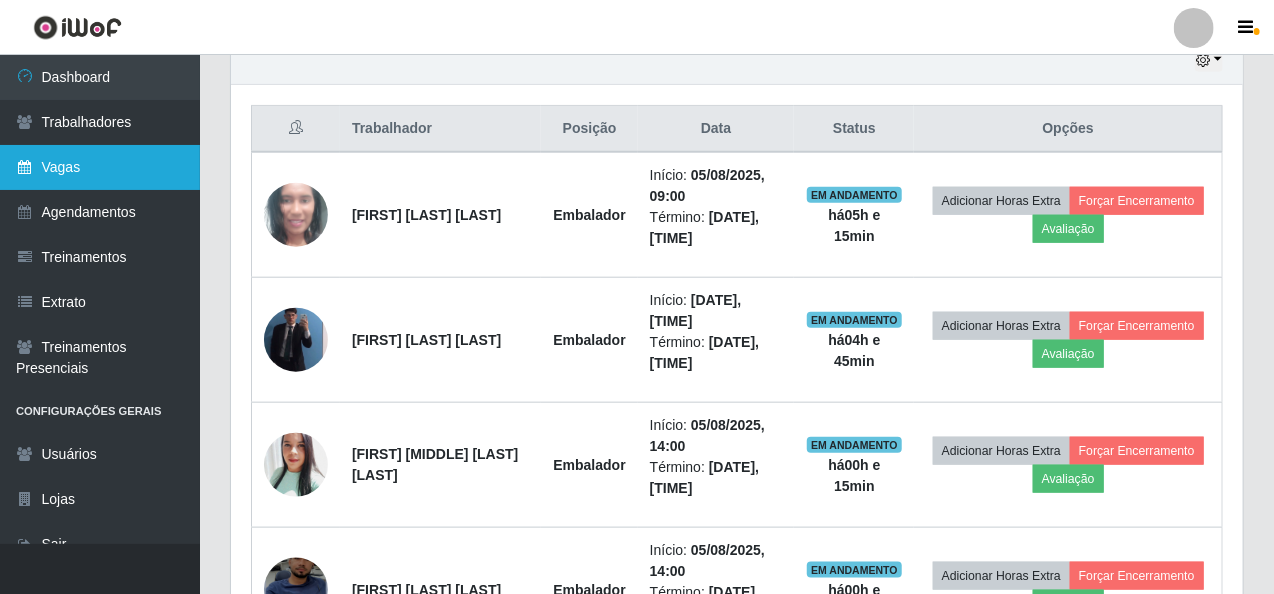 click on "Vagas" at bounding box center [100, 167] 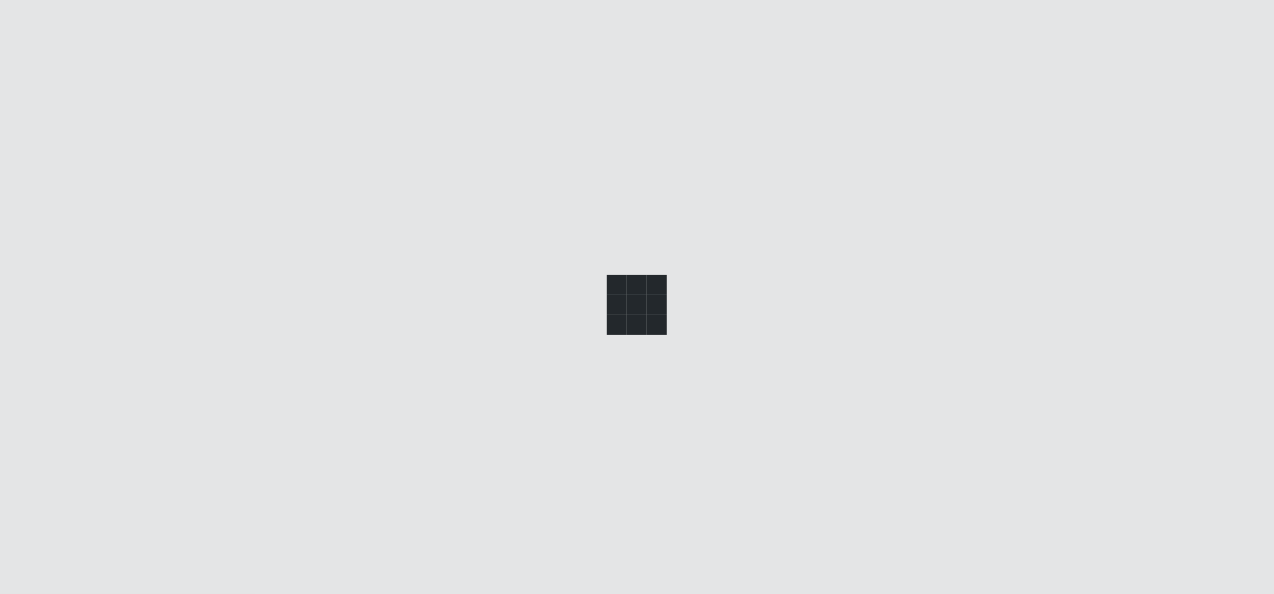 scroll, scrollTop: 0, scrollLeft: 0, axis: both 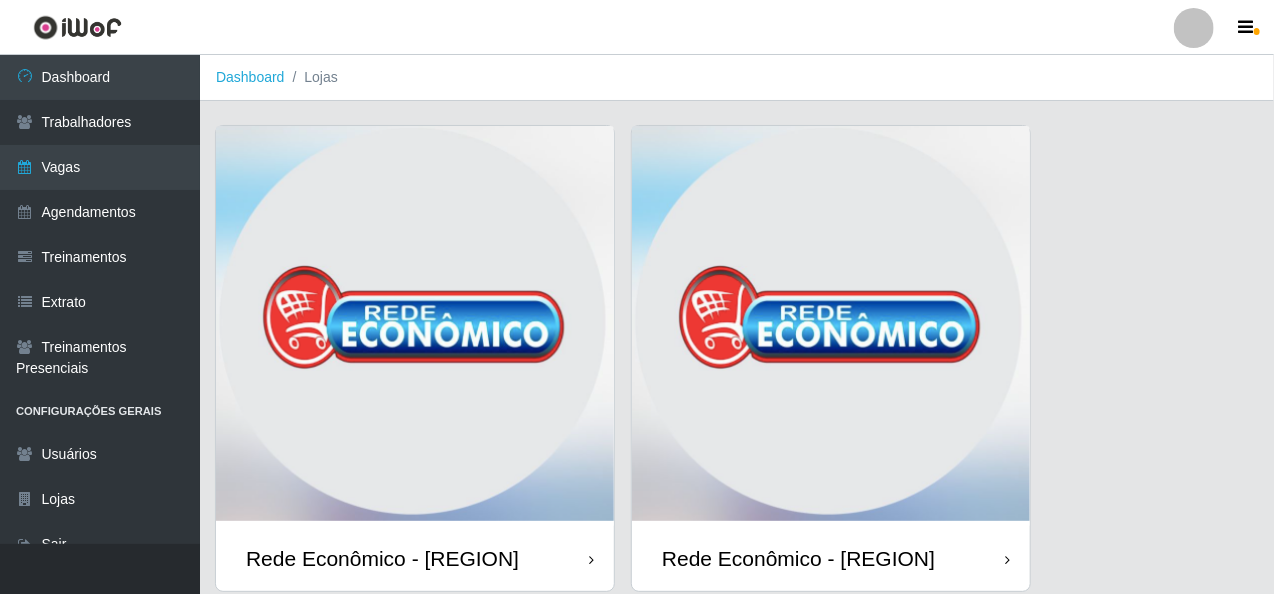 click at bounding box center [415, 326] 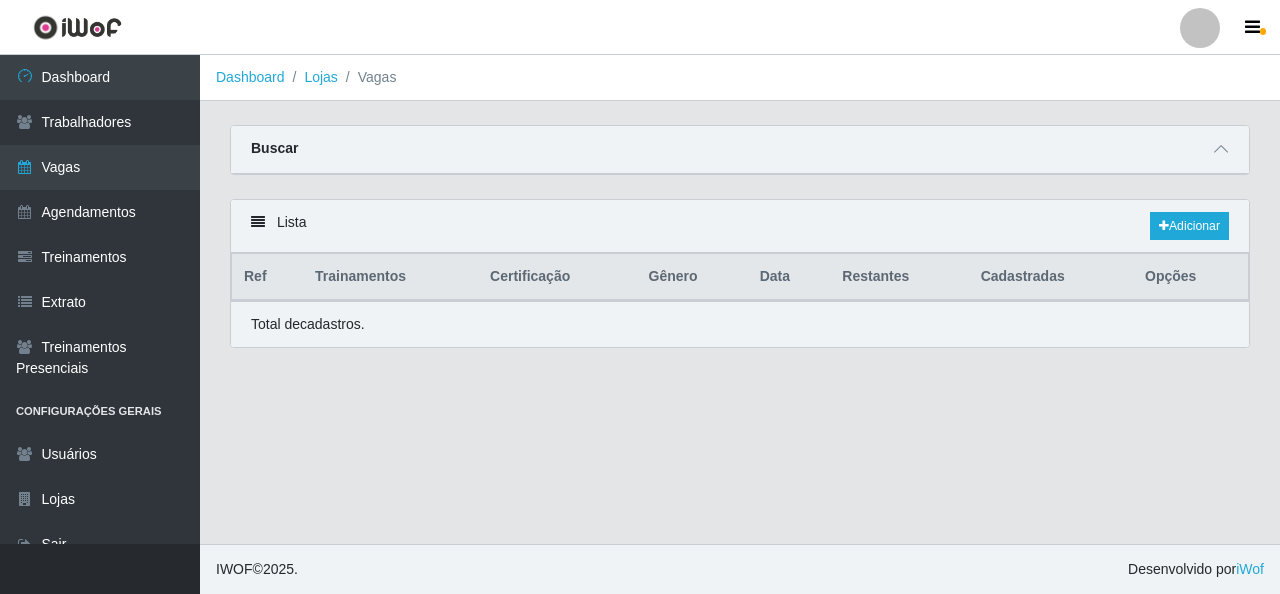click on "Sexo do Trabalhador [Selecione...]" at bounding box center [740, 162] 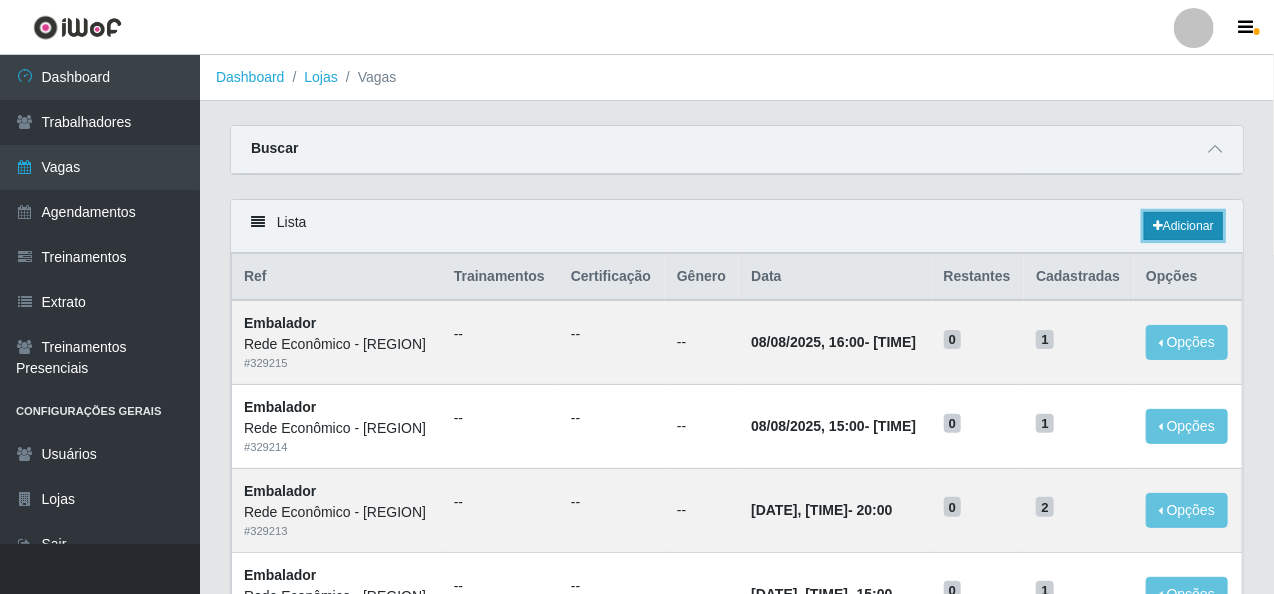 click on "Adicionar" at bounding box center (1183, 226) 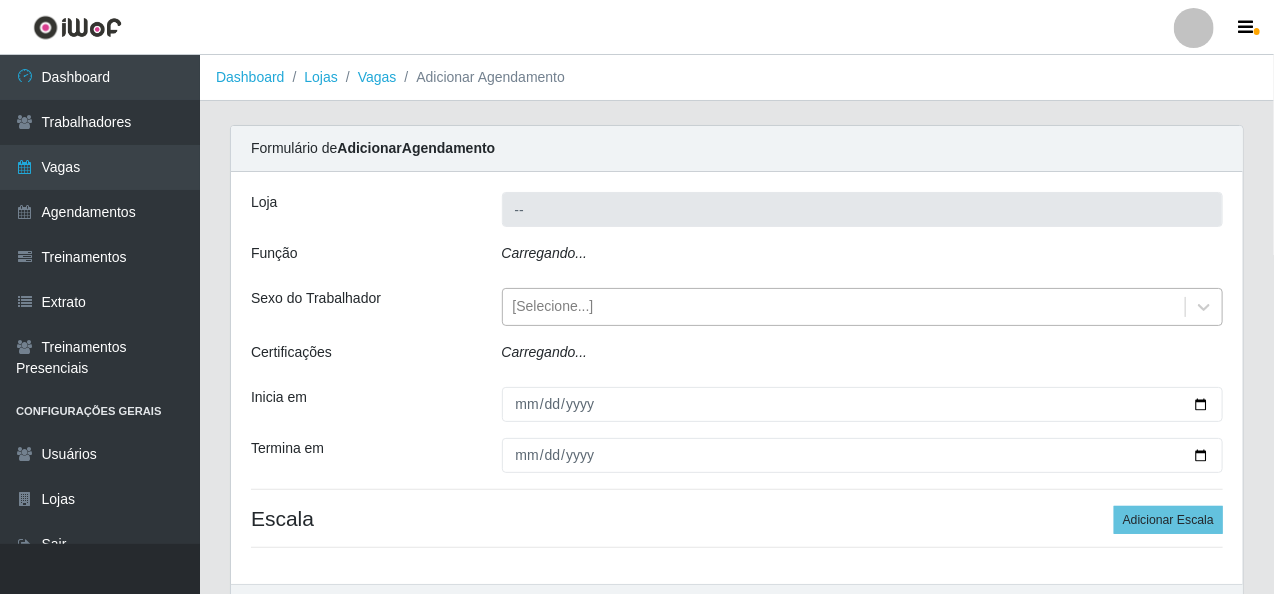 type on "Rede Econômico - [REGION]" 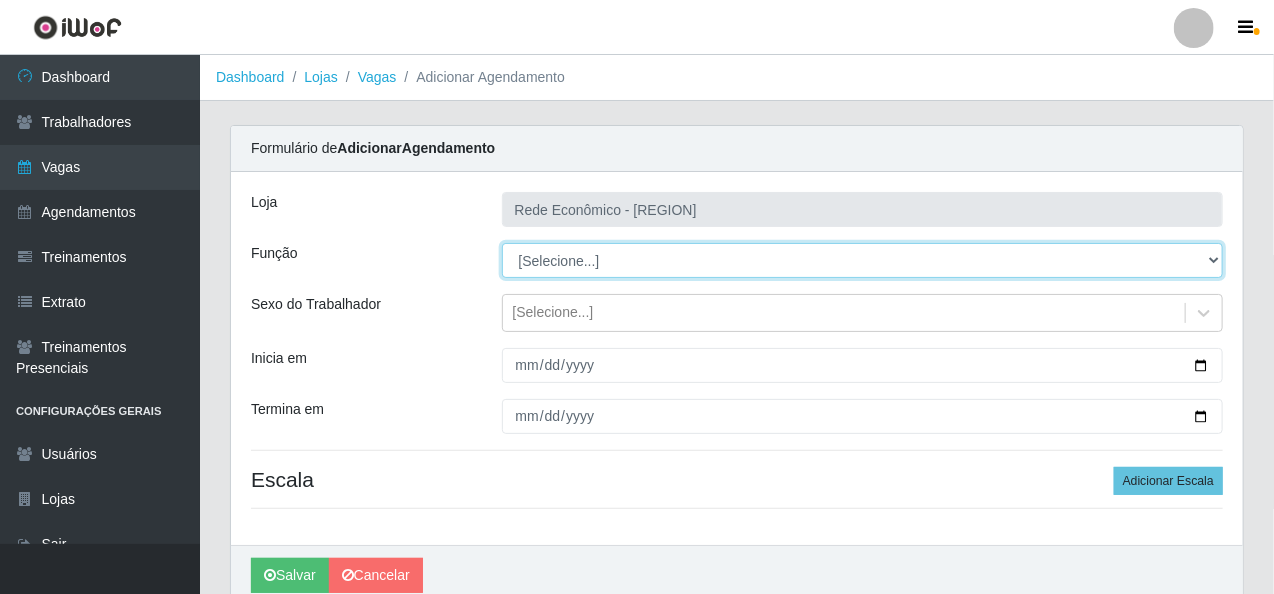 click on "[Selecione...] Embalador Embalador + Embalador ++ Operador de Caixa Operador de Caixa + Operador de Caixa ++ Repositor  Repositor + Repositor ++" at bounding box center (863, 260) 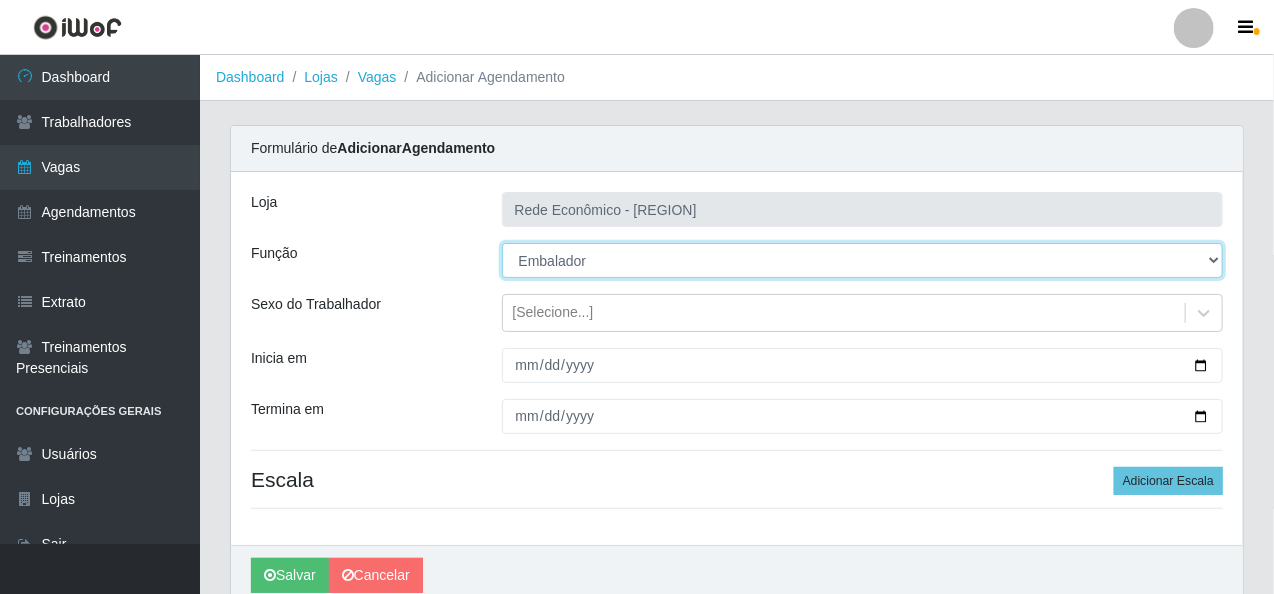 click on "[Selecione...] Embalador Embalador + Embalador ++ Operador de Caixa Operador de Caixa + Operador de Caixa ++ Repositor  Repositor + Repositor ++" at bounding box center (863, 260) 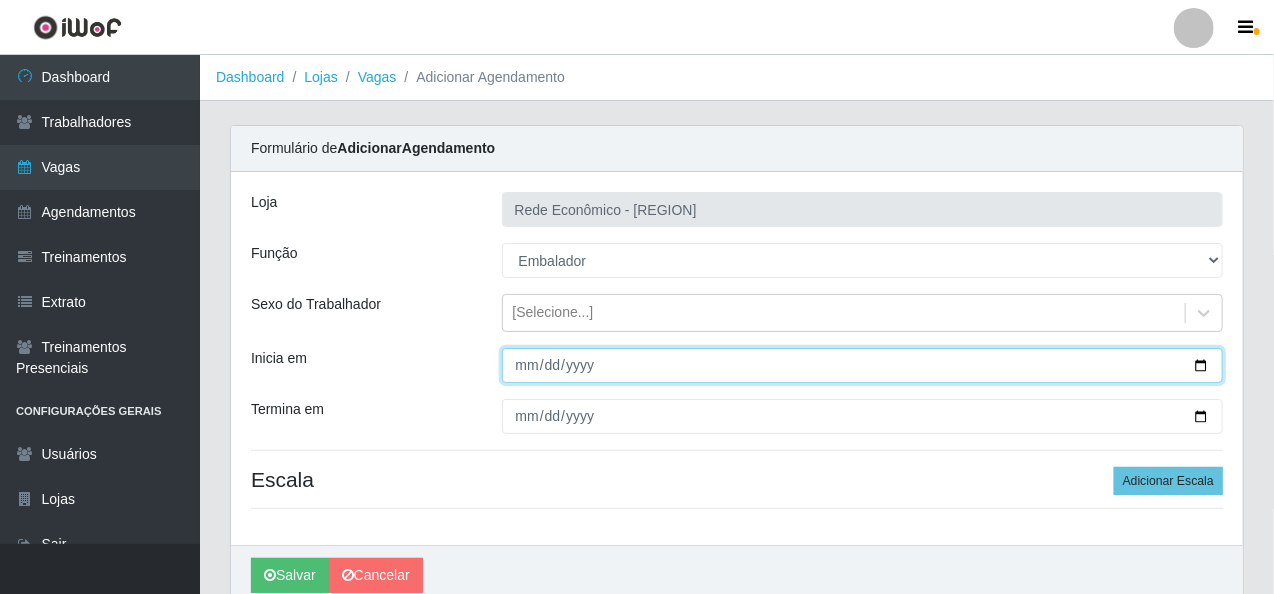 click on "Inicia em" at bounding box center [863, 365] 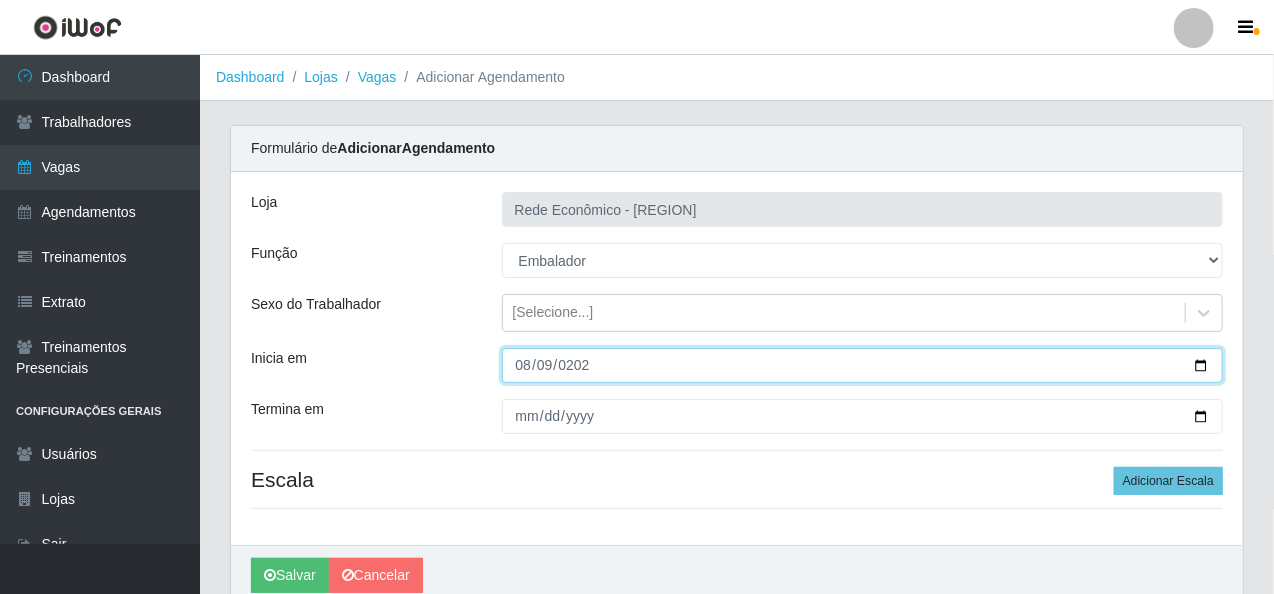 type on "2025-08-09" 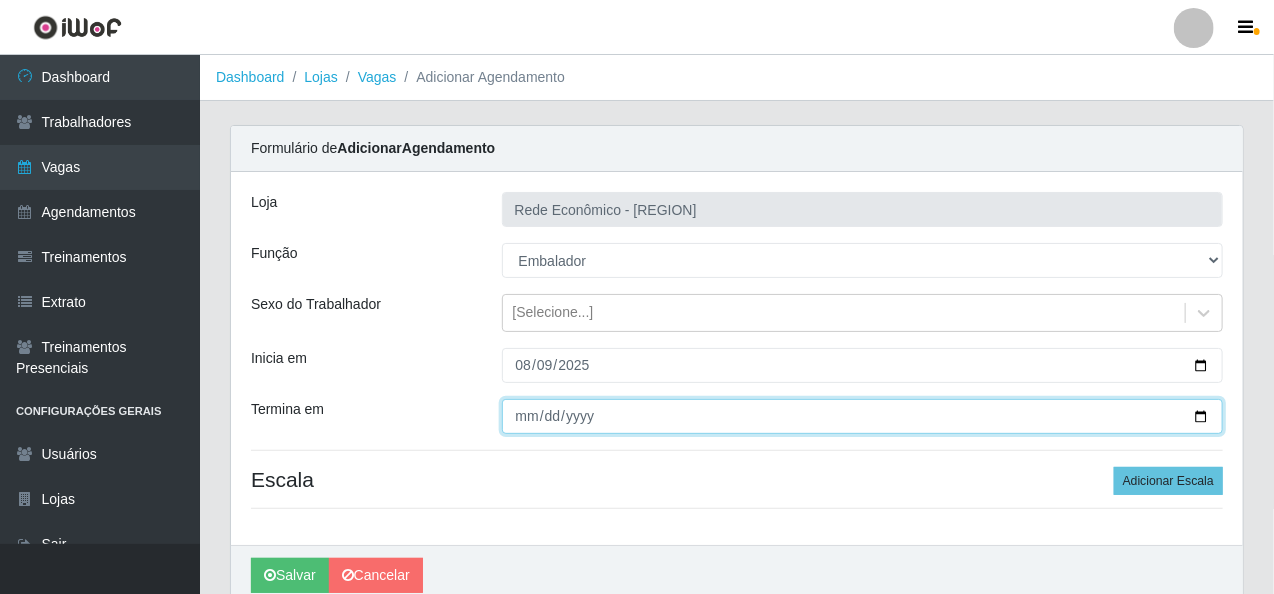 click on "Termina em" at bounding box center (863, 416) 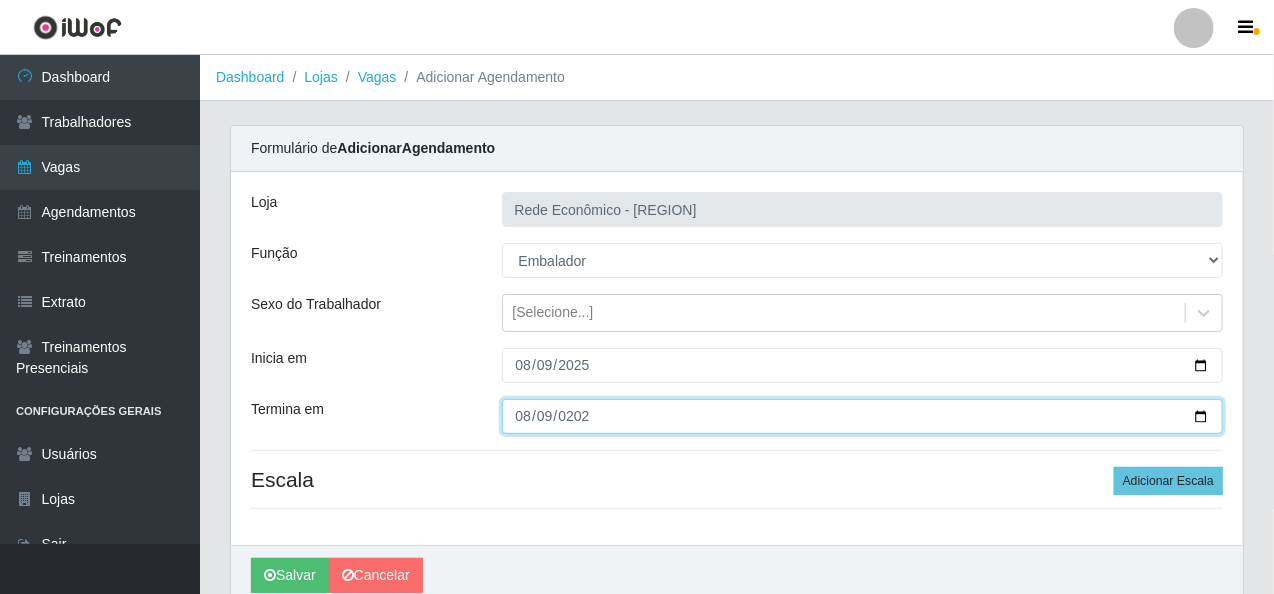 type on "2025-08-09" 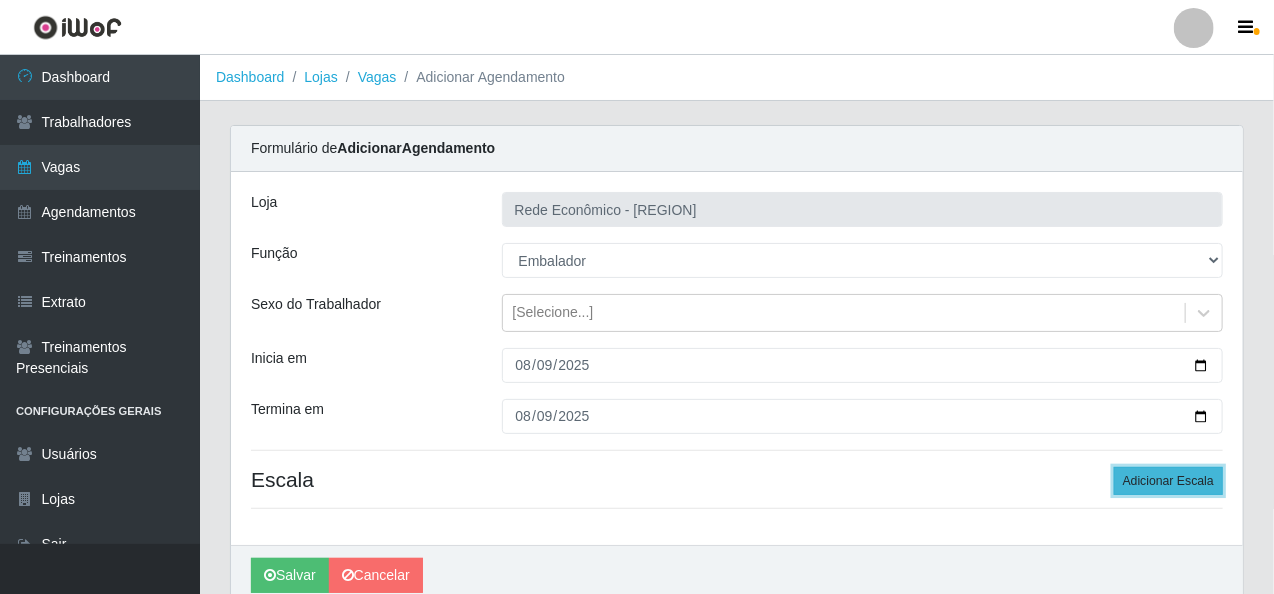click on "Adicionar Escala" at bounding box center [1168, 481] 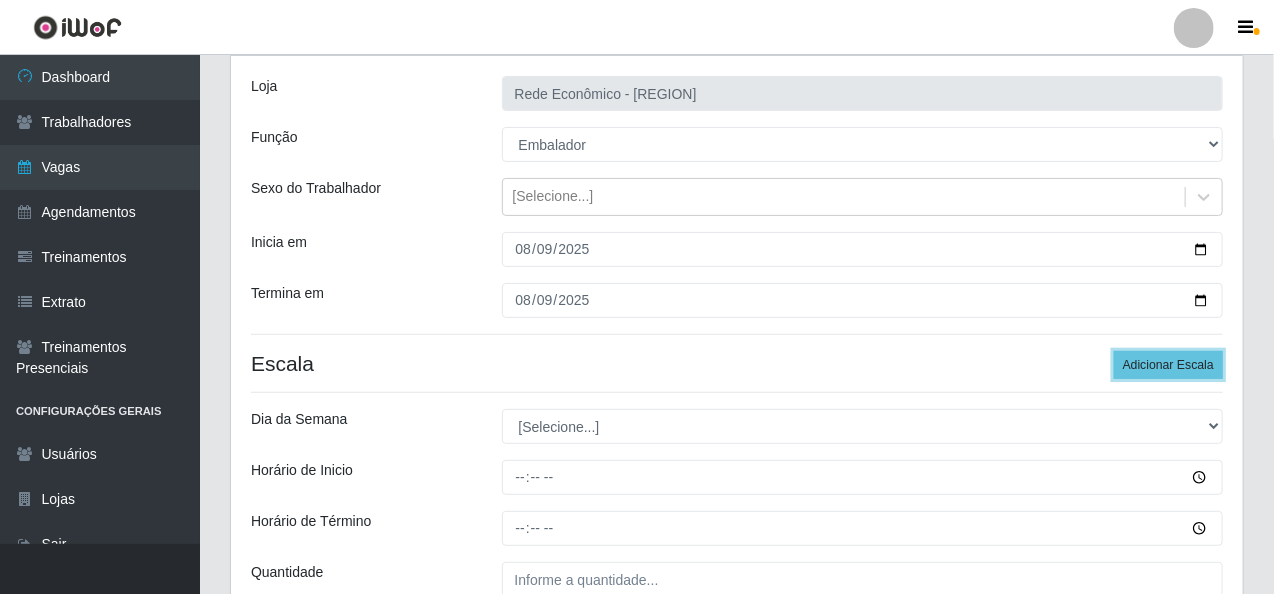 scroll, scrollTop: 300, scrollLeft: 0, axis: vertical 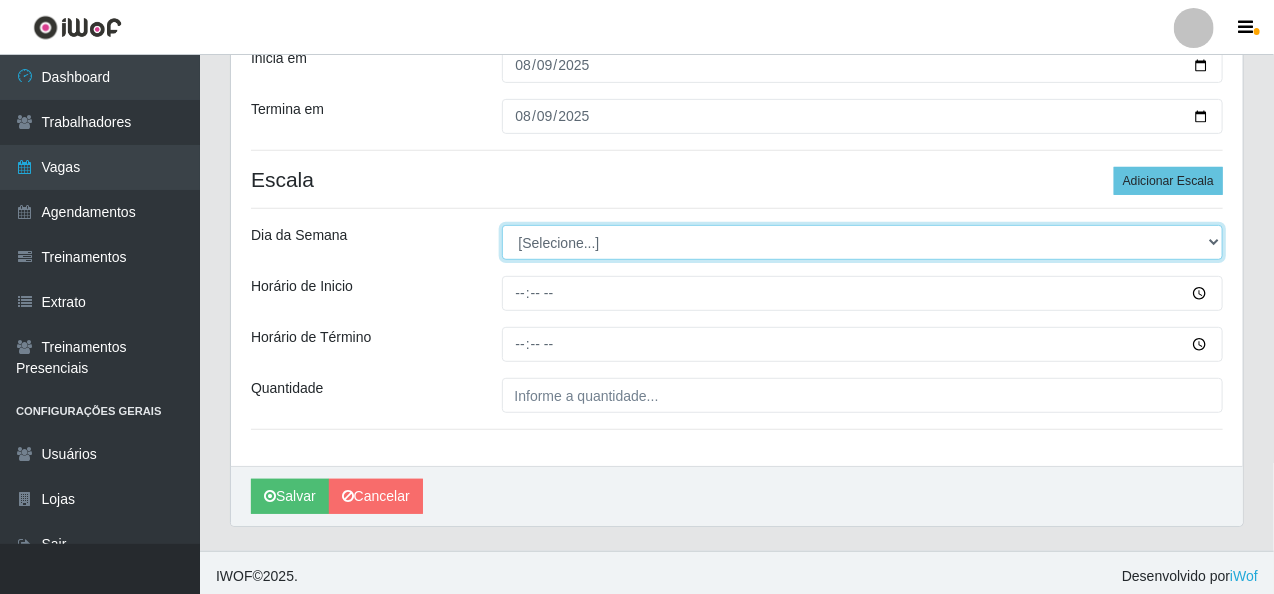 click on "[Selecione...] Segunda Terça Quarta Quinta Sexta Sábado Domingo" at bounding box center (863, 242) 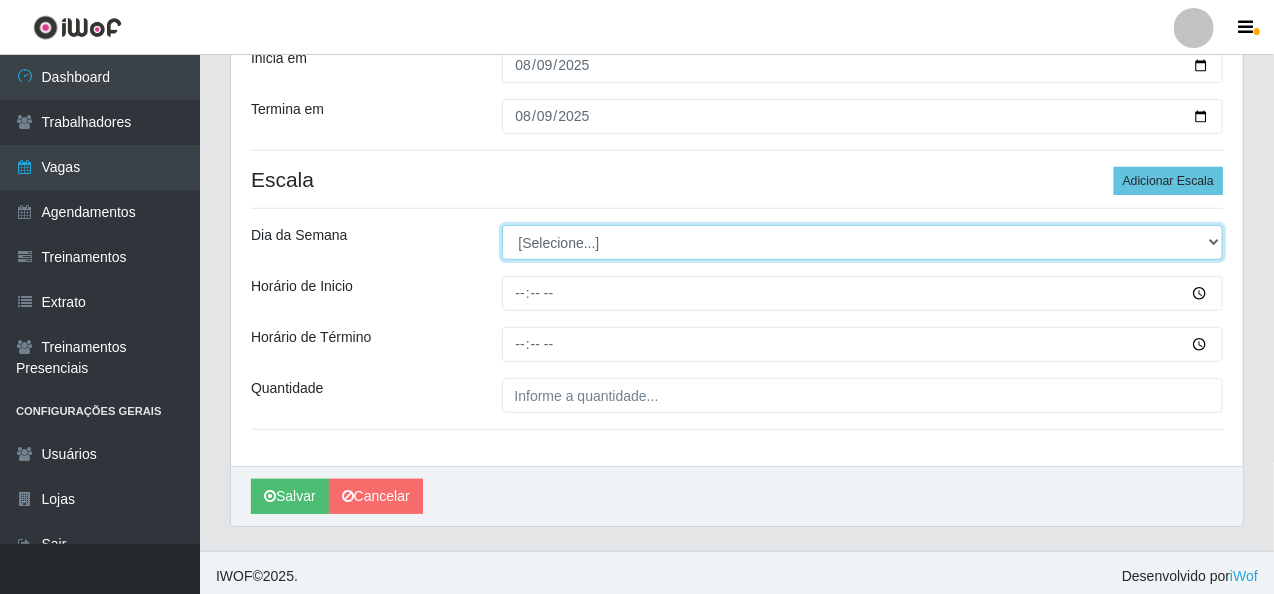 select on "6" 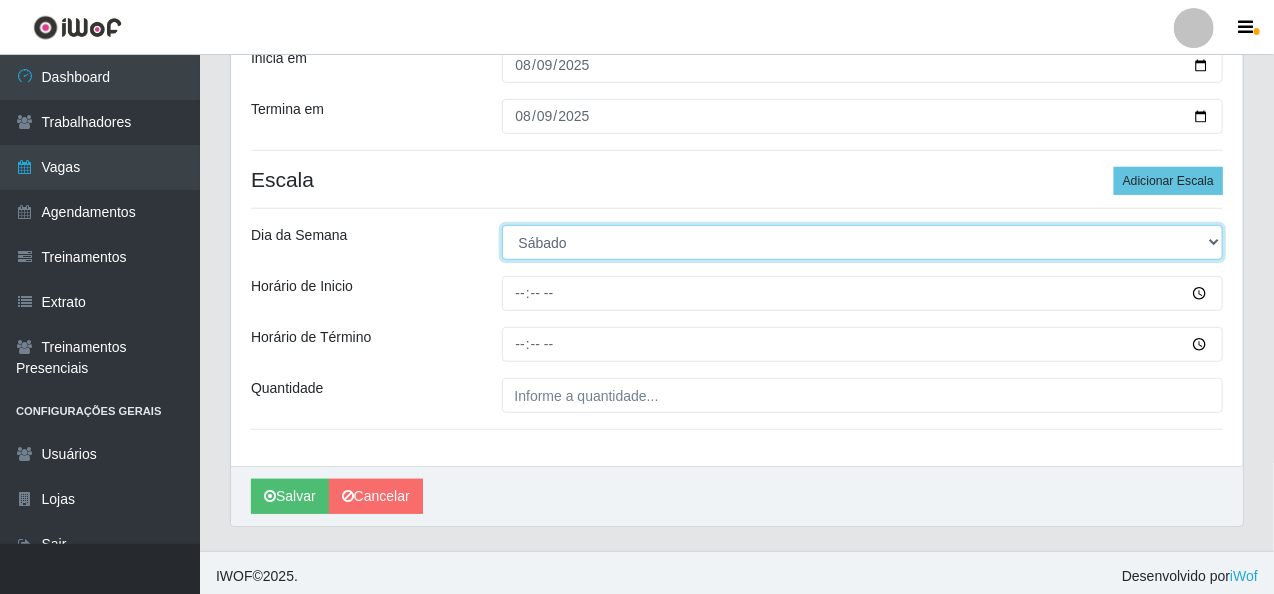 click on "[Selecione...] Segunda Terça Quarta Quinta Sexta Sábado Domingo" at bounding box center [863, 242] 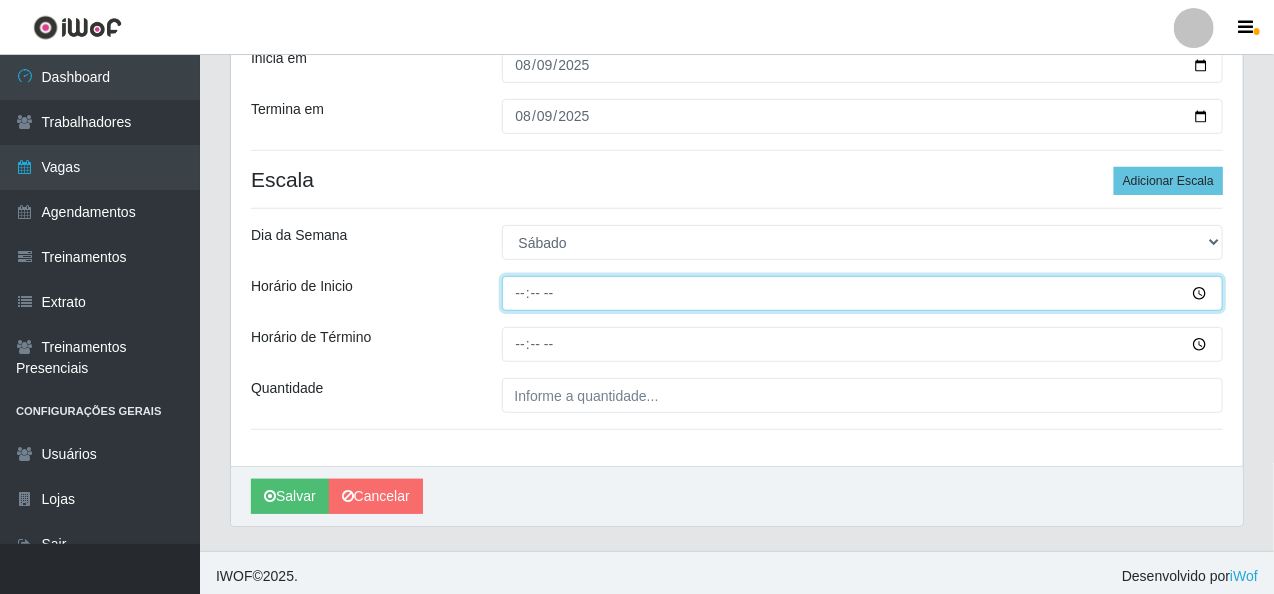 click on "Horário de Inicio" at bounding box center (863, 293) 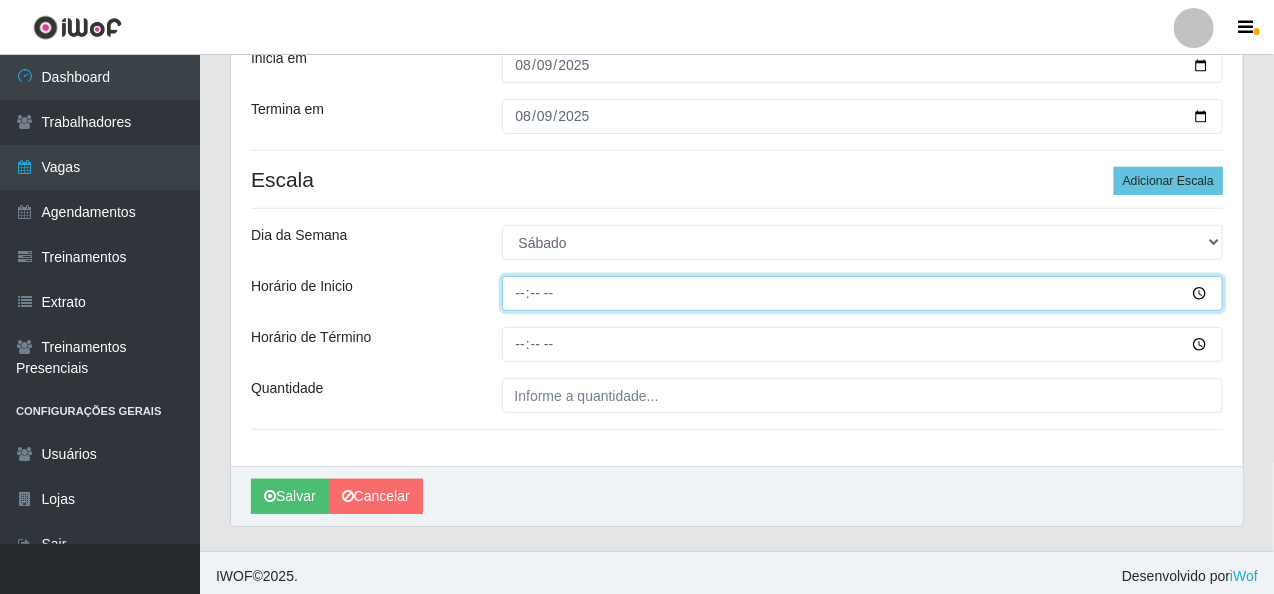 type on "[TIME]" 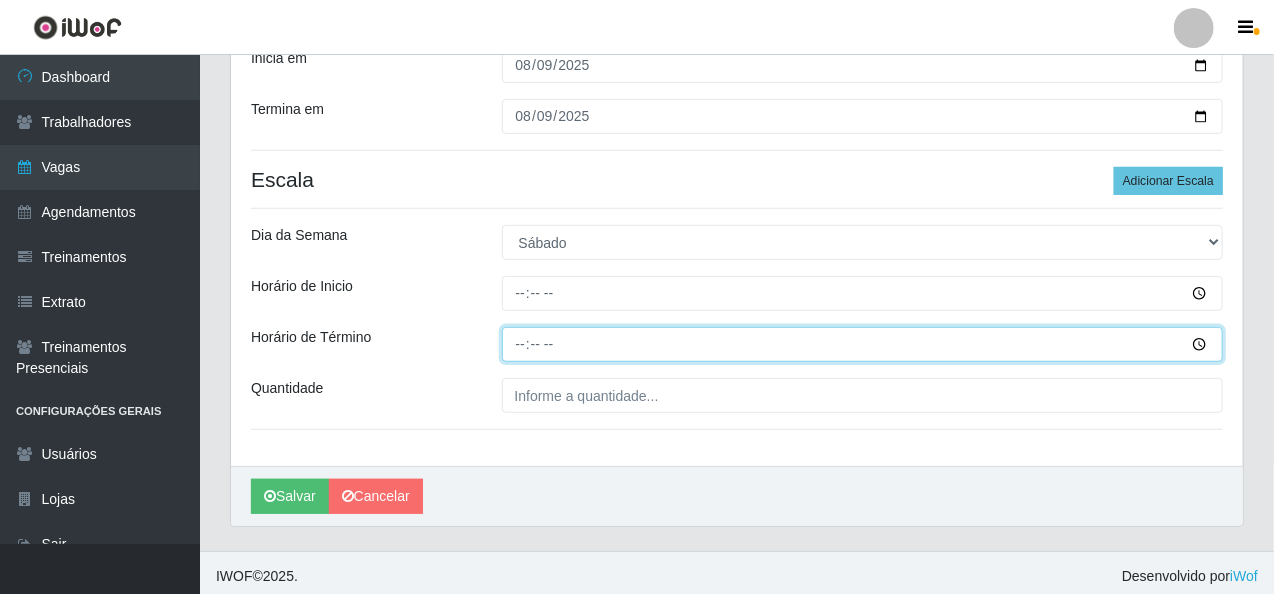 click on "Horário de Término" at bounding box center (863, 344) 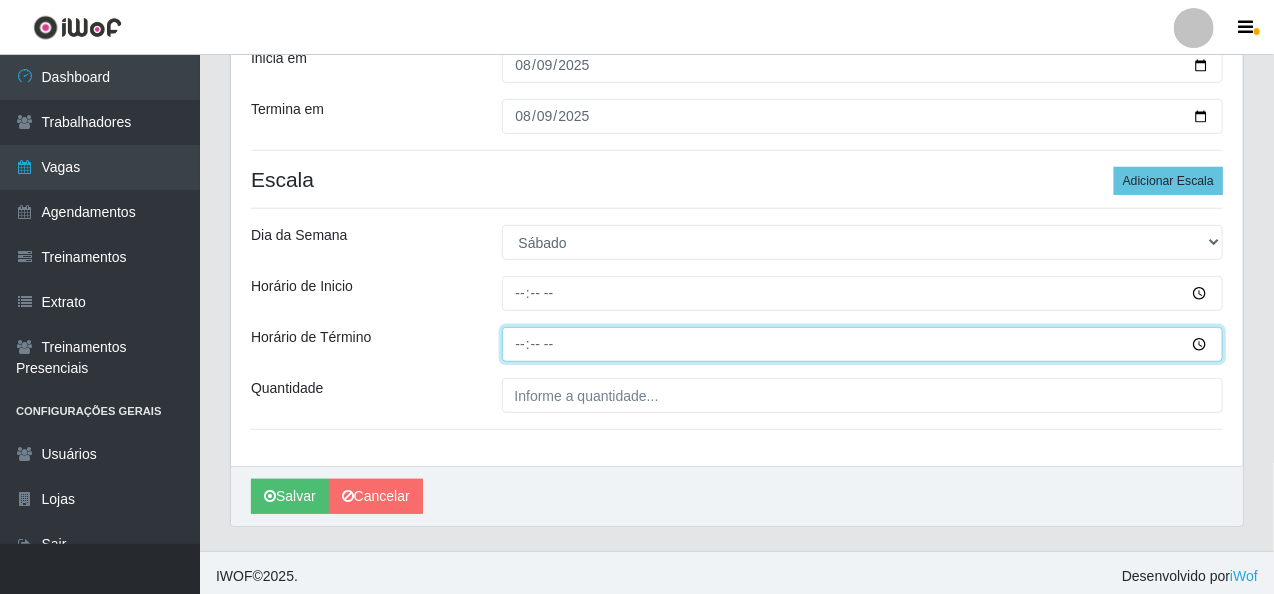 type on "13:30" 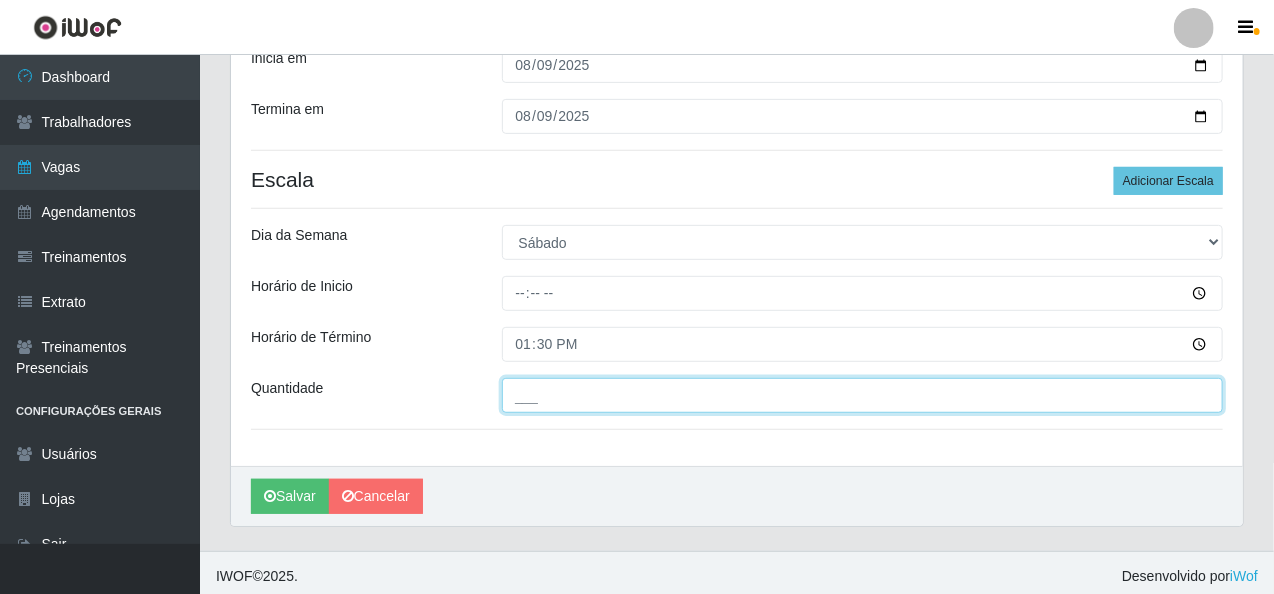 click on "___" at bounding box center (863, 395) 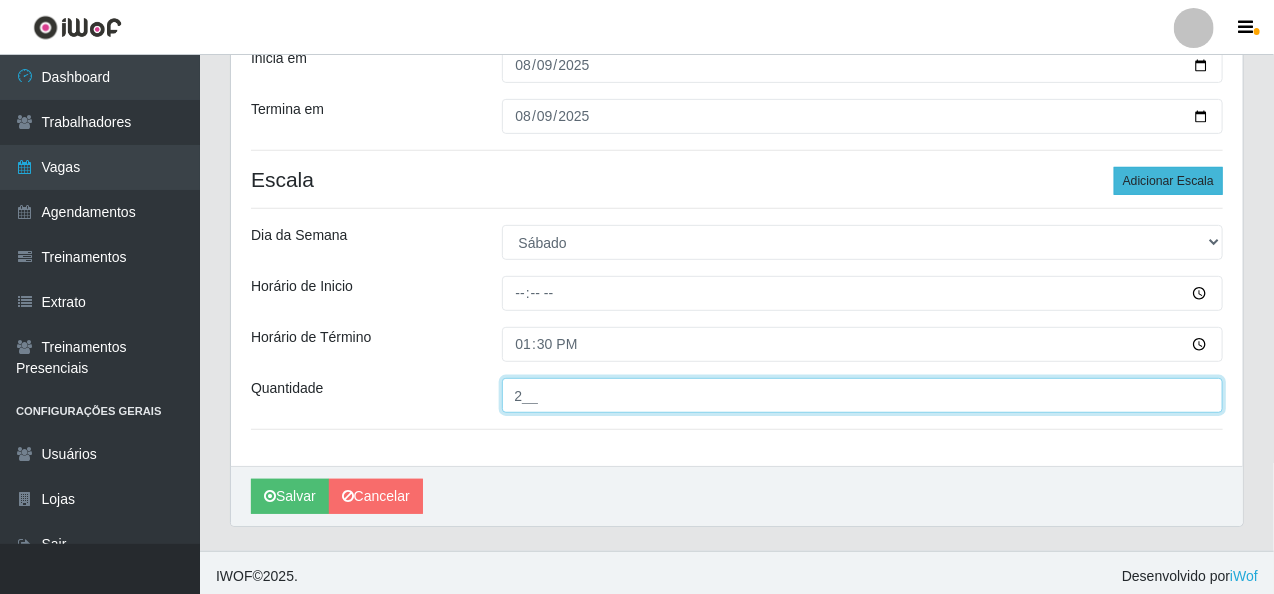 type on "2__" 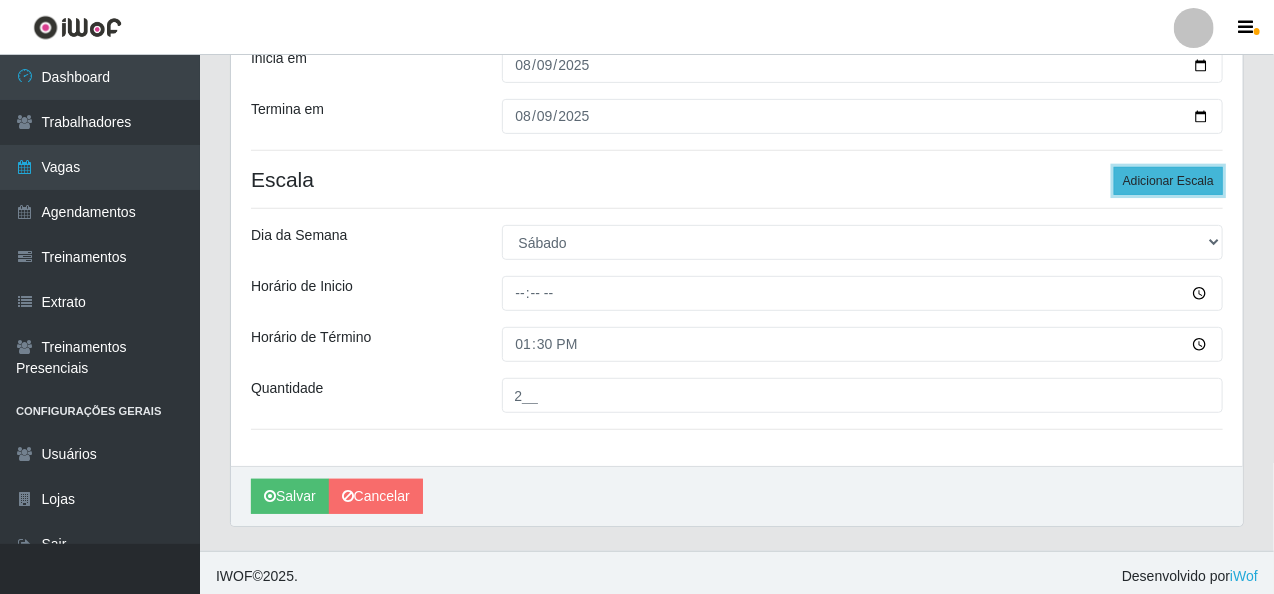 click on "Adicionar Escala" at bounding box center (1168, 181) 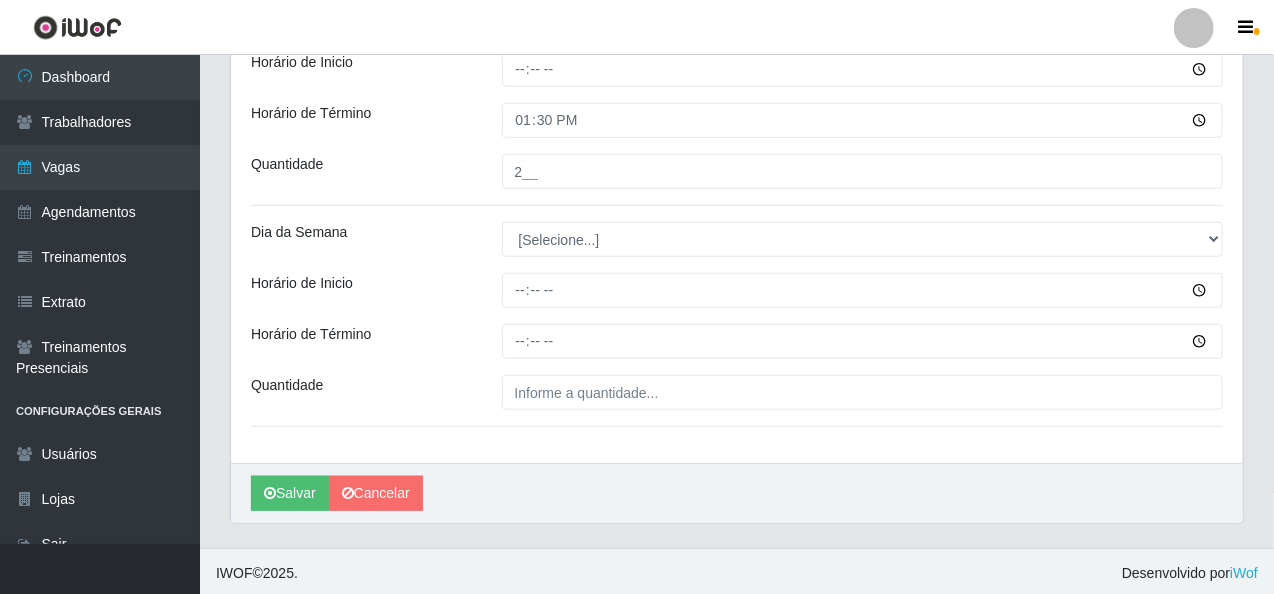 scroll, scrollTop: 526, scrollLeft: 0, axis: vertical 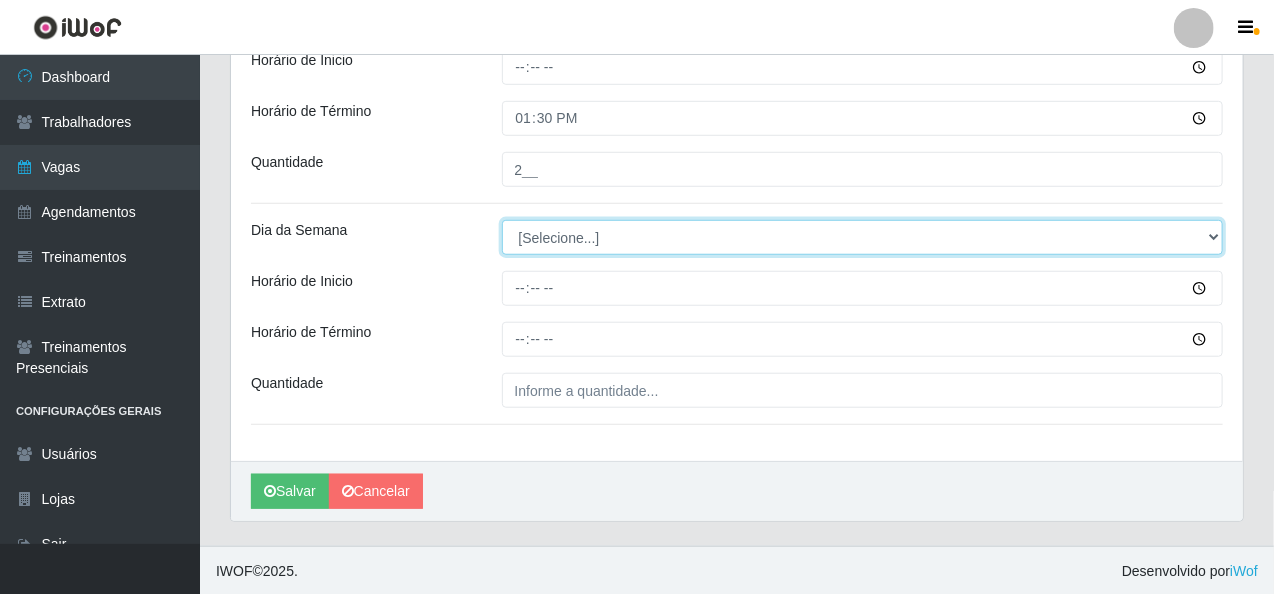 click on "[Selecione...] Segunda Terça Quarta Quinta Sexta Sábado Domingo" at bounding box center [863, 237] 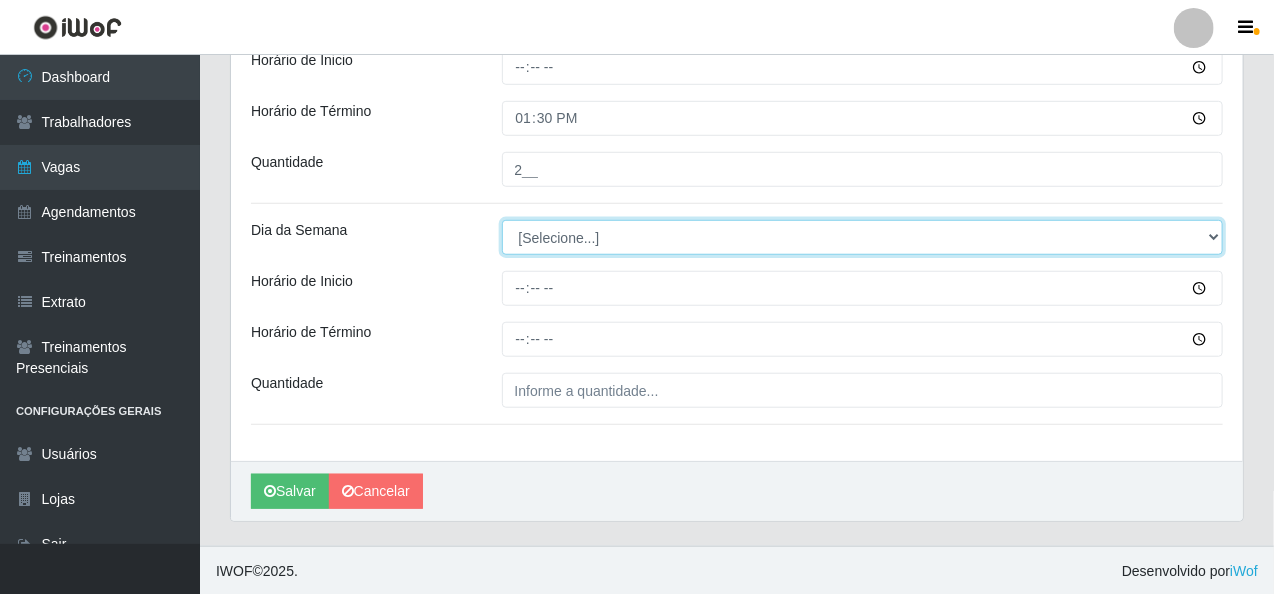 select on "6" 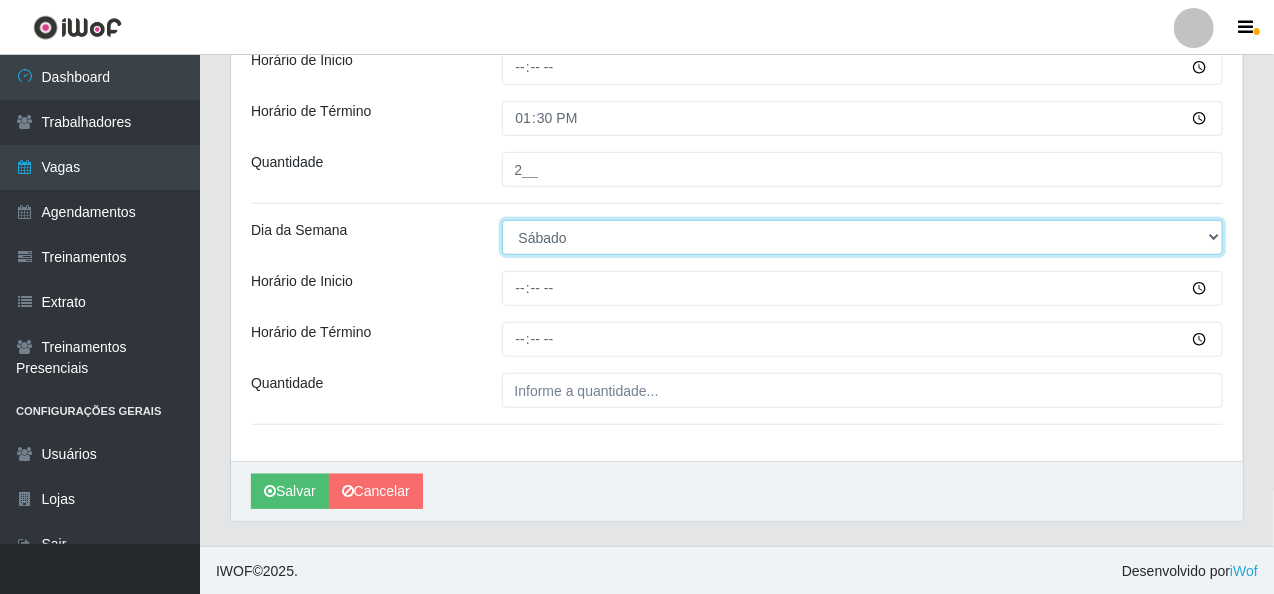 click on "[Selecione...] Segunda Terça Quarta Quinta Sexta Sábado Domingo" at bounding box center (863, 237) 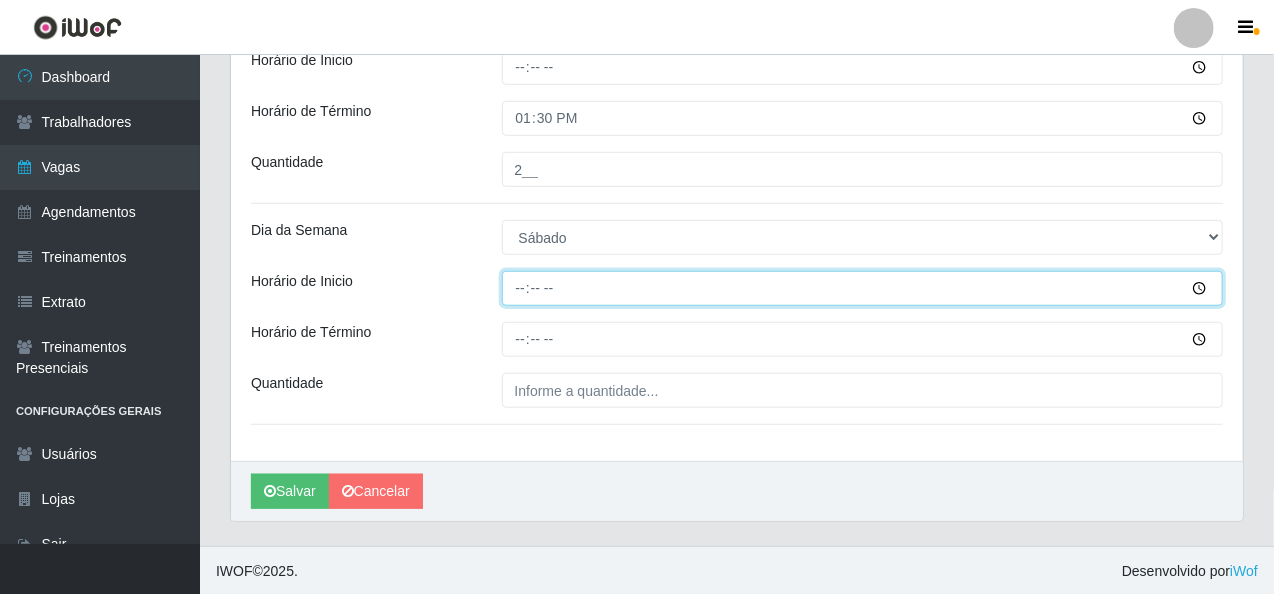 click on "Horário de Inicio" at bounding box center [863, 288] 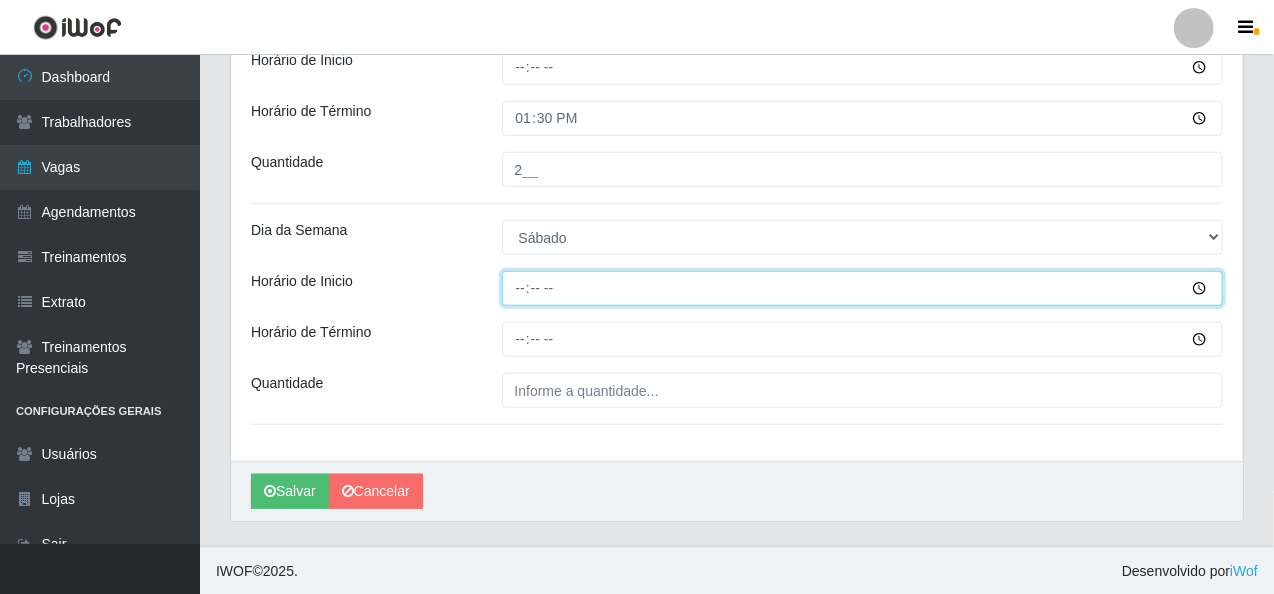 type on "08:00" 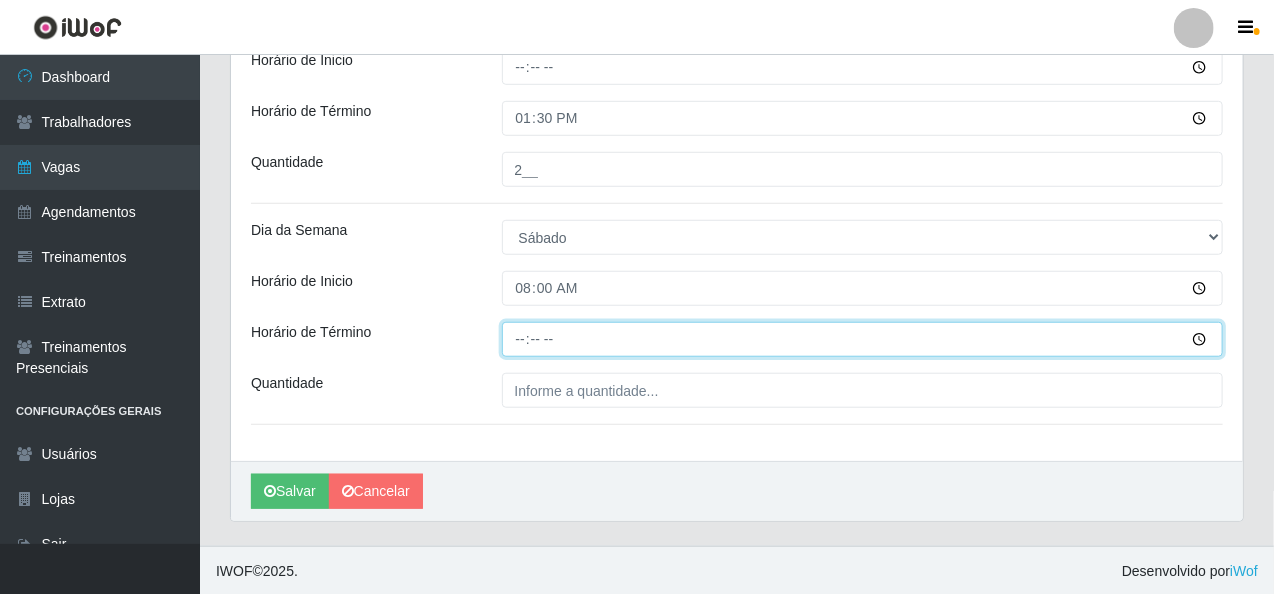 click on "Horário de Término" at bounding box center [863, 339] 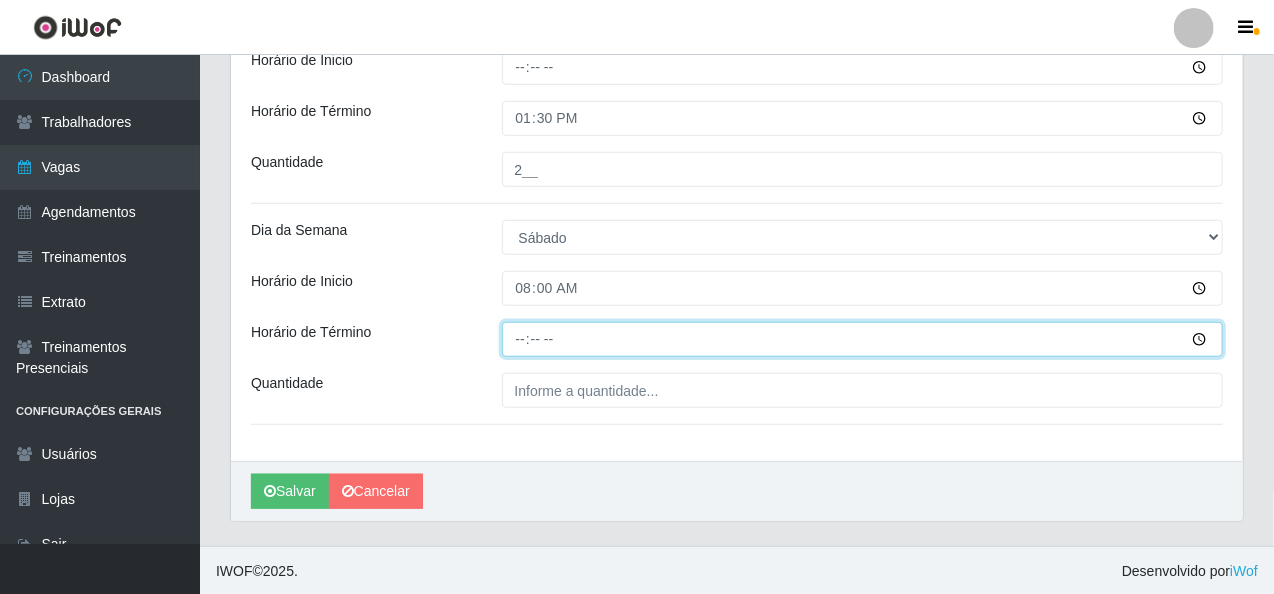 type on "14:00" 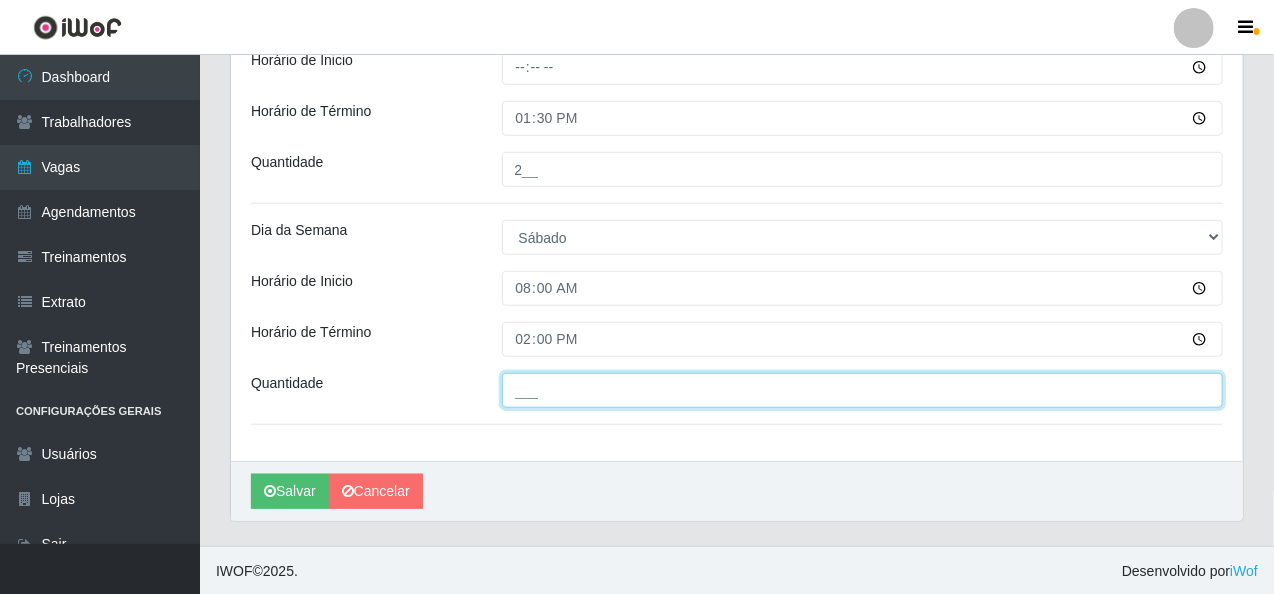 click on "___" at bounding box center [863, 390] 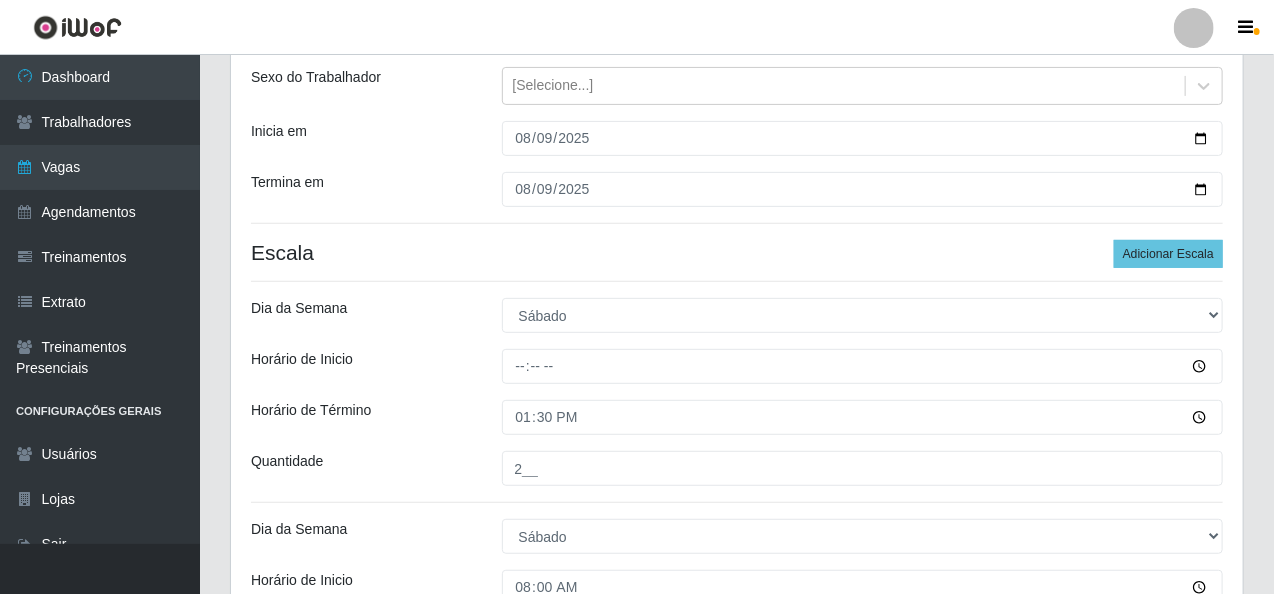 scroll, scrollTop: 226, scrollLeft: 0, axis: vertical 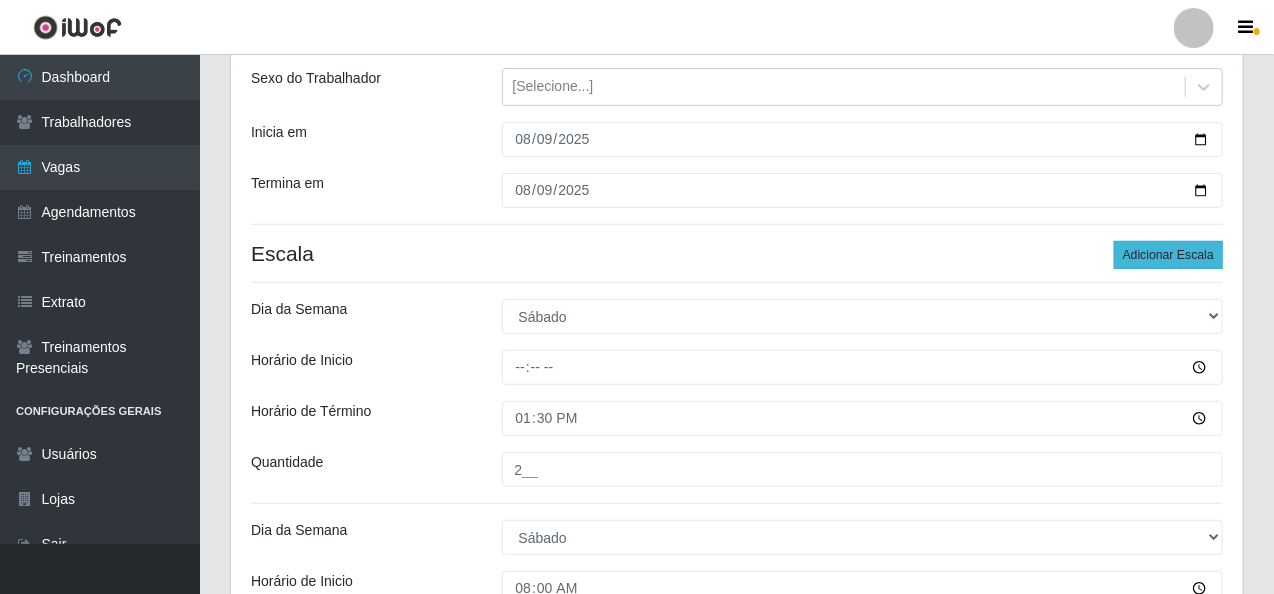type on "1__" 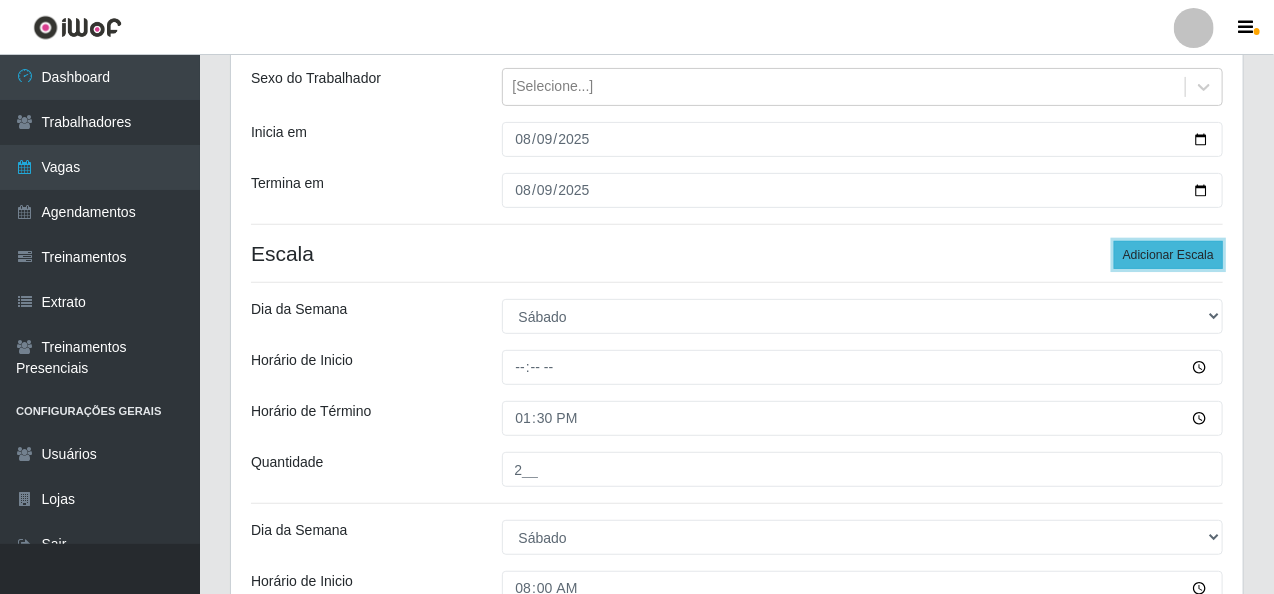 click on "Adicionar Escala" at bounding box center (1168, 255) 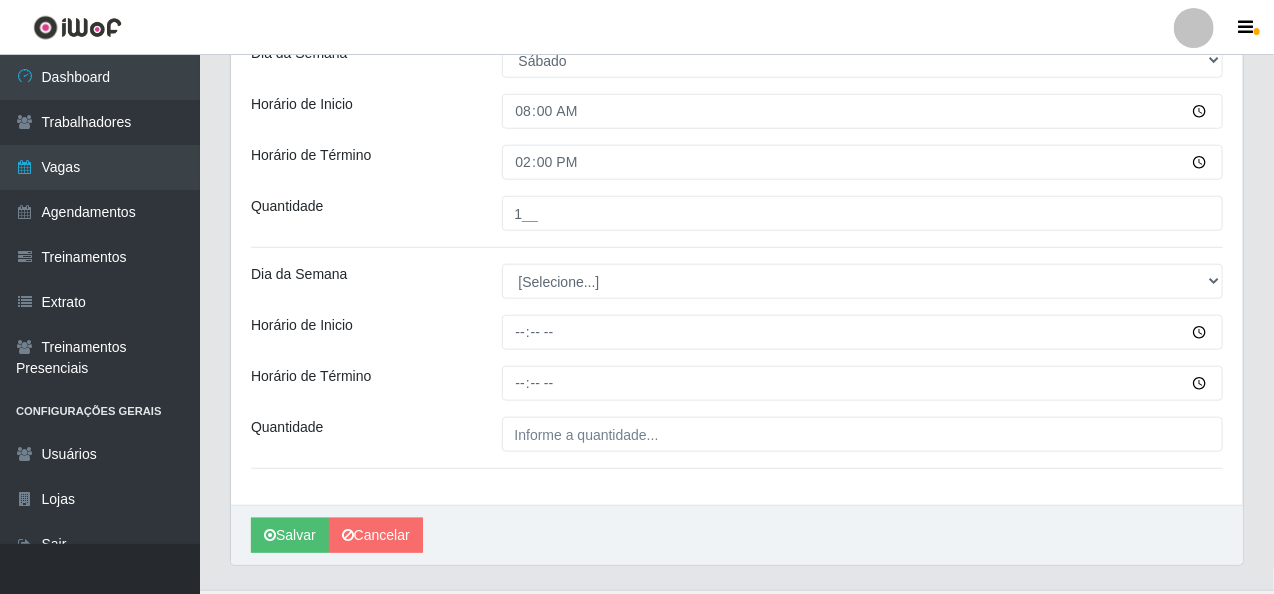 scroll, scrollTop: 726, scrollLeft: 0, axis: vertical 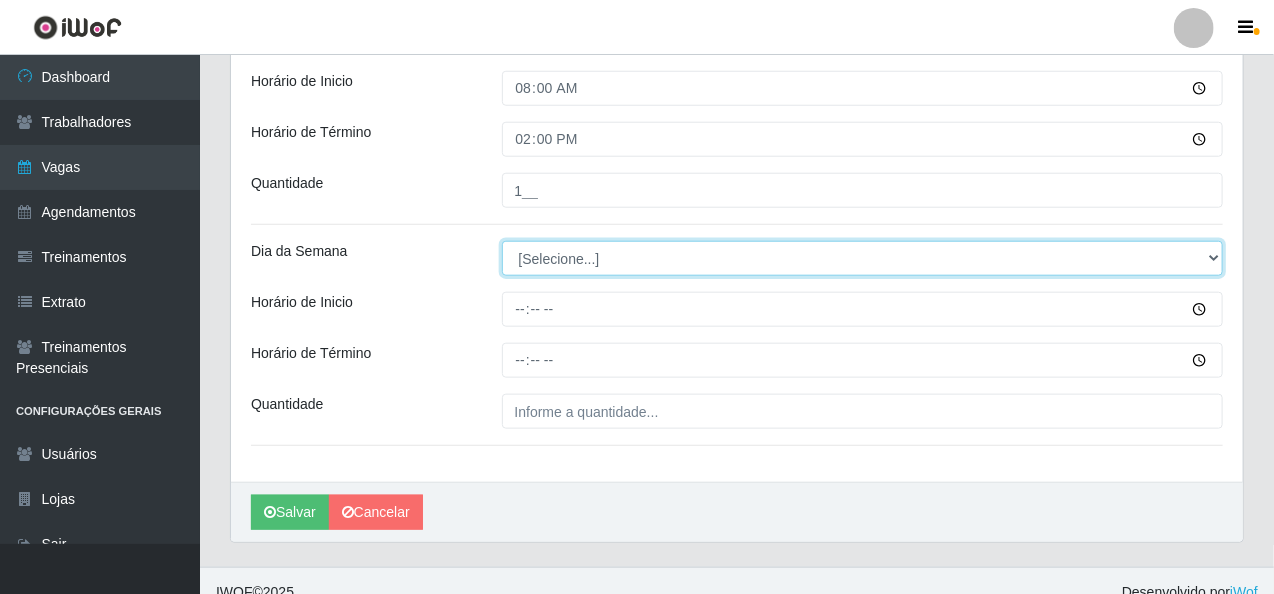 click on "[Selecione...] Segunda Terça Quarta Quinta Sexta Sábado Domingo" at bounding box center [863, 258] 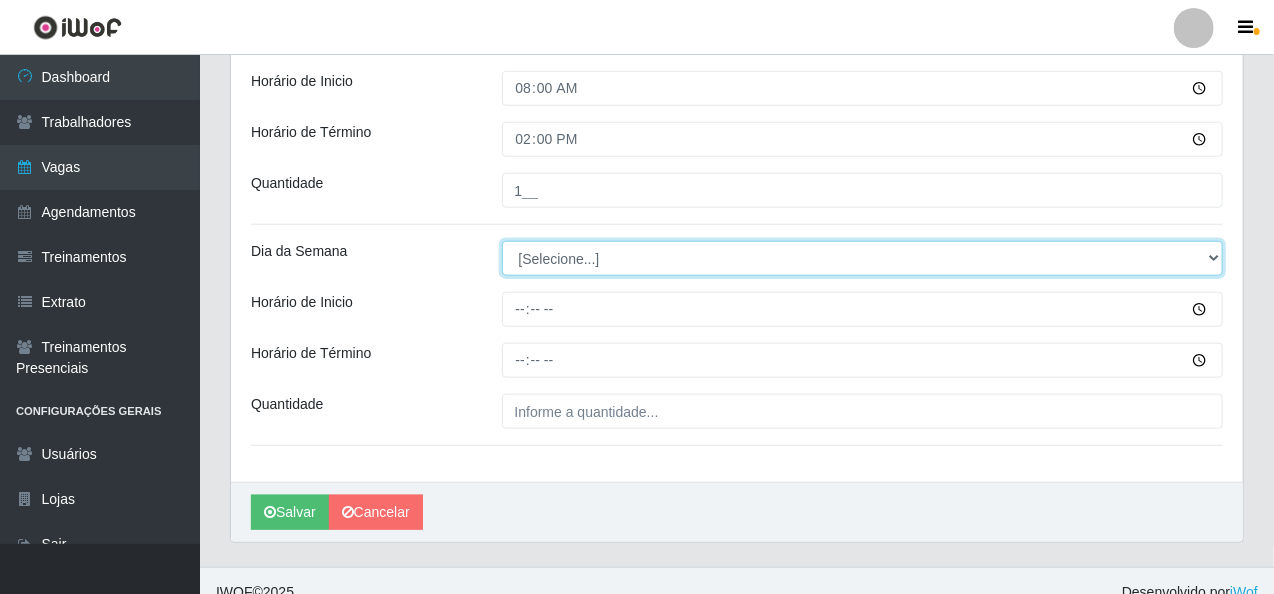 select on "6" 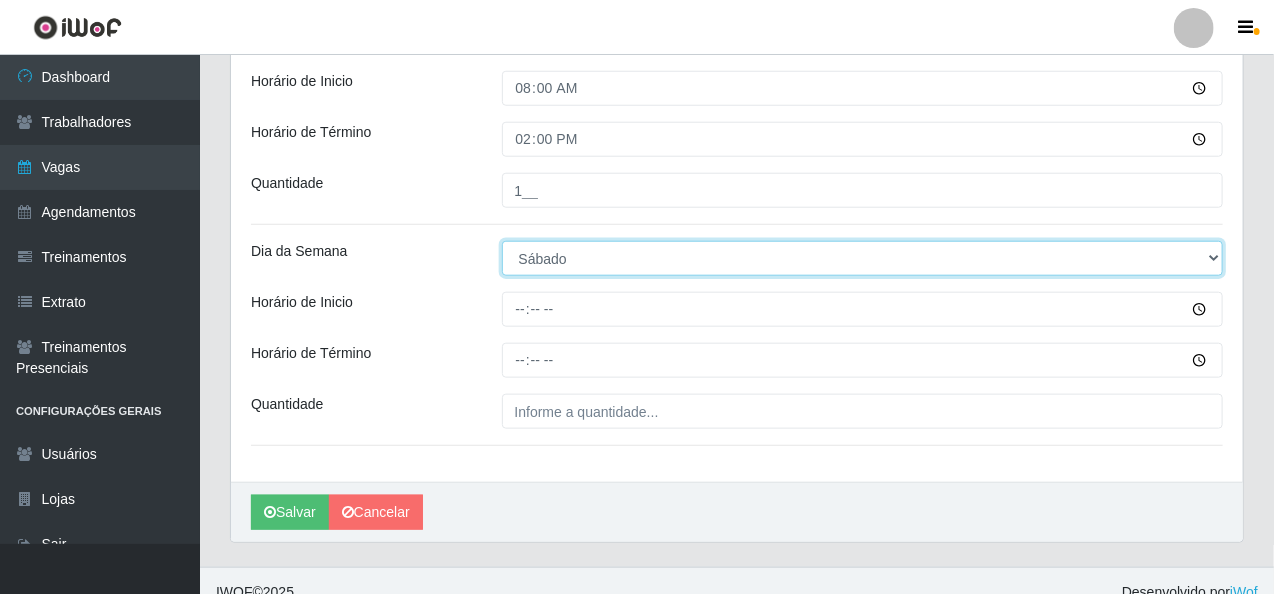click on "[Selecione...] Segunda Terça Quarta Quinta Sexta Sábado Domingo" at bounding box center [863, 258] 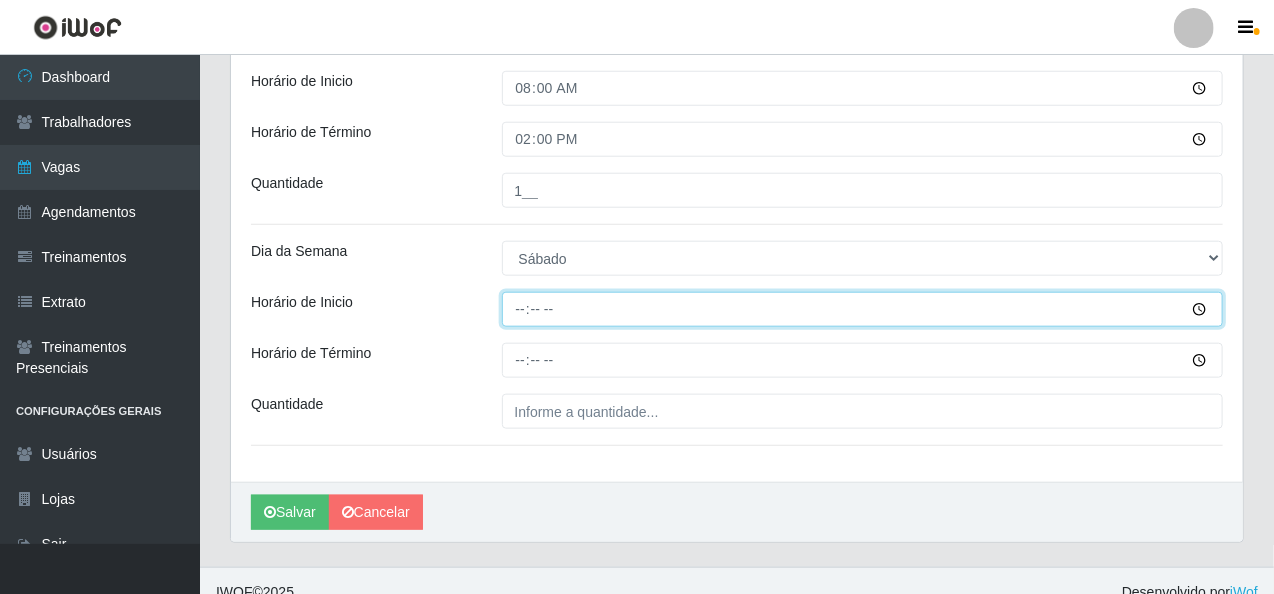 click on "Horário de Inicio" at bounding box center [863, 309] 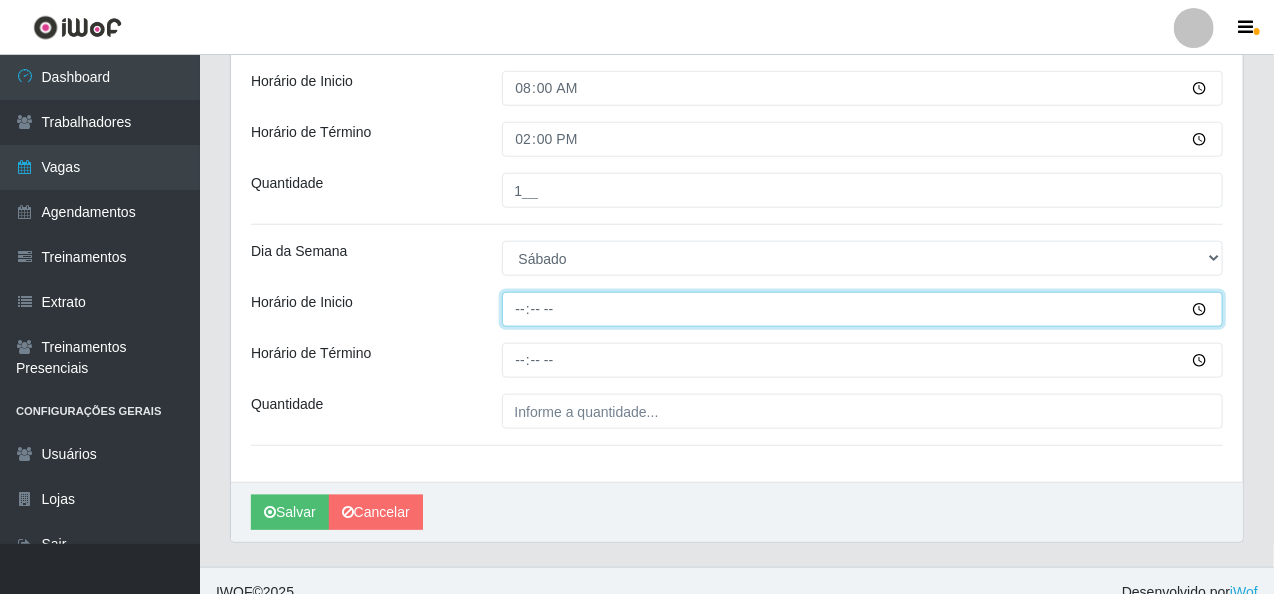 type on "09:00" 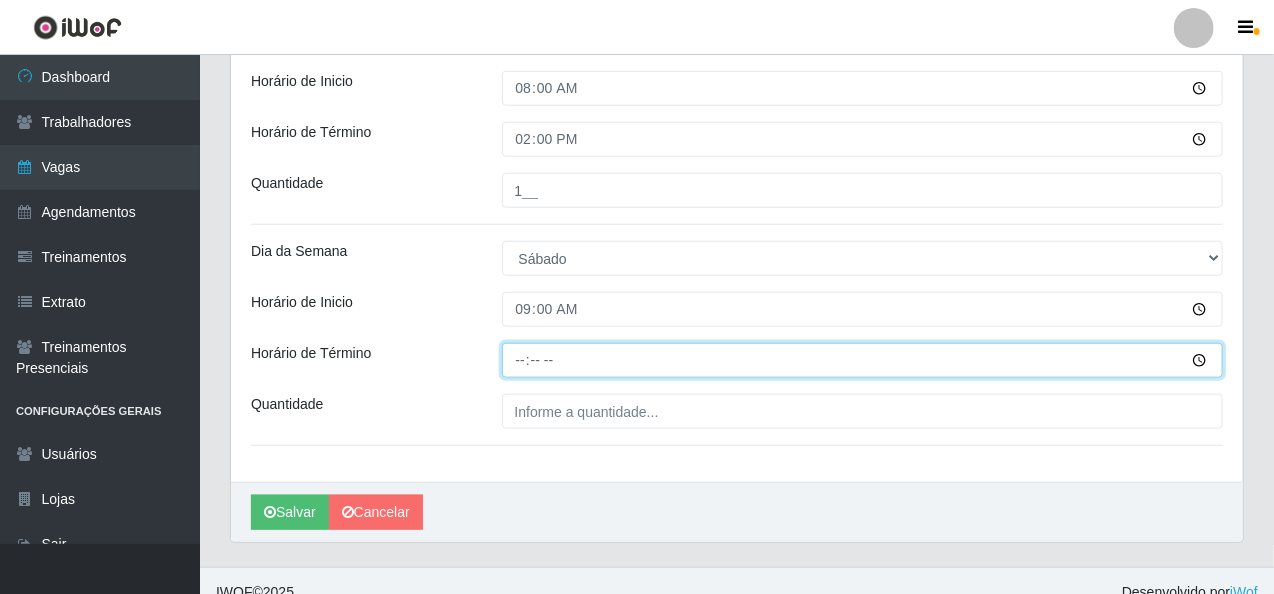 click on "Horário de Término" at bounding box center (863, 360) 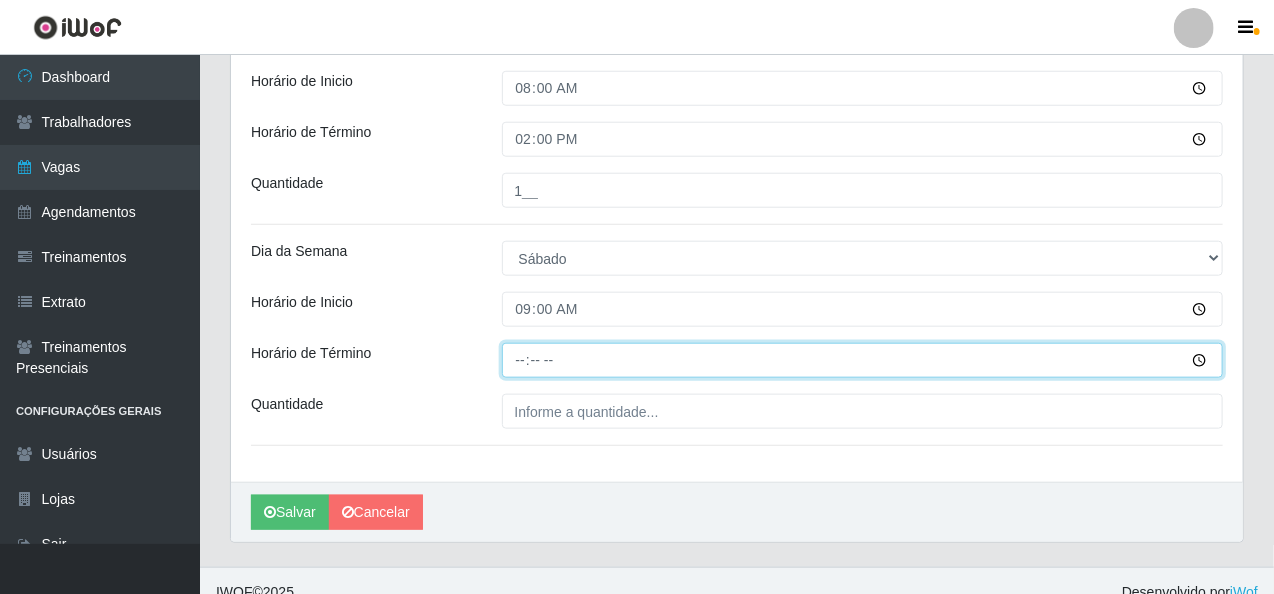 type on "15:00" 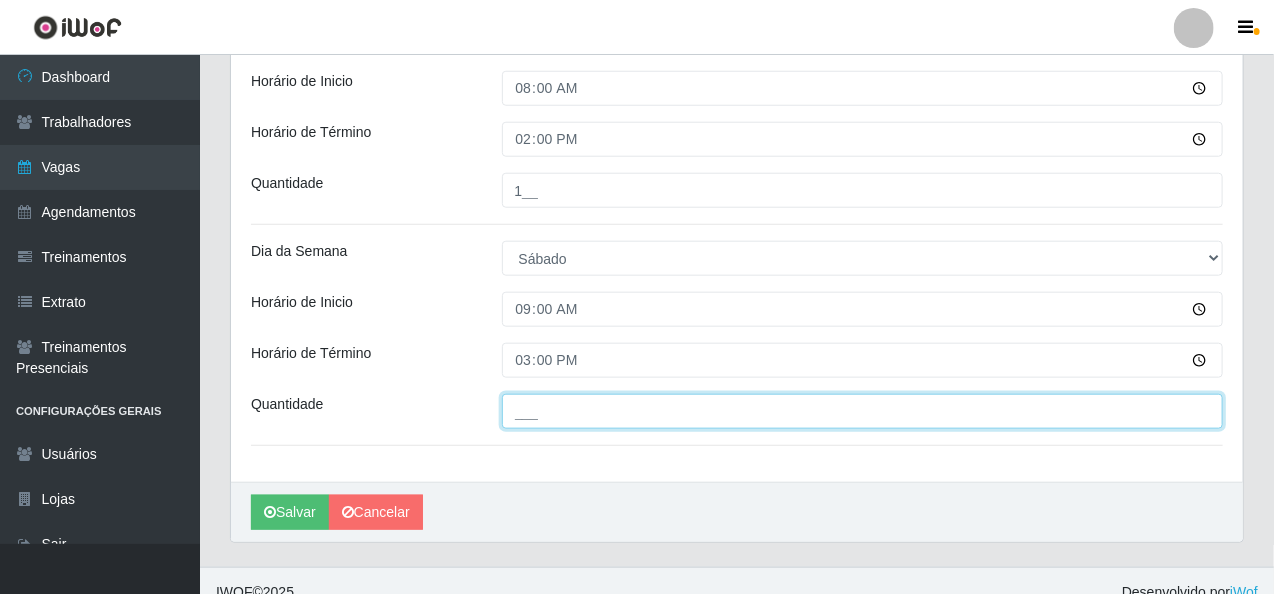 click on "___" at bounding box center [863, 411] 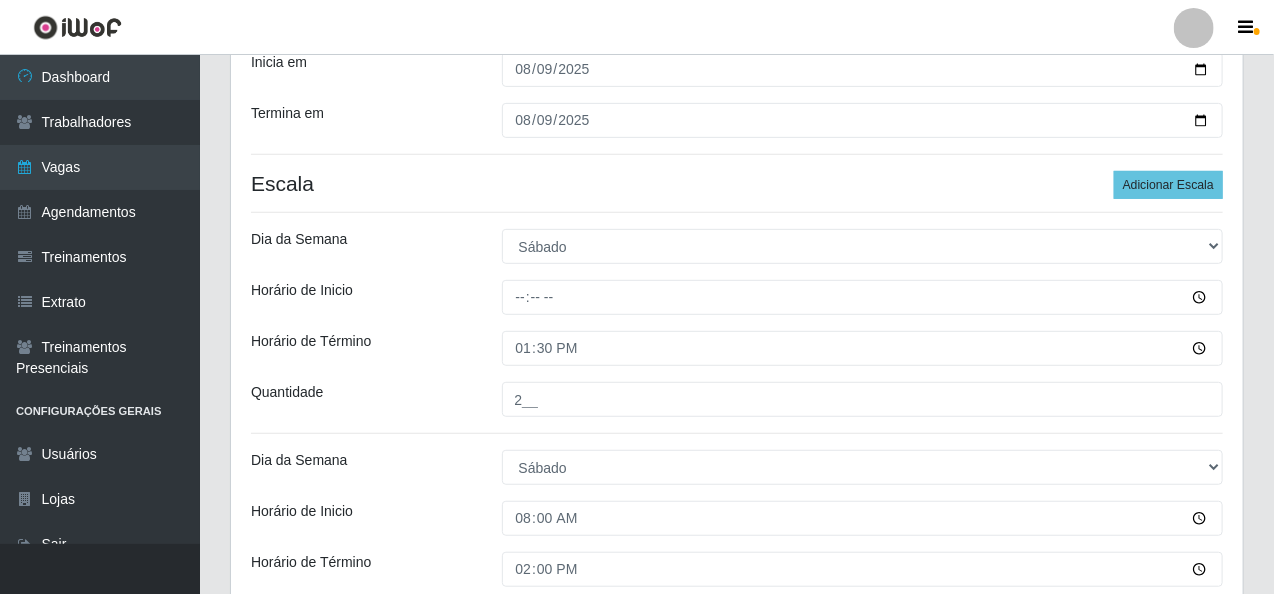 scroll, scrollTop: 226, scrollLeft: 0, axis: vertical 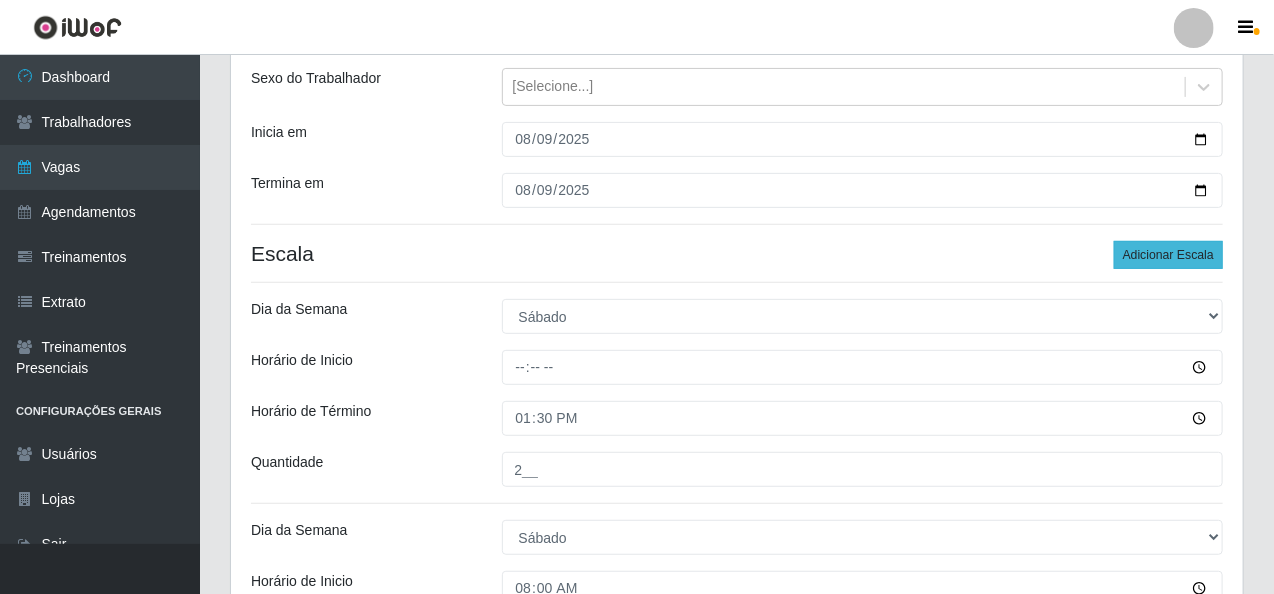 type on "1__" 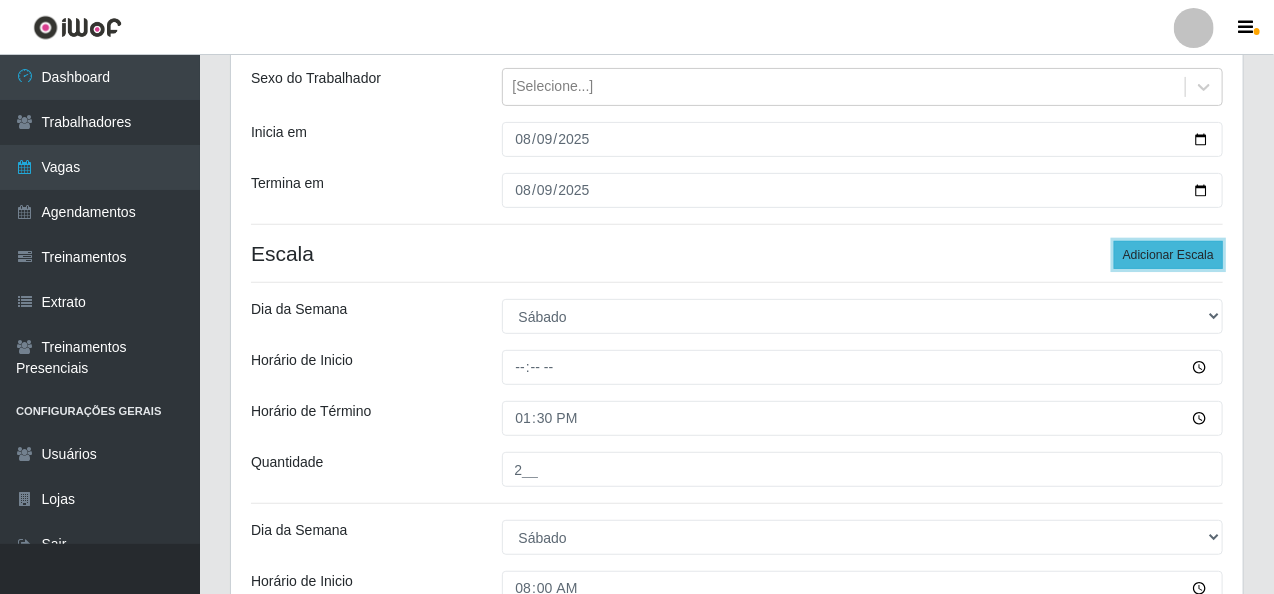 click on "Adicionar Escala" at bounding box center (1168, 255) 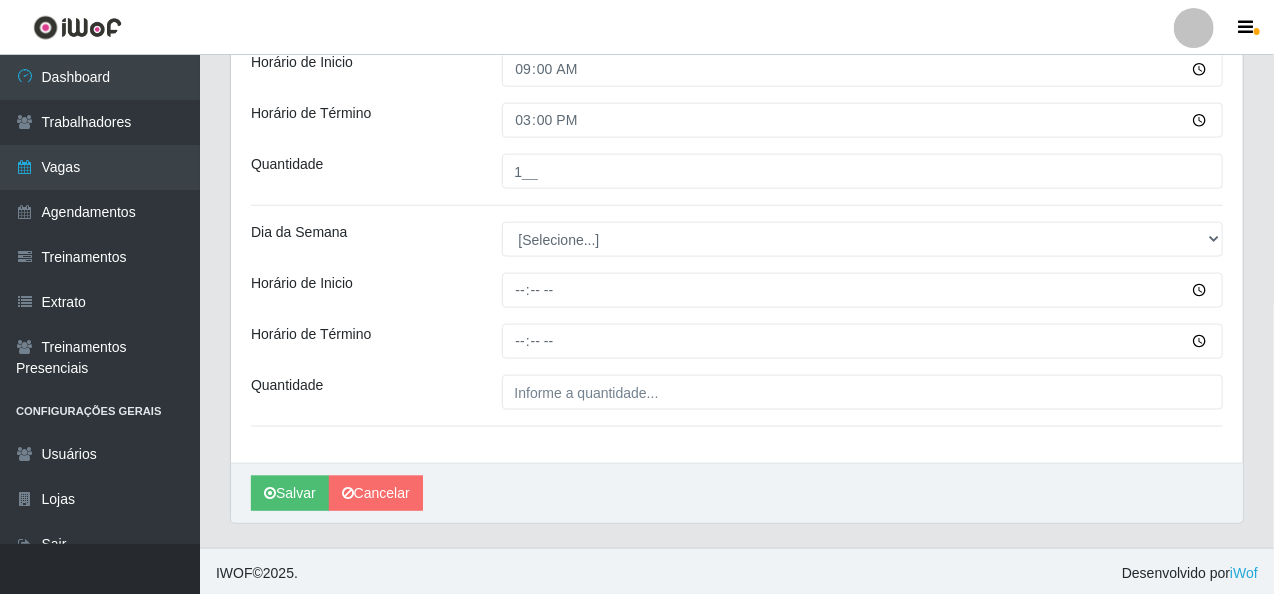 scroll, scrollTop: 968, scrollLeft: 0, axis: vertical 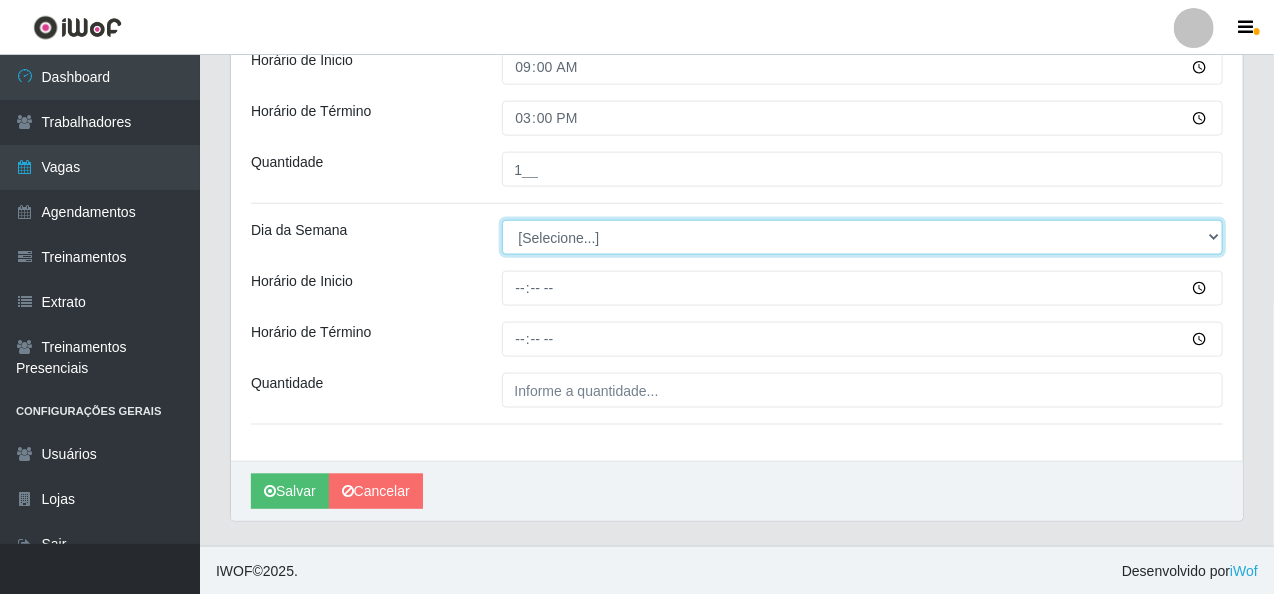 click on "[Selecione...] Segunda Terça Quarta Quinta Sexta Sábado Domingo" at bounding box center (863, 237) 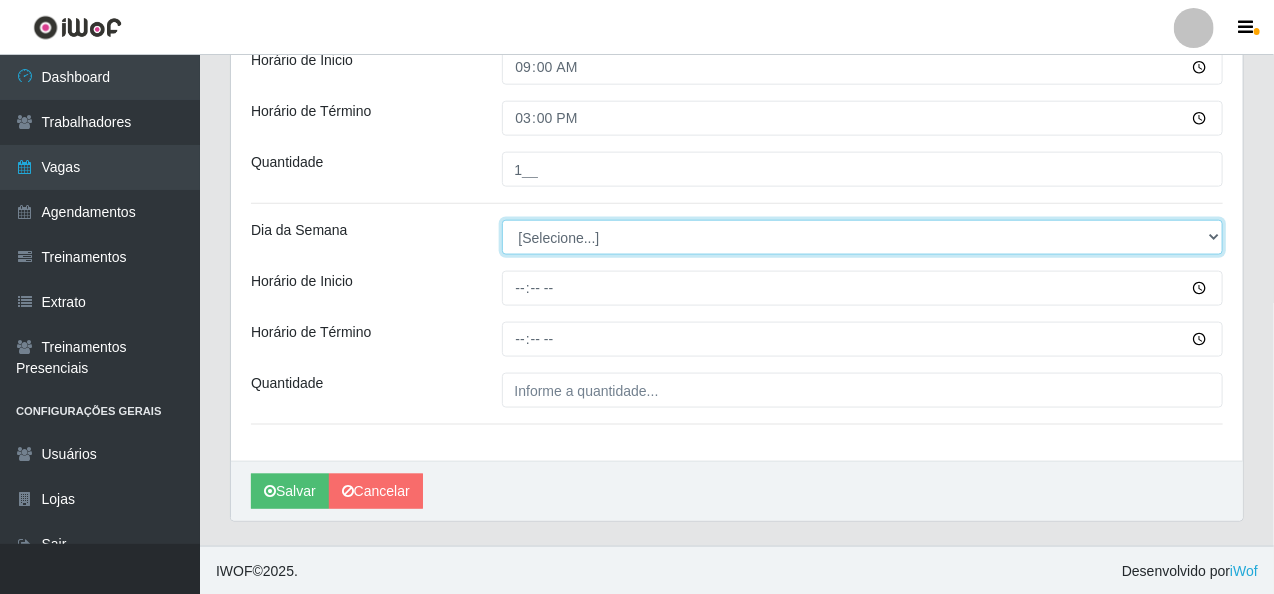 select on "6" 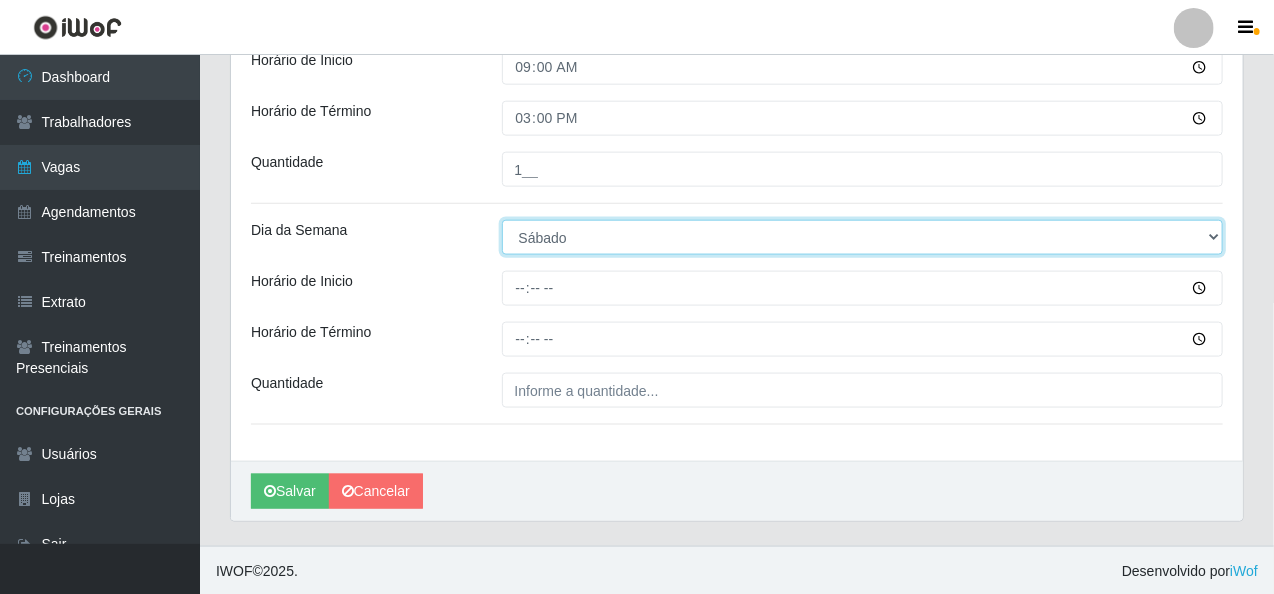 click on "[Selecione...] Segunda Terça Quarta Quinta Sexta Sábado Domingo" at bounding box center (863, 237) 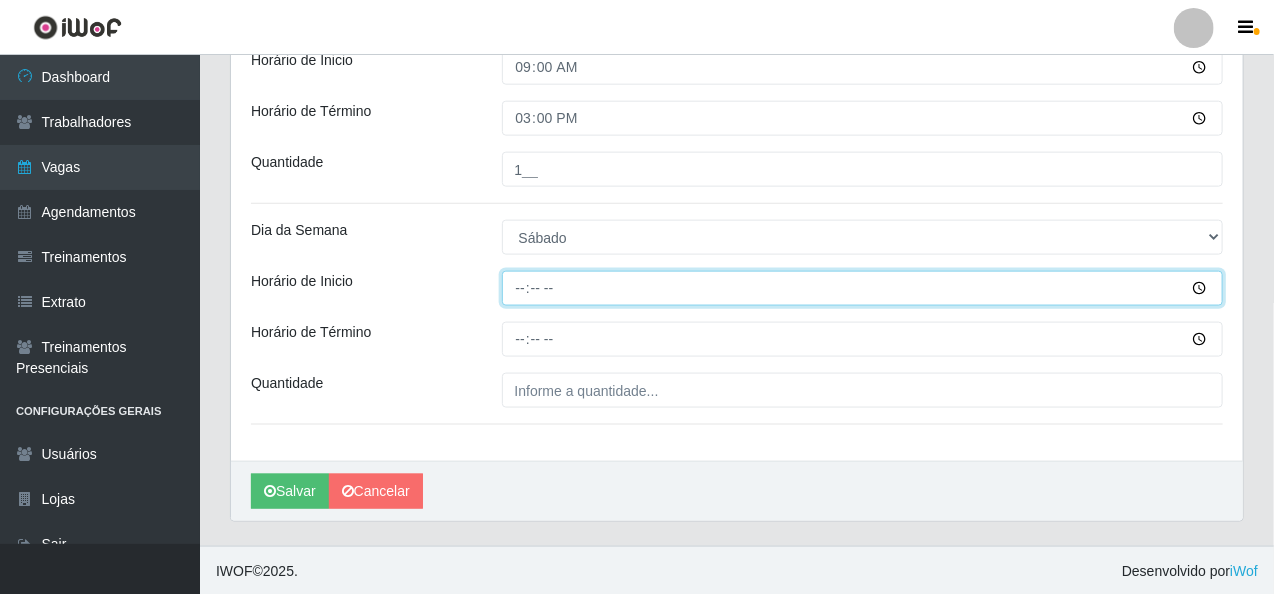 click on "Horário de Inicio" at bounding box center (863, 288) 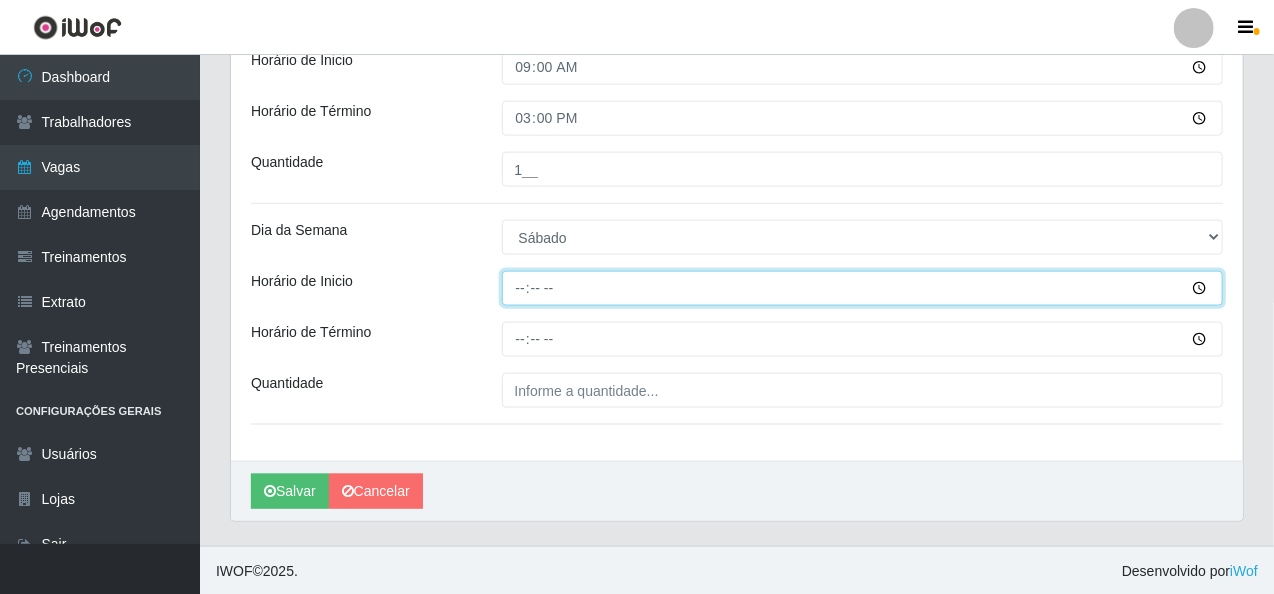 type on "14:00" 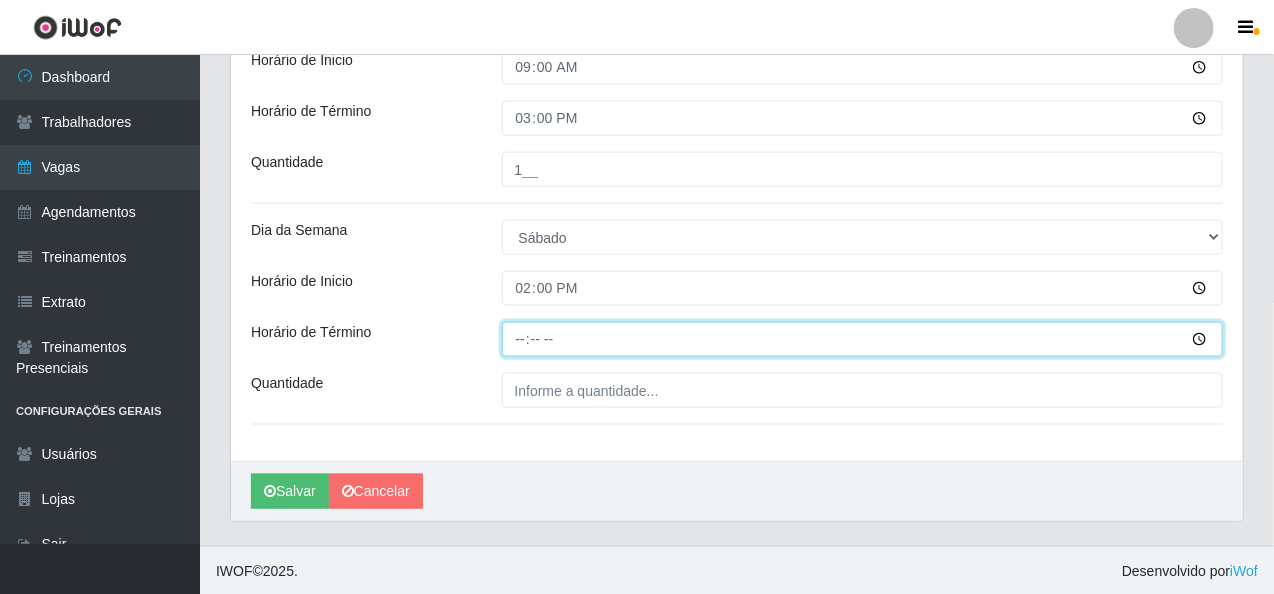click on "Horário de Término" at bounding box center (863, 339) 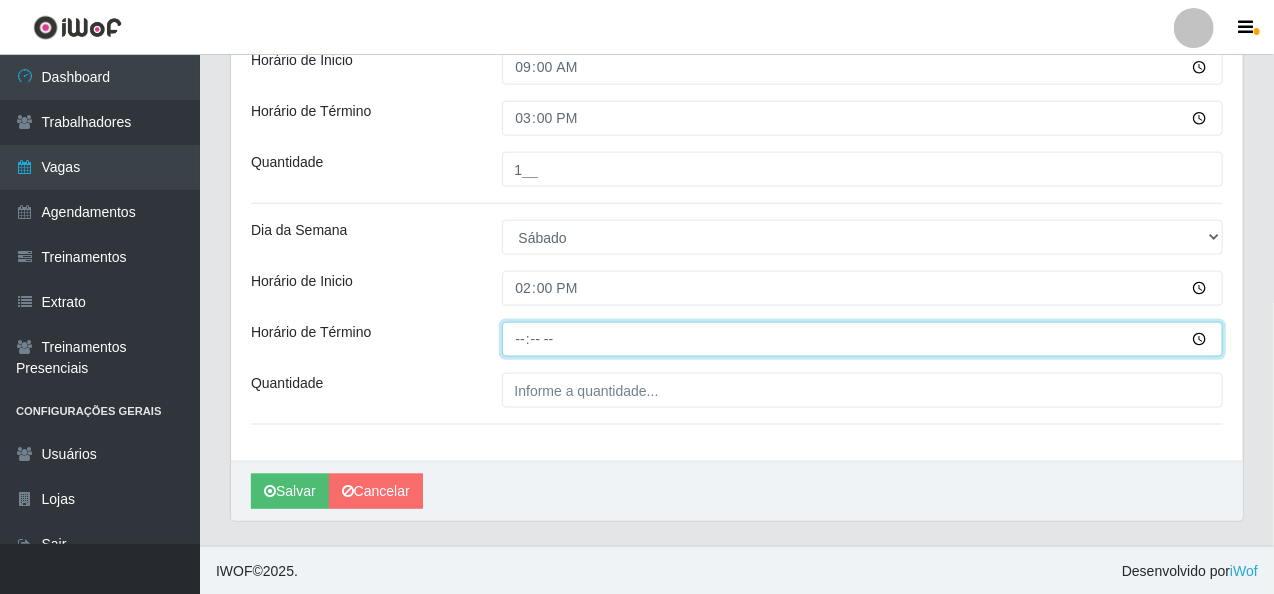 type on "20:00" 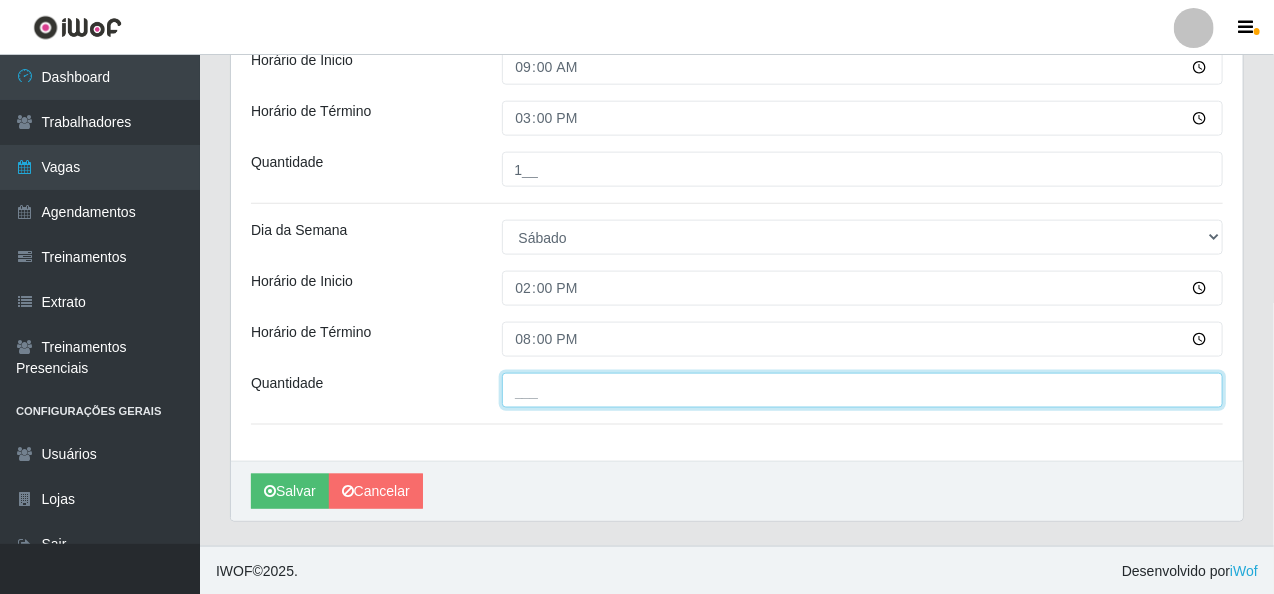 click on "___" at bounding box center [863, 390] 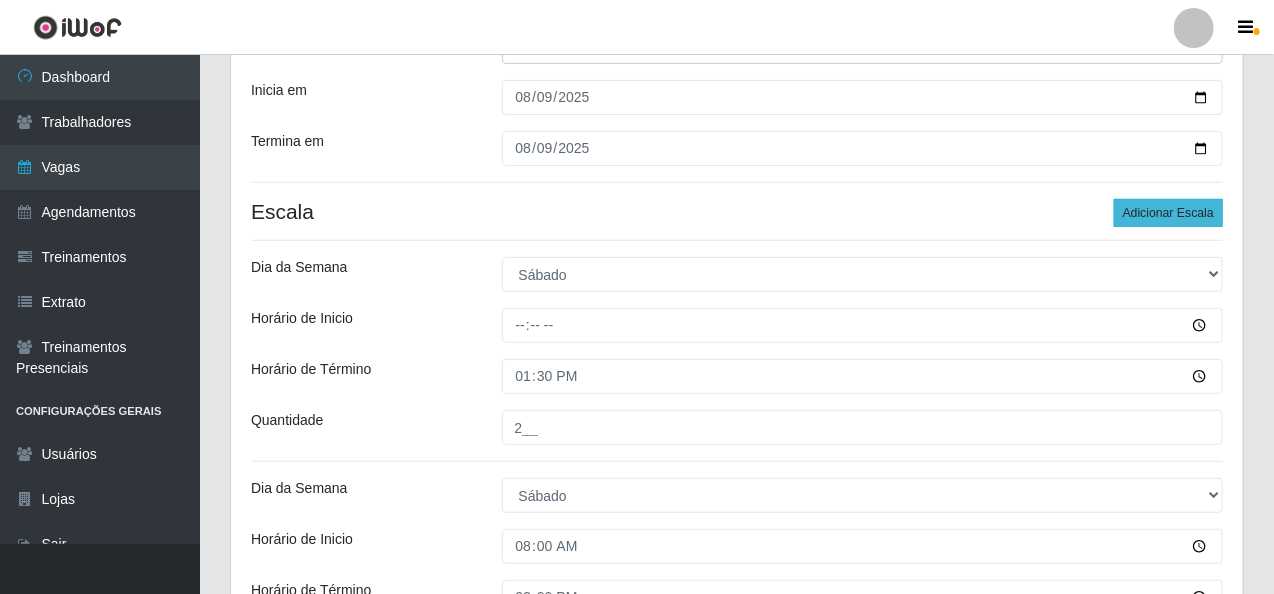 type on "2__" 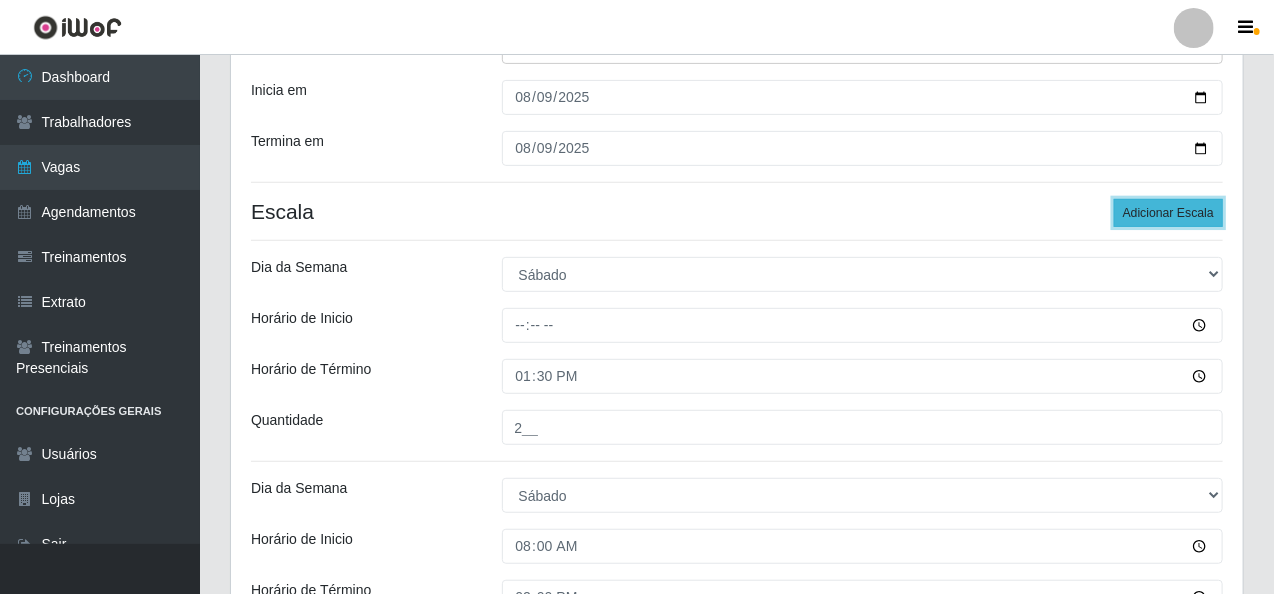 click on "Adicionar Escala" at bounding box center (1168, 213) 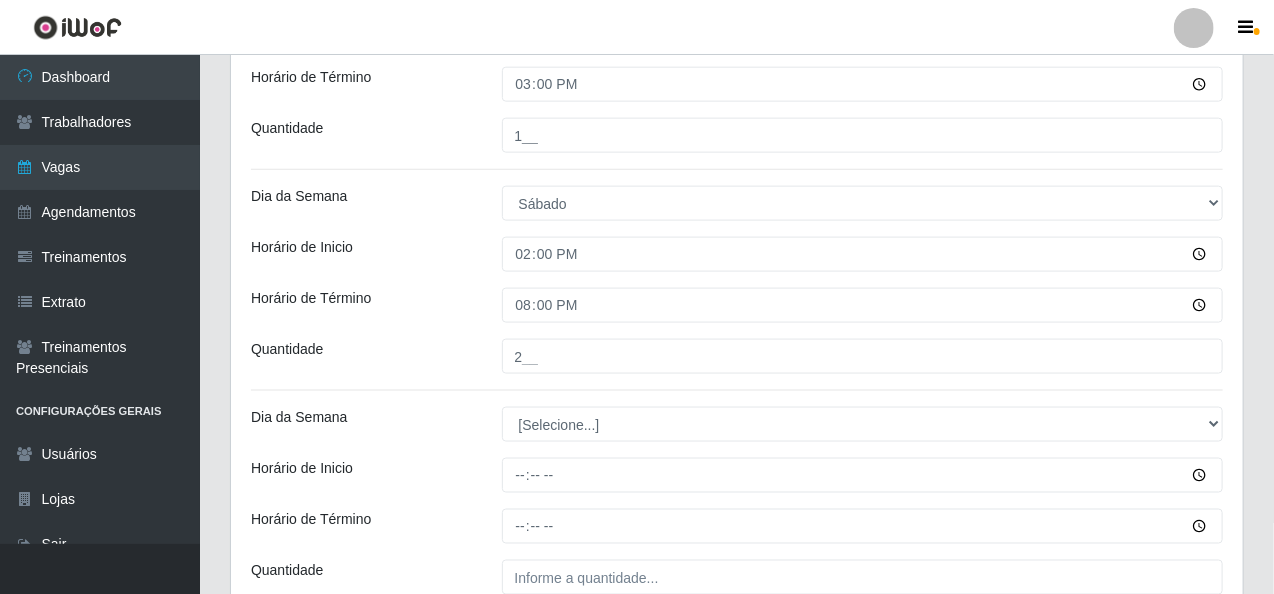 scroll, scrollTop: 1188, scrollLeft: 0, axis: vertical 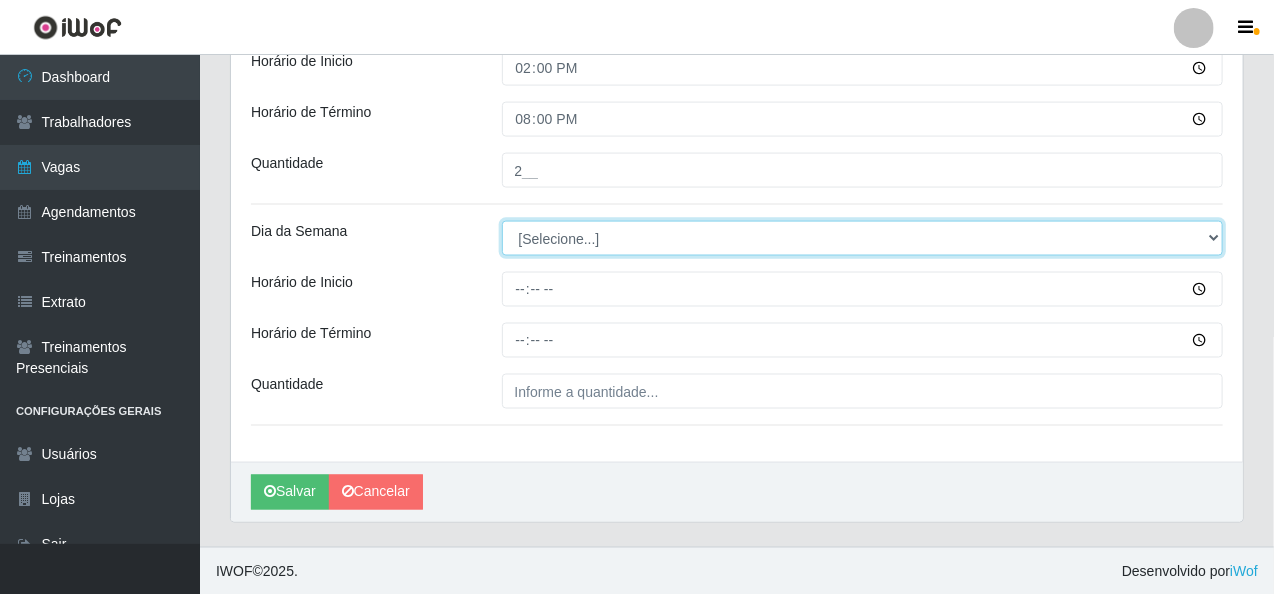 click on "[Selecione...] Segunda Terça Quarta Quinta Sexta Sábado Domingo" at bounding box center (863, 238) 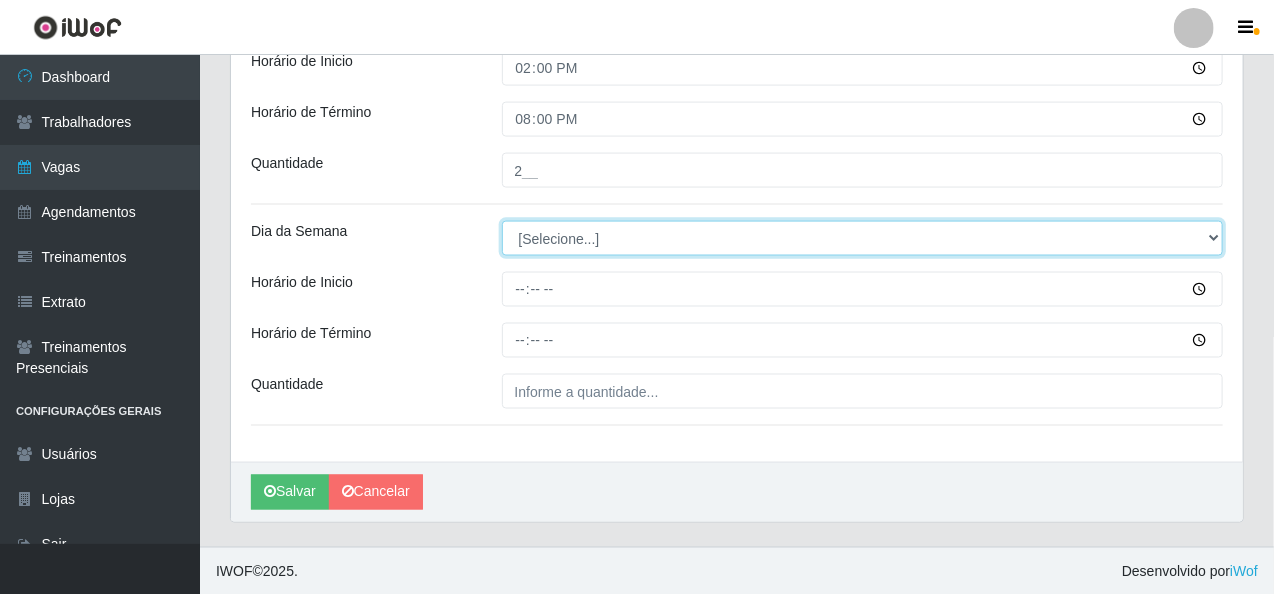 select on "6" 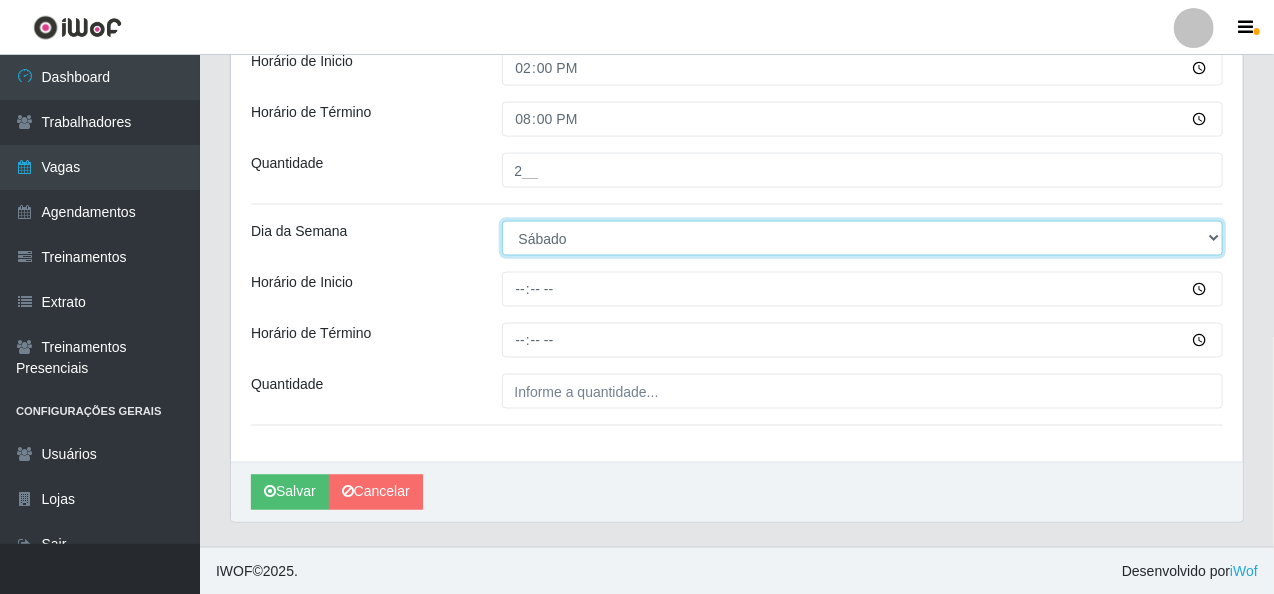 click on "[Selecione...] Segunda Terça Quarta Quinta Sexta Sábado Domingo" at bounding box center [863, 238] 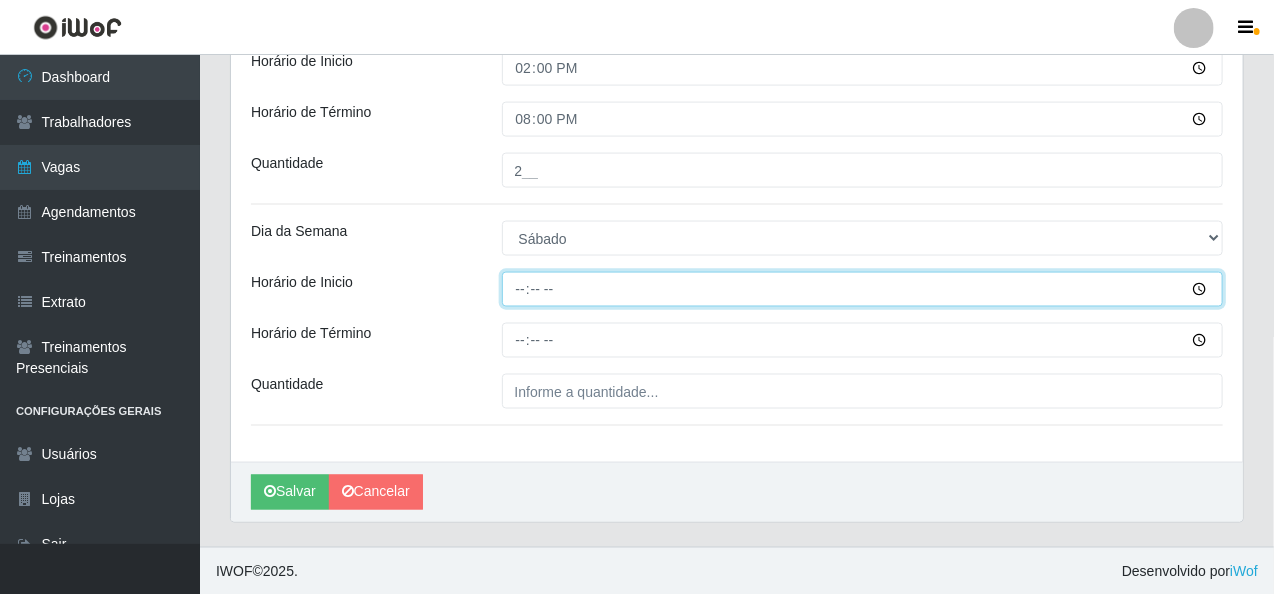 click on "Horário de Inicio" at bounding box center (863, 289) 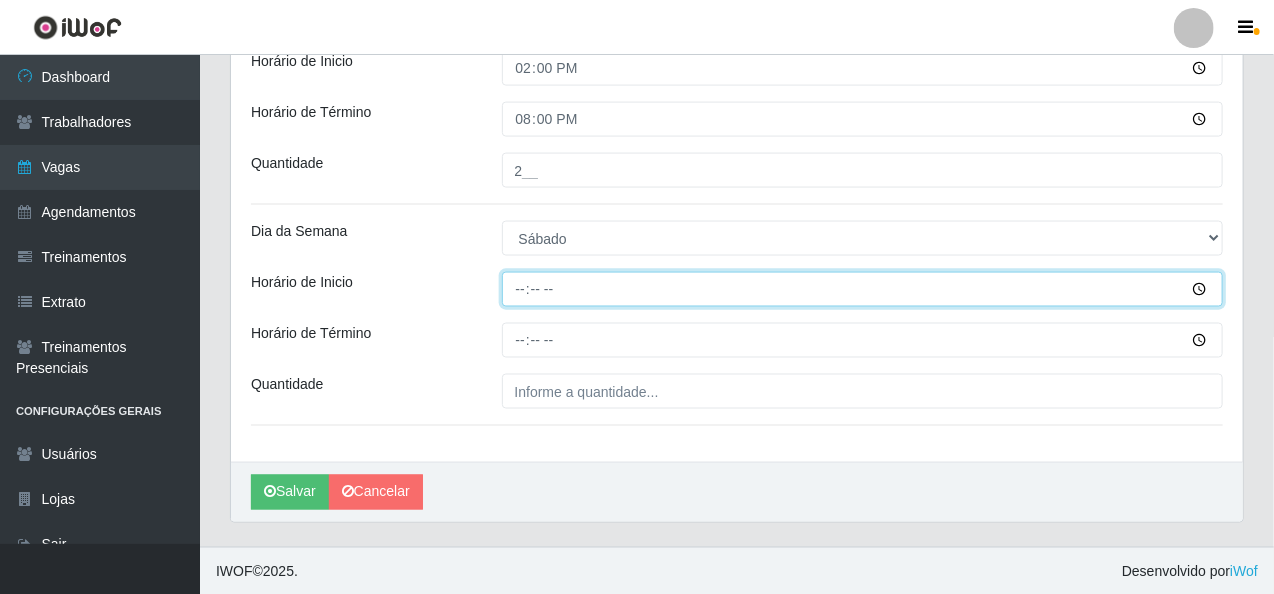 type on "15:00" 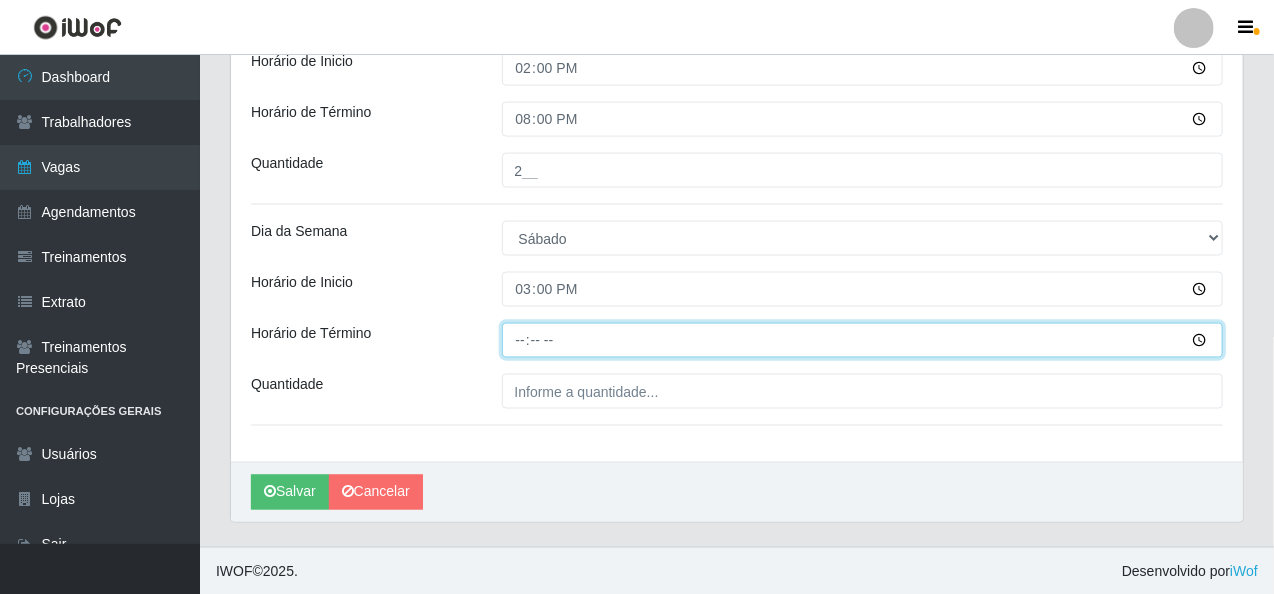 click on "Horário de Término" at bounding box center (863, 340) 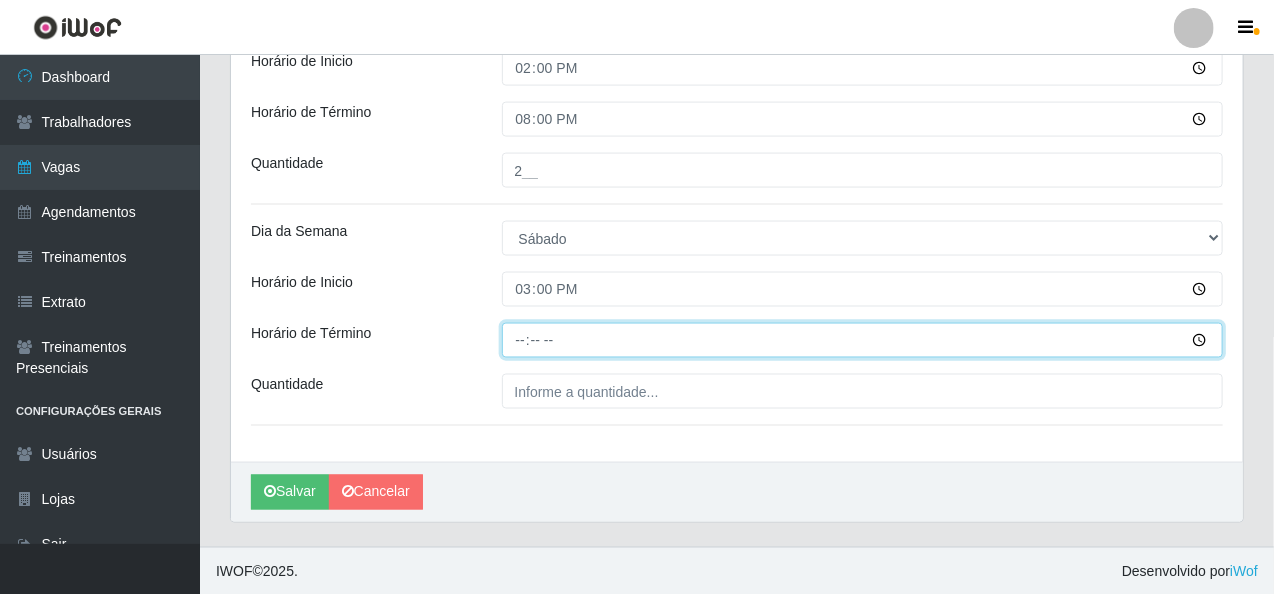 type on "[TIME]" 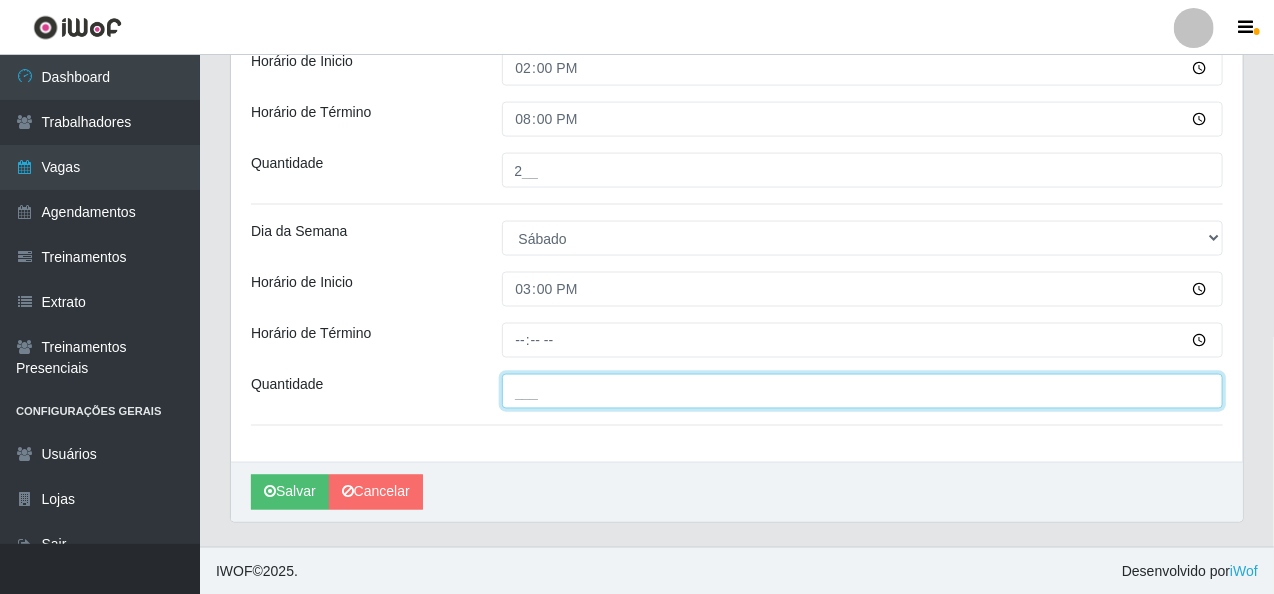 click on "___" at bounding box center (863, 391) 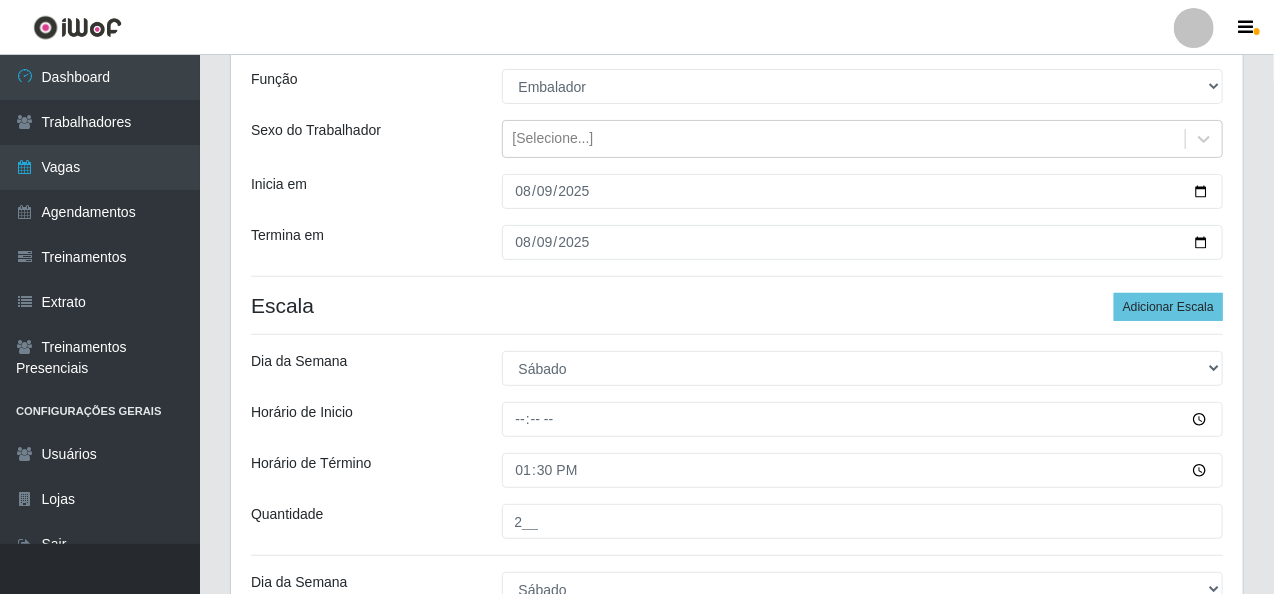 scroll, scrollTop: 88, scrollLeft: 0, axis: vertical 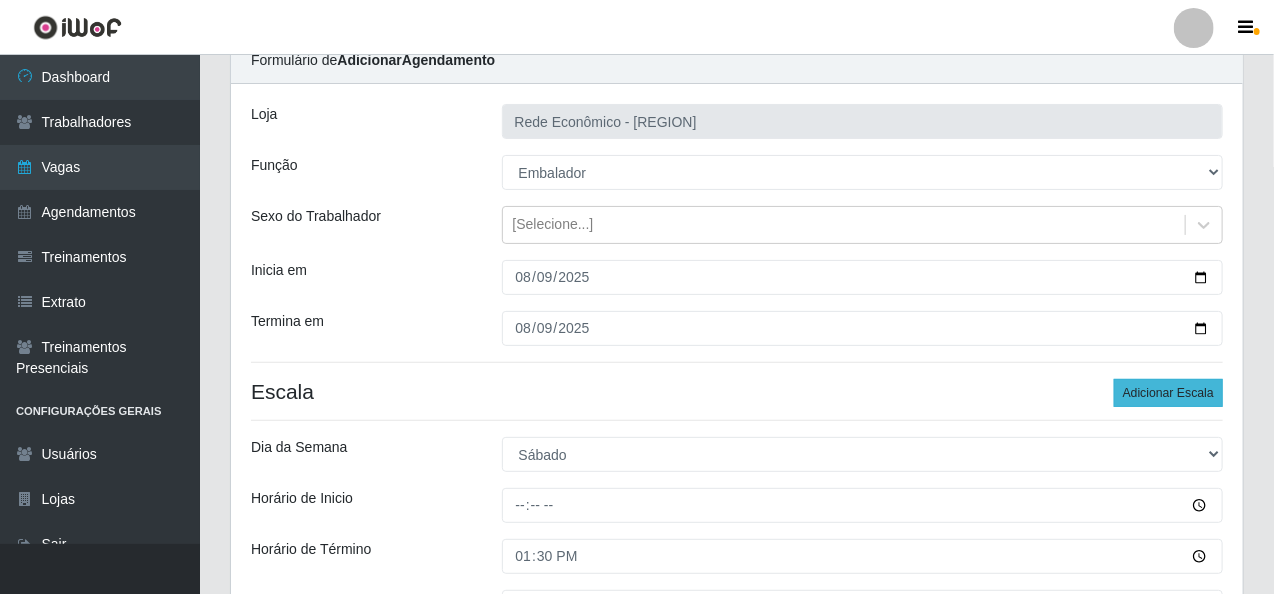 type on "1__" 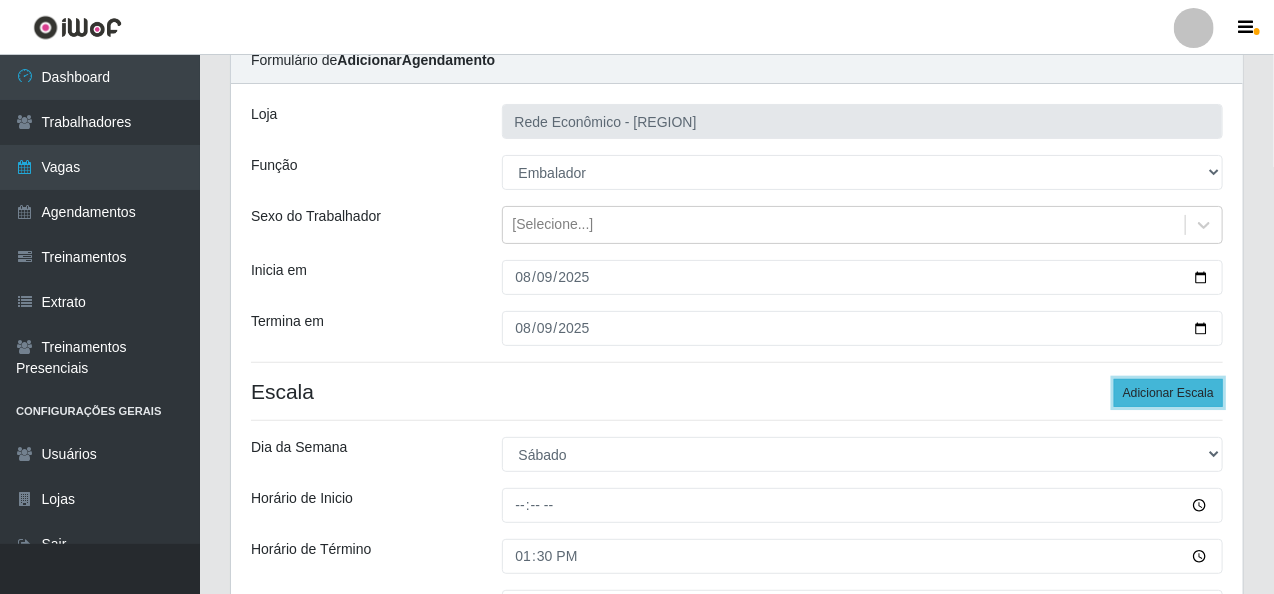 click on "Adicionar Escala" at bounding box center (1168, 393) 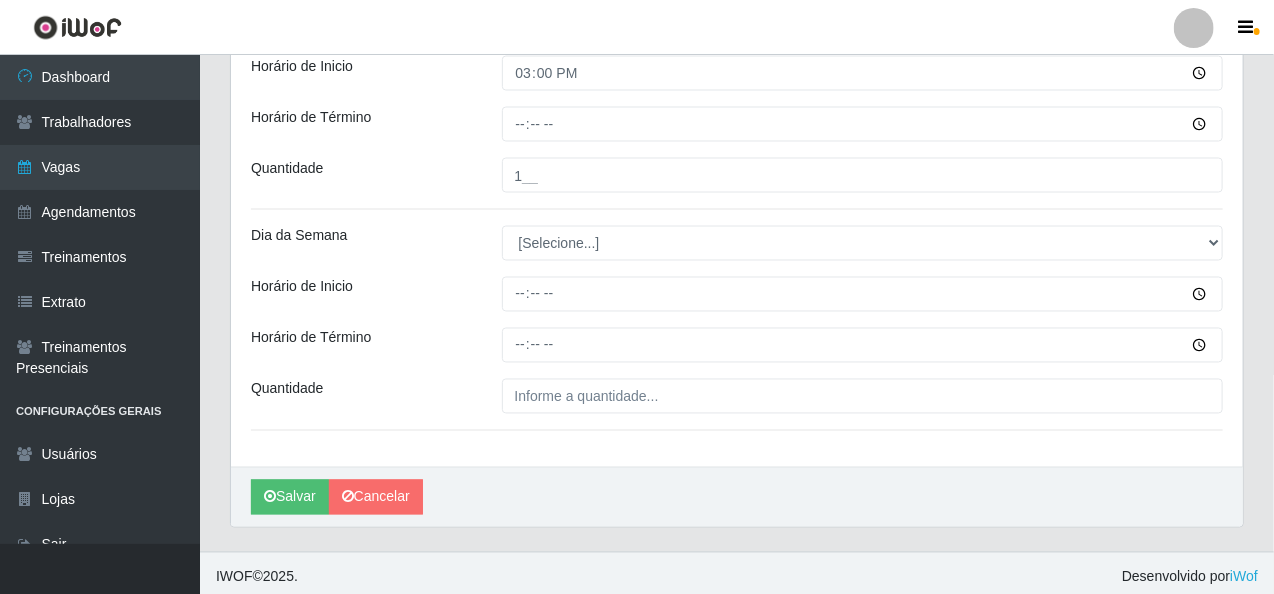 scroll, scrollTop: 1409, scrollLeft: 0, axis: vertical 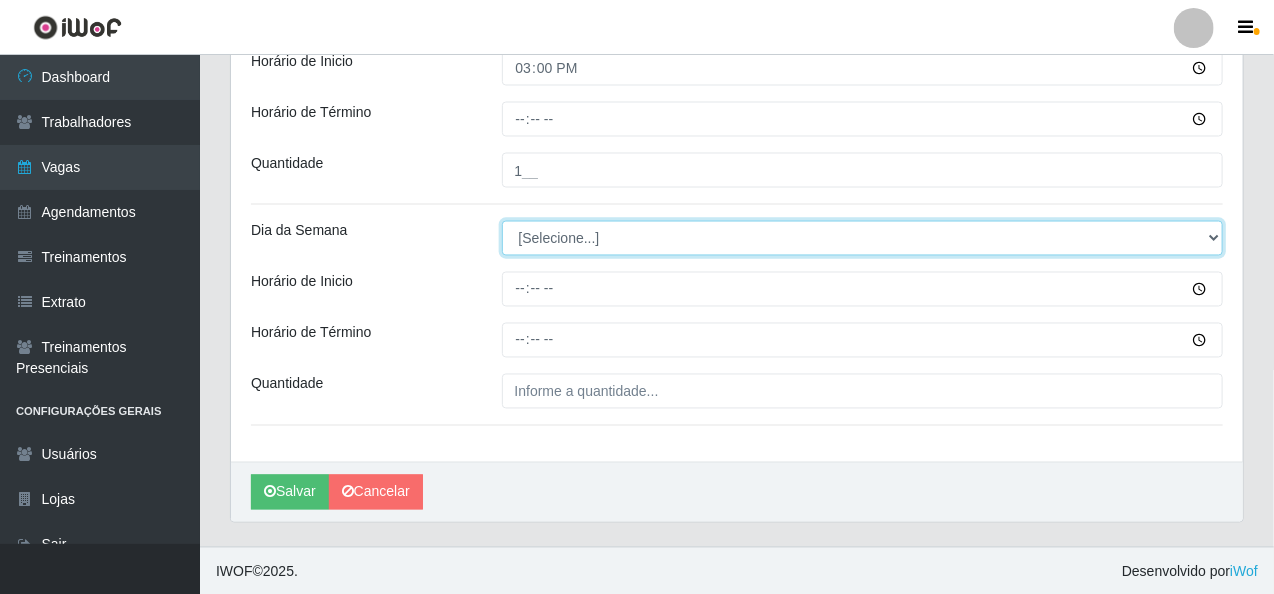 click on "[Selecione...] Segunda Terça Quarta Quinta Sexta Sábado Domingo" at bounding box center [863, 238] 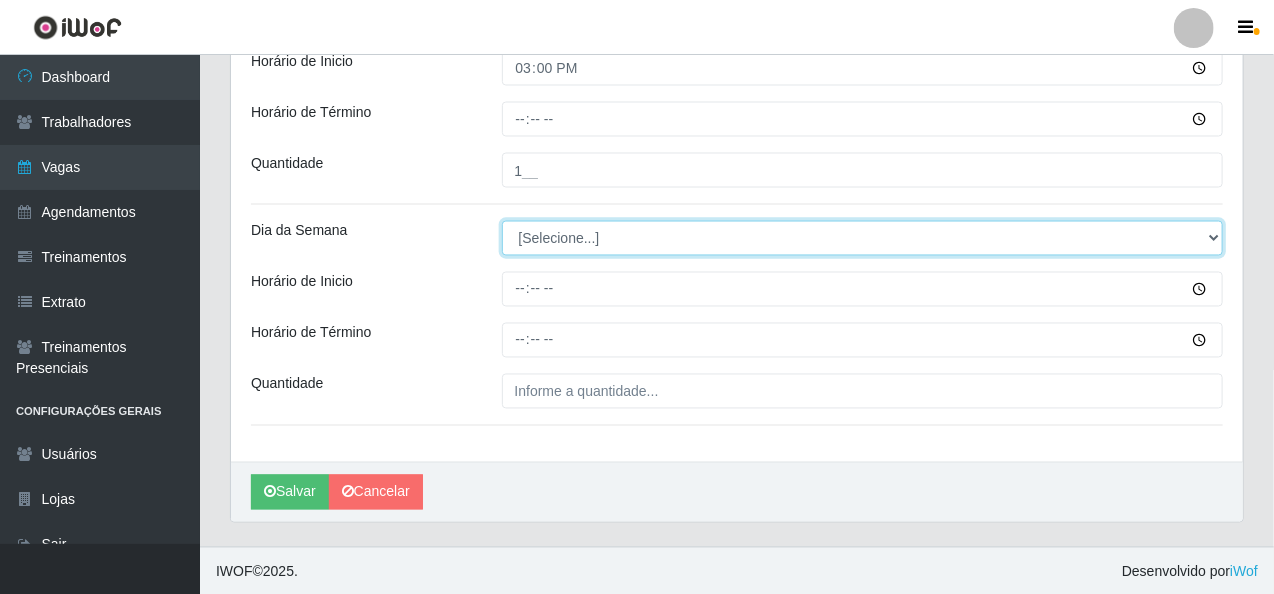 select on "6" 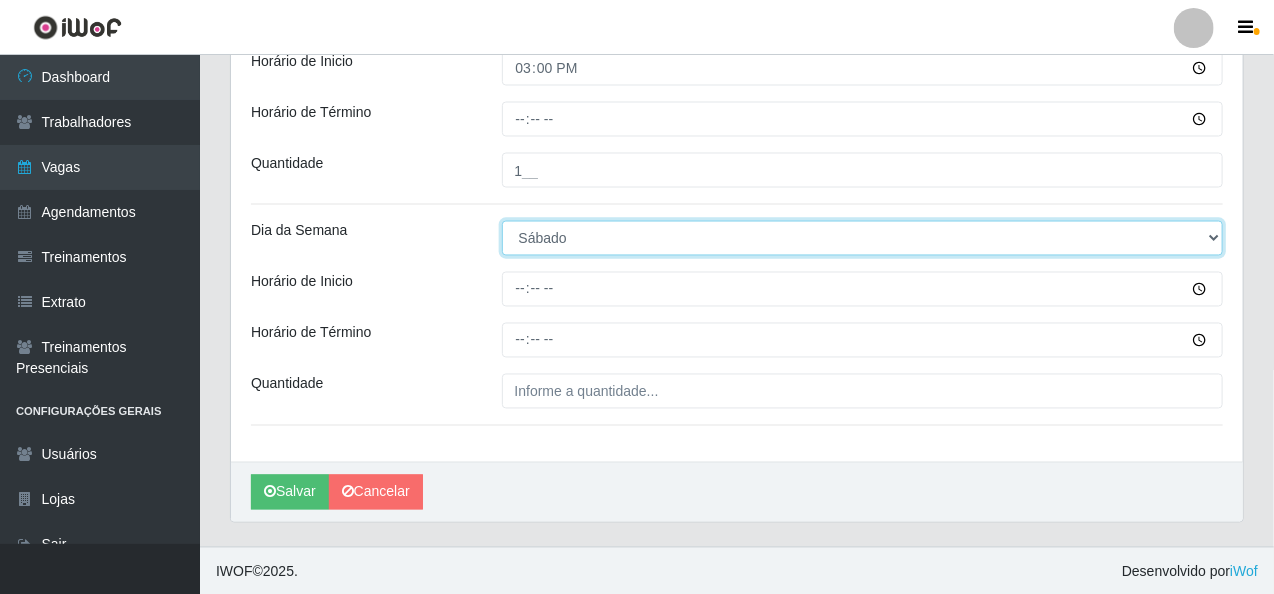 click on "[Selecione...] Segunda Terça Quarta Quinta Sexta Sábado Domingo" at bounding box center [863, 238] 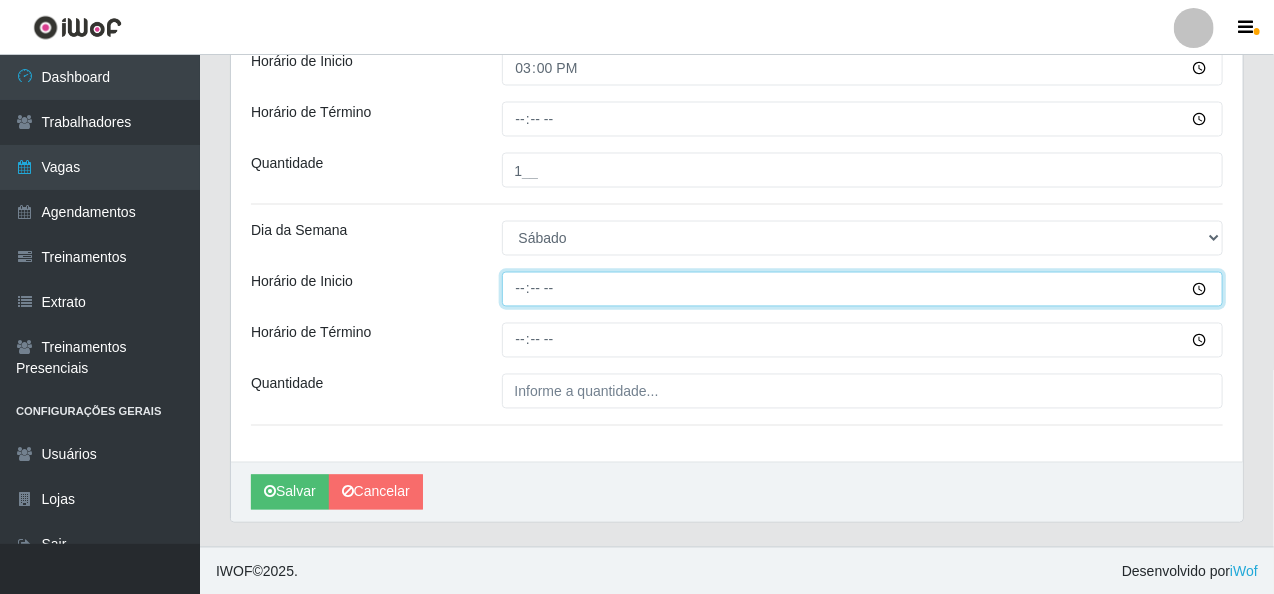 click on "Horário de Inicio" at bounding box center [863, 289] 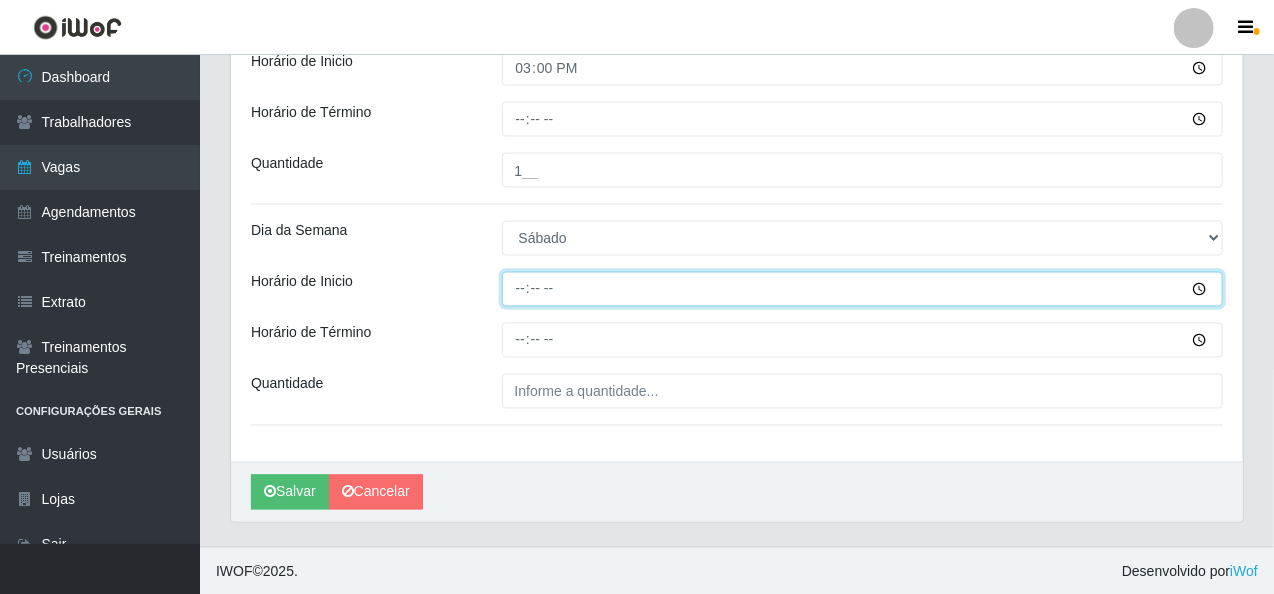 type on "16:00" 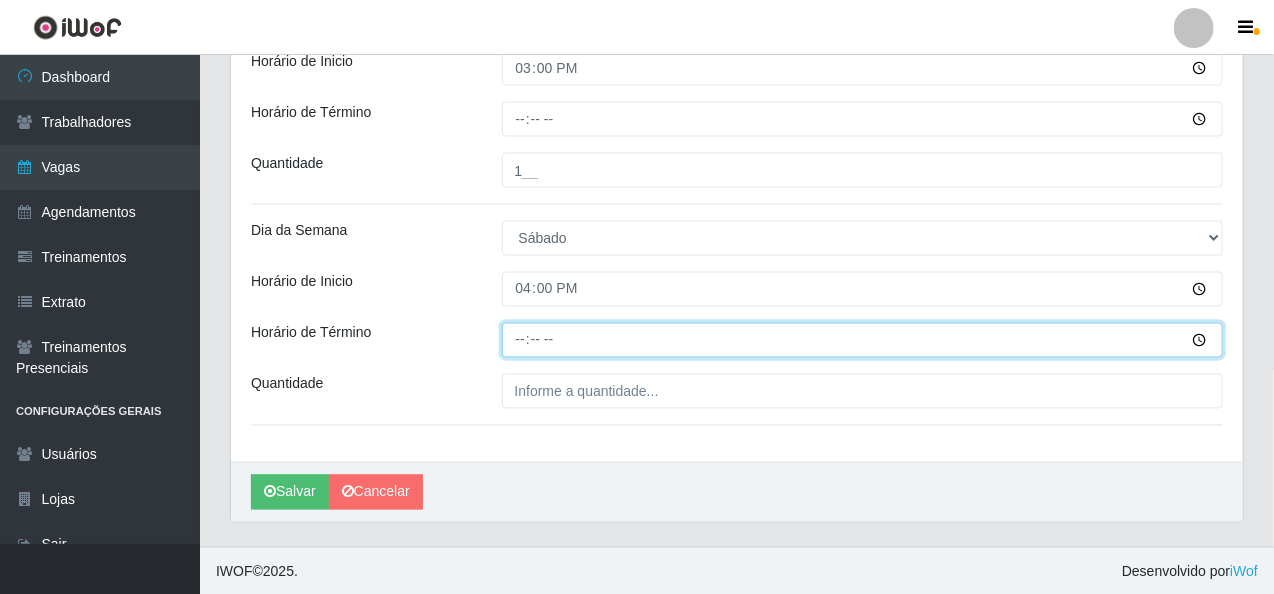 click on "Horário de Término" at bounding box center (863, 340) 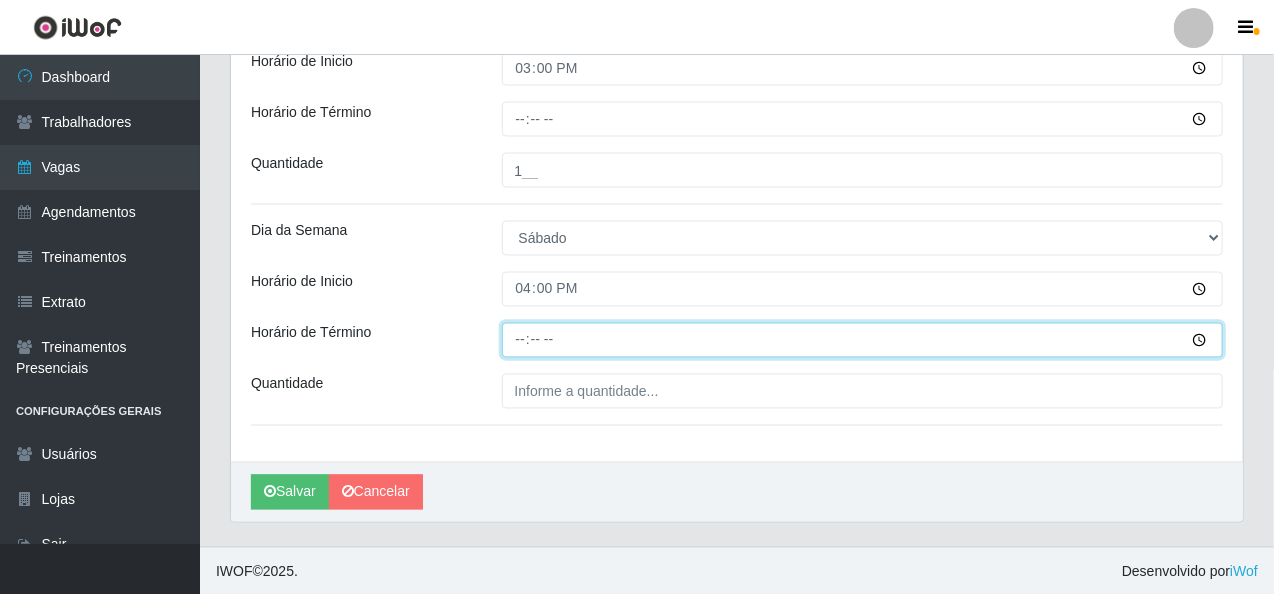 type on "[TIME]" 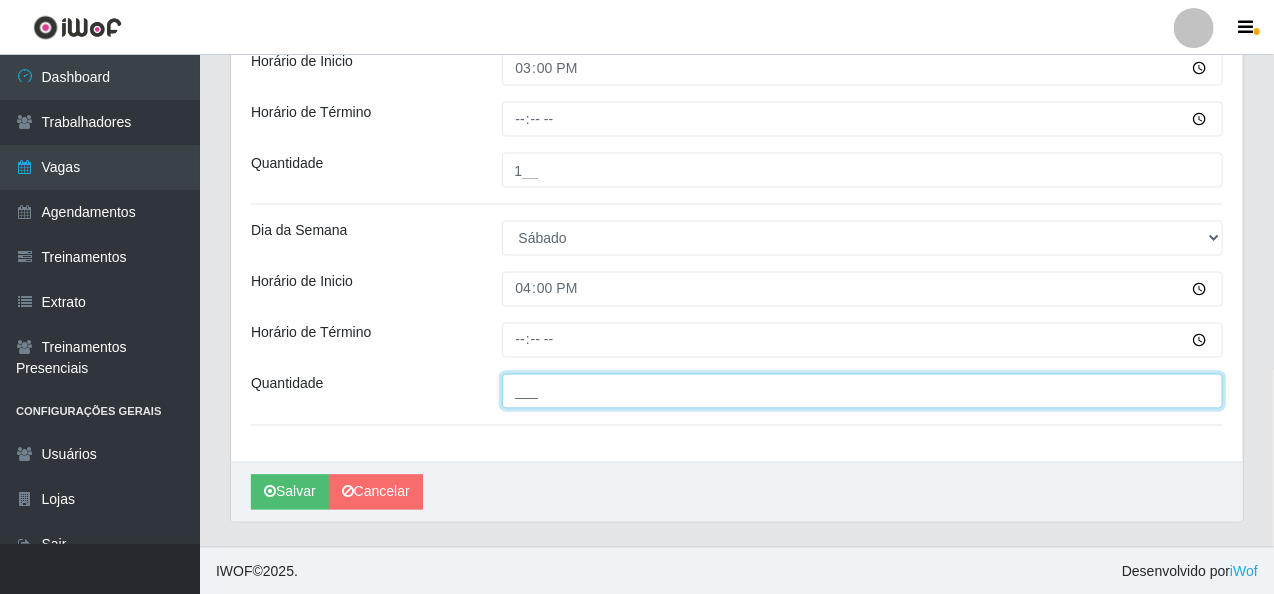 click on "___" at bounding box center [863, 391] 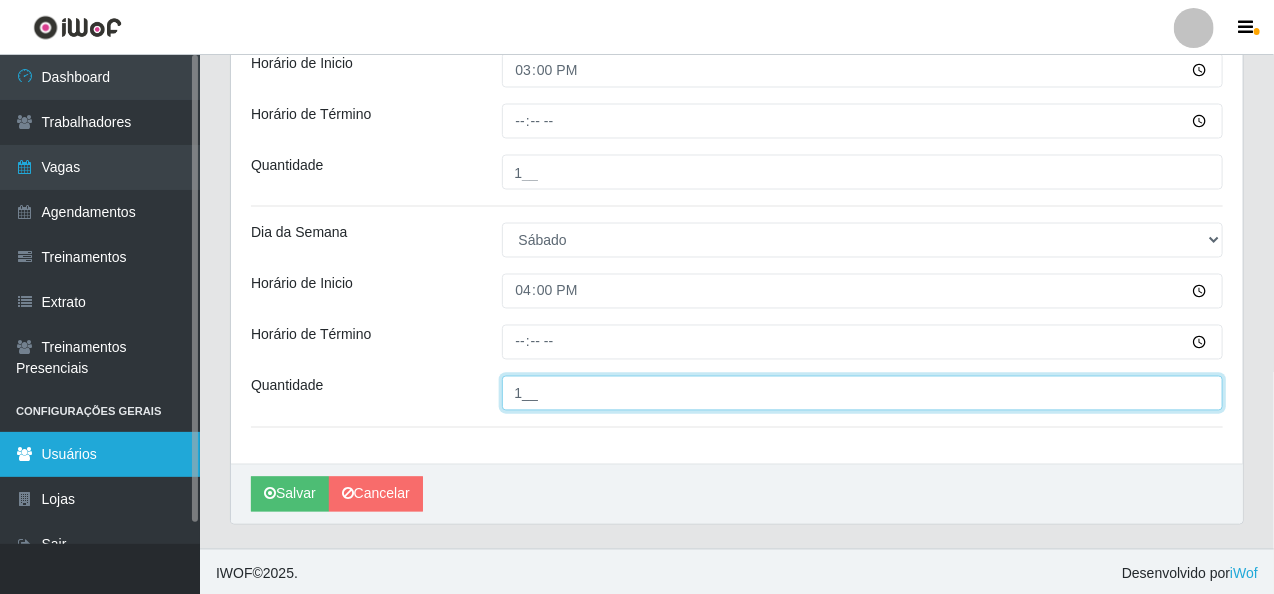 scroll, scrollTop: 1409, scrollLeft: 0, axis: vertical 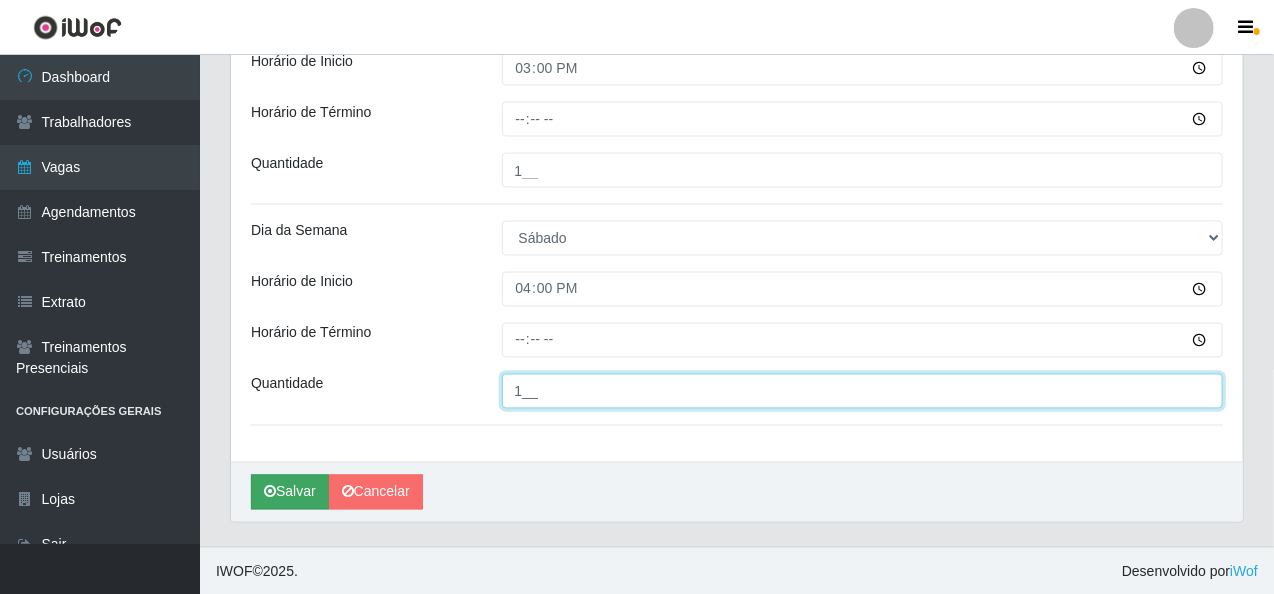 type on "1__" 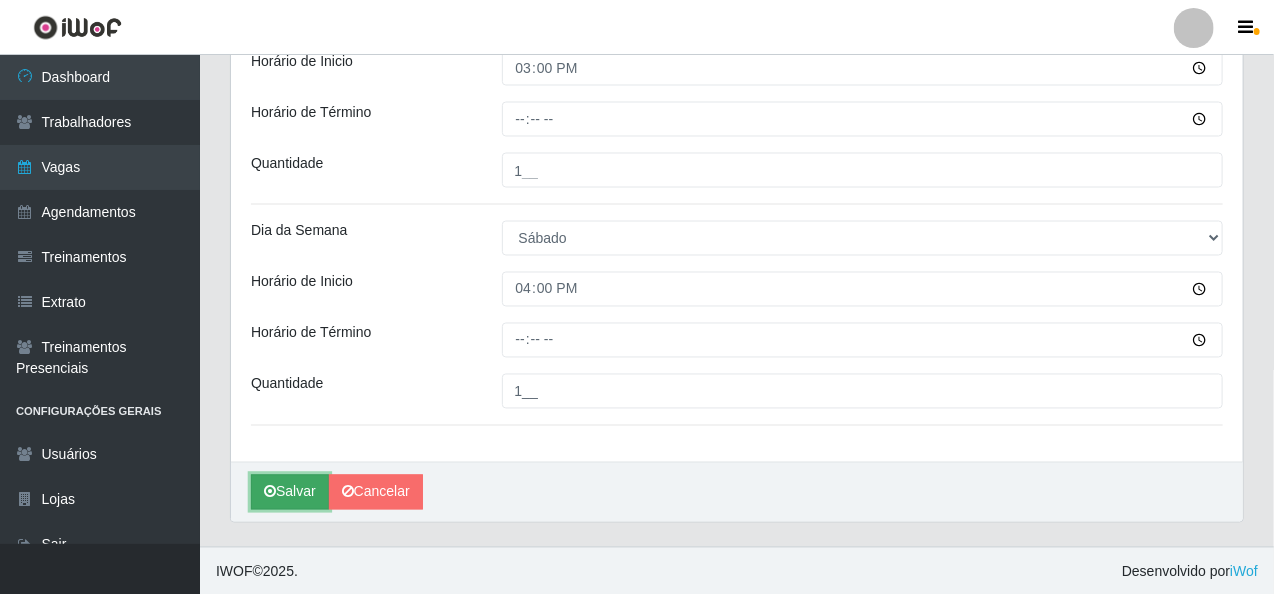 click on "Salvar" at bounding box center [290, 492] 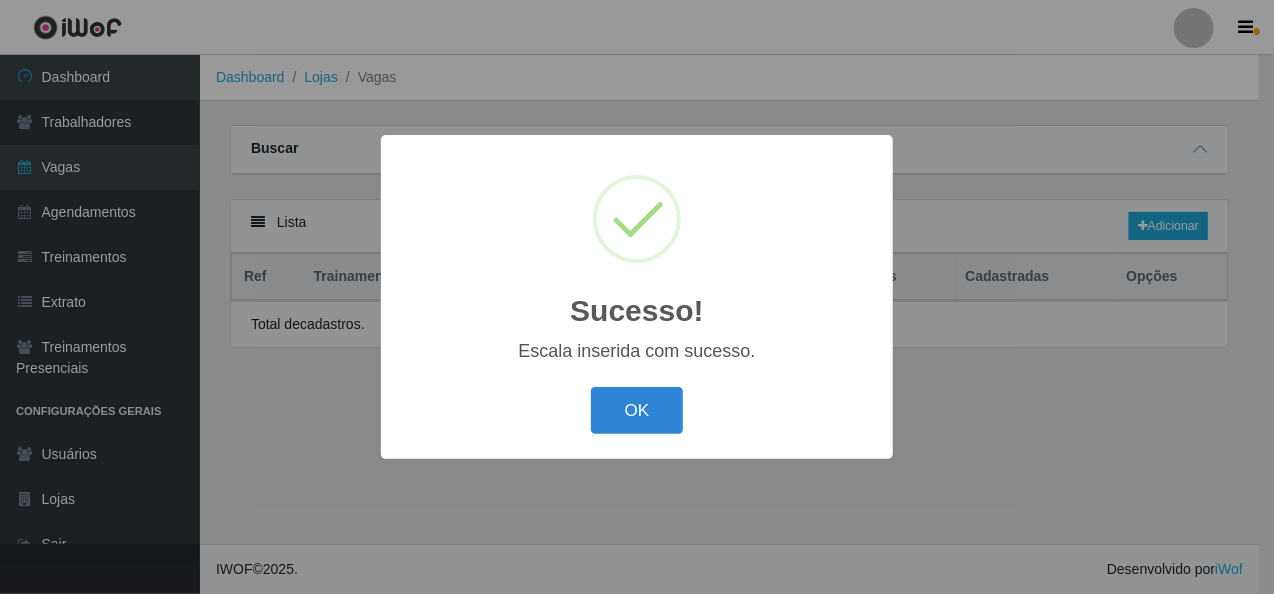 scroll, scrollTop: 0, scrollLeft: 0, axis: both 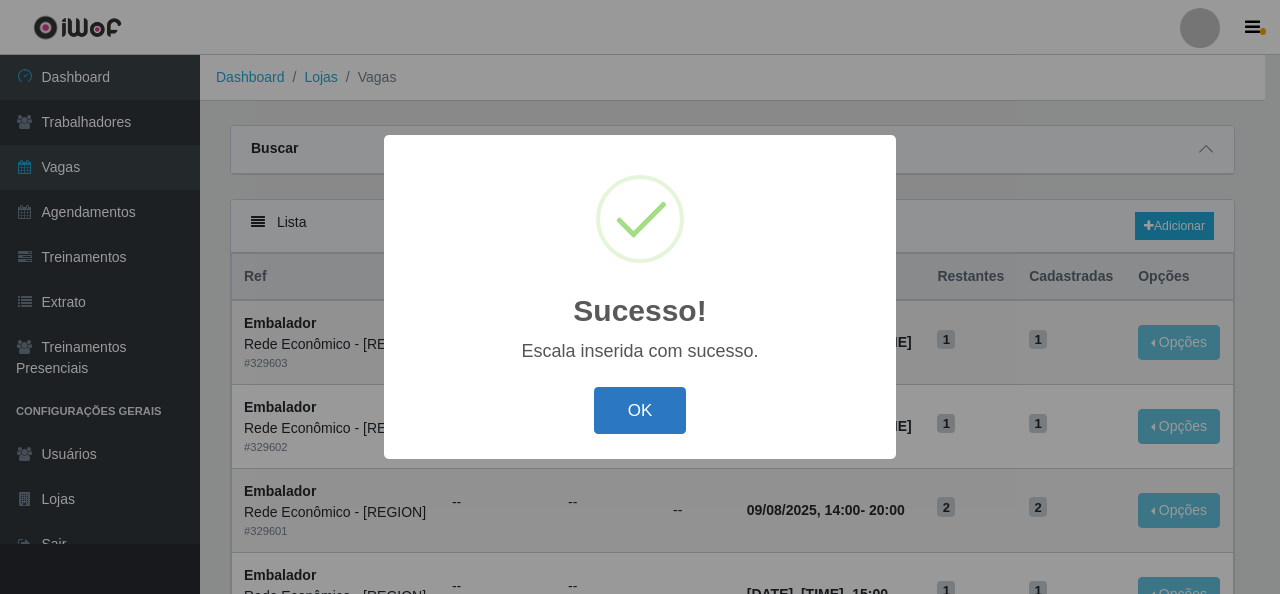click on "OK" at bounding box center (640, 410) 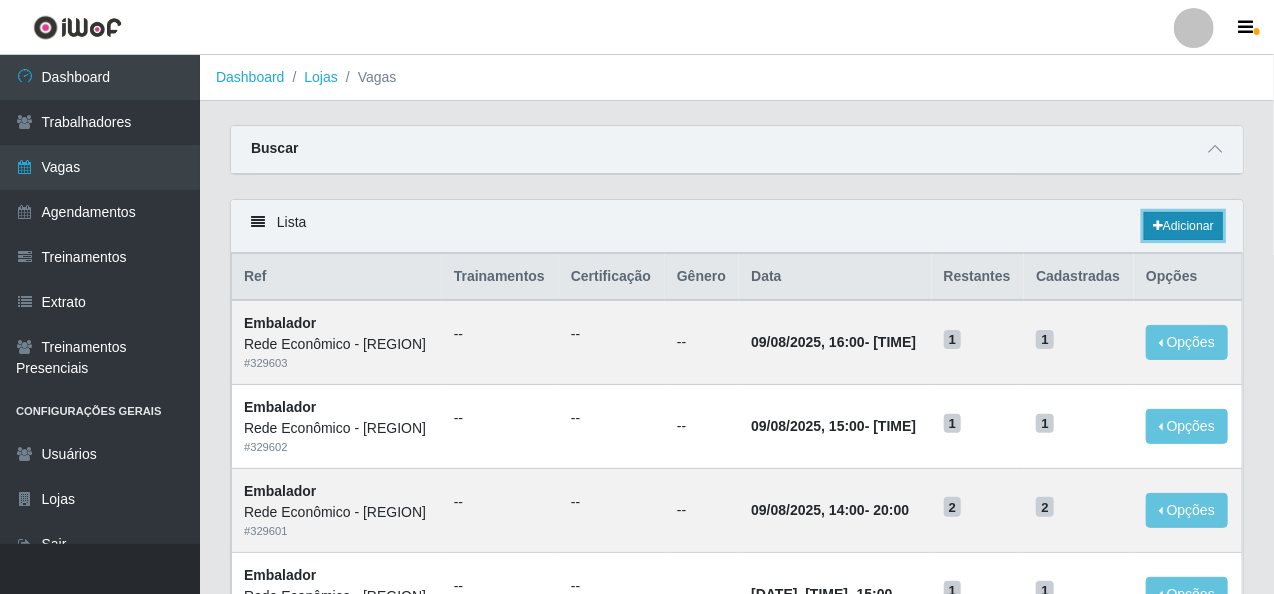 click on "Adicionar" at bounding box center (1183, 226) 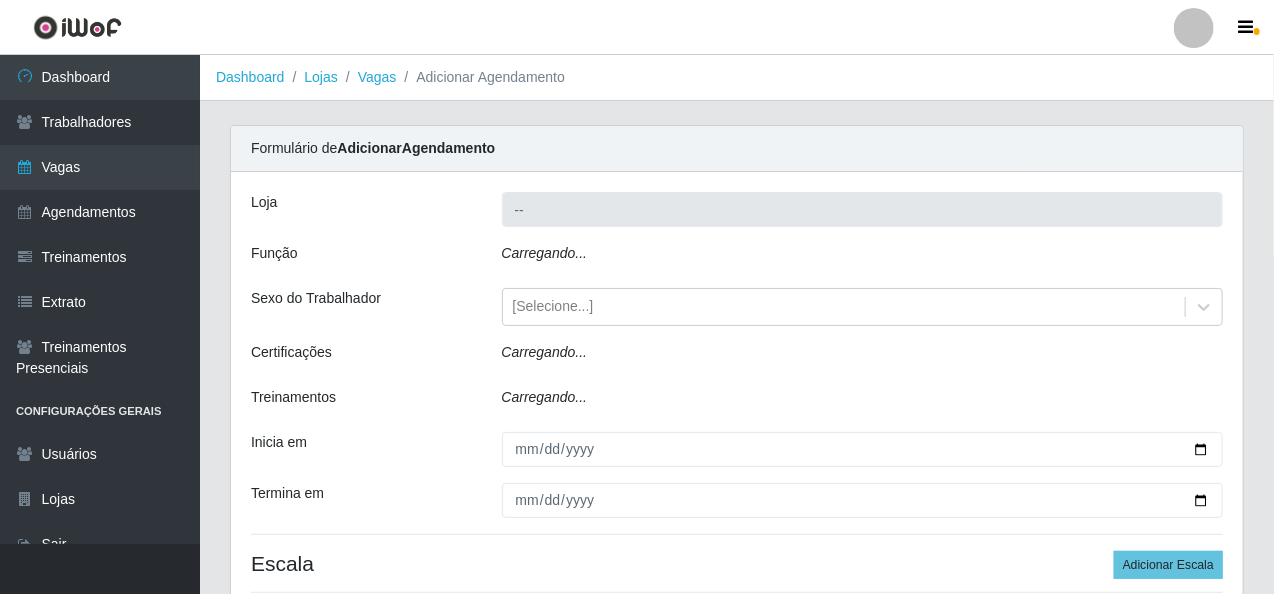 type on "Rede Econômico - [REGION]" 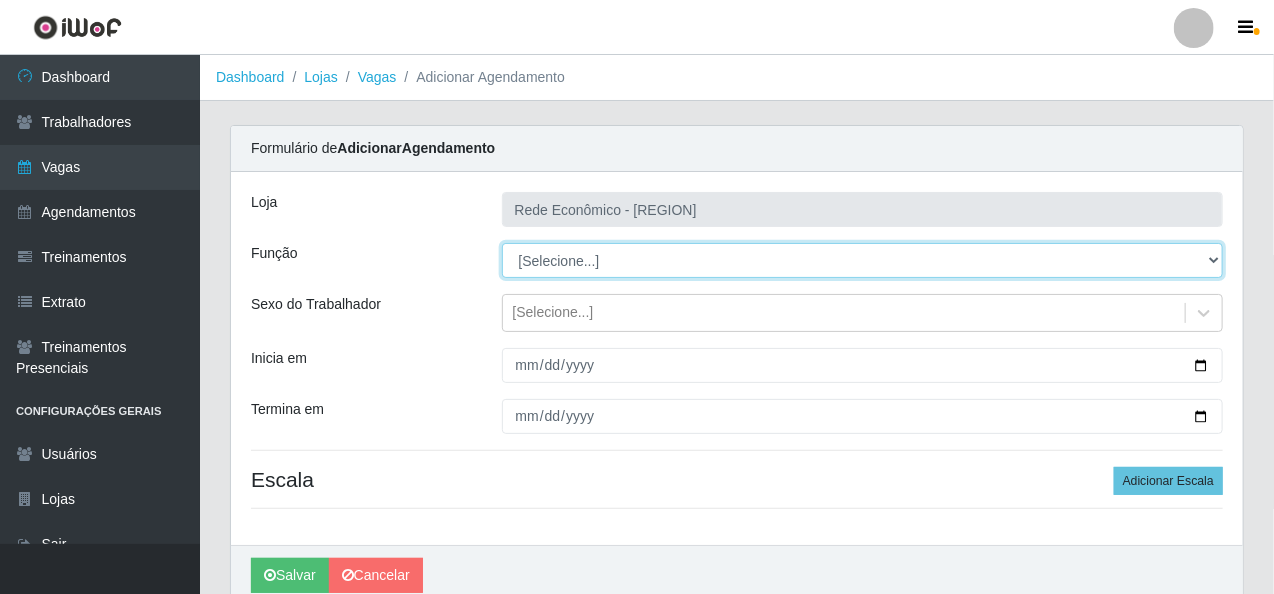 click on "[Selecione...] Embalador Embalador + Embalador ++ Operador de Caixa Operador de Caixa + Operador de Caixa ++ Repositor  Repositor + Repositor ++" at bounding box center (863, 260) 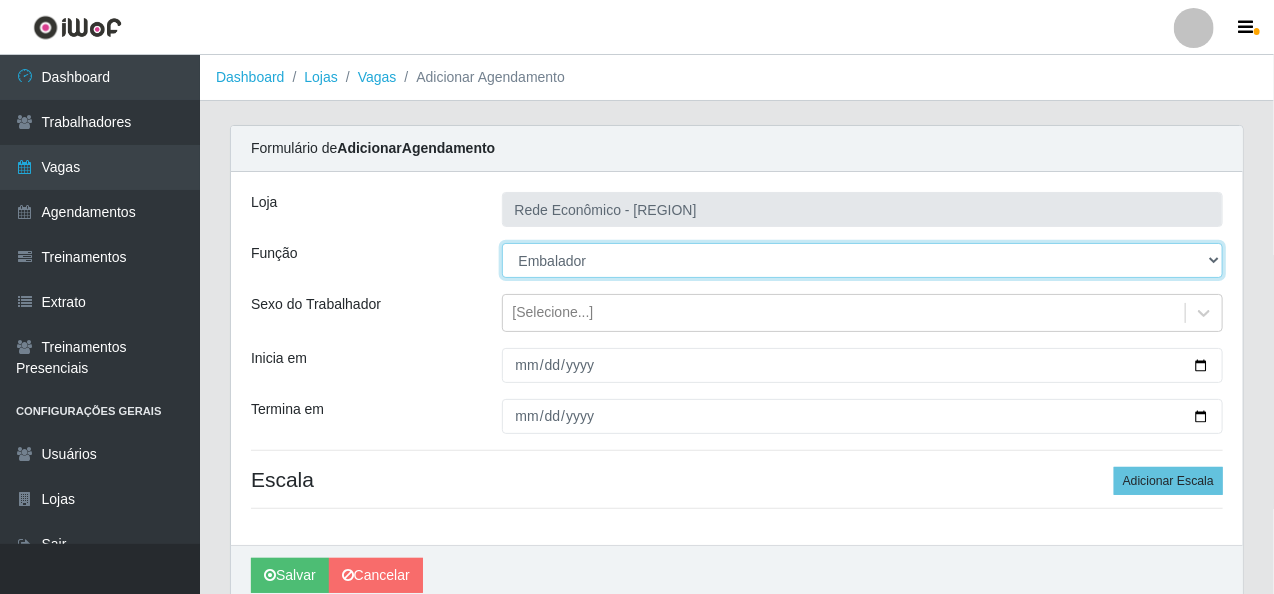 click on "[Selecione...] Embalador Embalador + Embalador ++ Operador de Caixa Operador de Caixa + Operador de Caixa ++ Repositor  Repositor + Repositor ++" at bounding box center (863, 260) 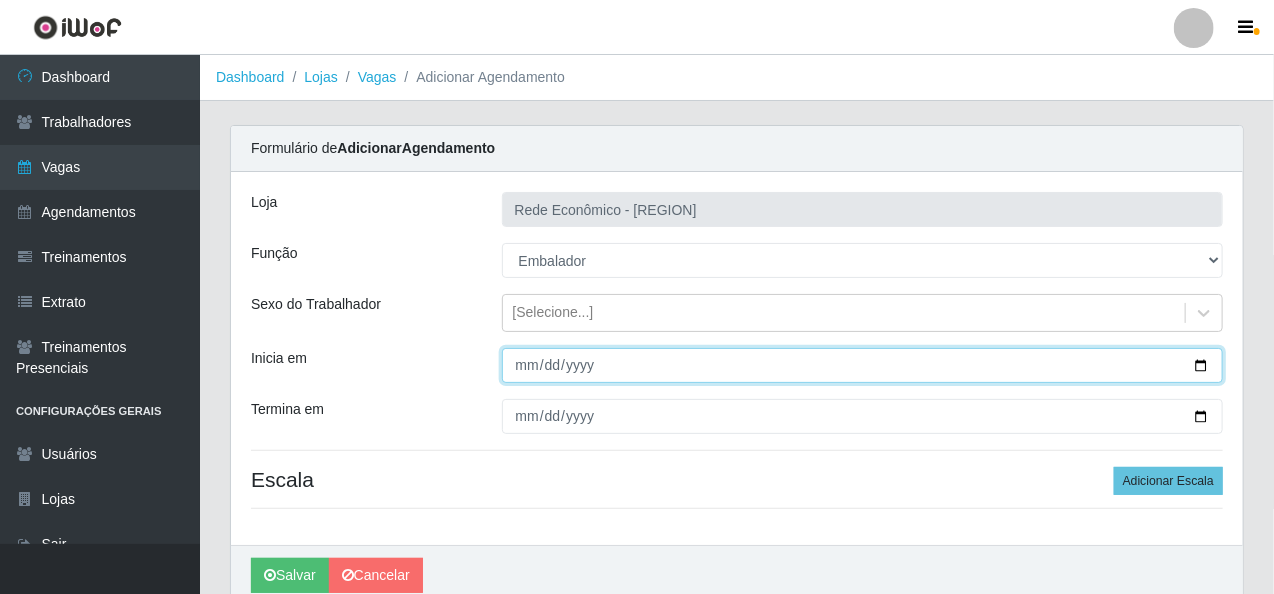 click on "Inicia em" at bounding box center (863, 365) 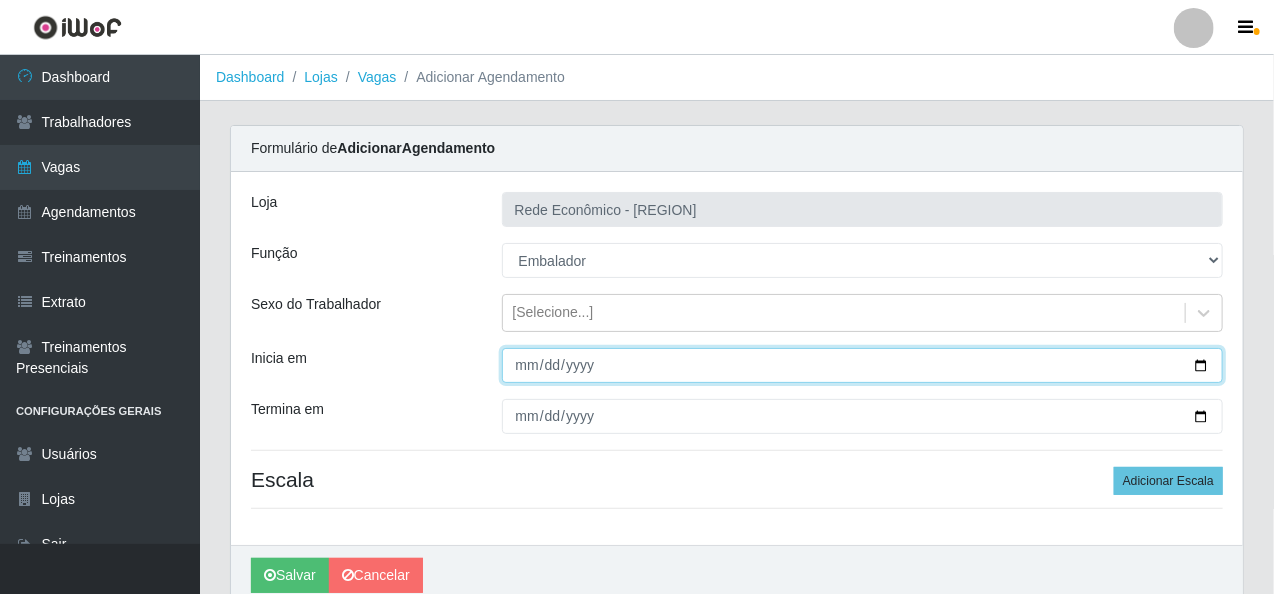 type on "2025-08-10" 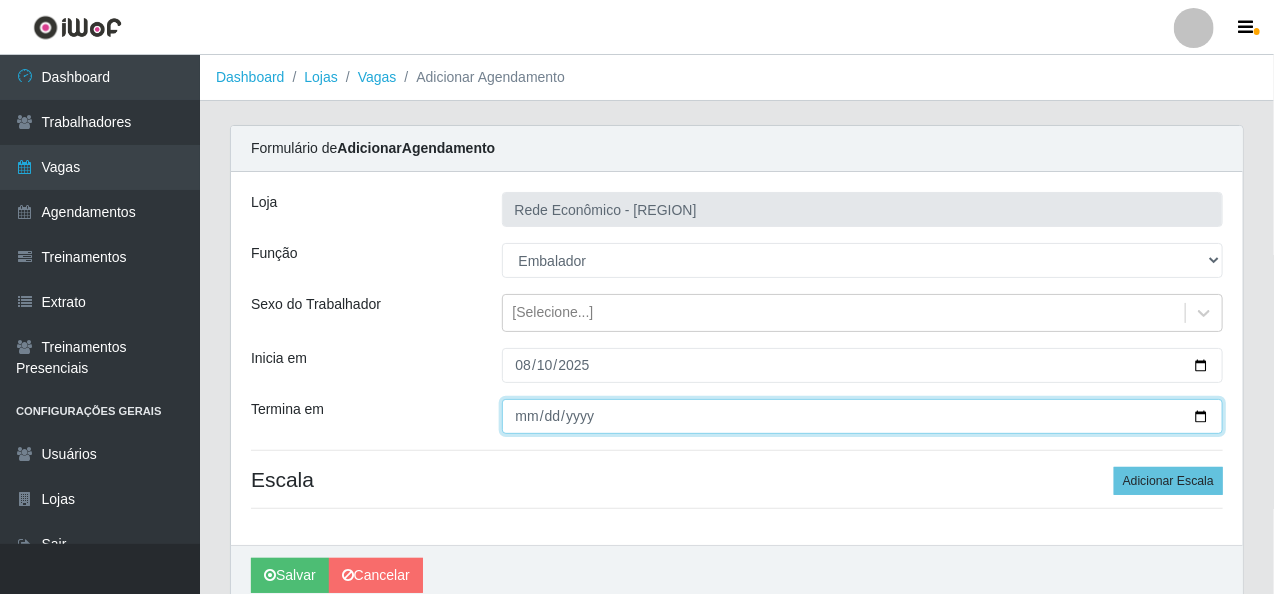 click on "Termina em" at bounding box center [863, 416] 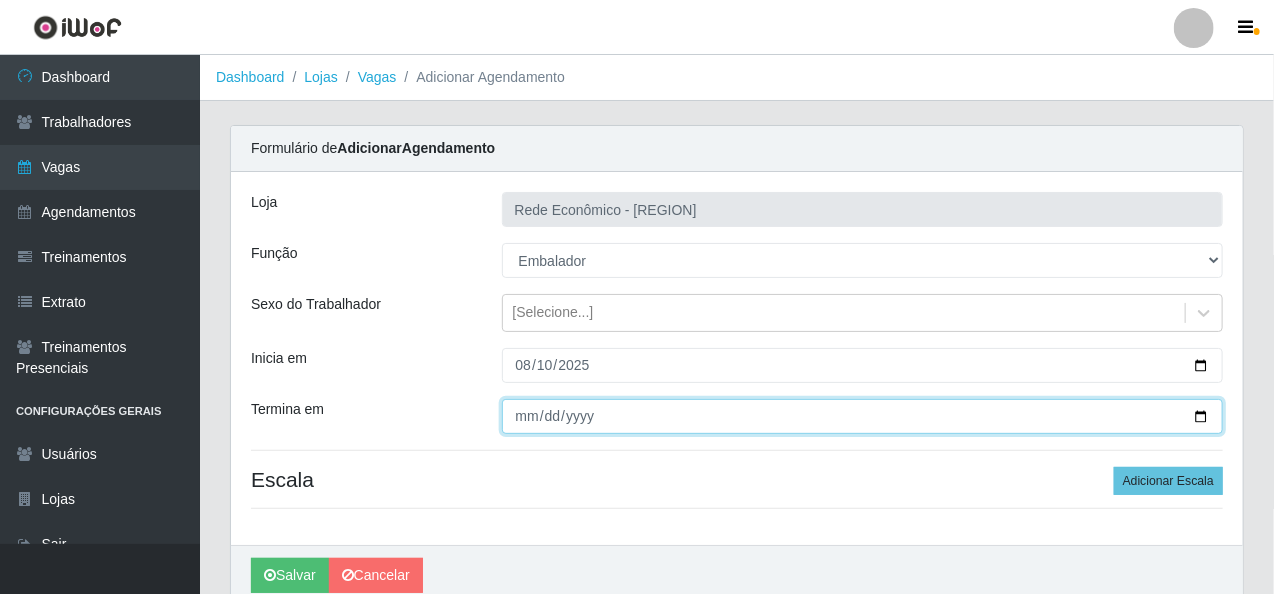 type on "2025-08-10" 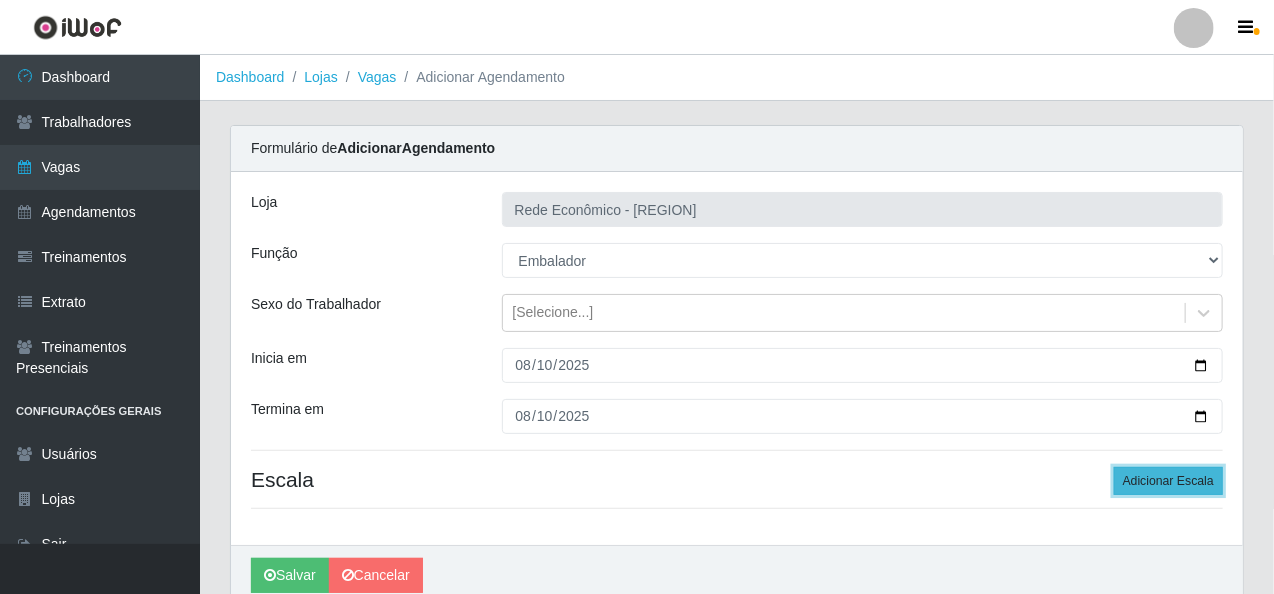 click on "Adicionar Escala" at bounding box center [1168, 481] 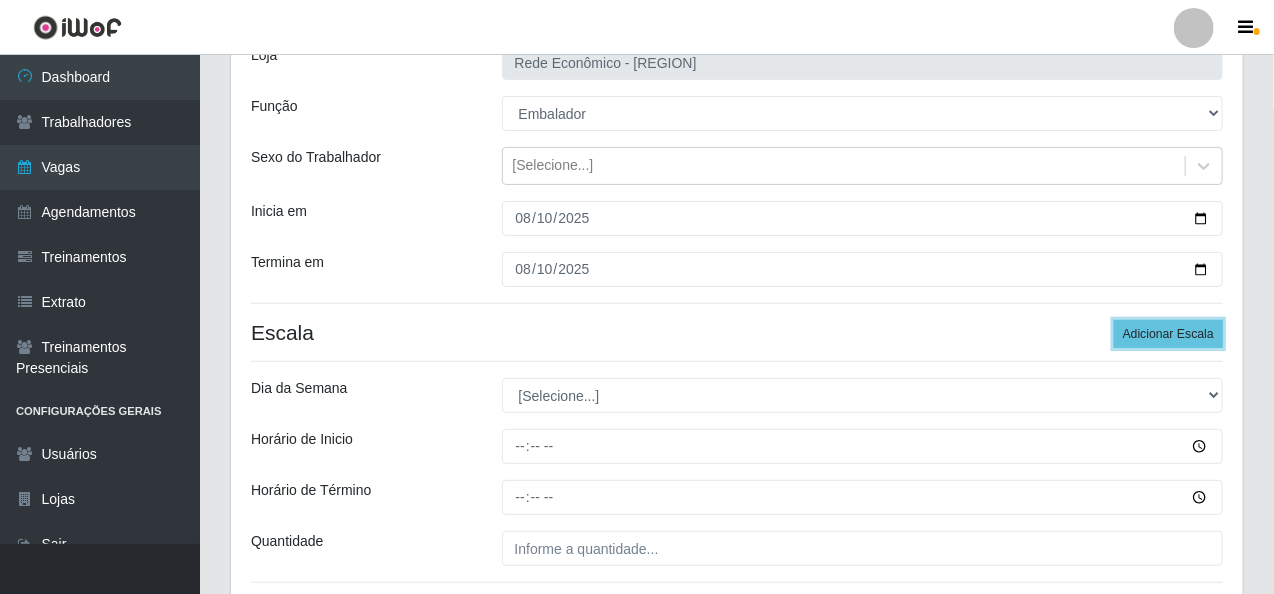 scroll, scrollTop: 300, scrollLeft: 0, axis: vertical 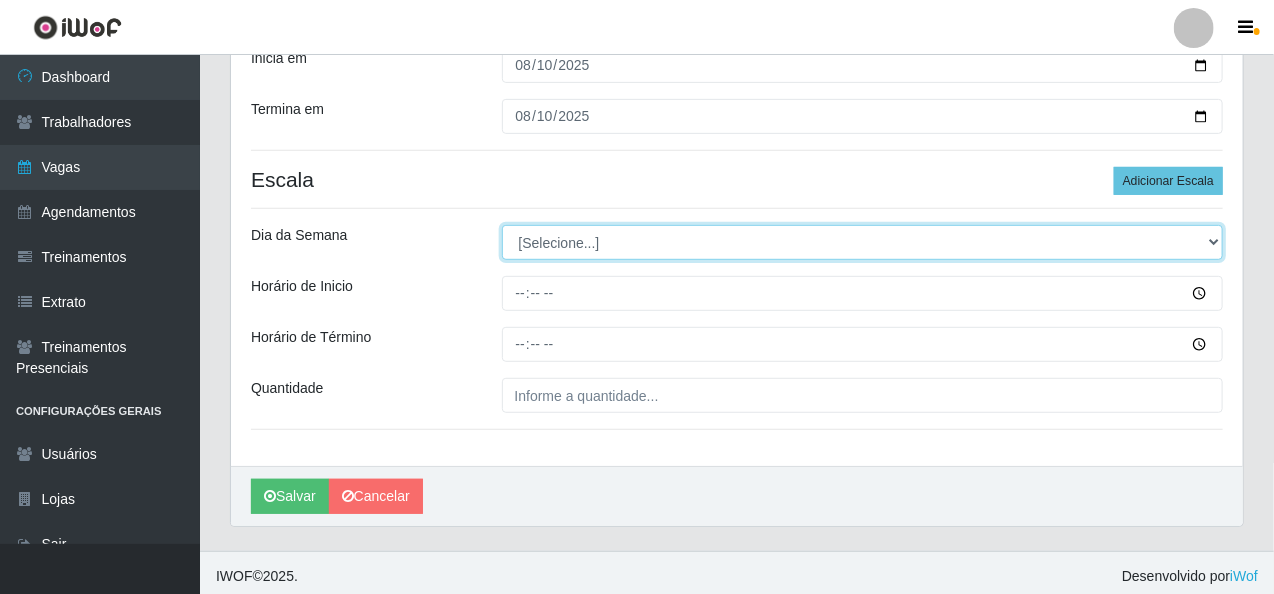 click on "[Selecione...] Segunda Terça Quarta Quinta Sexta Sábado Domingo" at bounding box center (863, 242) 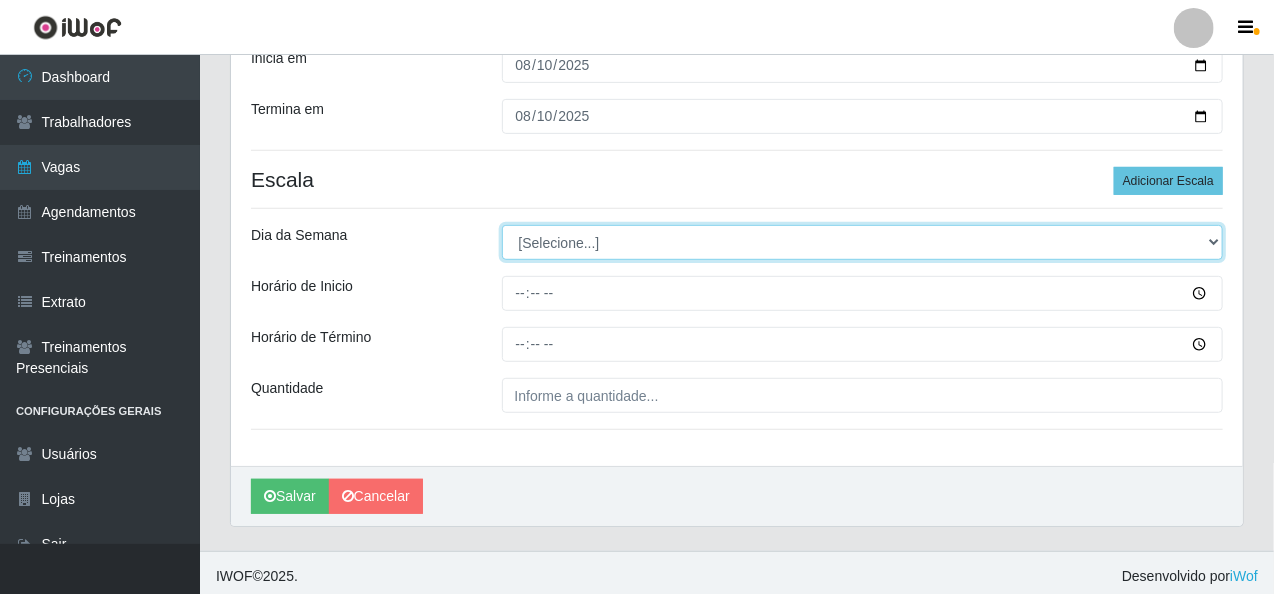 select on "0" 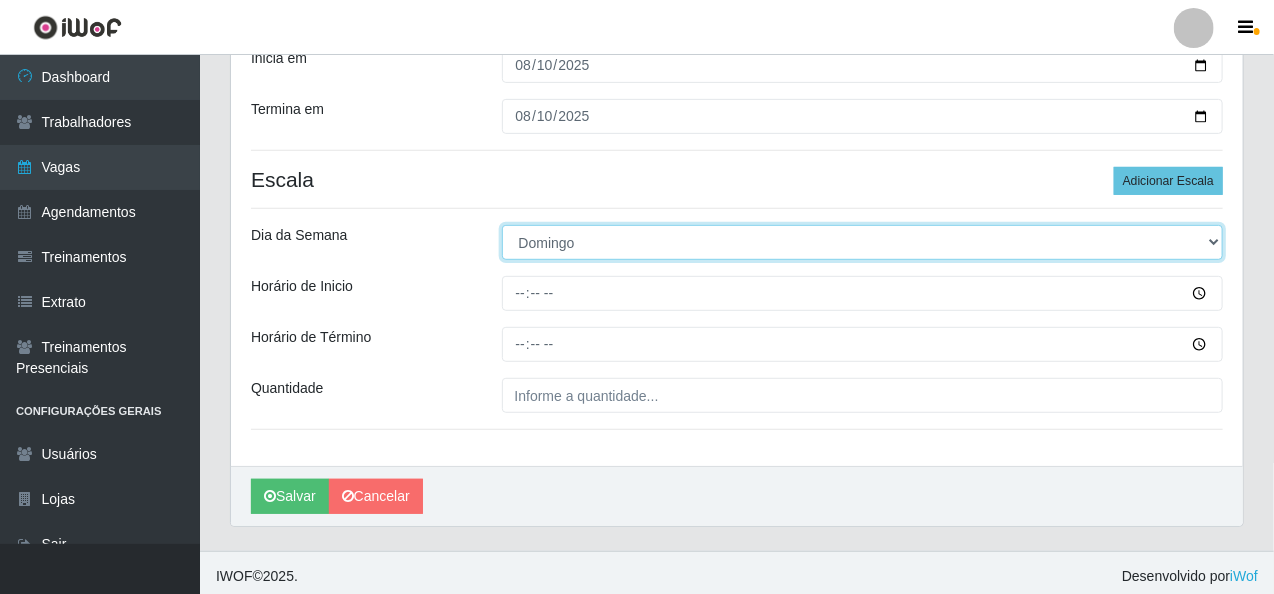 click on "[Selecione...] Segunda Terça Quarta Quinta Sexta Sábado Domingo" at bounding box center [863, 242] 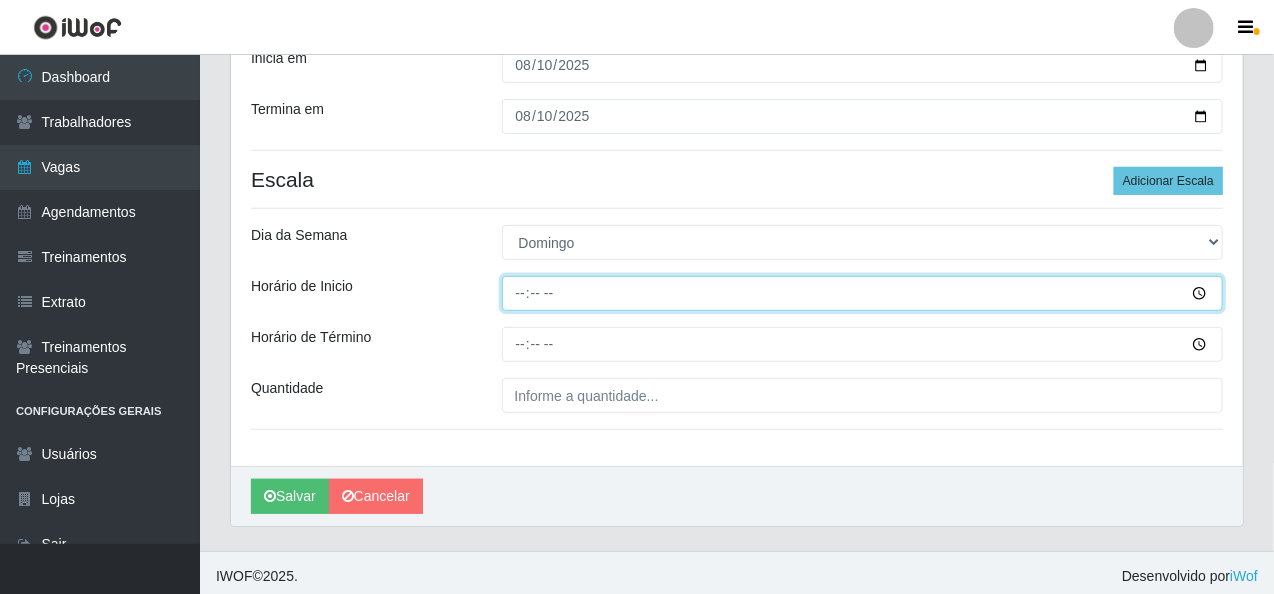 click on "Horário de Inicio" at bounding box center (863, 293) 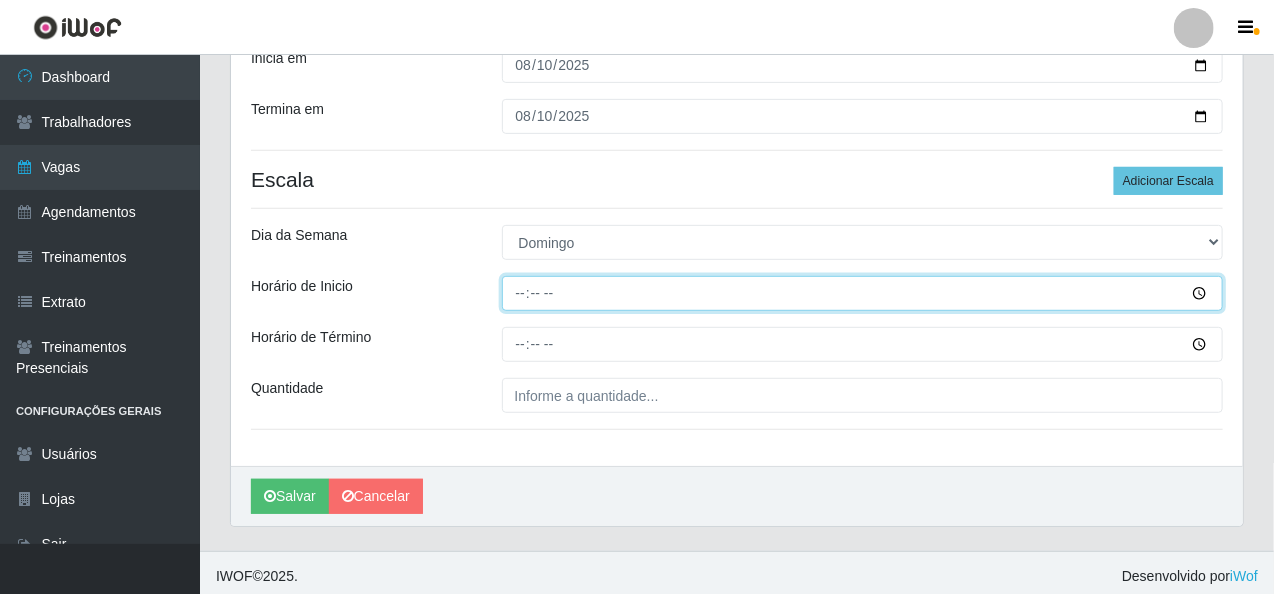 type on "[TIME]" 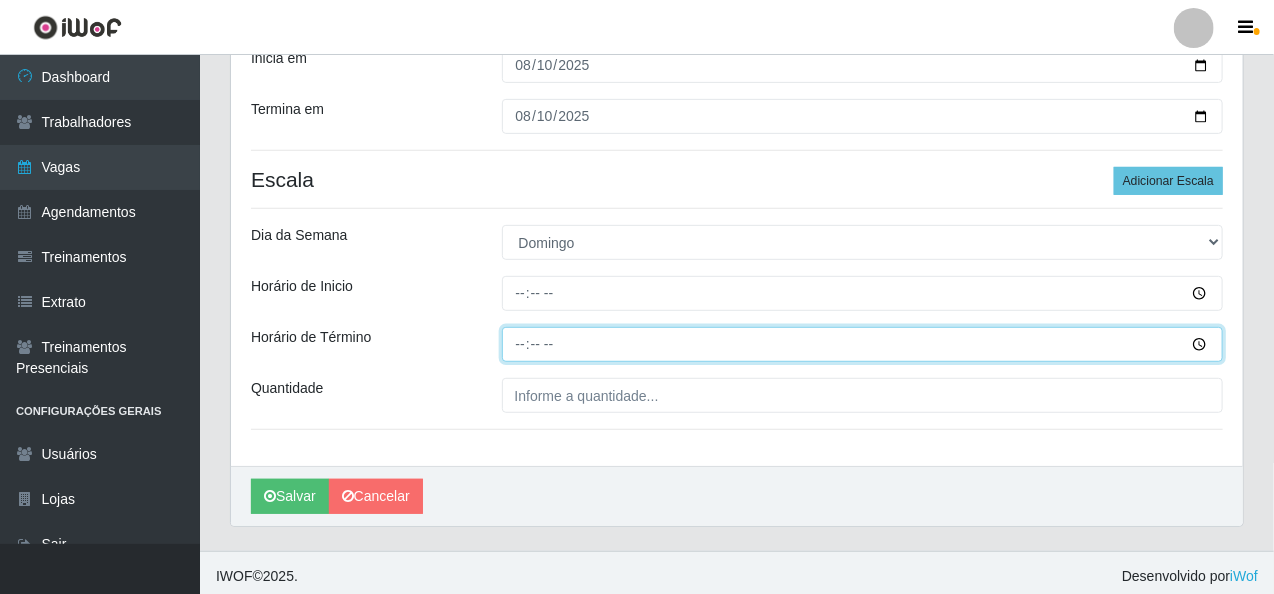 click on "Horário de Término" at bounding box center (863, 344) 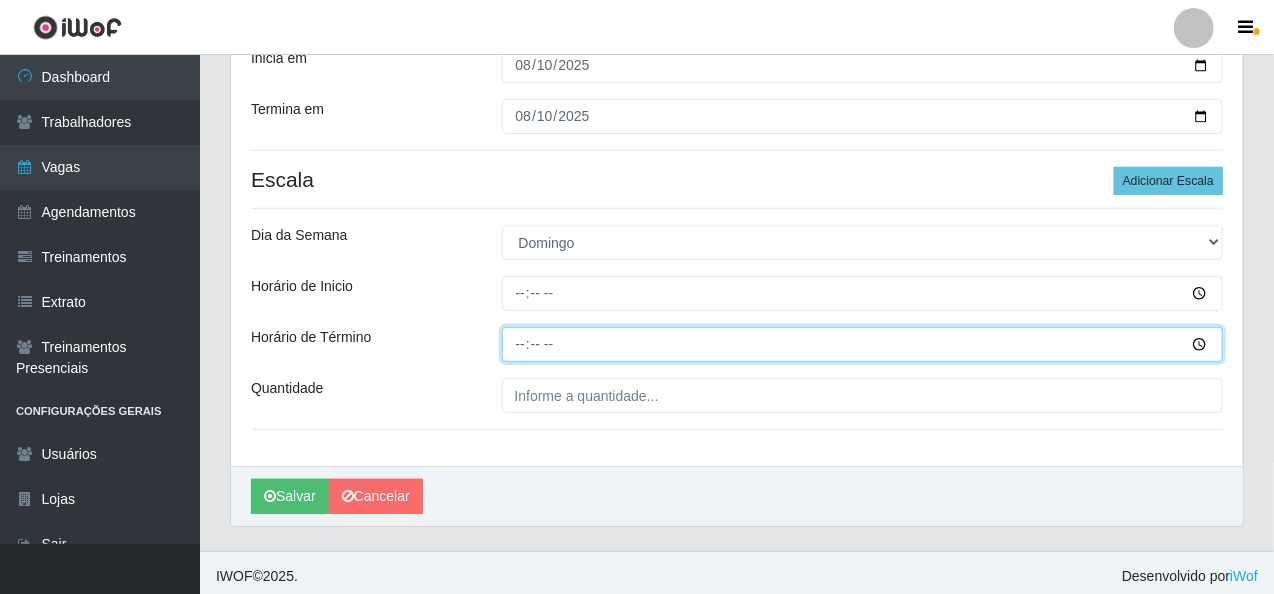 type on "12:30" 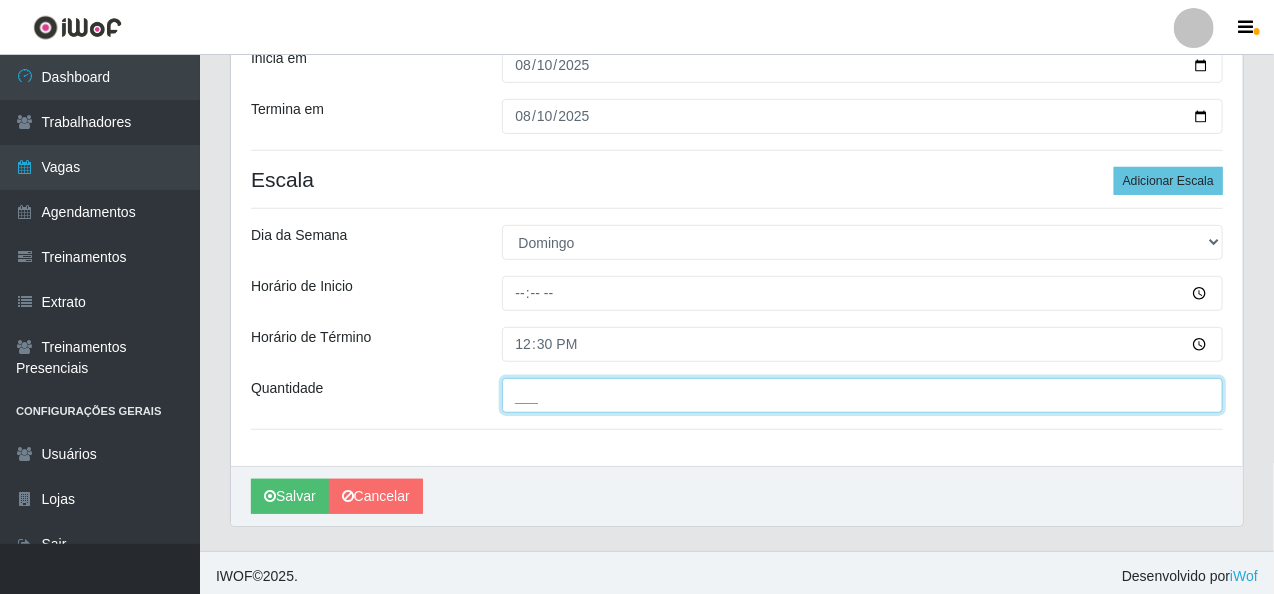 click on "___" at bounding box center [863, 395] 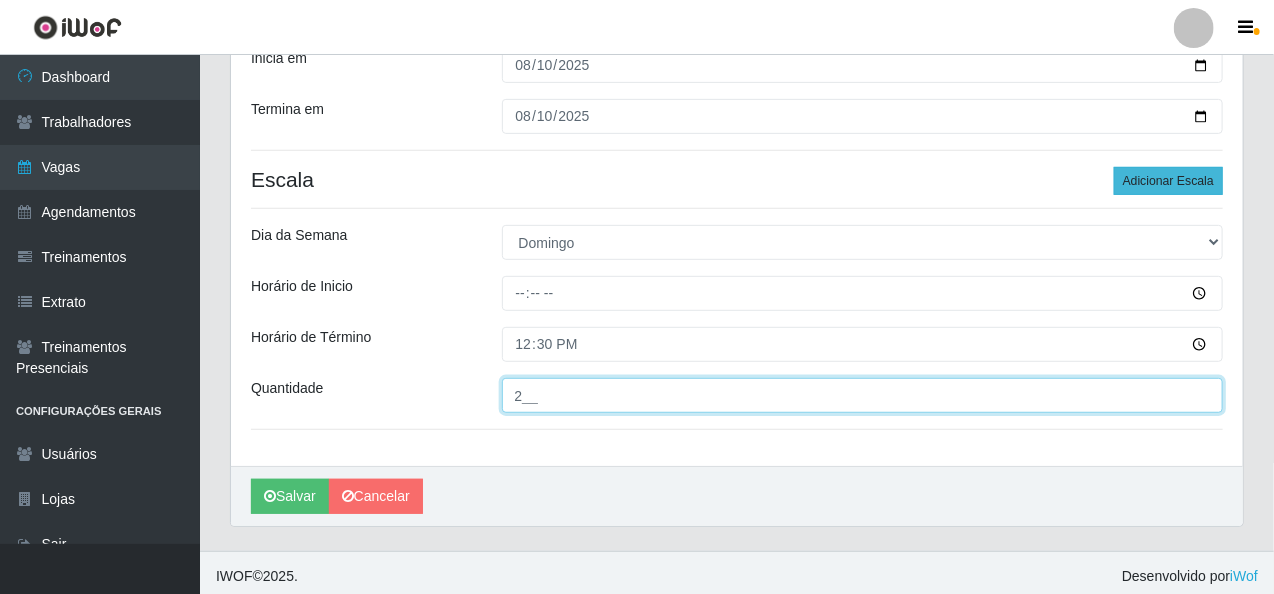 type on "2__" 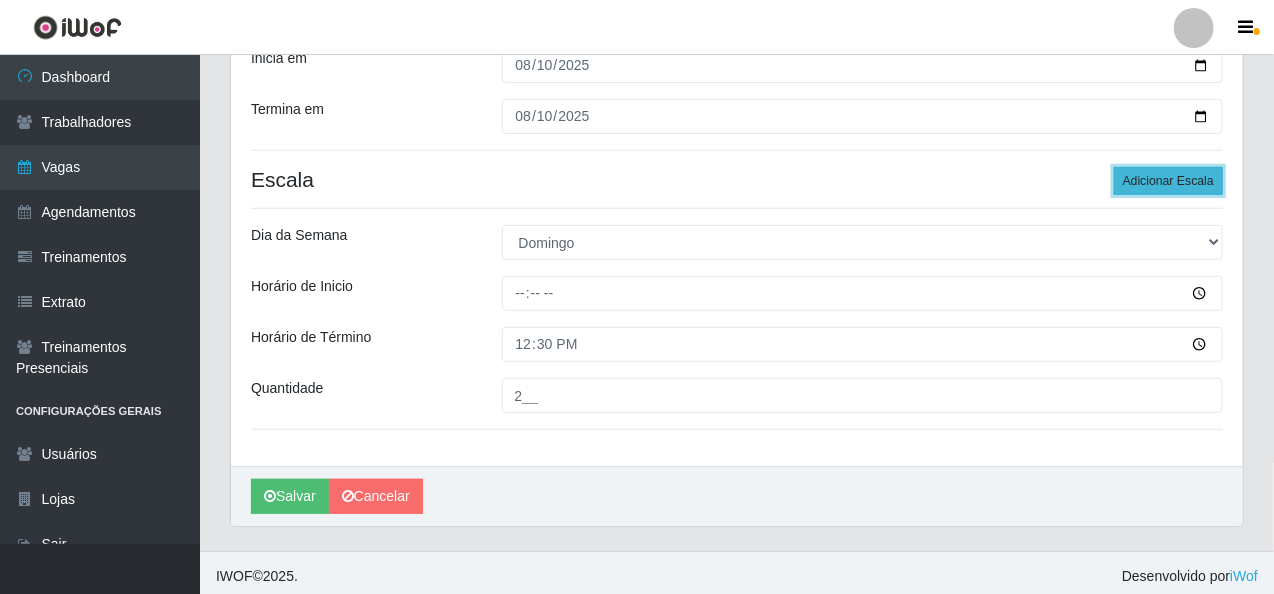click on "Adicionar Escala" at bounding box center (1168, 181) 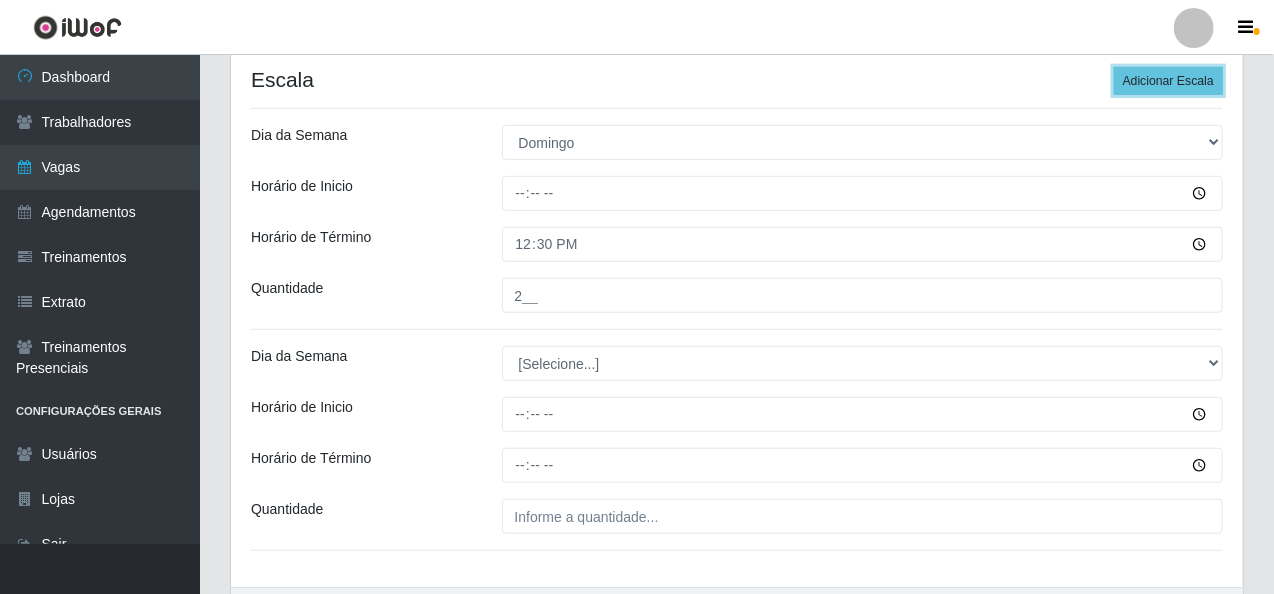 scroll, scrollTop: 526, scrollLeft: 0, axis: vertical 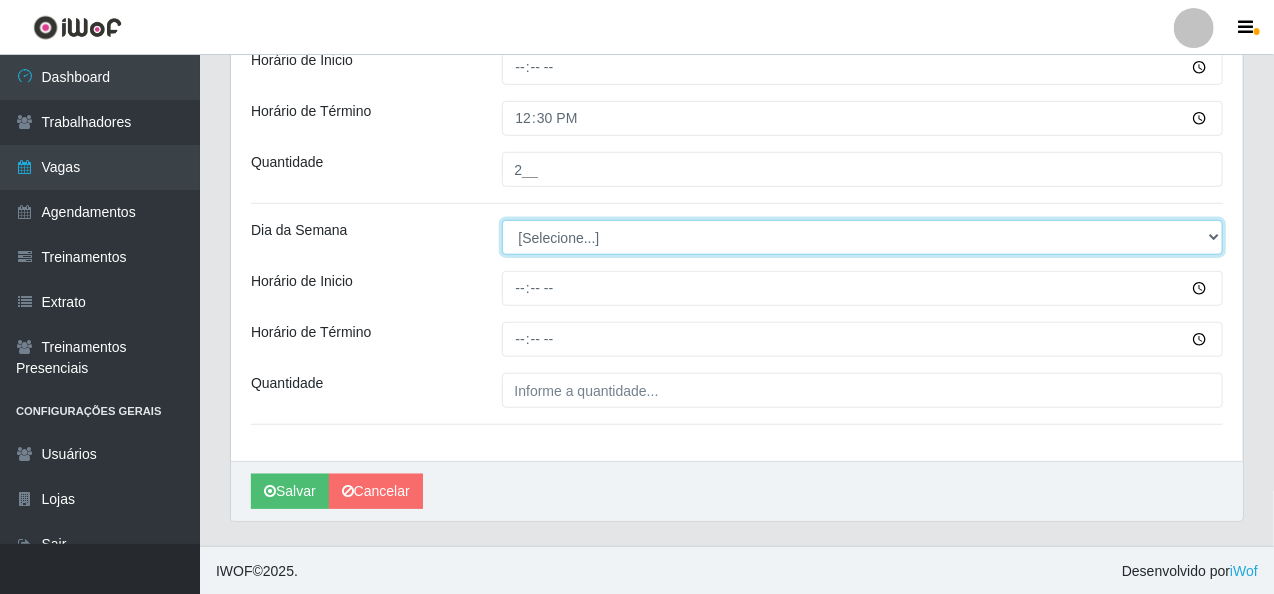 click on "[Selecione...] Segunda Terça Quarta Quinta Sexta Sábado Domingo" at bounding box center (863, 237) 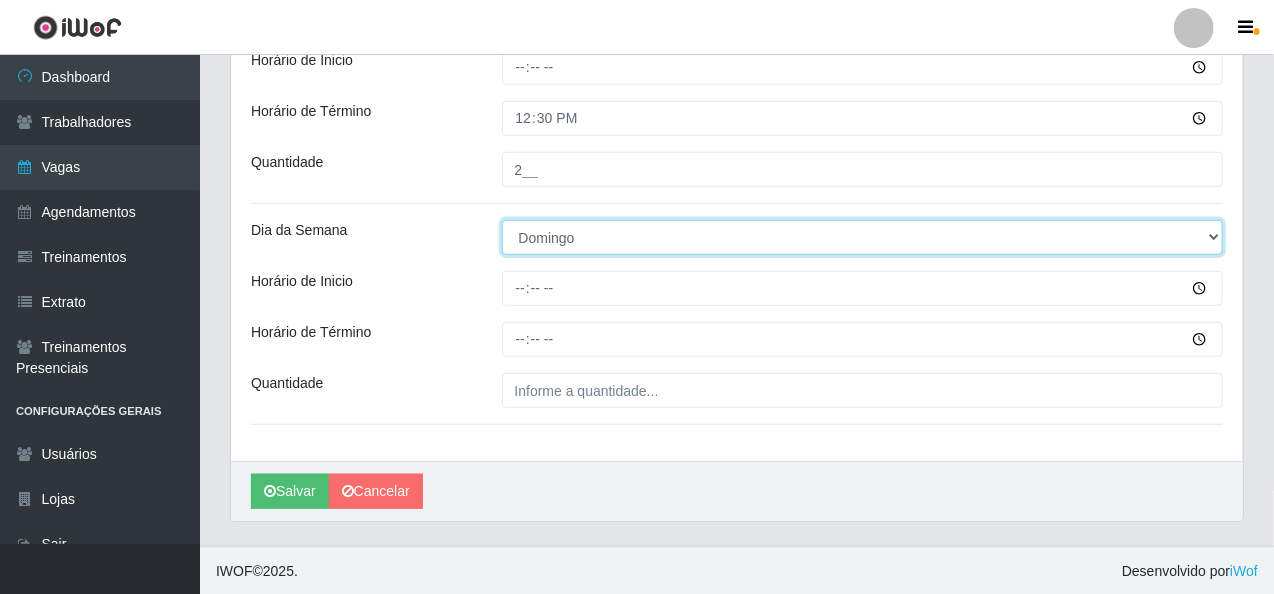 click on "[Selecione...] Segunda Terça Quarta Quinta Sexta Sábado Domingo" at bounding box center (863, 237) 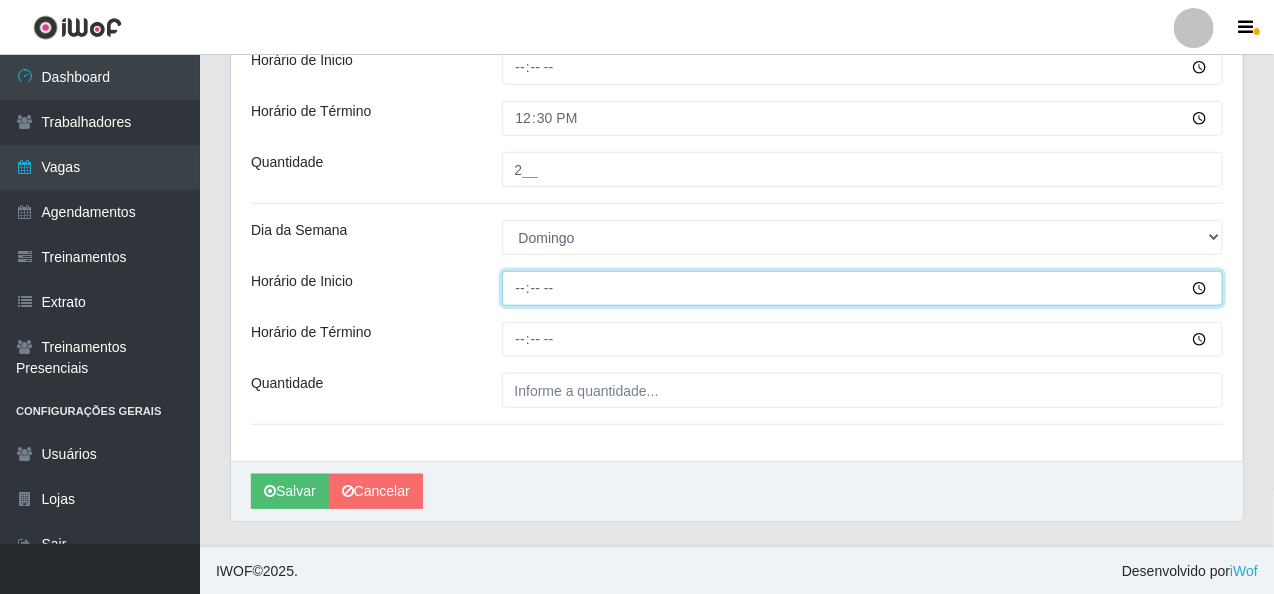 click on "Horário de Inicio" at bounding box center [863, 288] 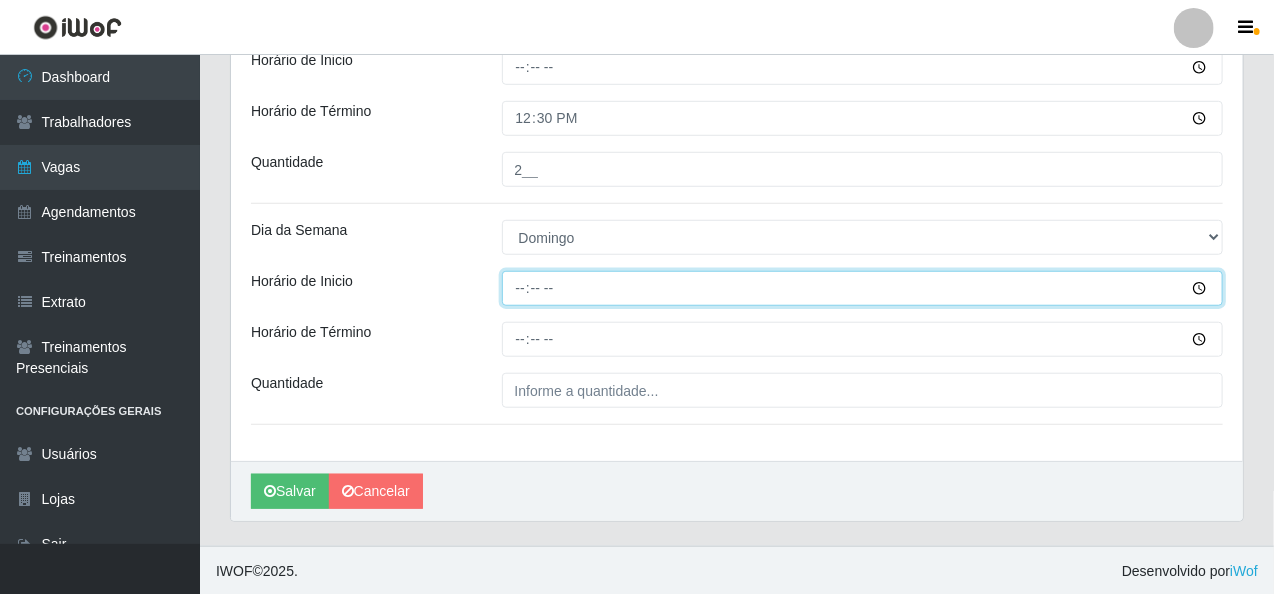 type on "08:00" 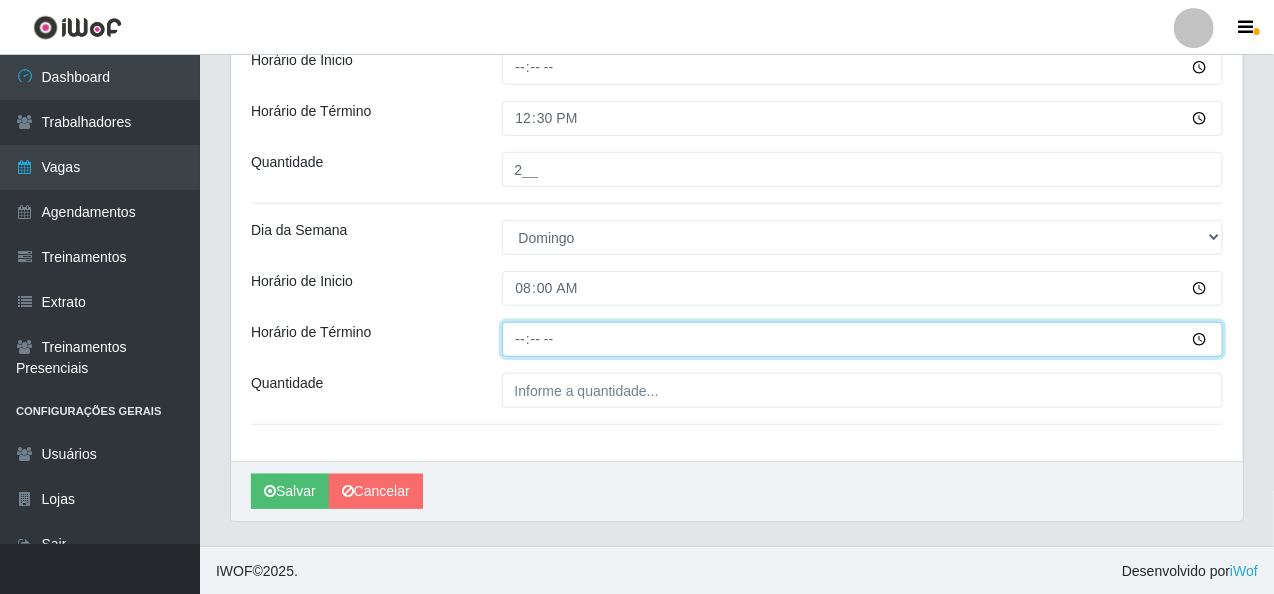 click on "Horário de Término" at bounding box center [863, 339] 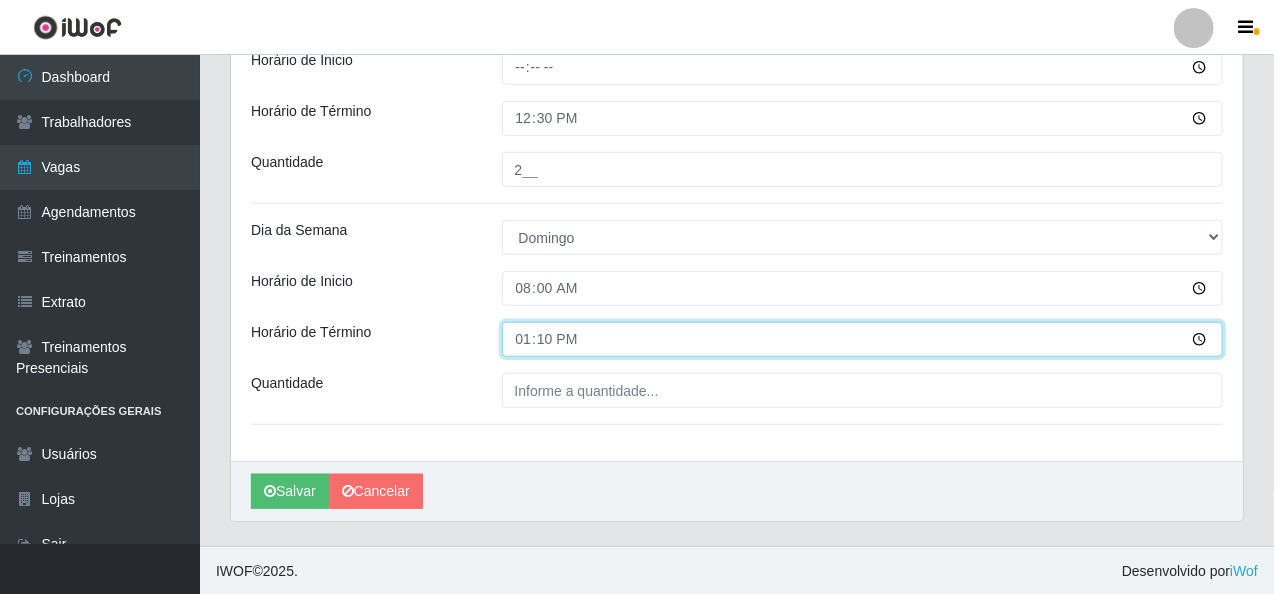type on "13:00" 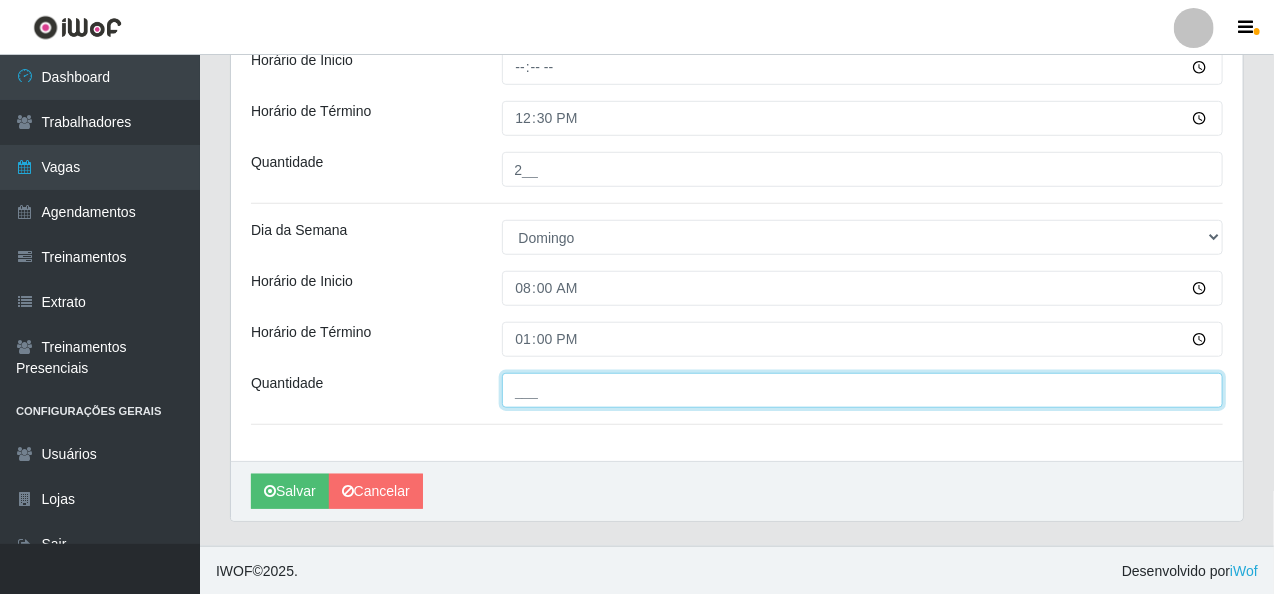 click on "___" at bounding box center (863, 390) 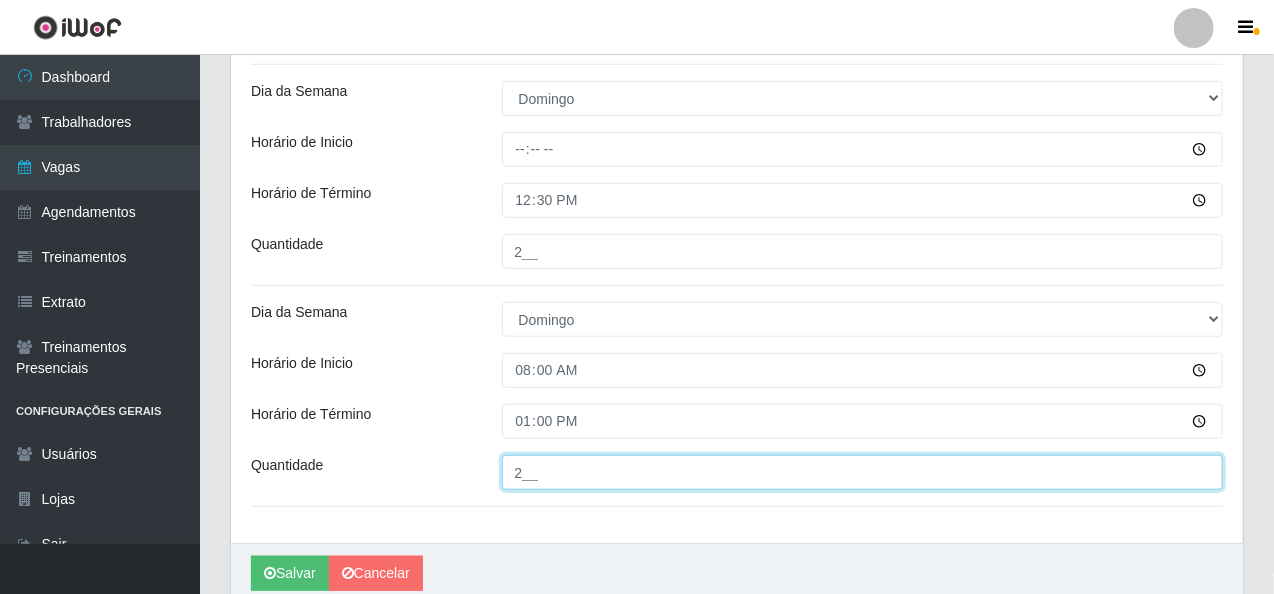 scroll, scrollTop: 226, scrollLeft: 0, axis: vertical 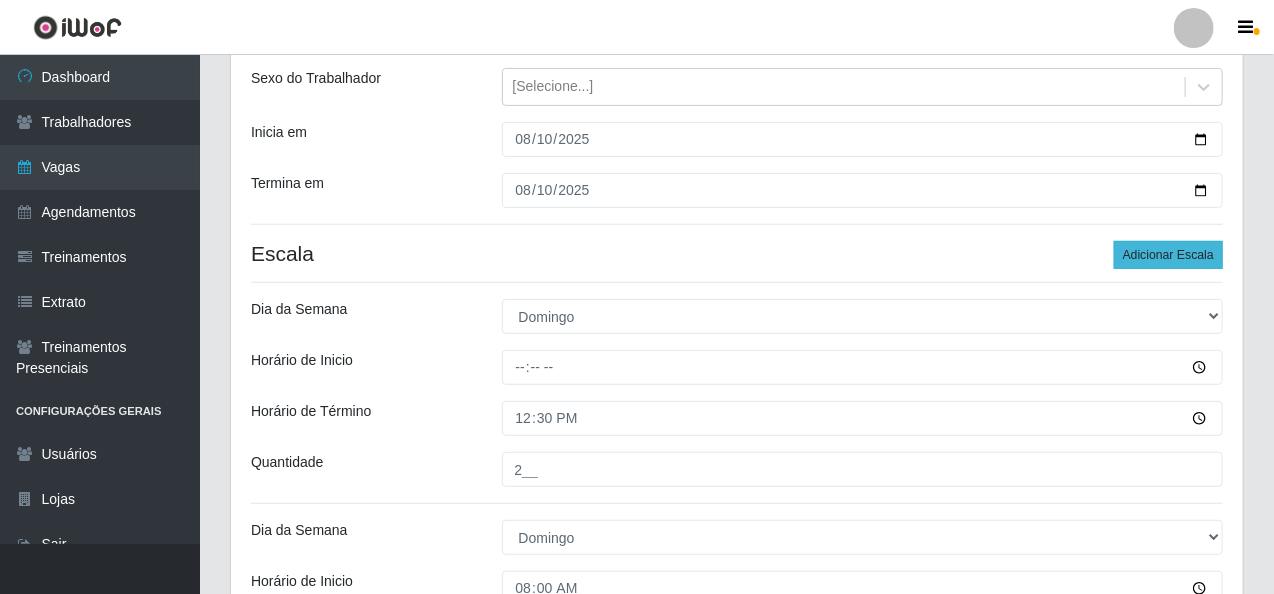 type on "2__" 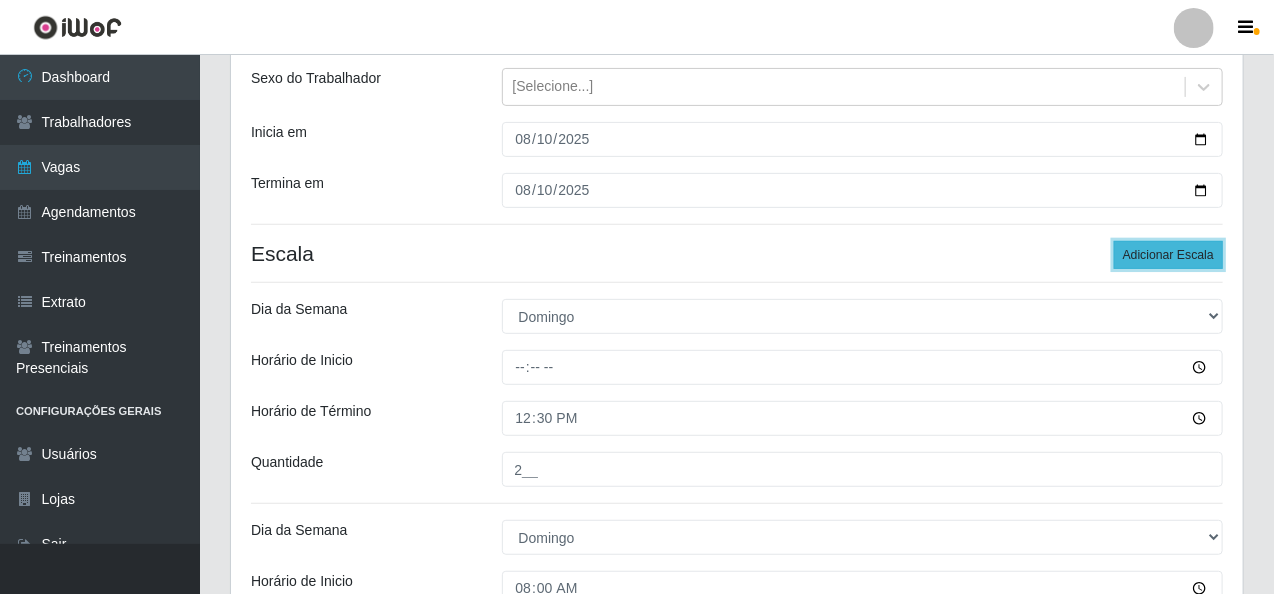 click on "Adicionar Escala" at bounding box center (1168, 255) 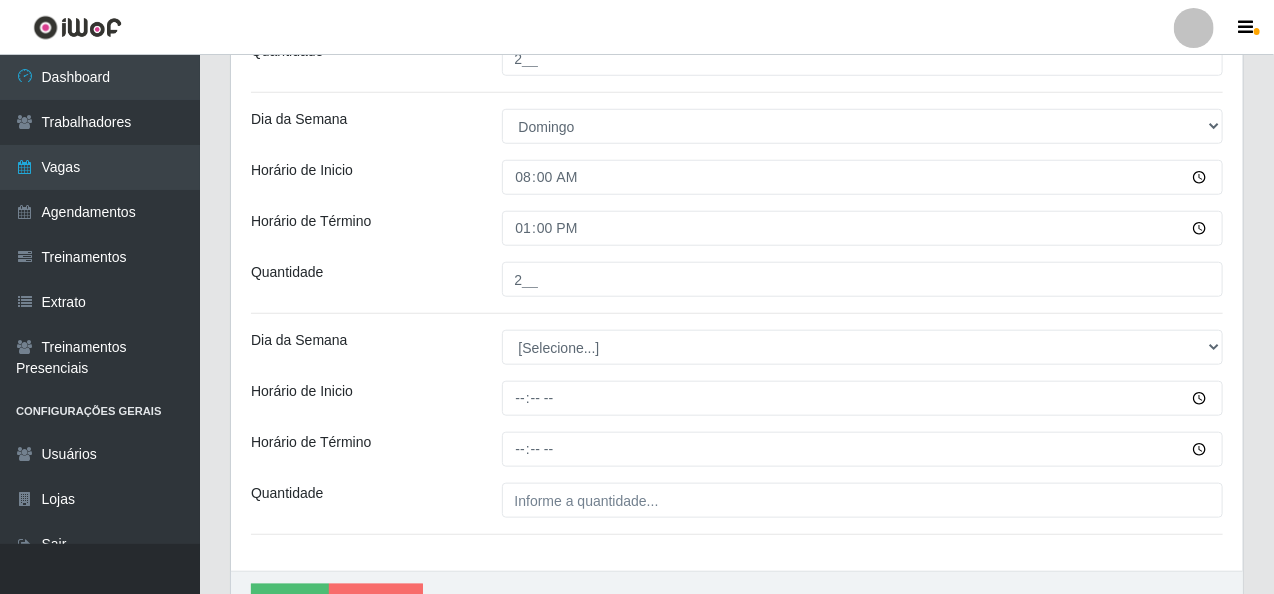 scroll, scrollTop: 747, scrollLeft: 0, axis: vertical 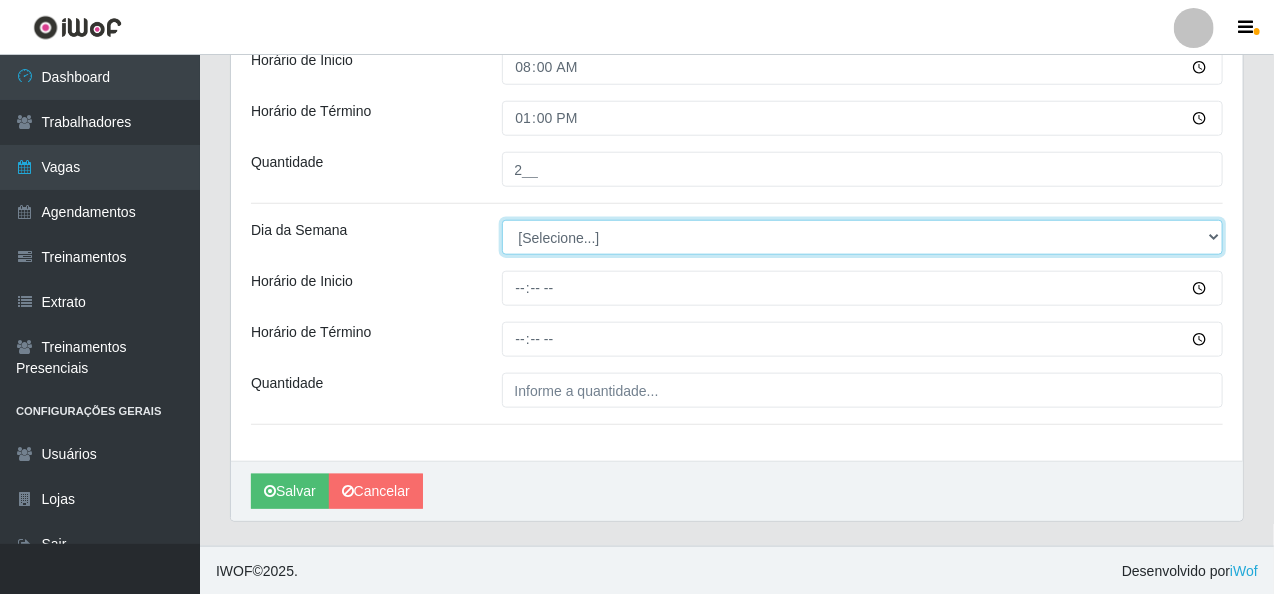 click on "[Selecione...] Segunda Terça Quarta Quinta Sexta Sábado Domingo" at bounding box center (863, 237) 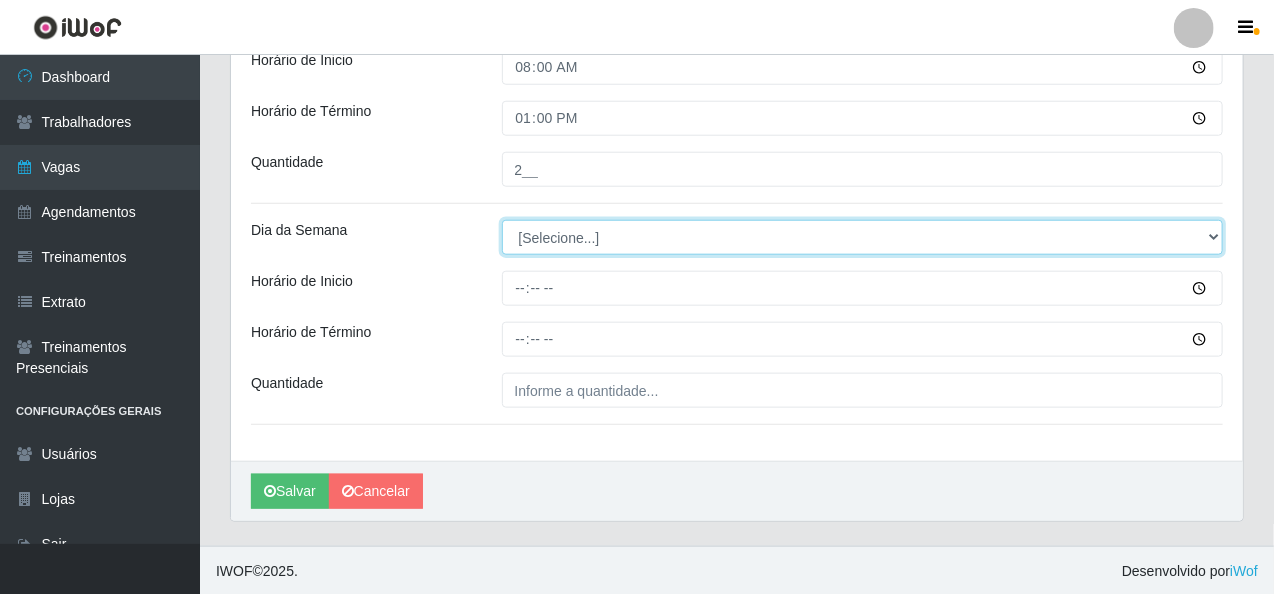 select on "0" 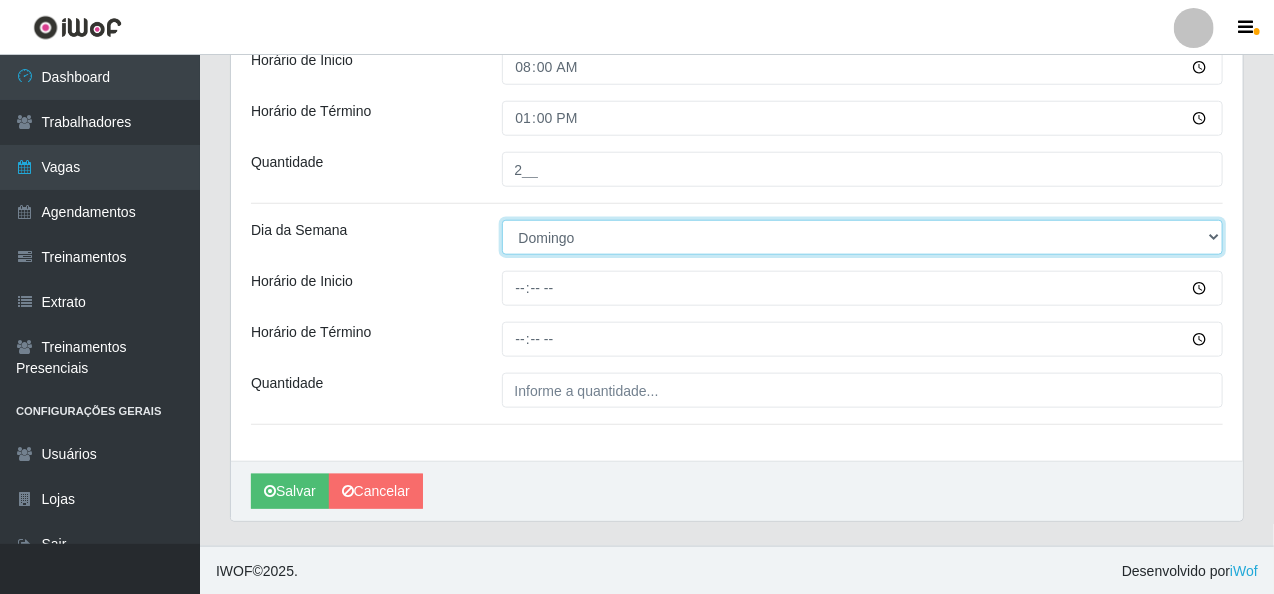 click on "[Selecione...] Segunda Terça Quarta Quinta Sexta Sábado Domingo" at bounding box center (863, 237) 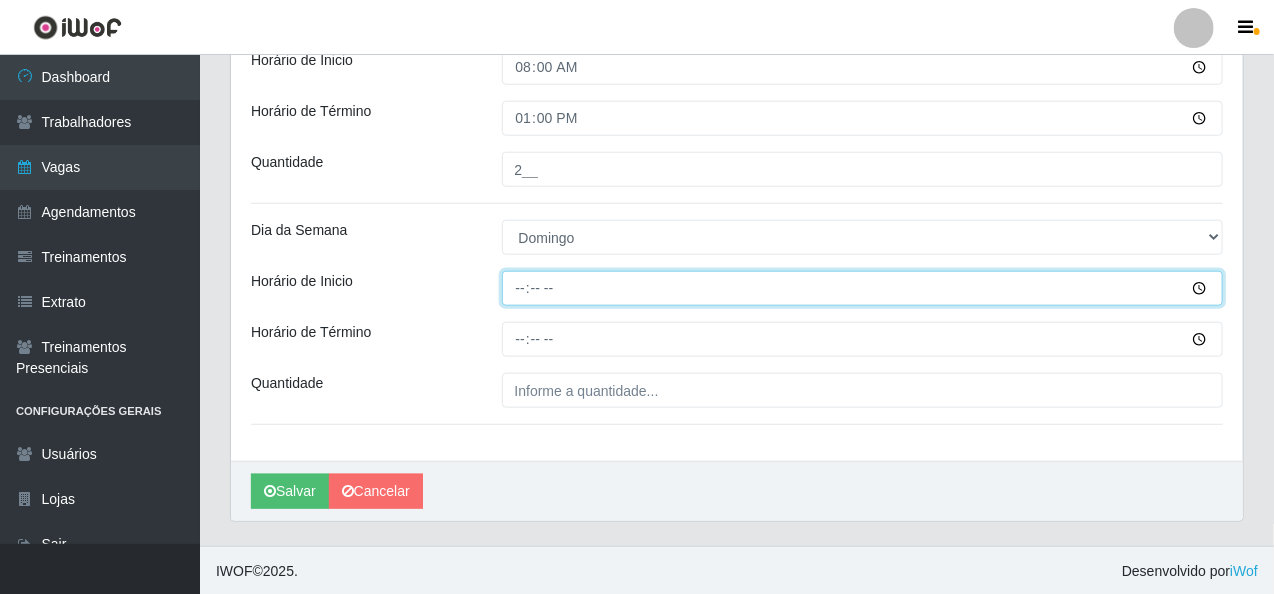 click on "Horário de Inicio" at bounding box center (863, 288) 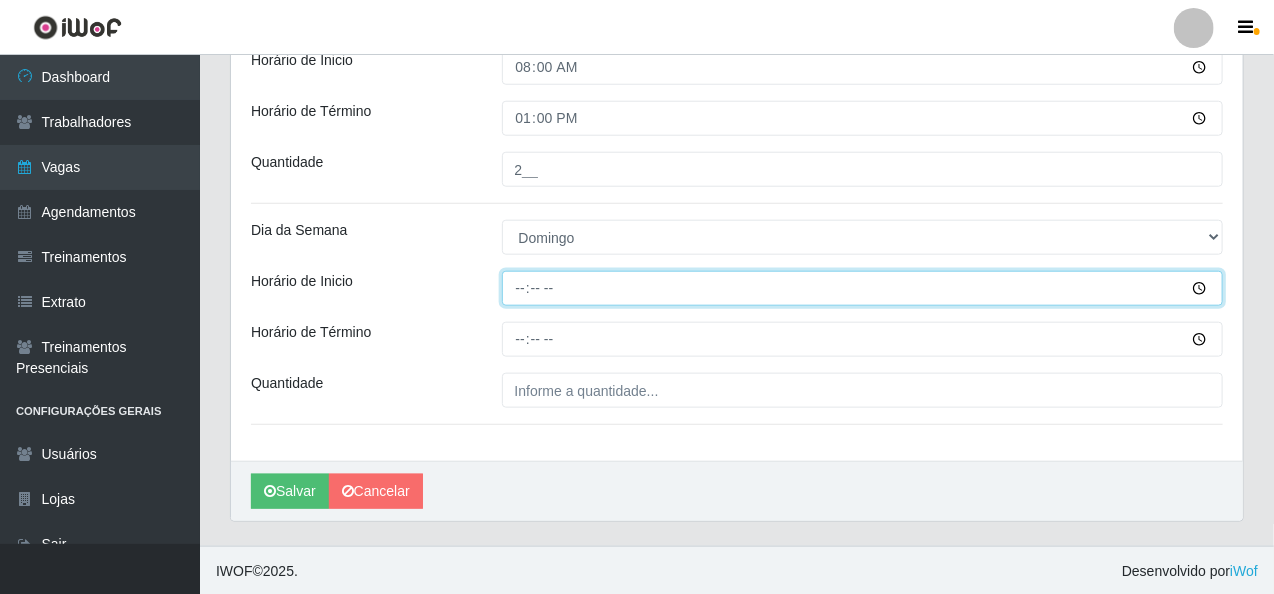 type on "09:00" 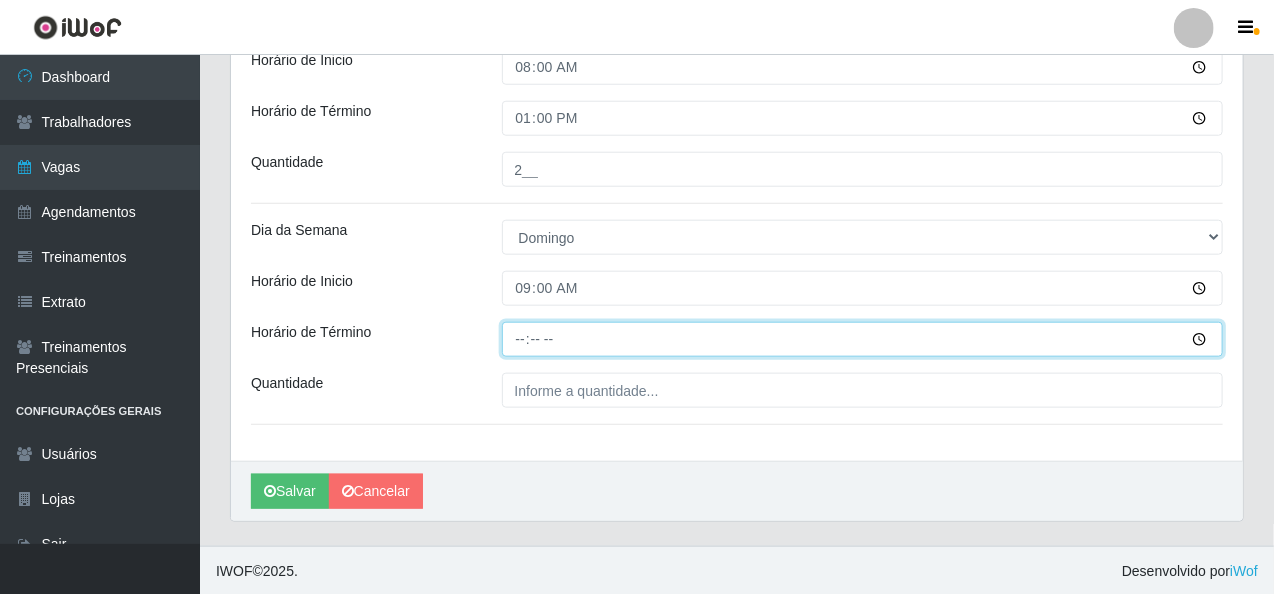 click on "Horário de Término" at bounding box center [863, 339] 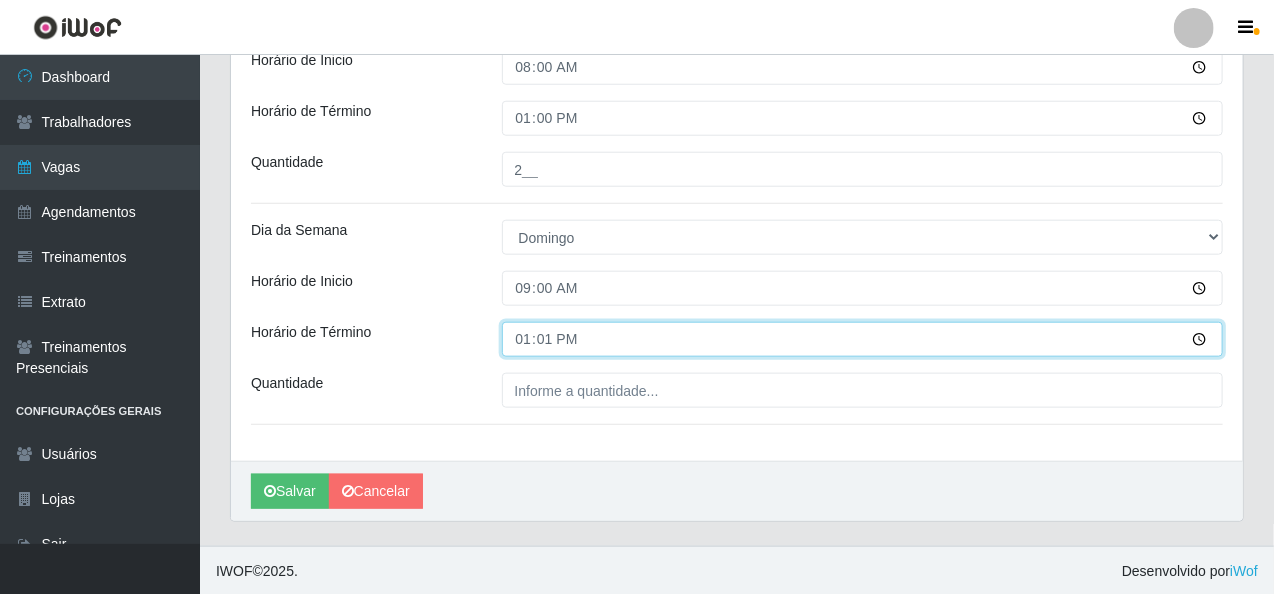 type on "13:10" 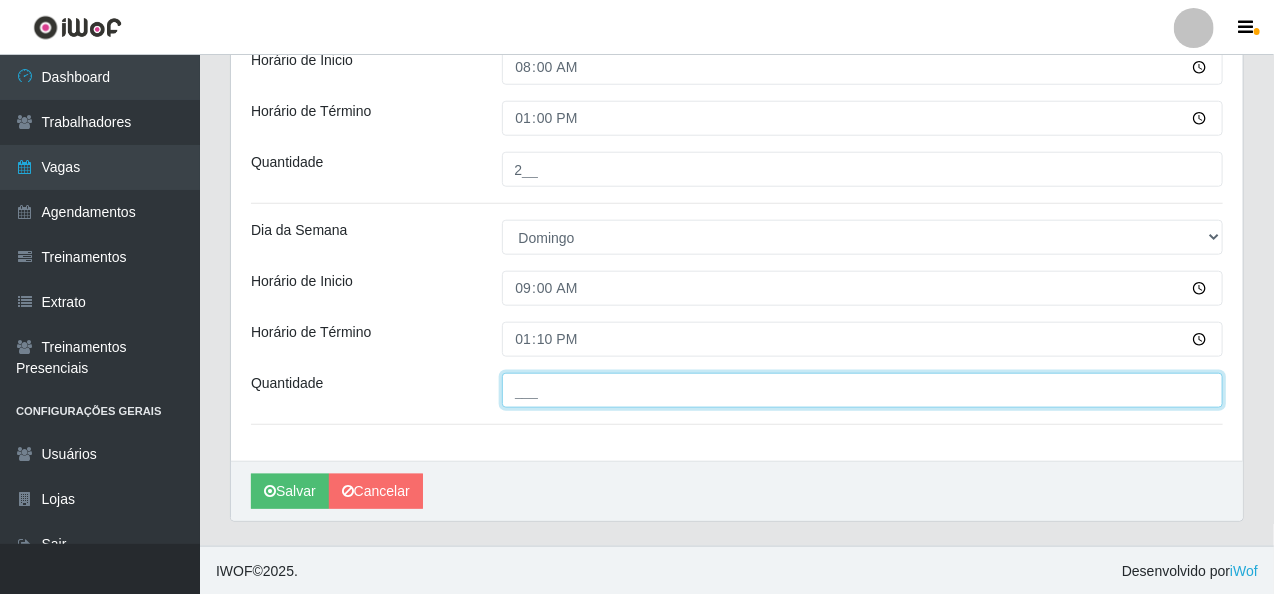click on "___" at bounding box center (863, 390) 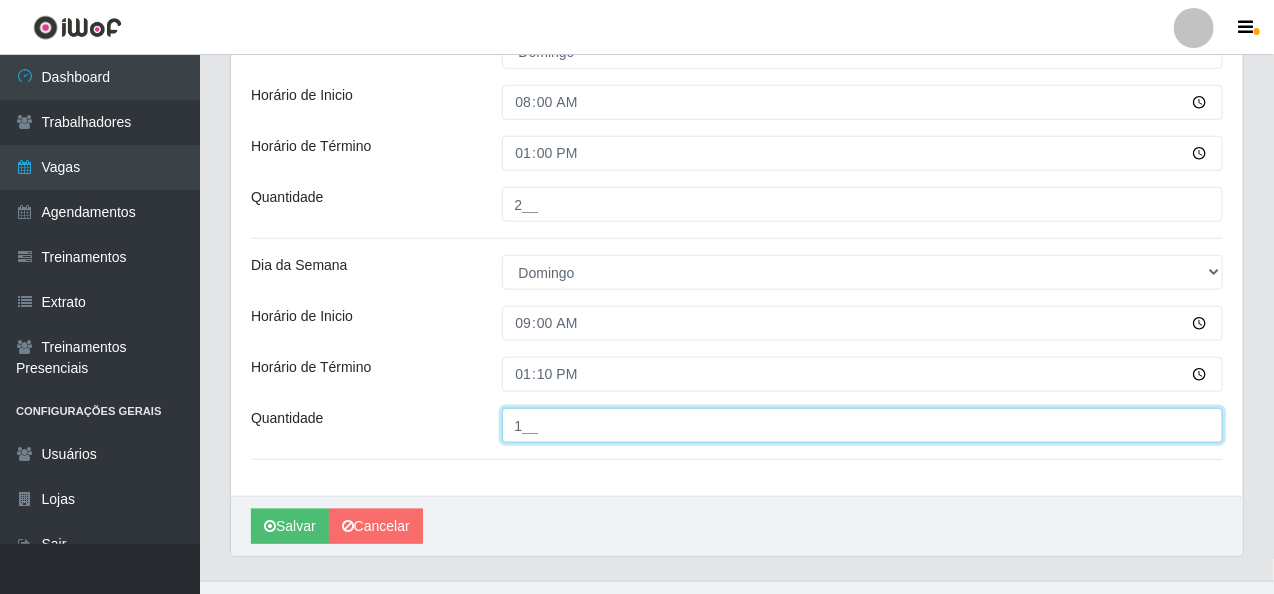 scroll, scrollTop: 747, scrollLeft: 0, axis: vertical 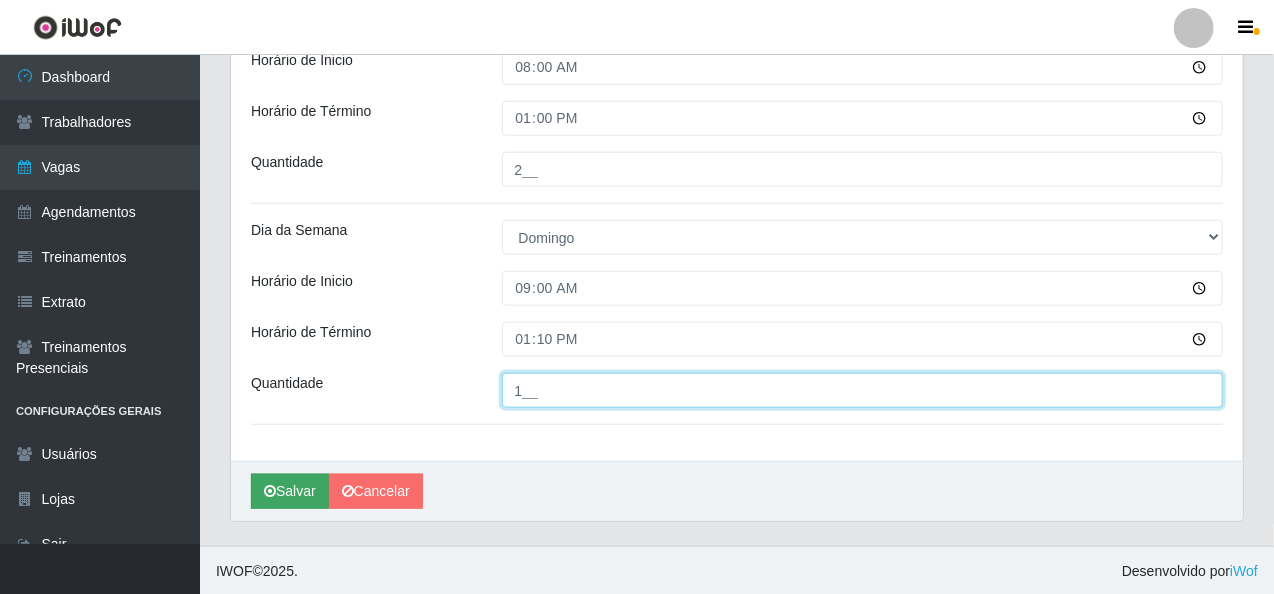 type on "1__" 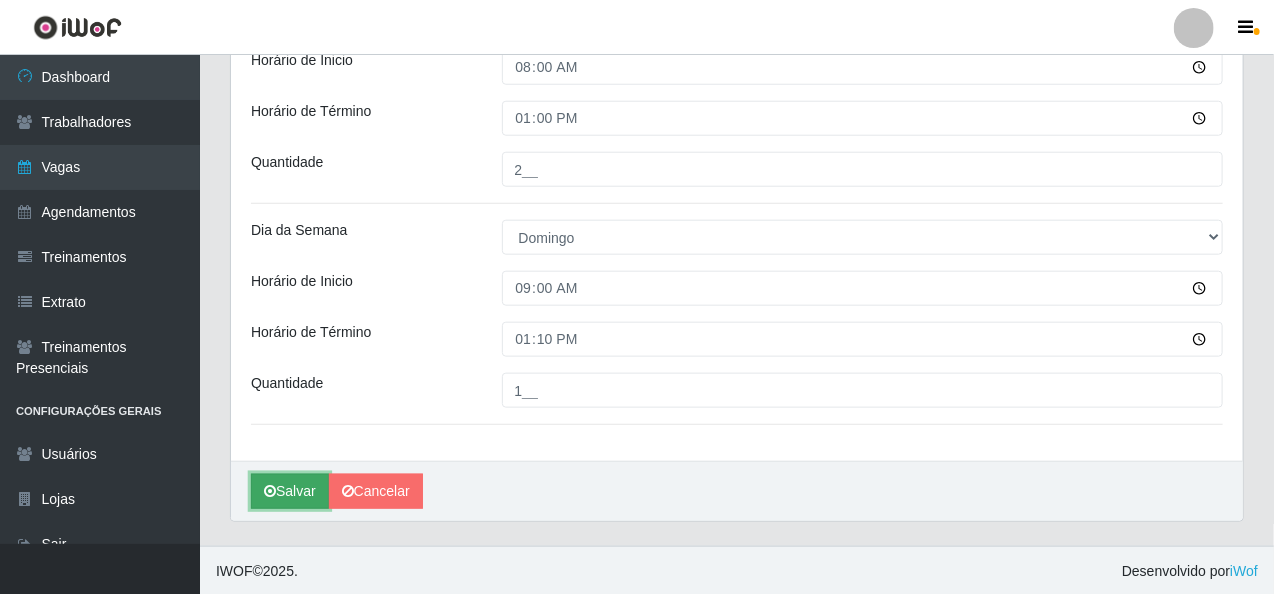 click on "Salvar" at bounding box center [290, 491] 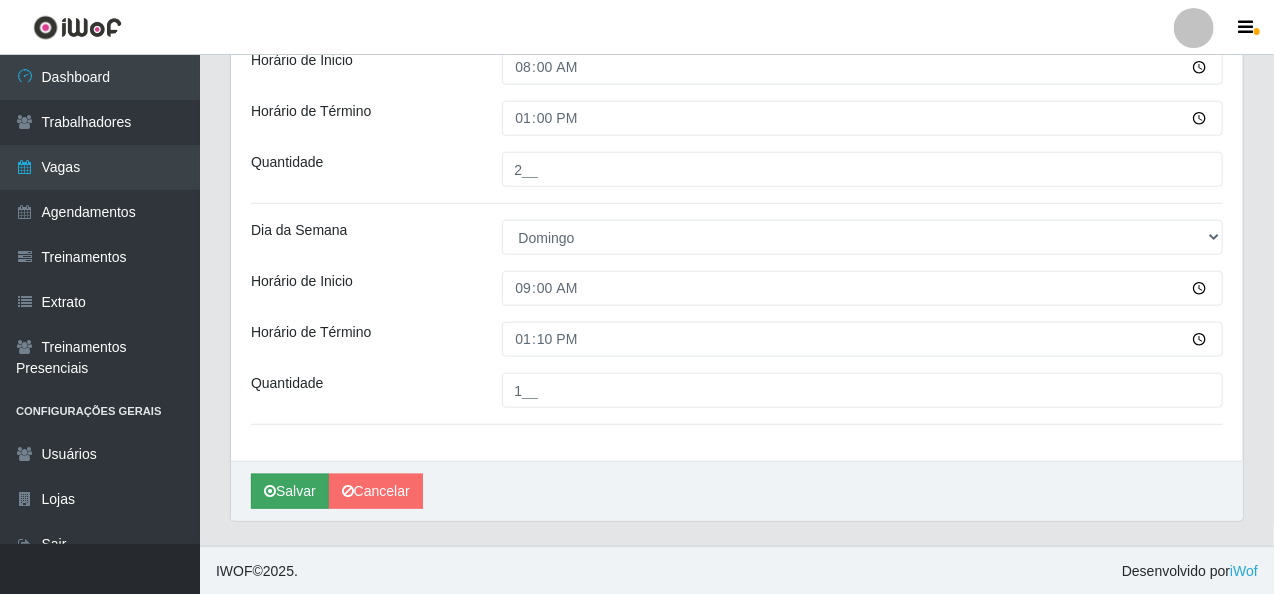 scroll, scrollTop: 0, scrollLeft: 0, axis: both 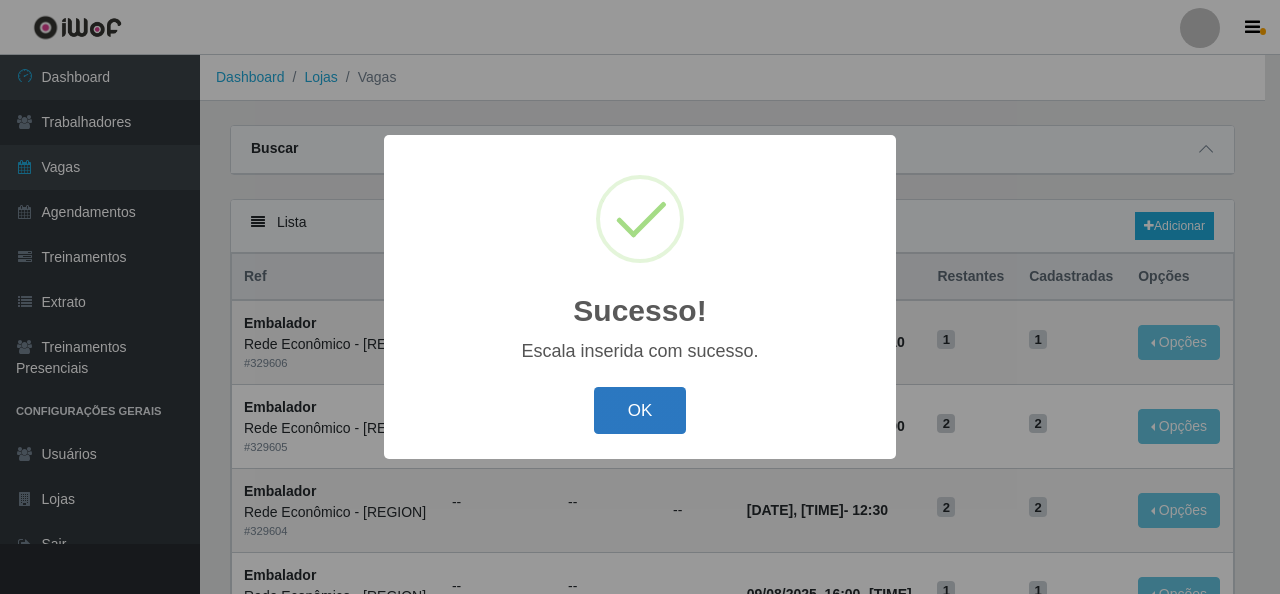 click on "OK" at bounding box center [640, 410] 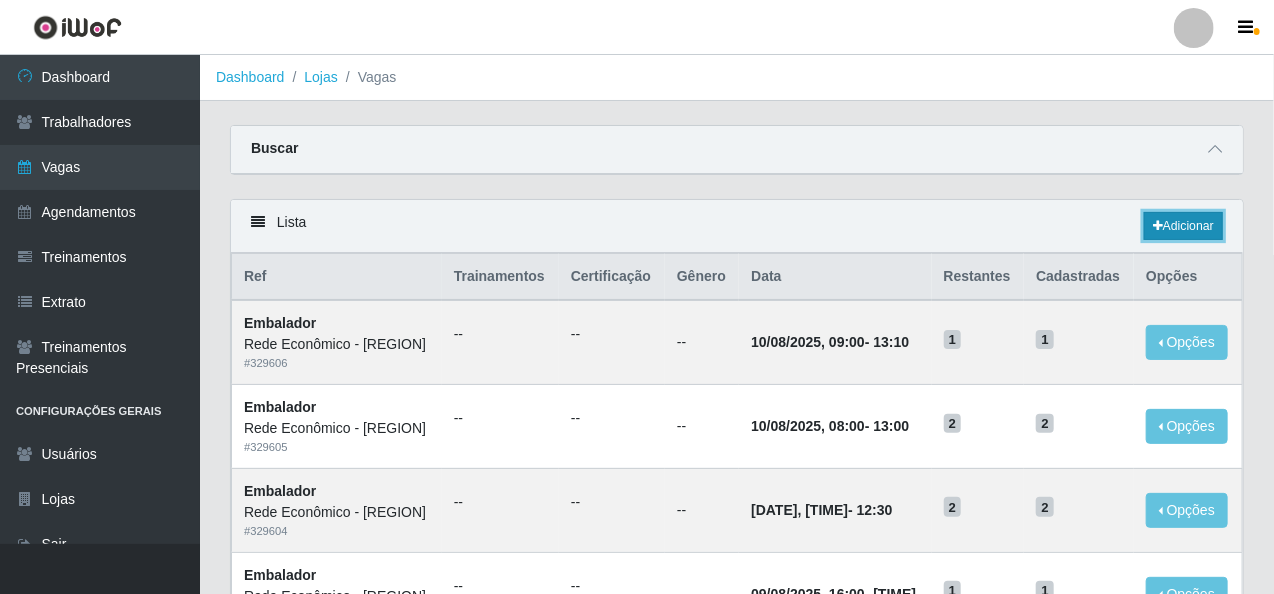 click on "Adicionar" at bounding box center (1183, 226) 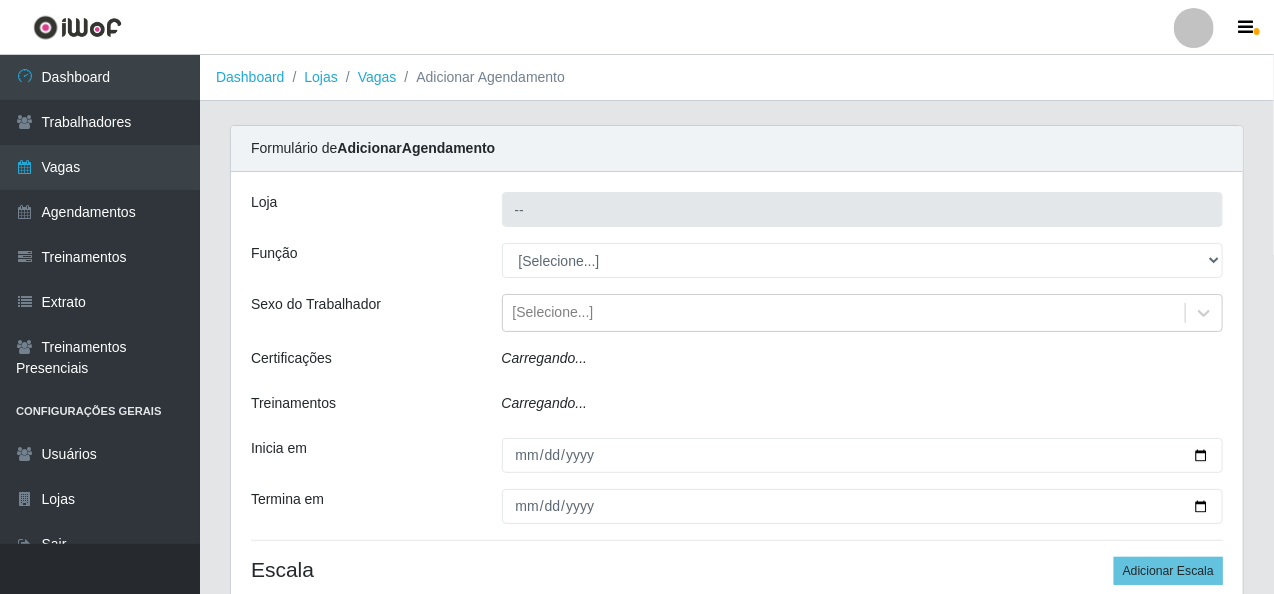 type on "Rede Econômico - [REGION]" 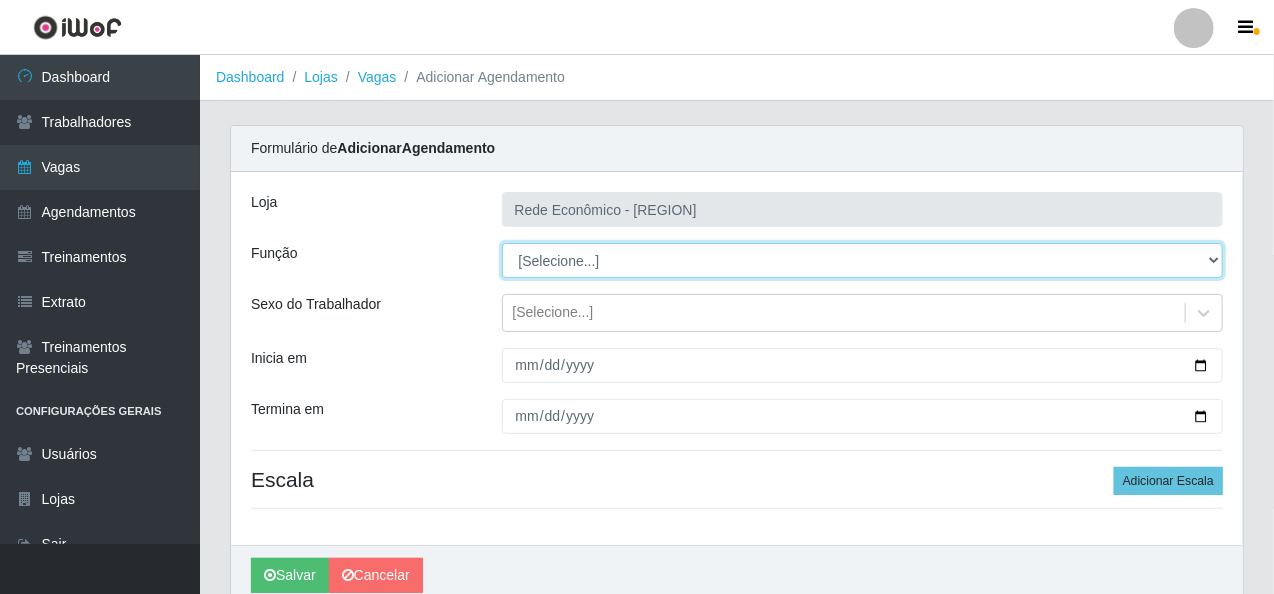 click on "[Selecione...] Embalador Embalador + Embalador ++ Operador de Caixa Operador de Caixa + Operador de Caixa ++ Repositor  Repositor + Repositor ++" at bounding box center (863, 260) 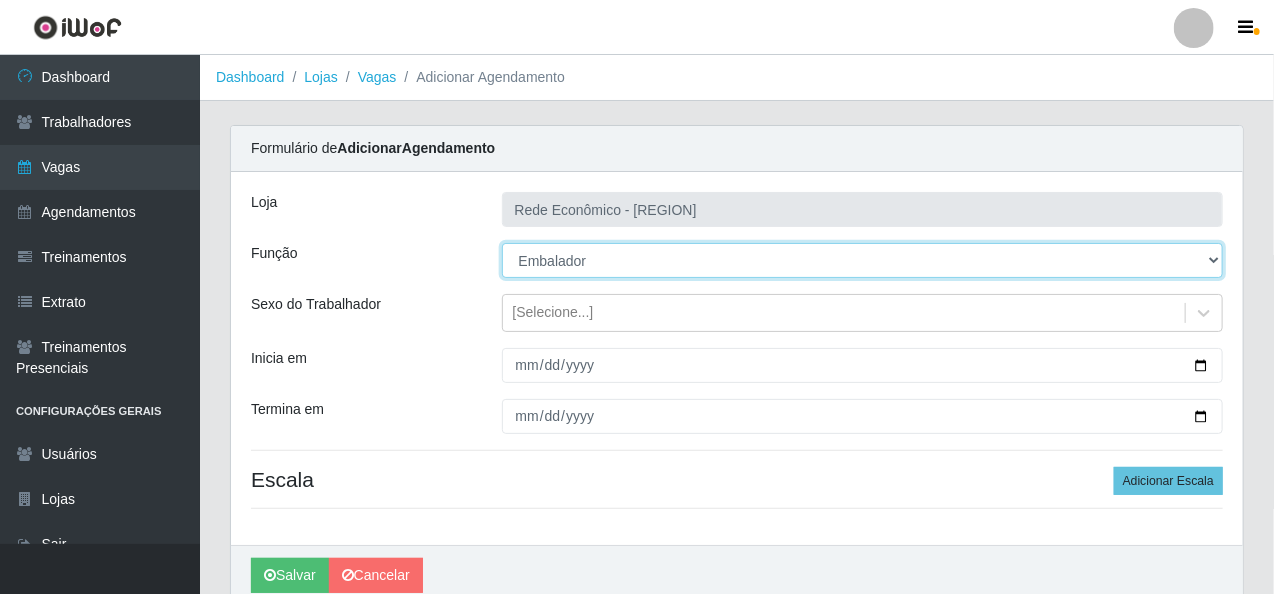 click on "[Selecione...] Embalador Embalador + Embalador ++ Operador de Caixa Operador de Caixa + Operador de Caixa ++ Repositor  Repositor + Repositor ++" at bounding box center [863, 260] 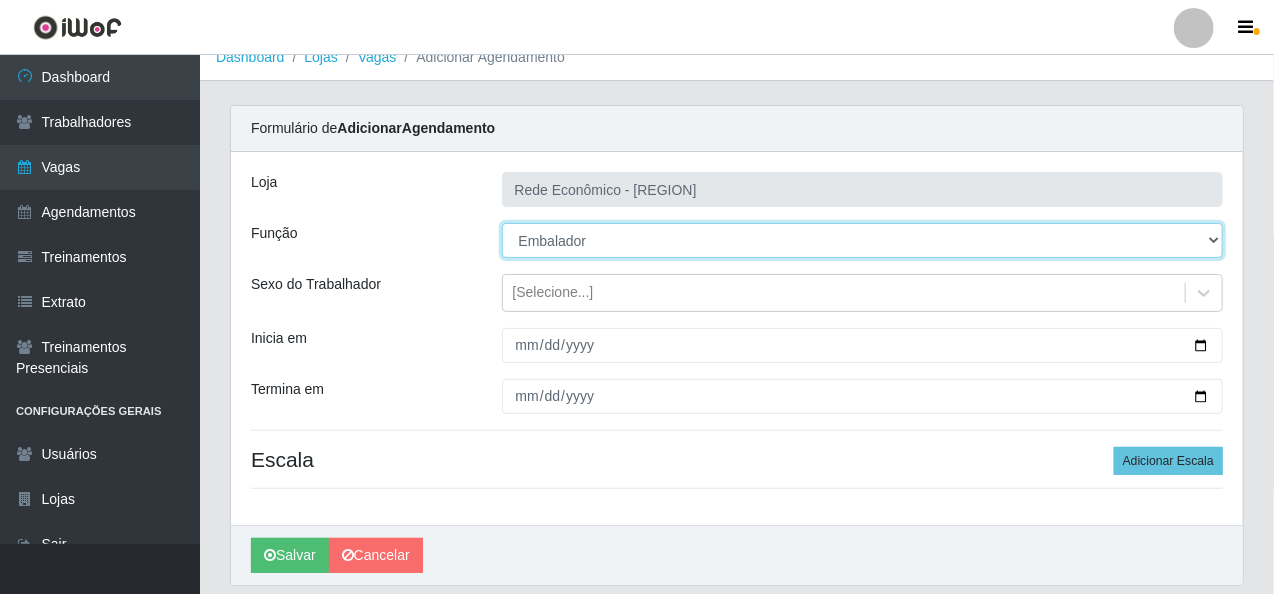 scroll, scrollTop: 84, scrollLeft: 0, axis: vertical 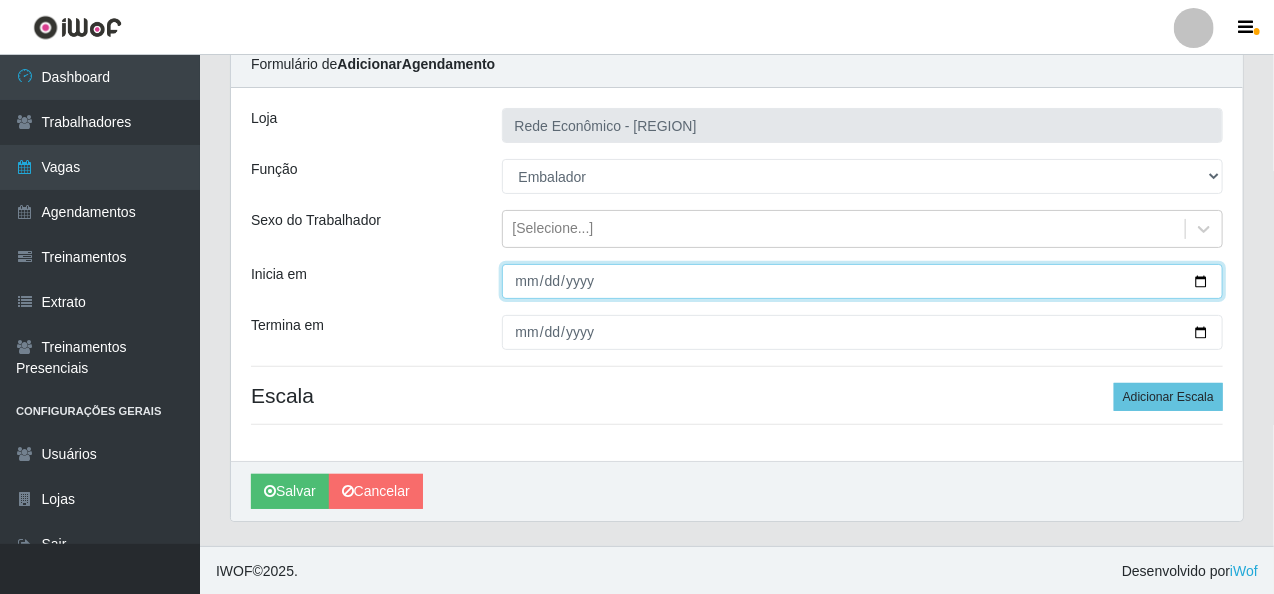 click on "Inicia em" at bounding box center (863, 281) 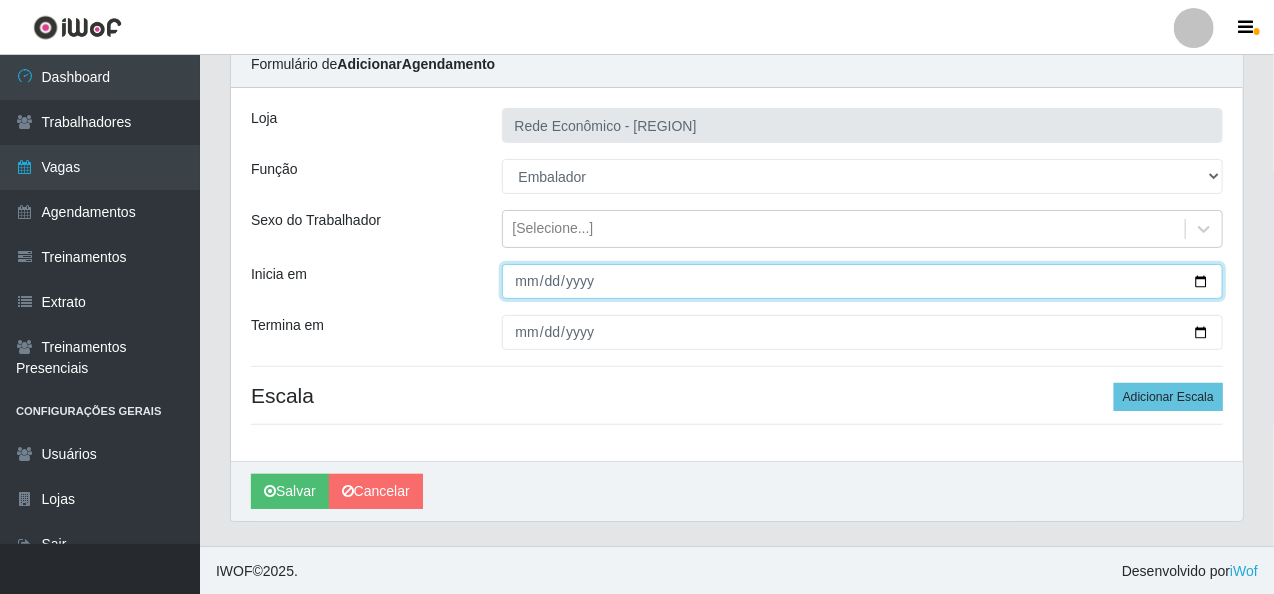 type on "[DATE]" 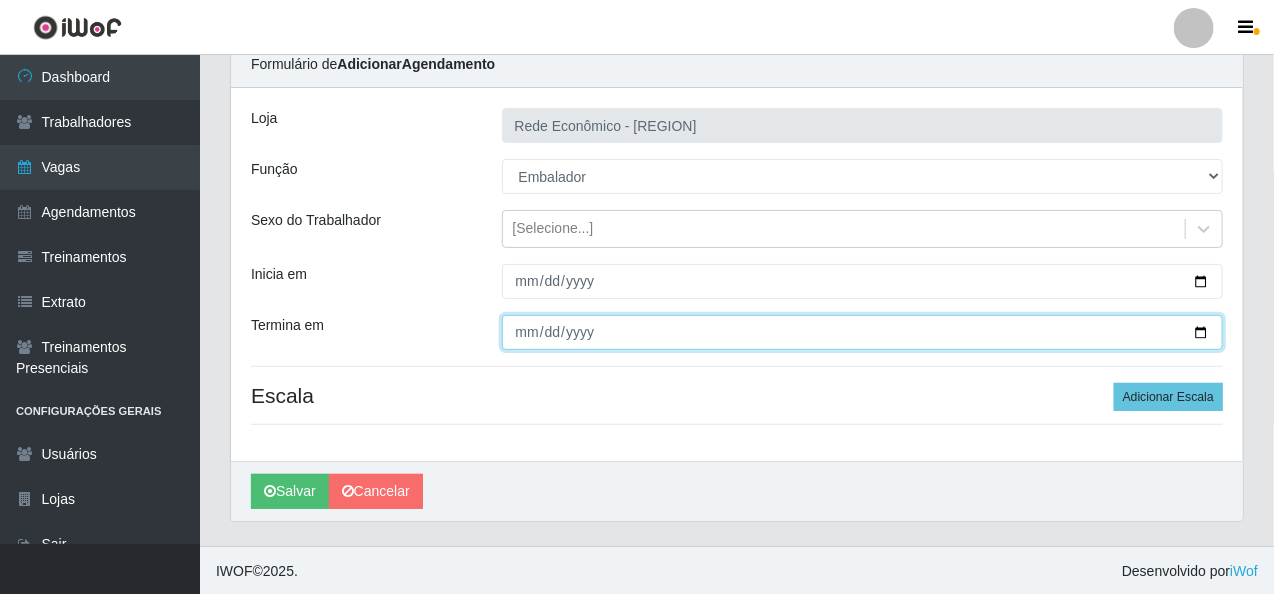click on "Termina em" at bounding box center (863, 332) 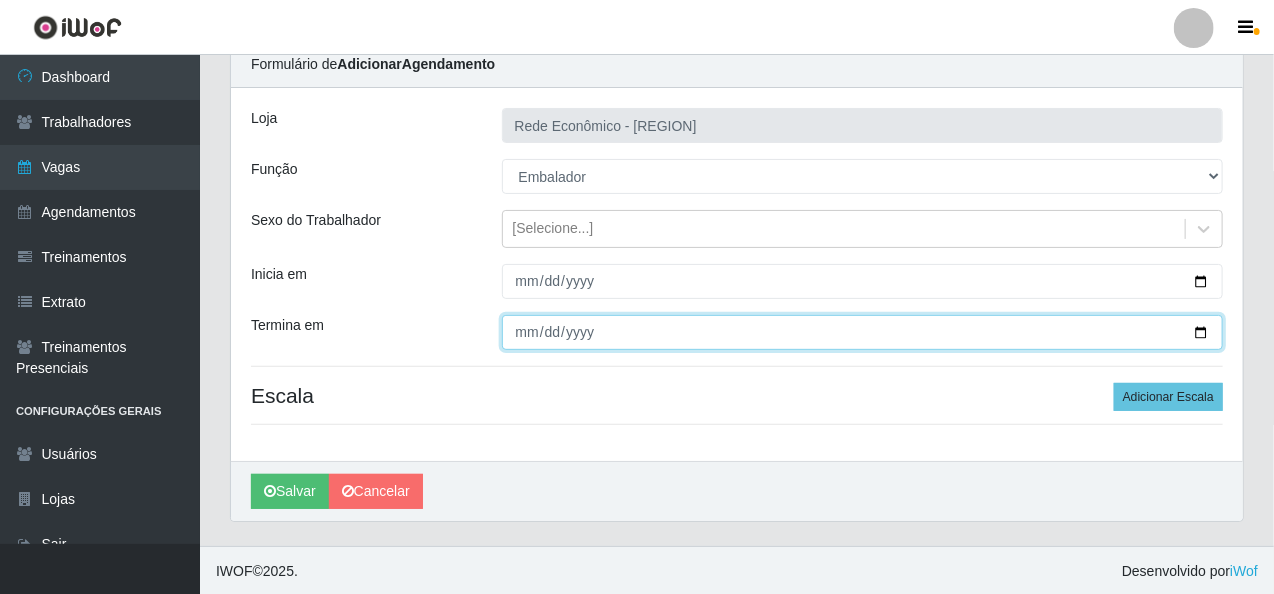 type on "[DATE]" 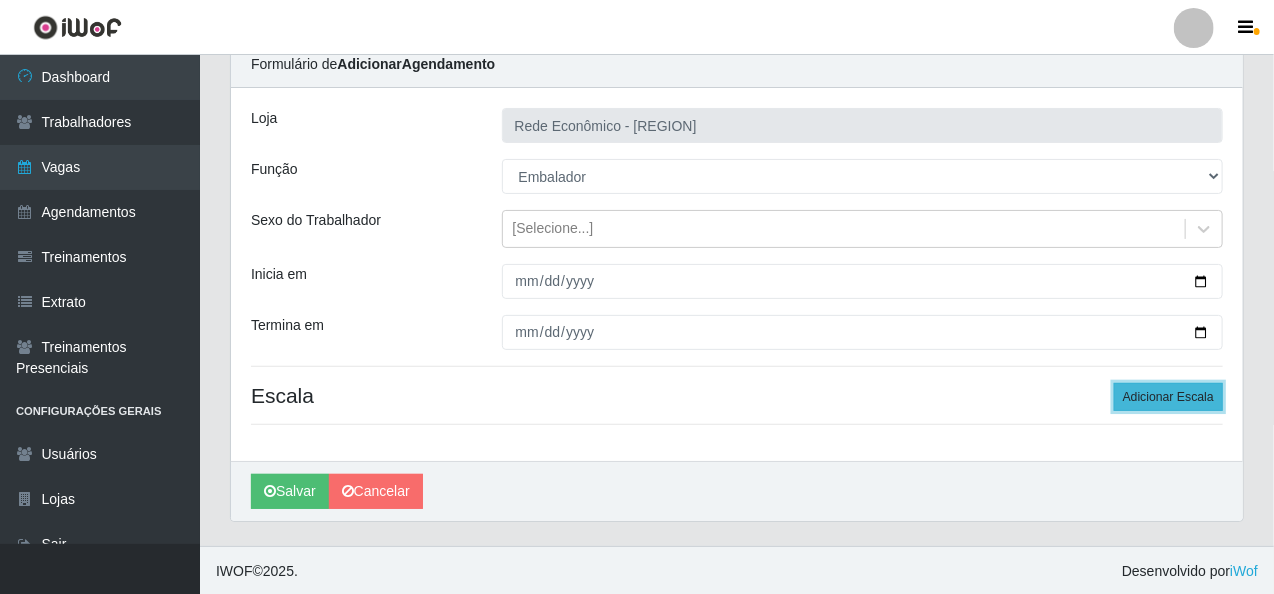 click on "Adicionar Escala" at bounding box center (1168, 397) 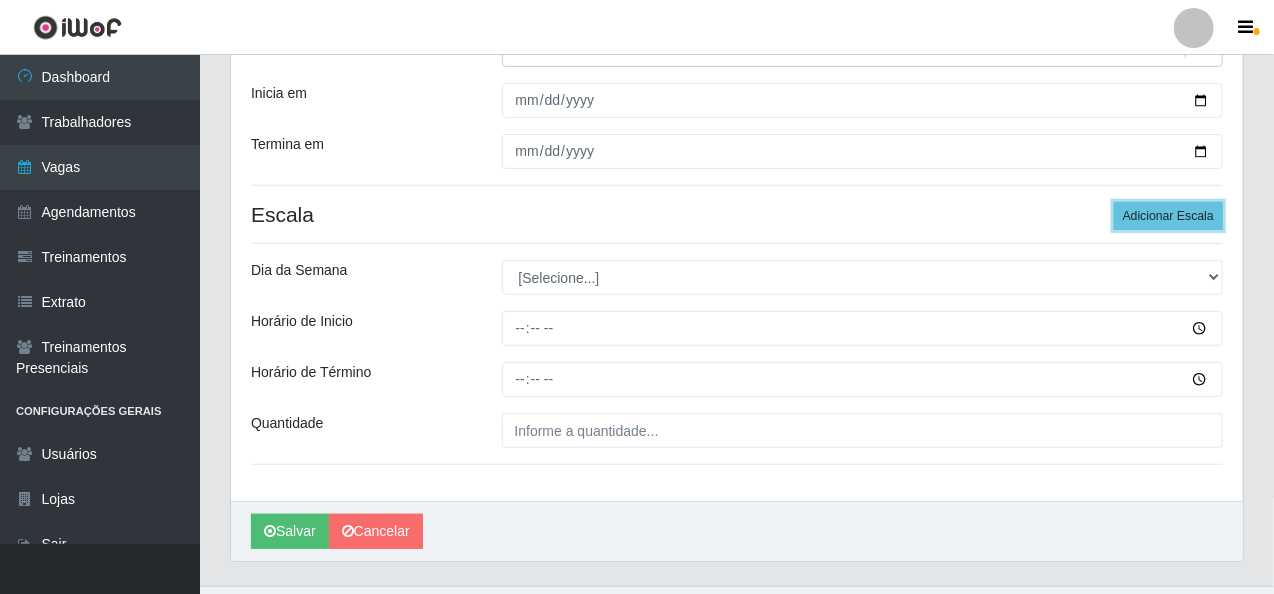 scroll, scrollTop: 305, scrollLeft: 0, axis: vertical 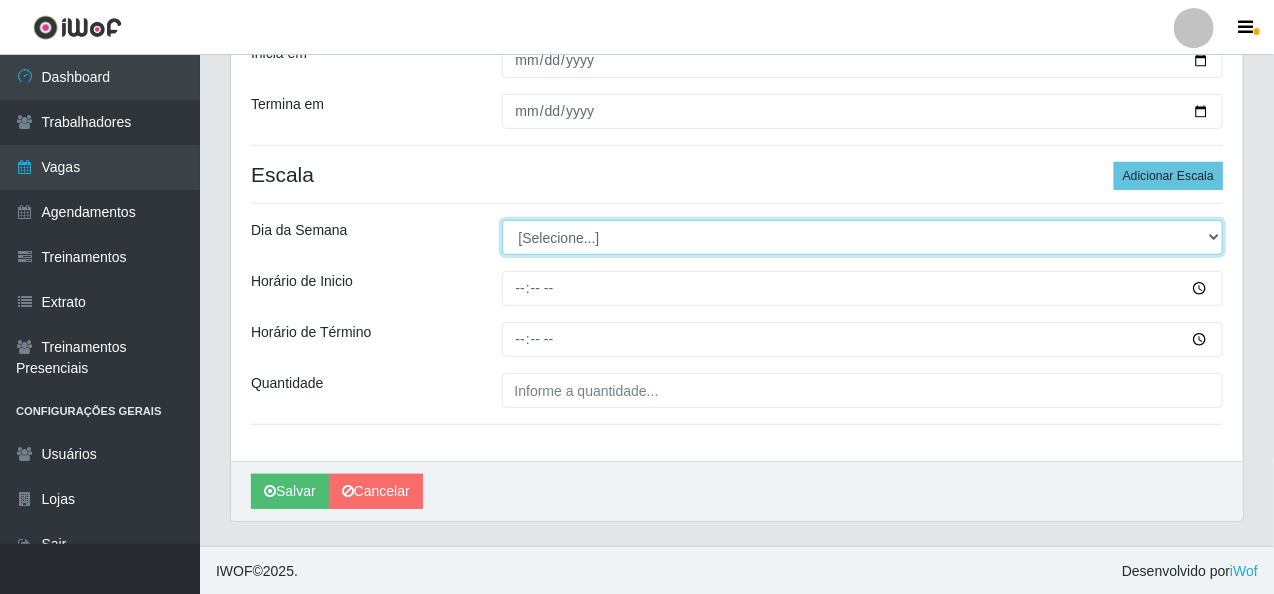 click on "[Selecione...] Segunda Terça Quarta Quinta Sexta Sábado Domingo" at bounding box center (863, 237) 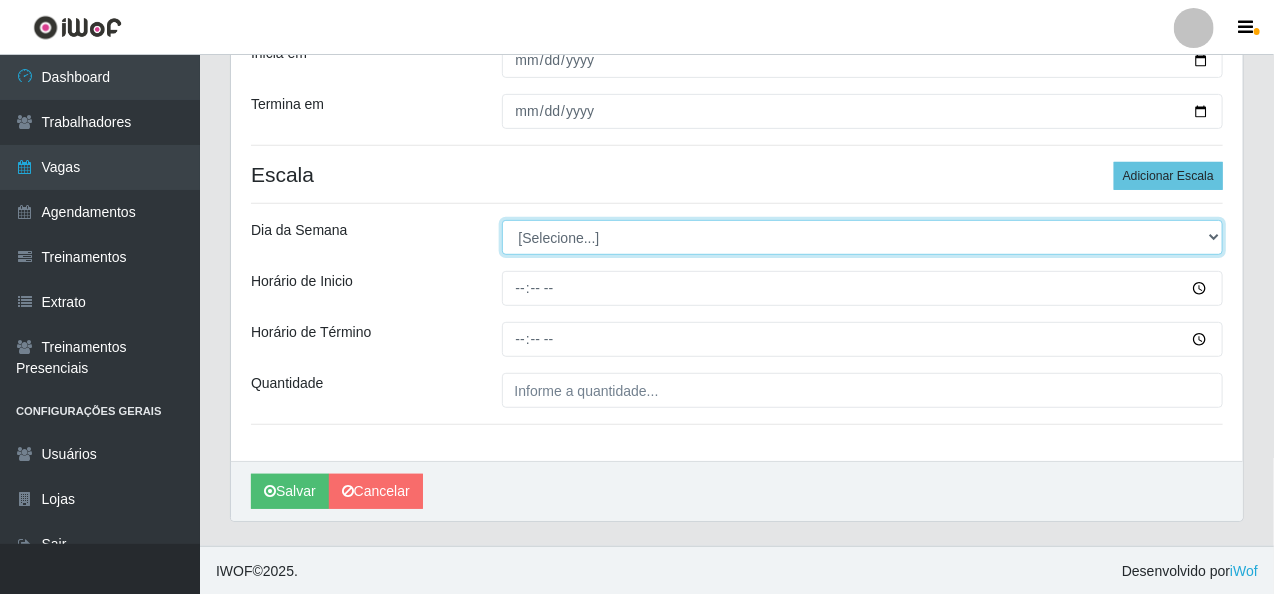 select on "1" 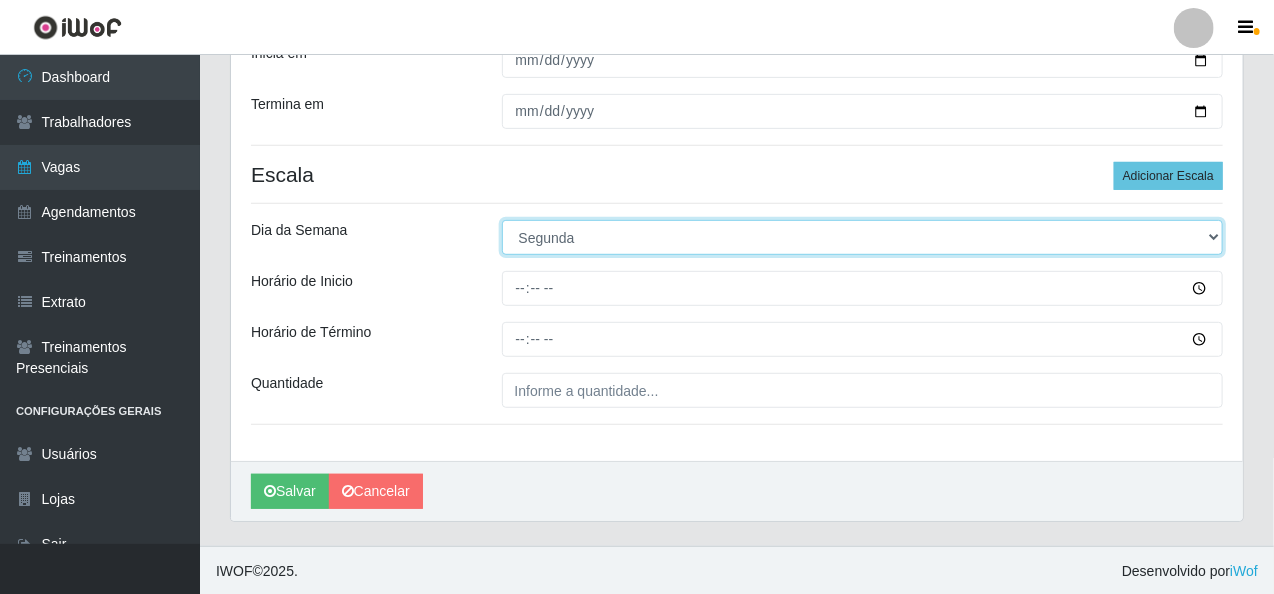 click on "[Selecione...] Segunda Terça Quarta Quinta Sexta Sábado Domingo" at bounding box center (863, 237) 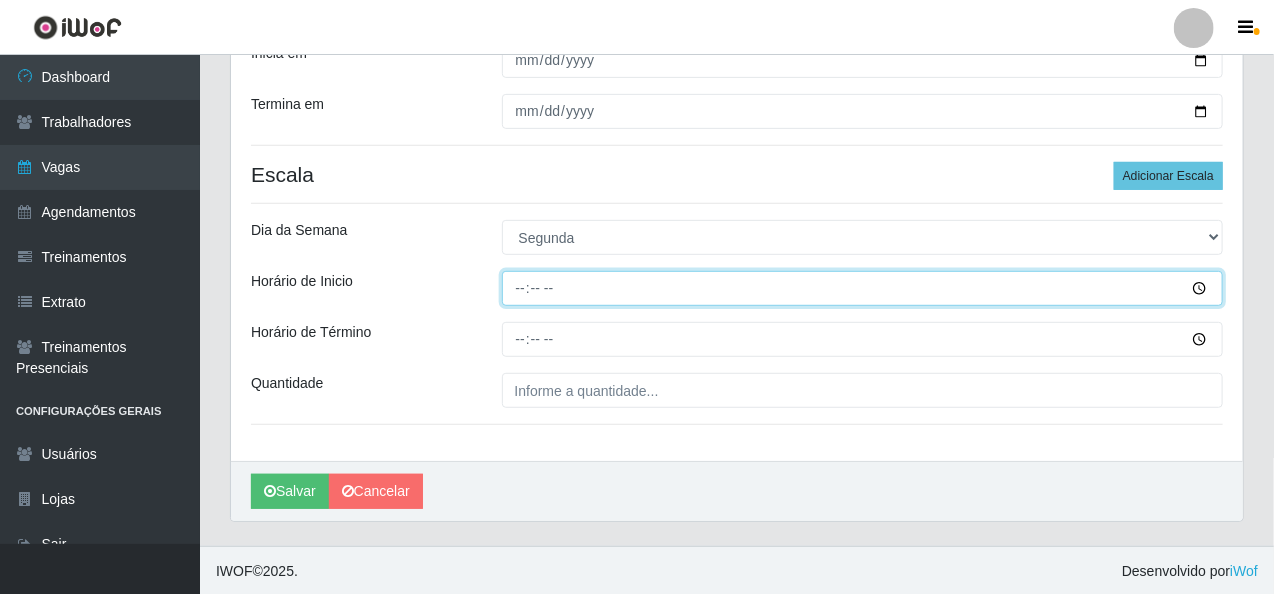 click on "Horário de Inicio" at bounding box center (863, 288) 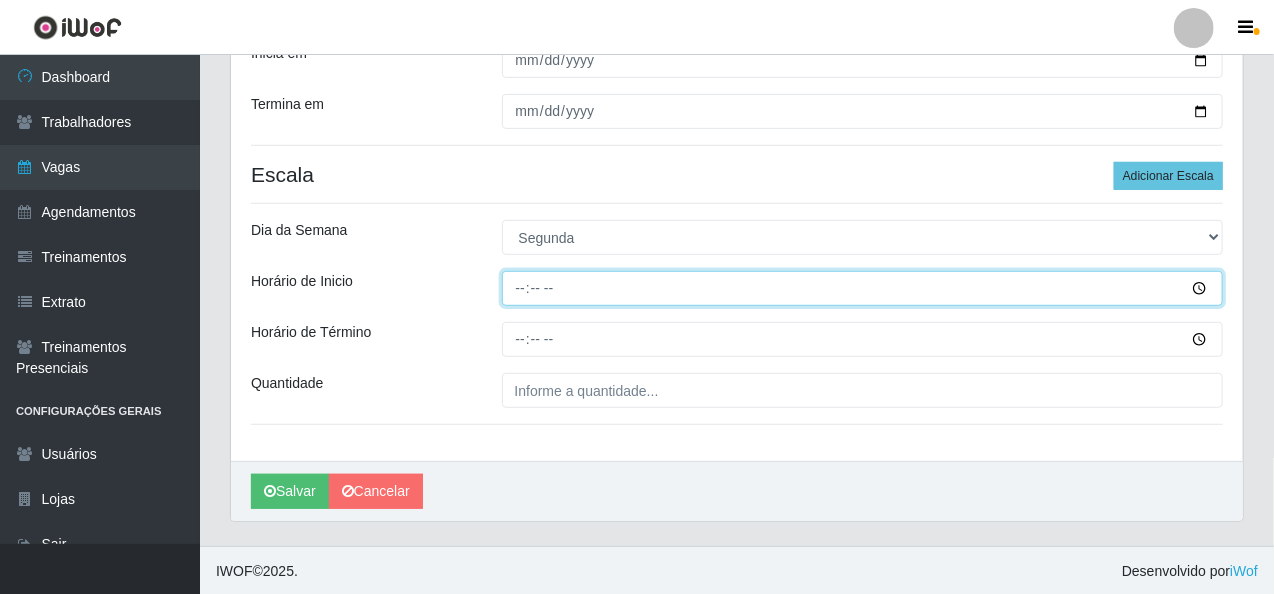 type on "[TIME]" 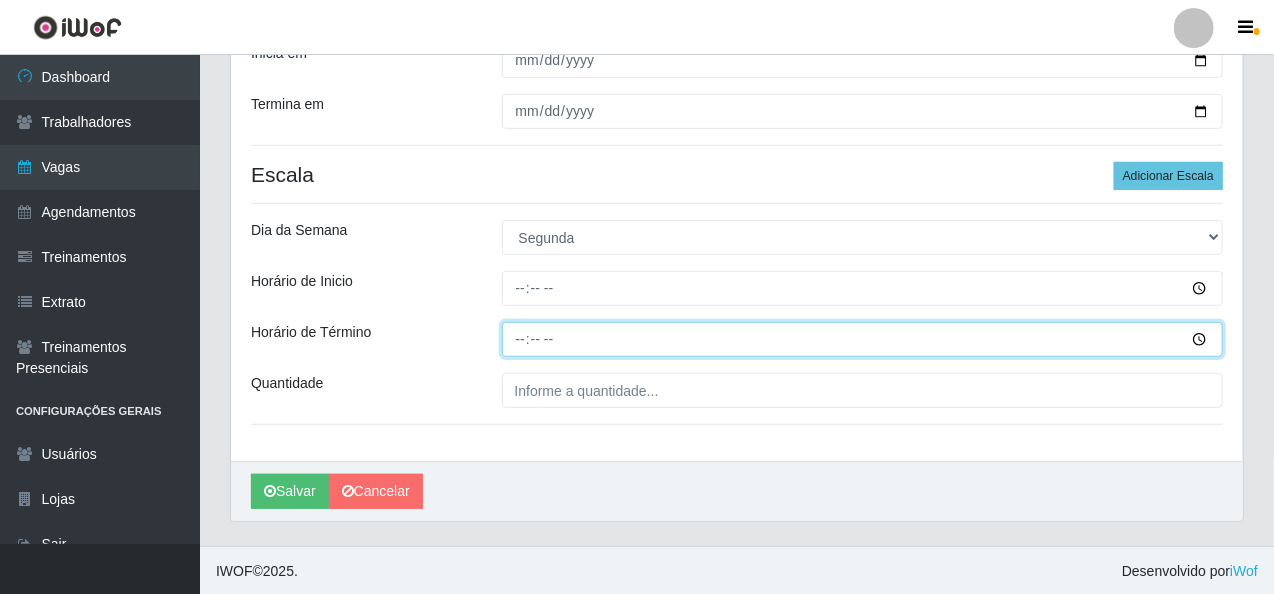 click on "Horário de Término" at bounding box center [863, 339] 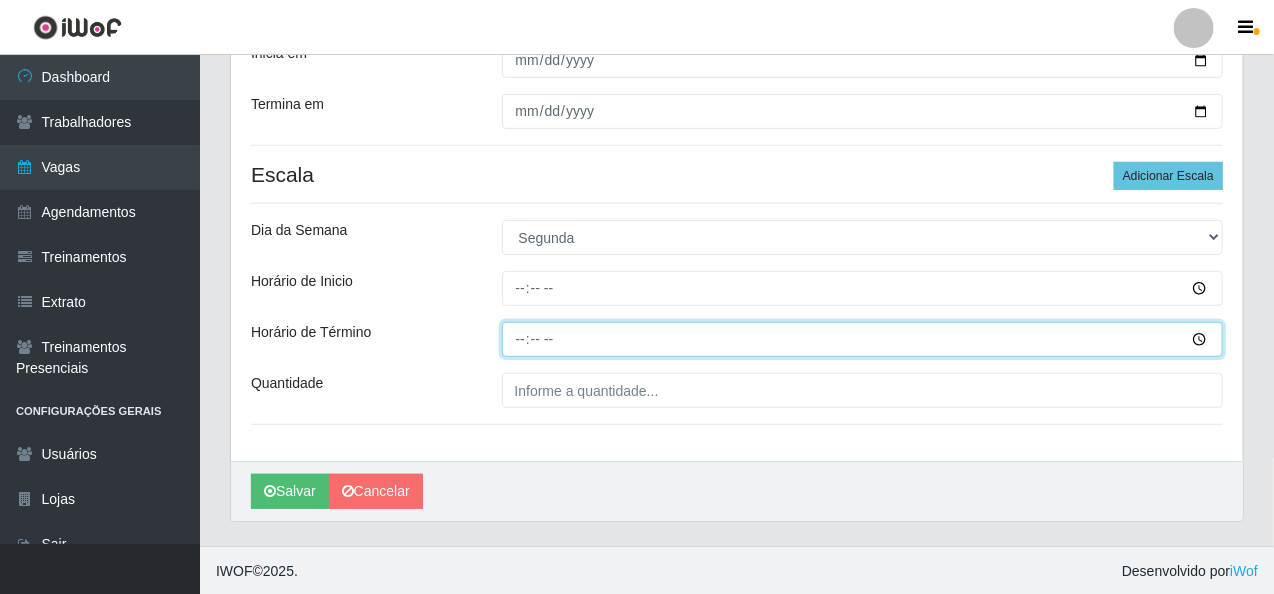 type on "13:30" 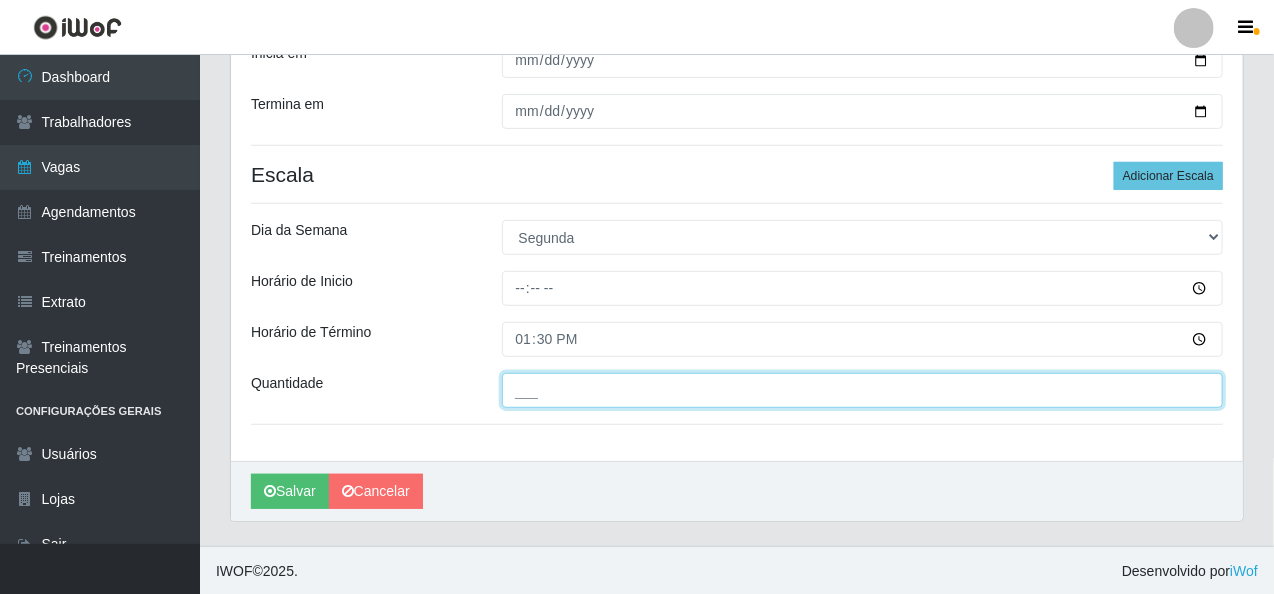 click on "___" at bounding box center (863, 390) 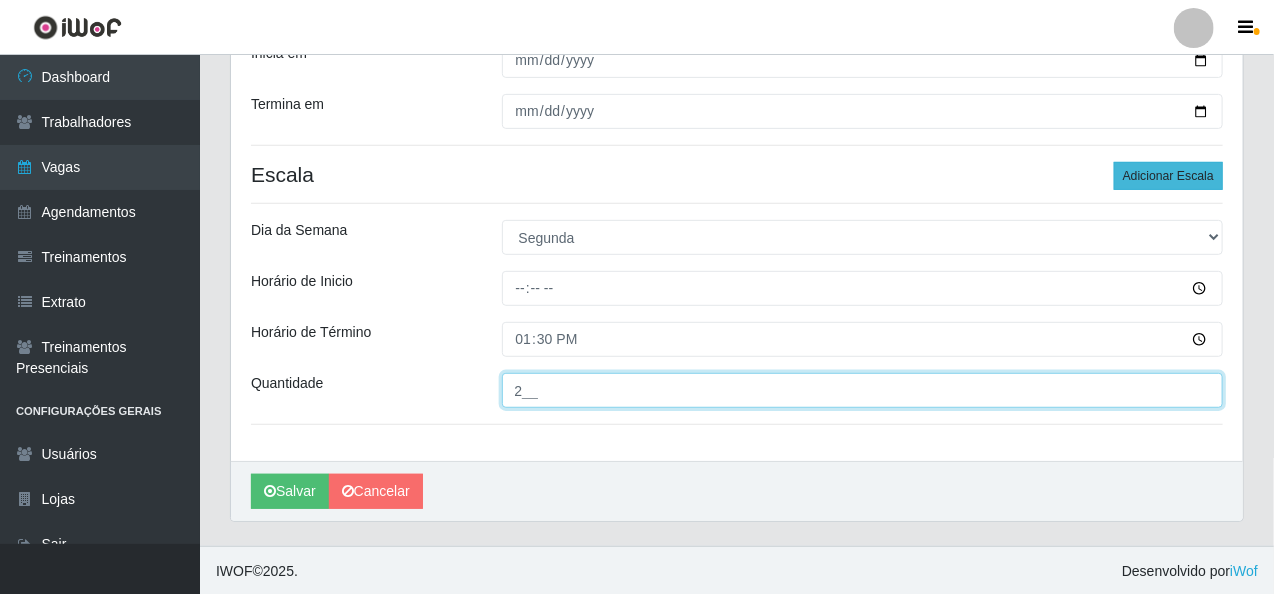 type on "2__" 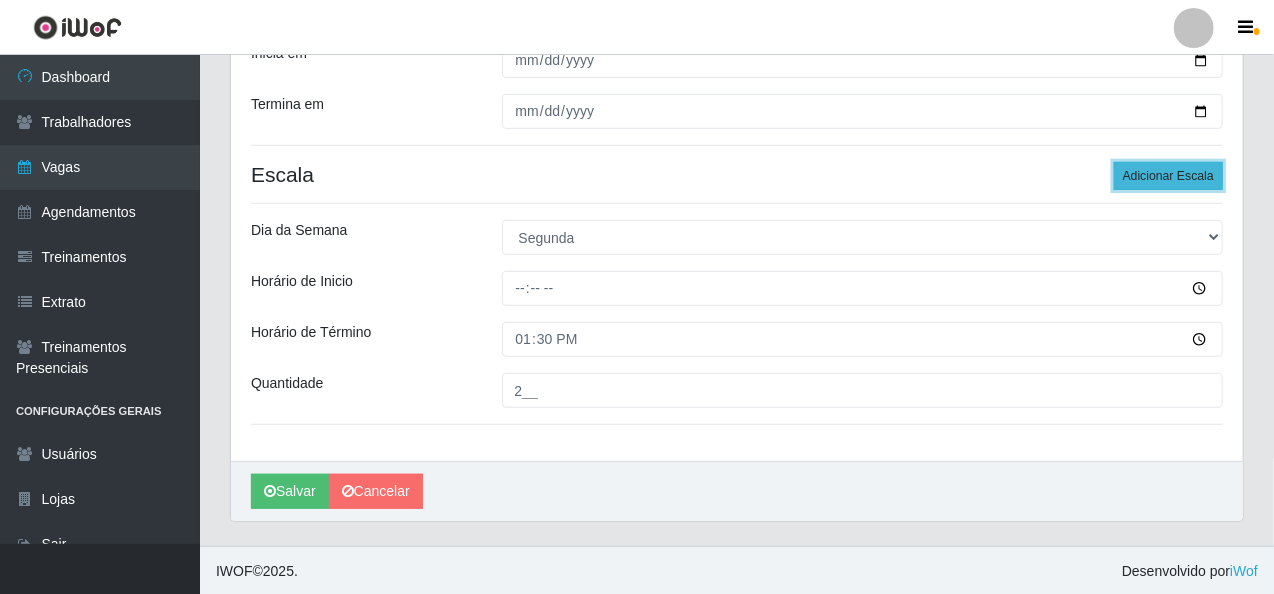 click on "Adicionar Escala" at bounding box center [1168, 176] 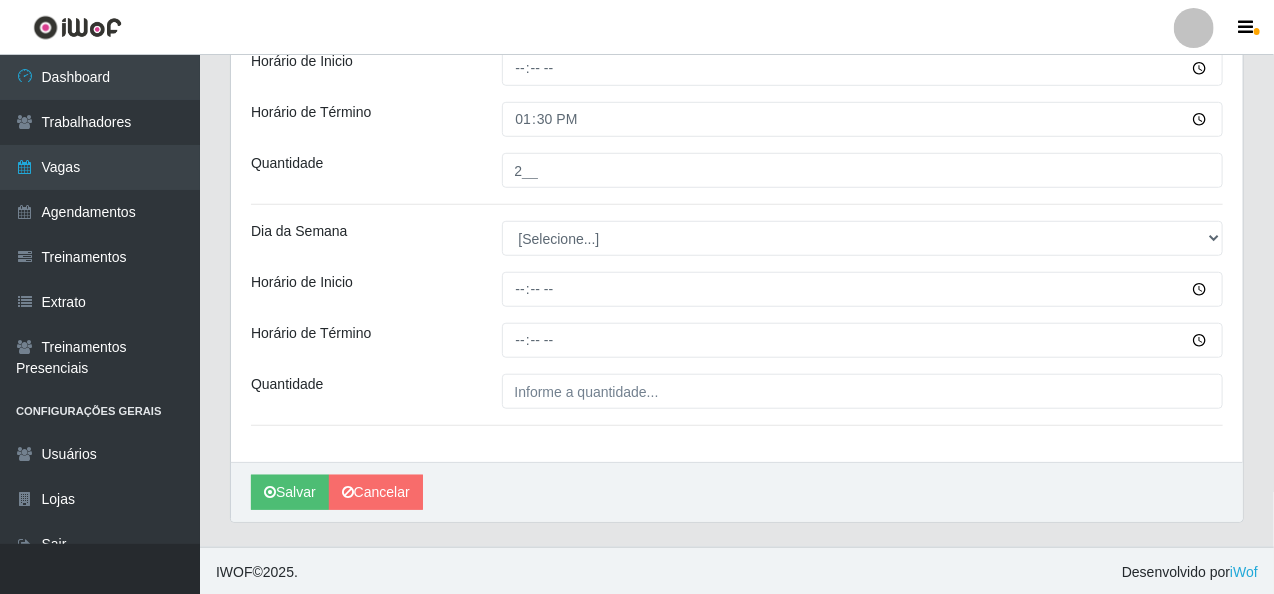scroll, scrollTop: 526, scrollLeft: 0, axis: vertical 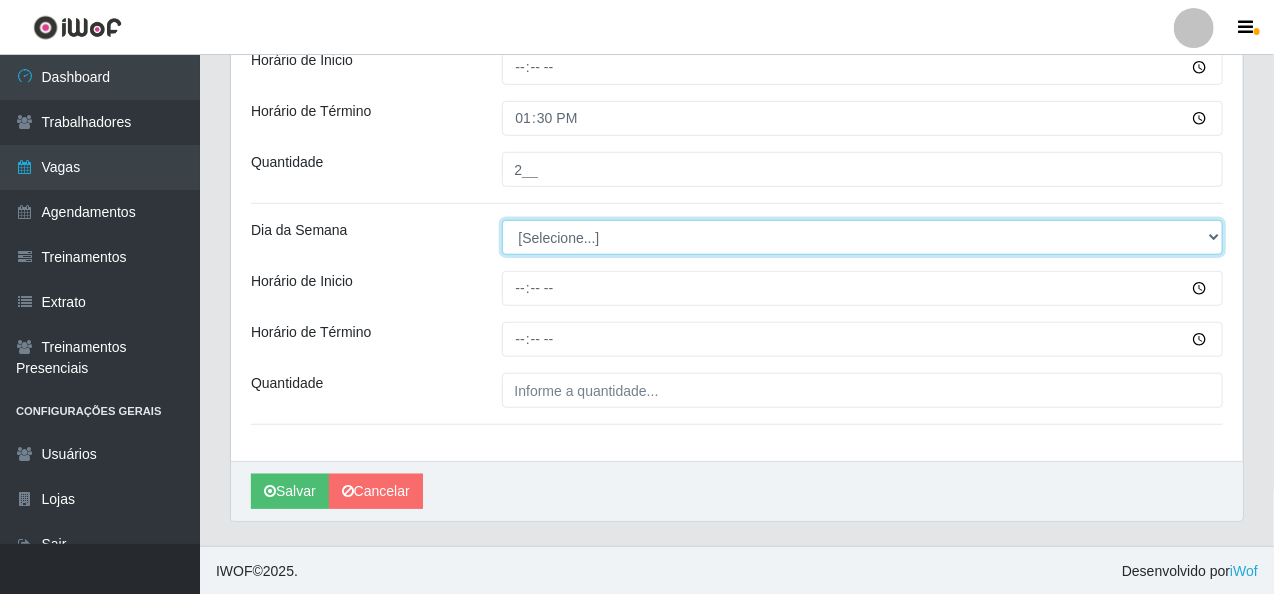 click on "[Selecione...] Segunda Terça Quarta Quinta Sexta Sábado Domingo" at bounding box center [863, 237] 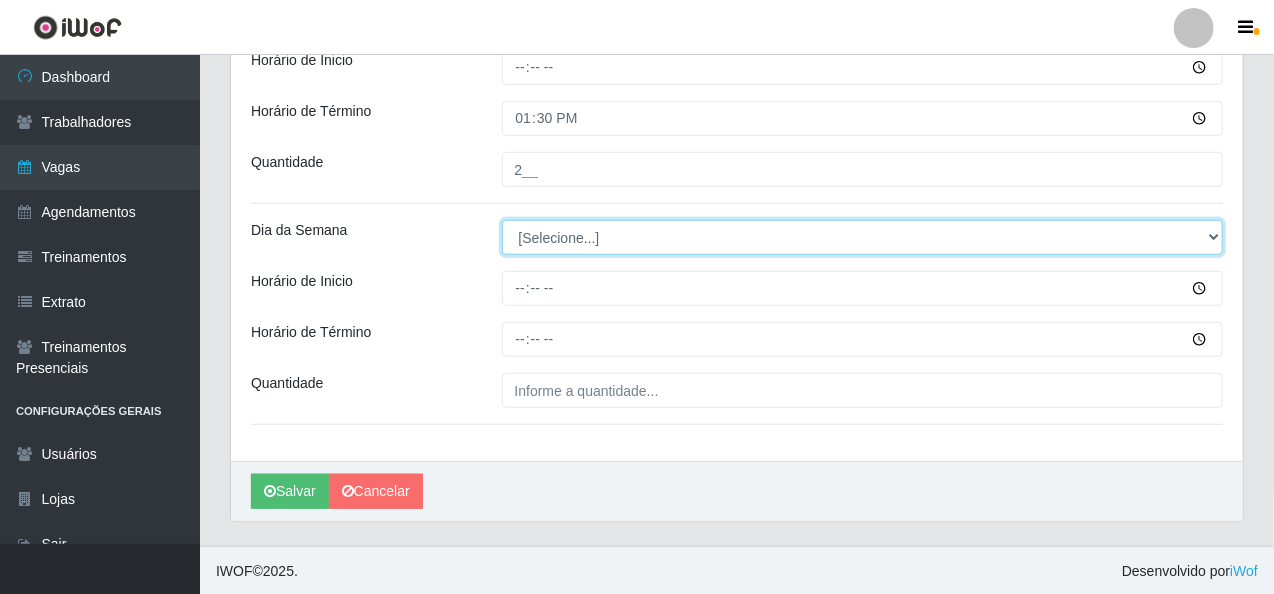 select on "1" 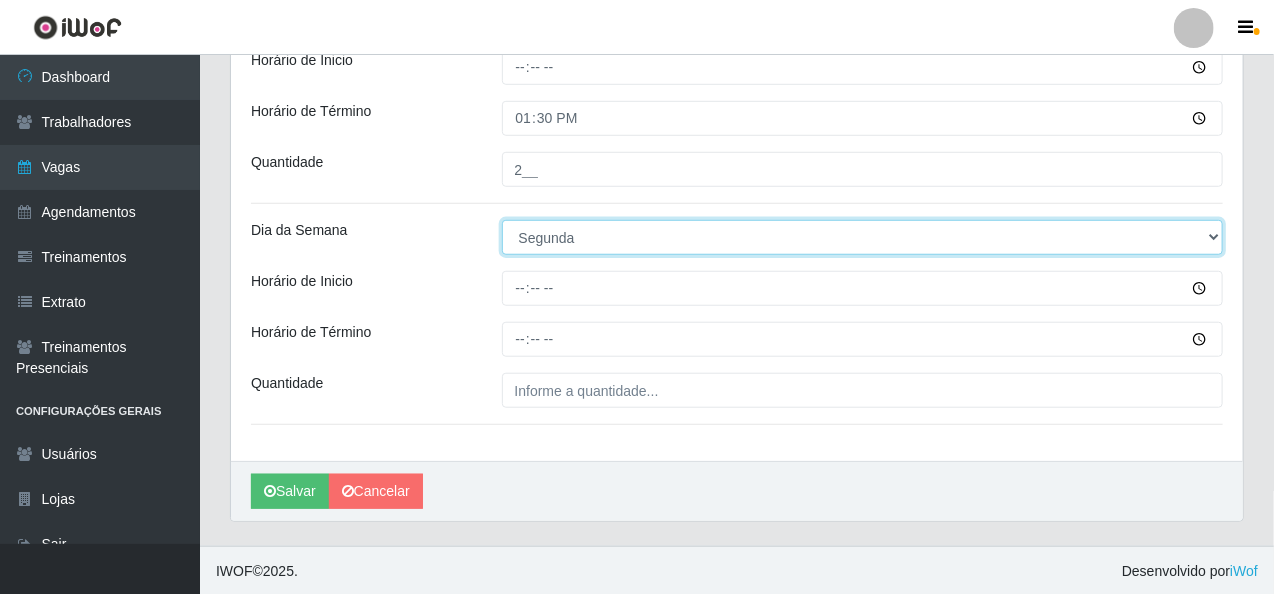 click on "[Selecione...] Segunda Terça Quarta Quinta Sexta Sábado Domingo" at bounding box center (863, 237) 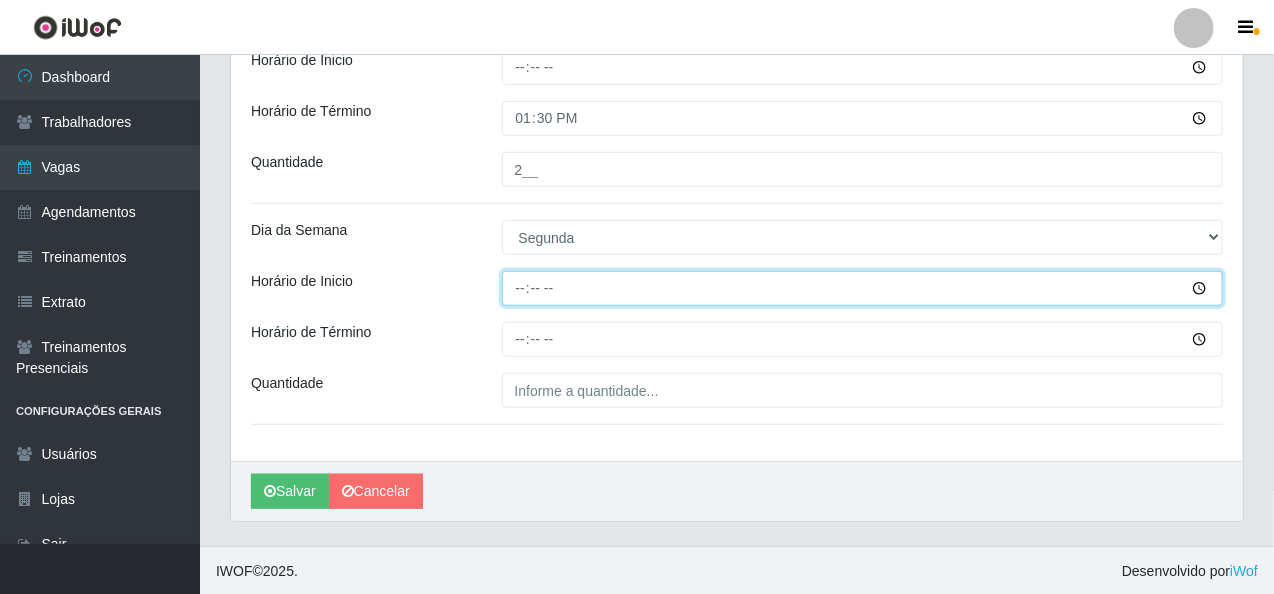 click on "Horário de Inicio" at bounding box center (863, 288) 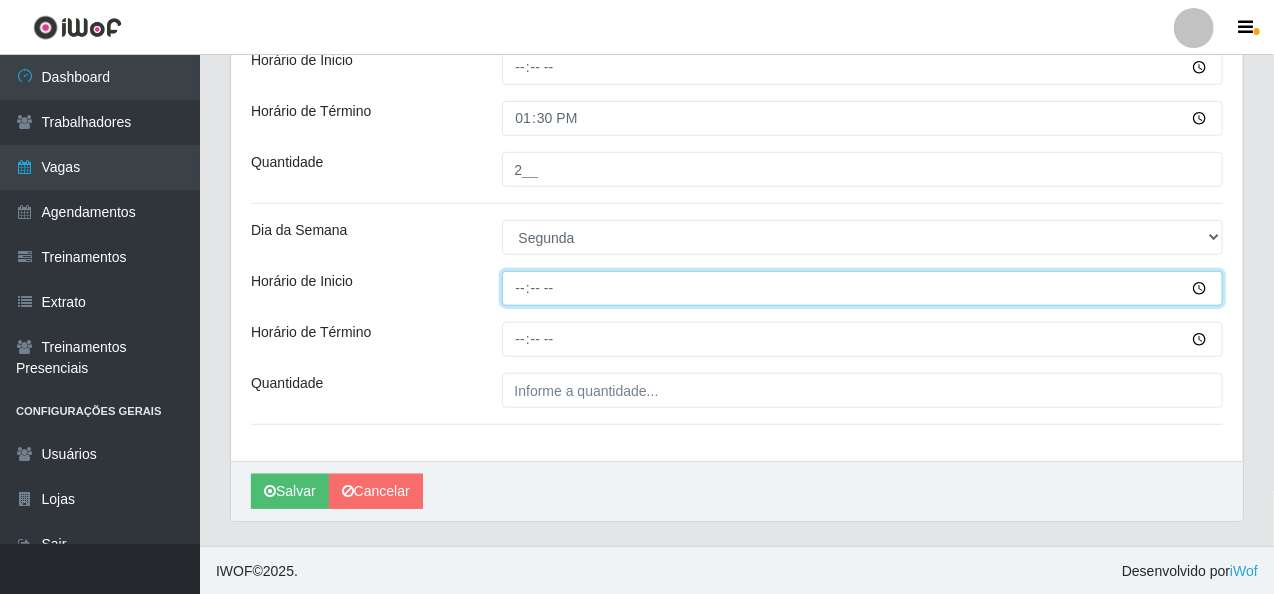 type on "[TIME]" 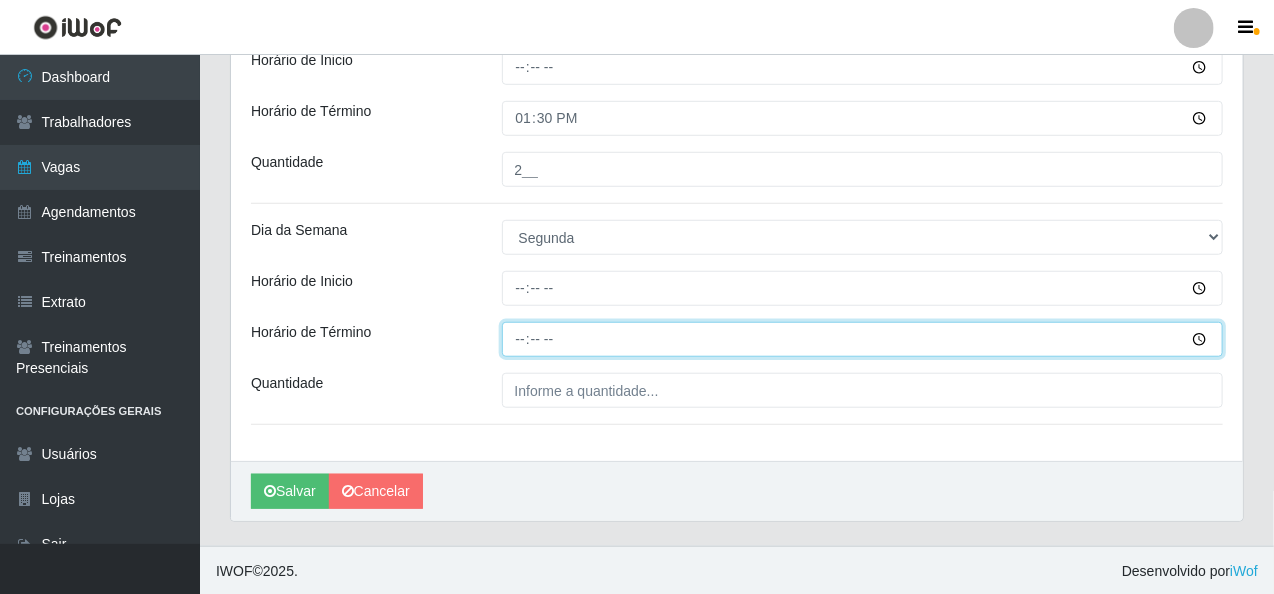 click on "Horário de Término" at bounding box center (863, 339) 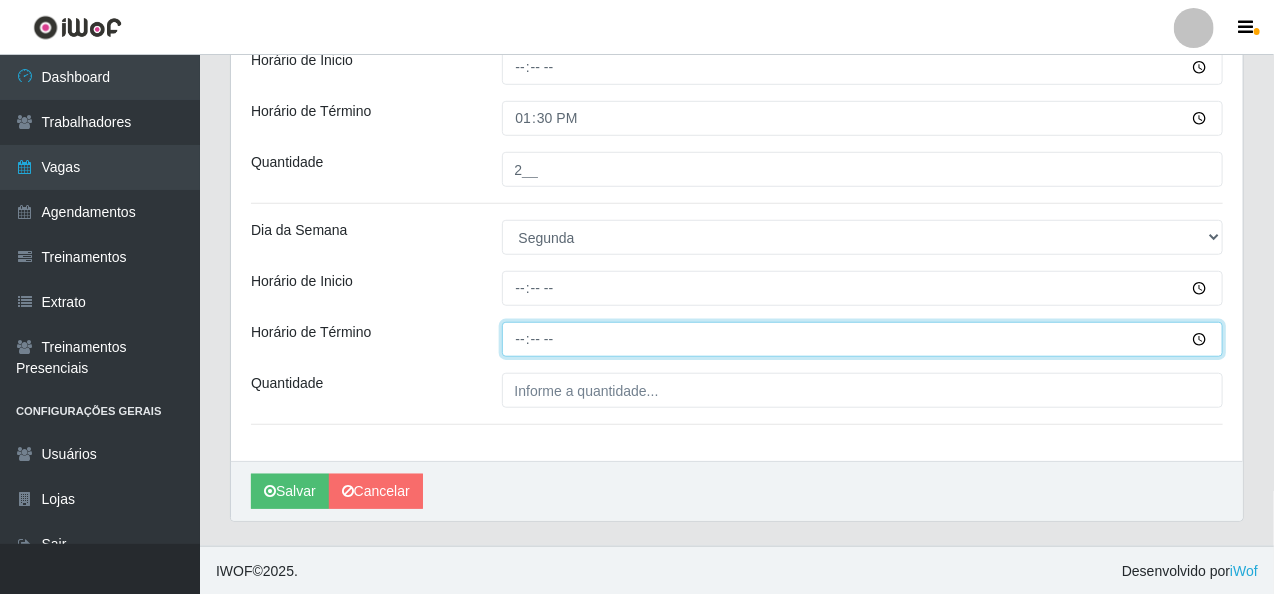 type on "14:30" 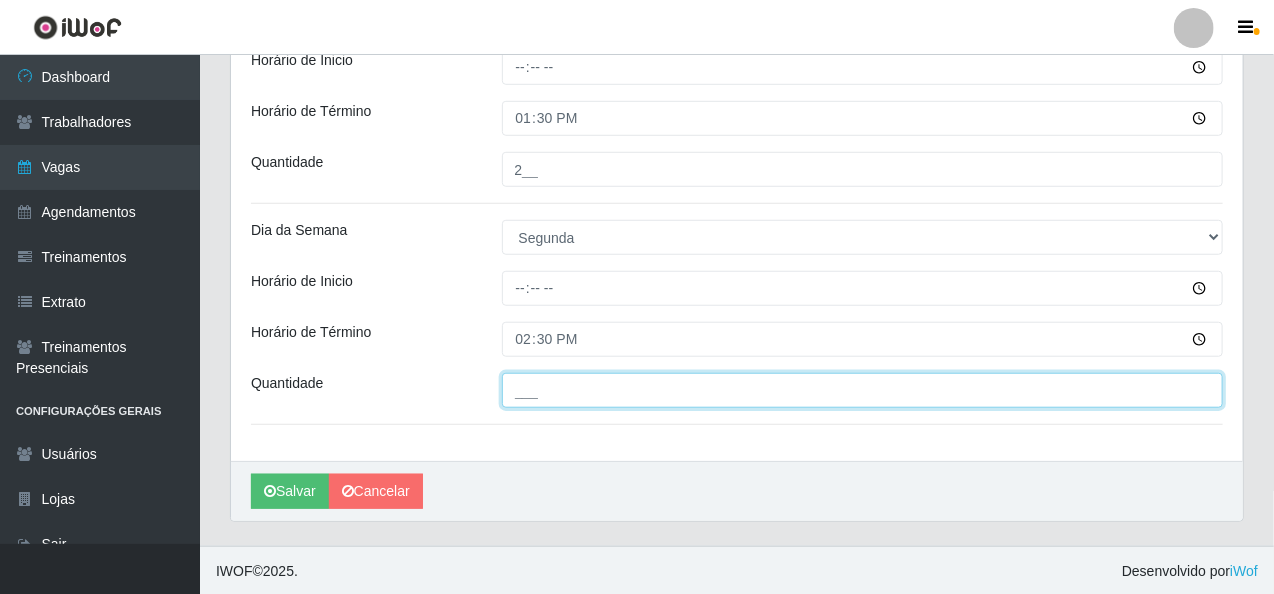 click on "___" at bounding box center (863, 390) 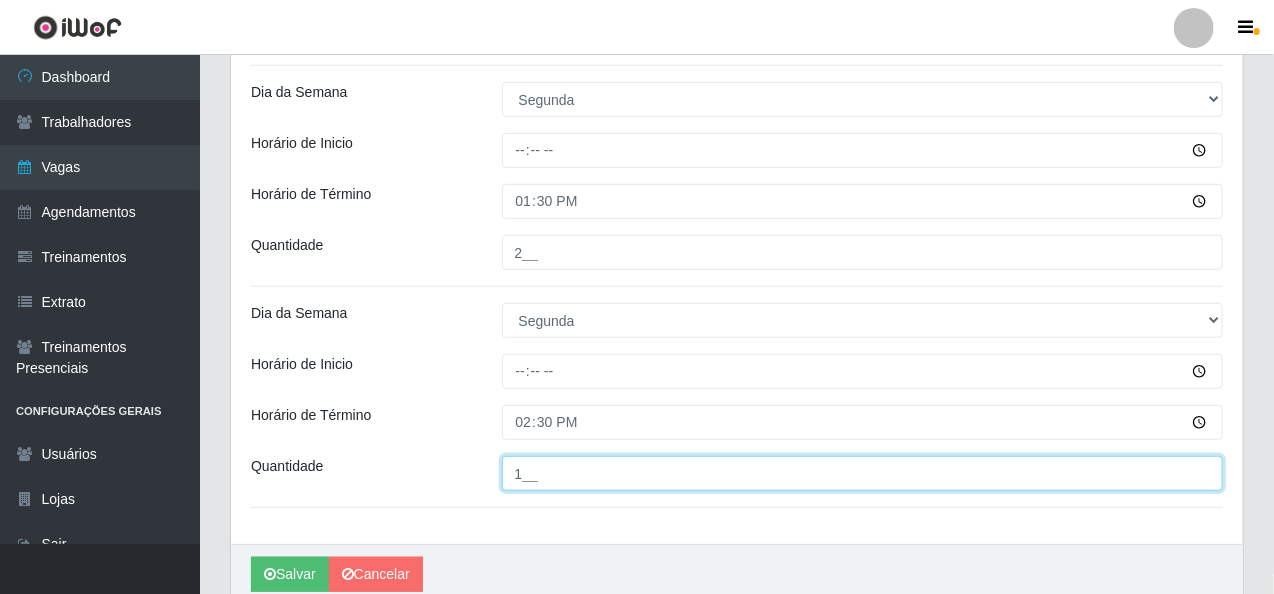 scroll, scrollTop: 126, scrollLeft: 0, axis: vertical 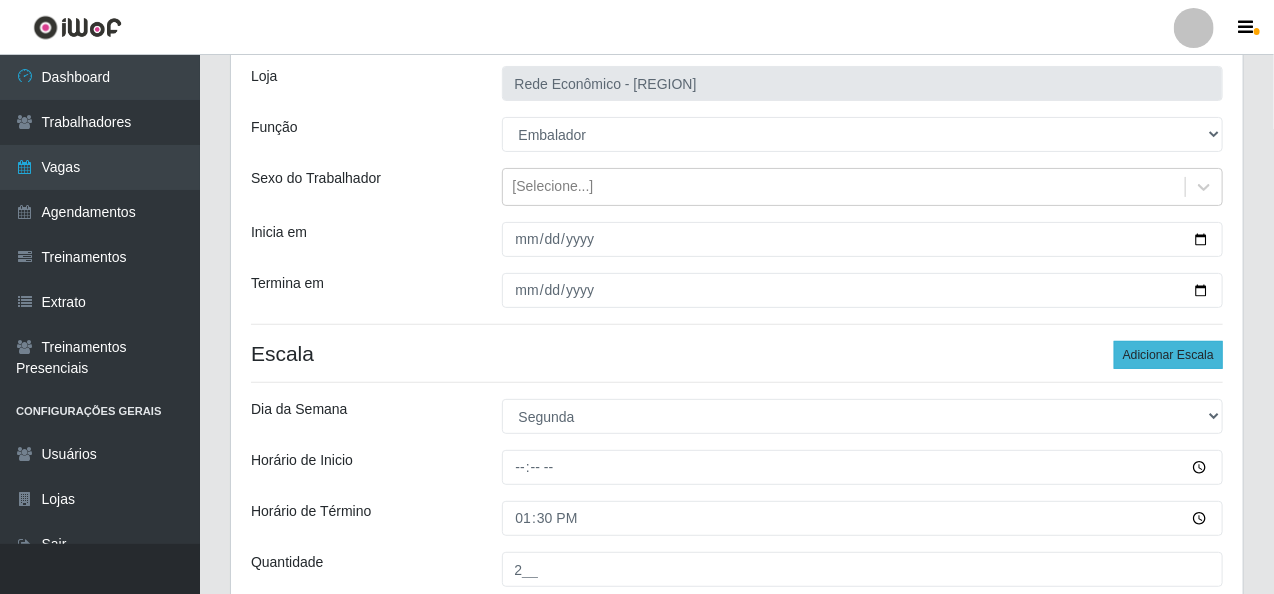 type on "1__" 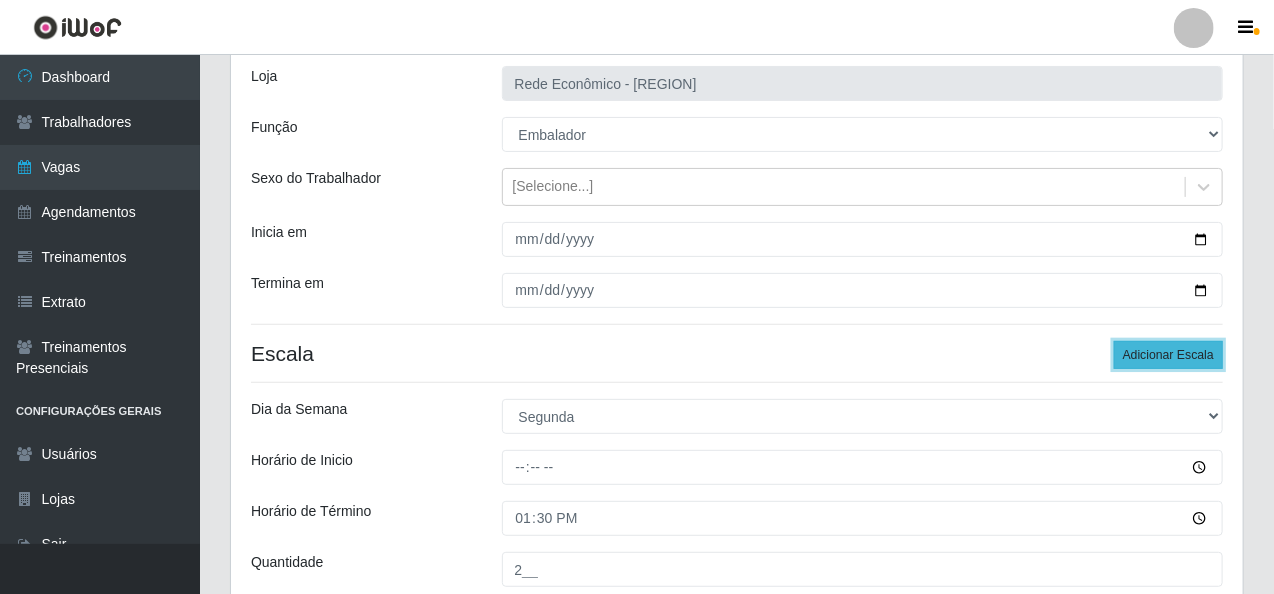 click on "Adicionar Escala" at bounding box center [1168, 355] 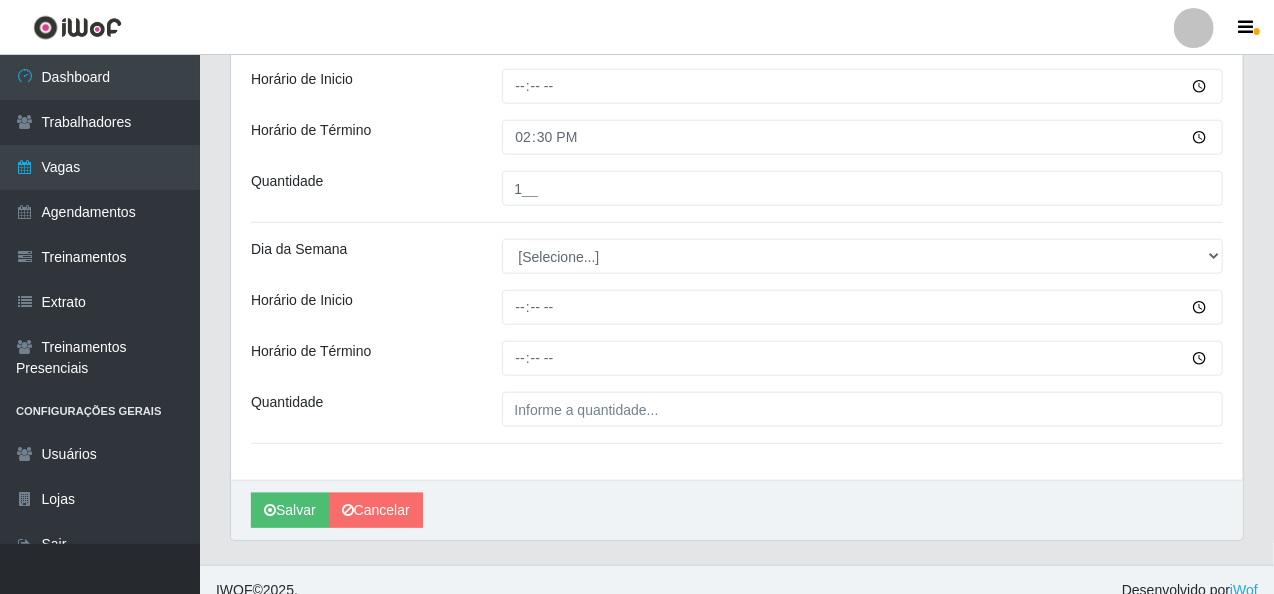 scroll, scrollTop: 747, scrollLeft: 0, axis: vertical 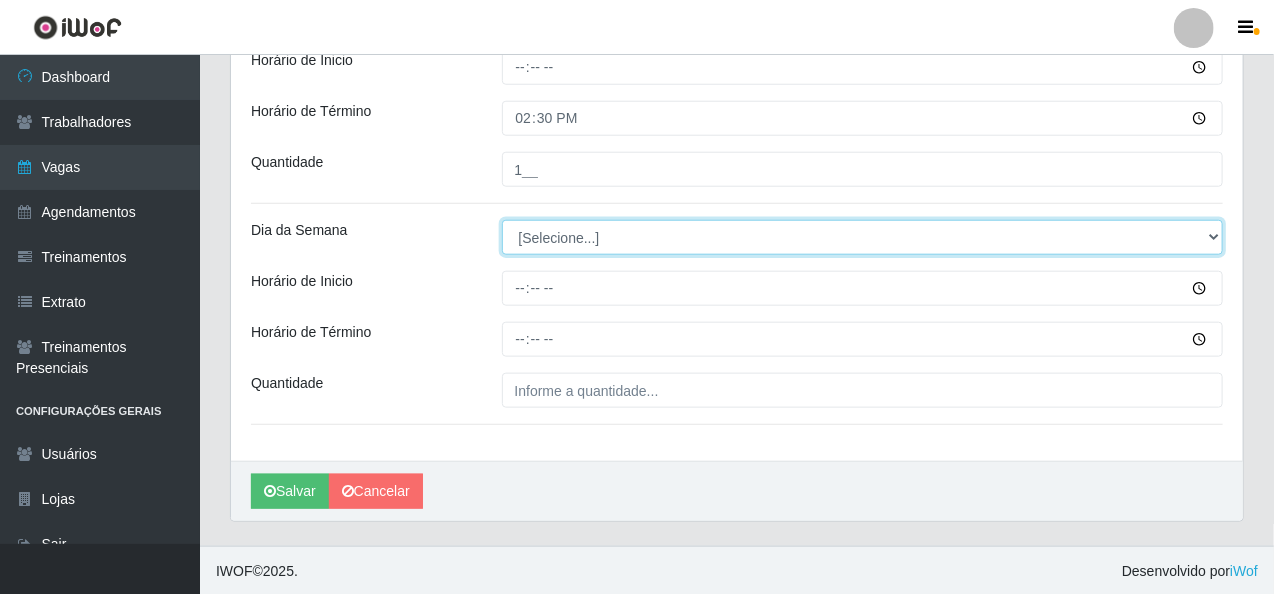 click on "[Selecione...] Segunda Terça Quarta Quinta Sexta Sábado Domingo" at bounding box center (863, 237) 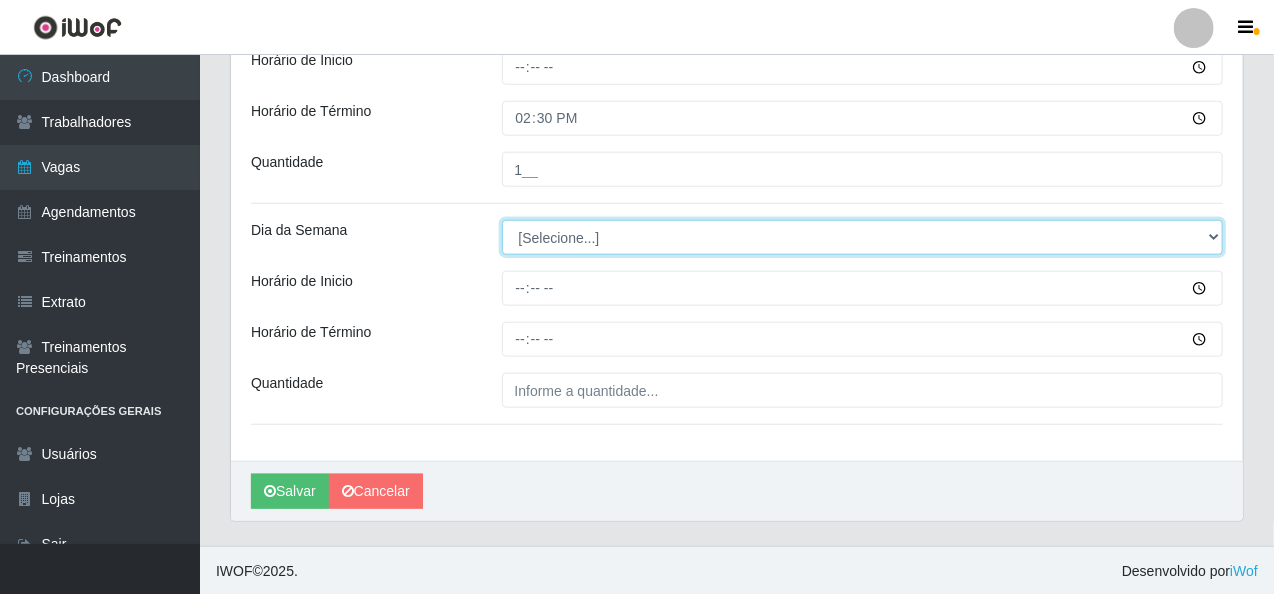 select on "1" 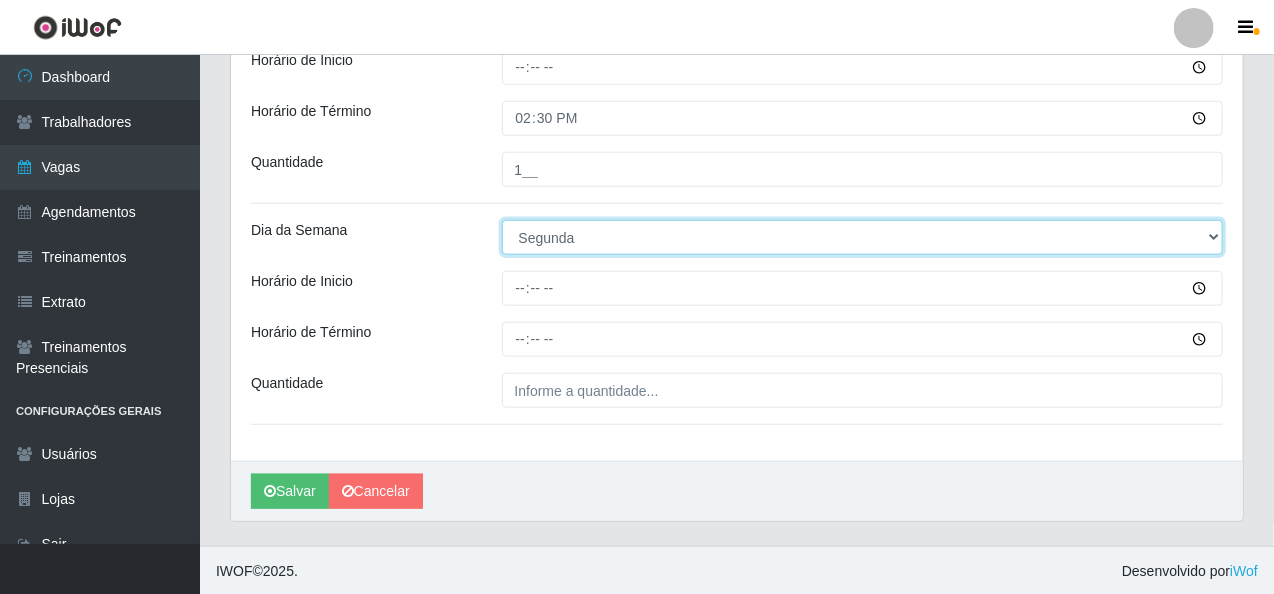 click on "[Selecione...] Segunda Terça Quarta Quinta Sexta Sábado Domingo" at bounding box center [863, 237] 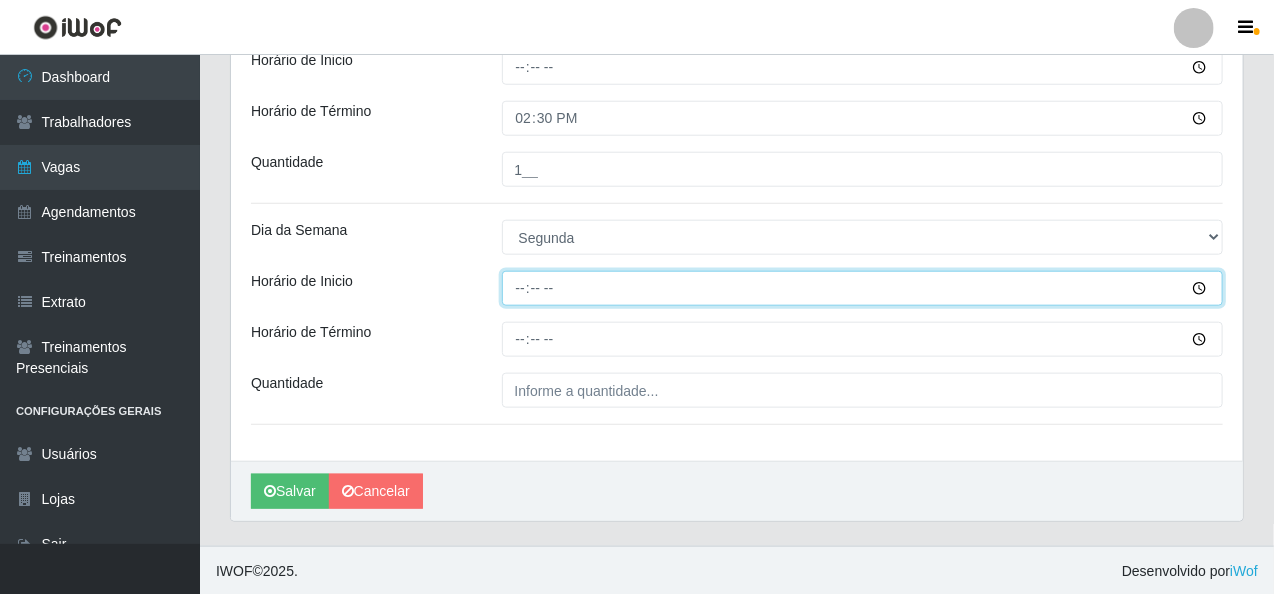 click on "Horário de Inicio" at bounding box center (863, 288) 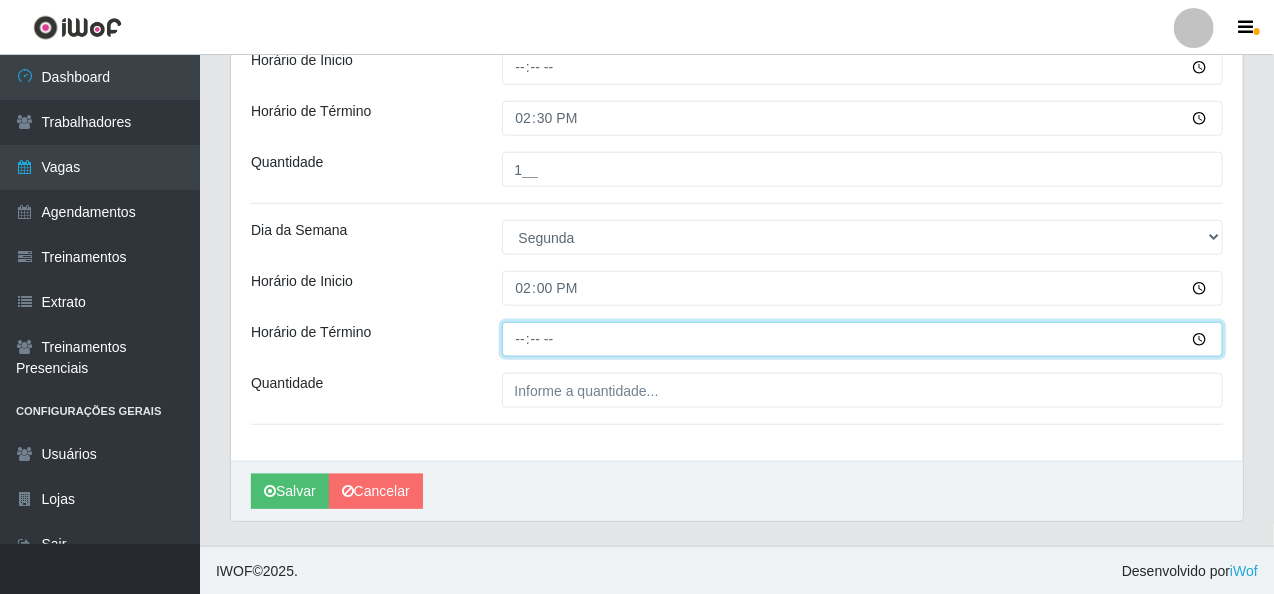 click on "Horário de Término" at bounding box center [863, 339] 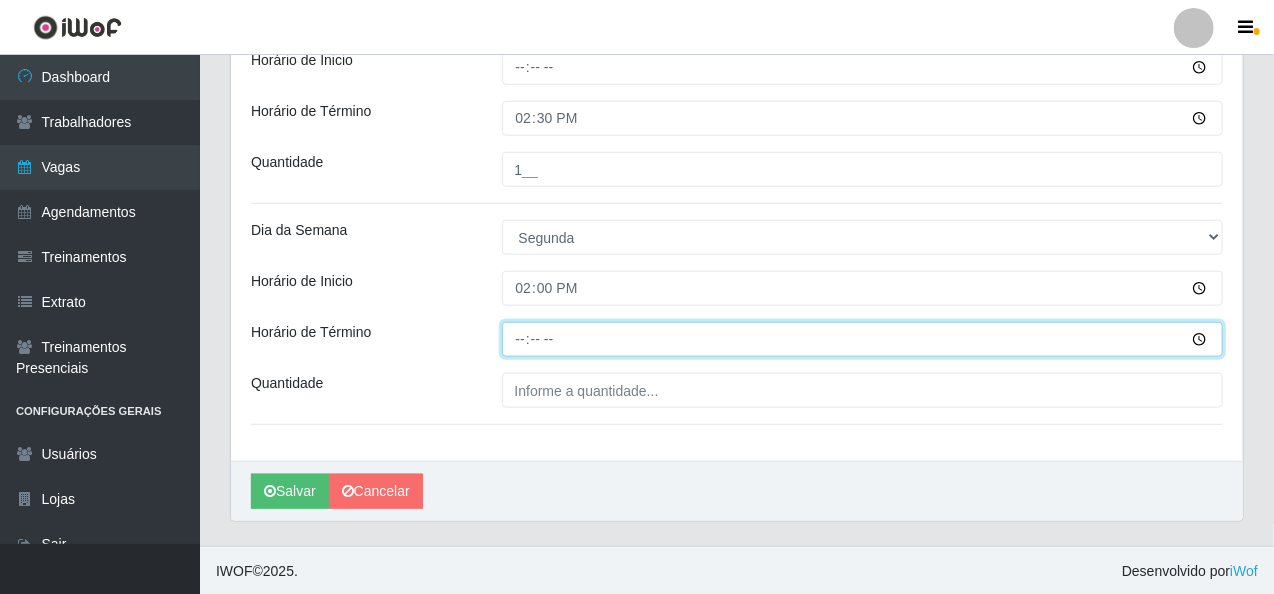 type on "20:00" 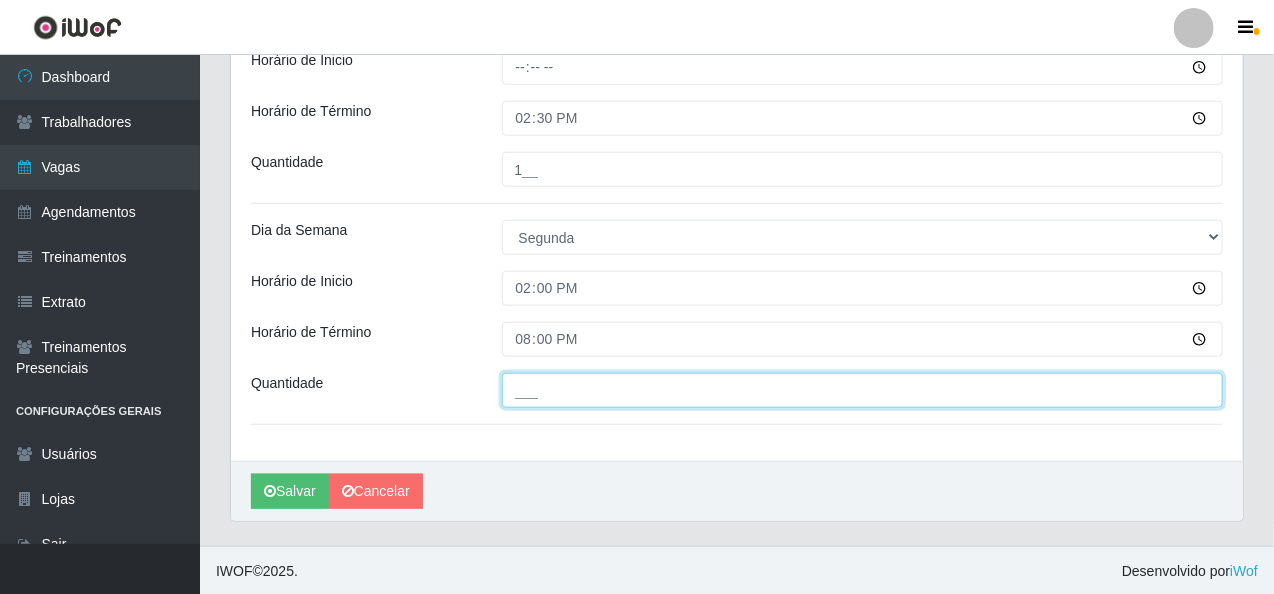 click on "___" at bounding box center (863, 390) 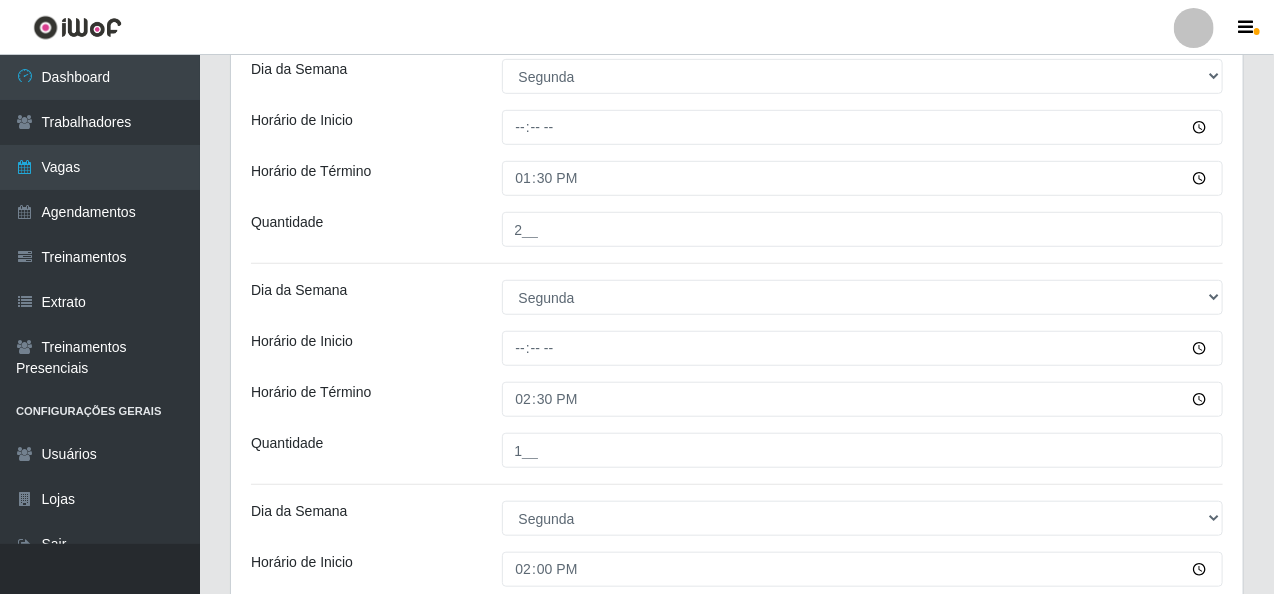 scroll, scrollTop: 347, scrollLeft: 0, axis: vertical 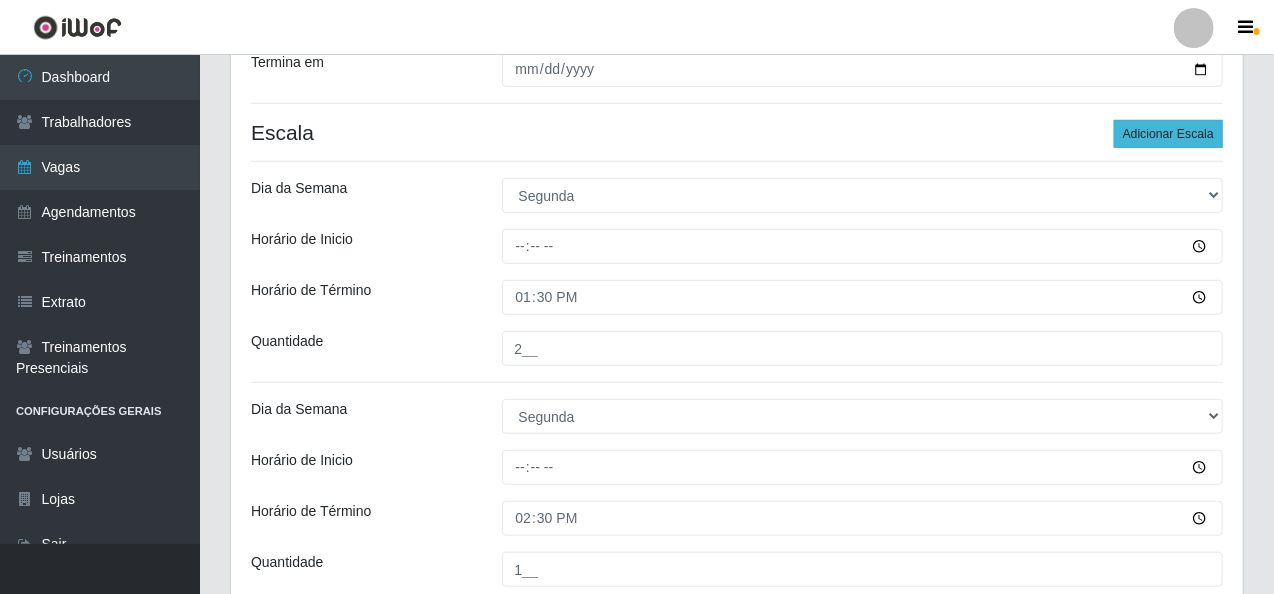 type on "2__" 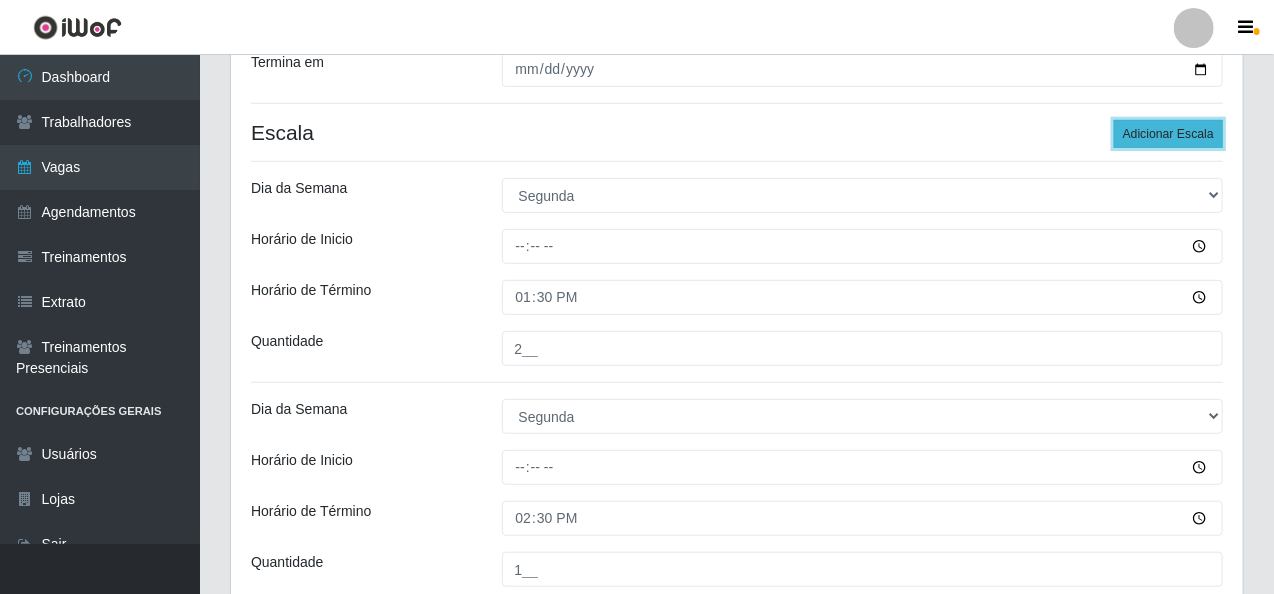click on "Adicionar Escala" at bounding box center [1168, 134] 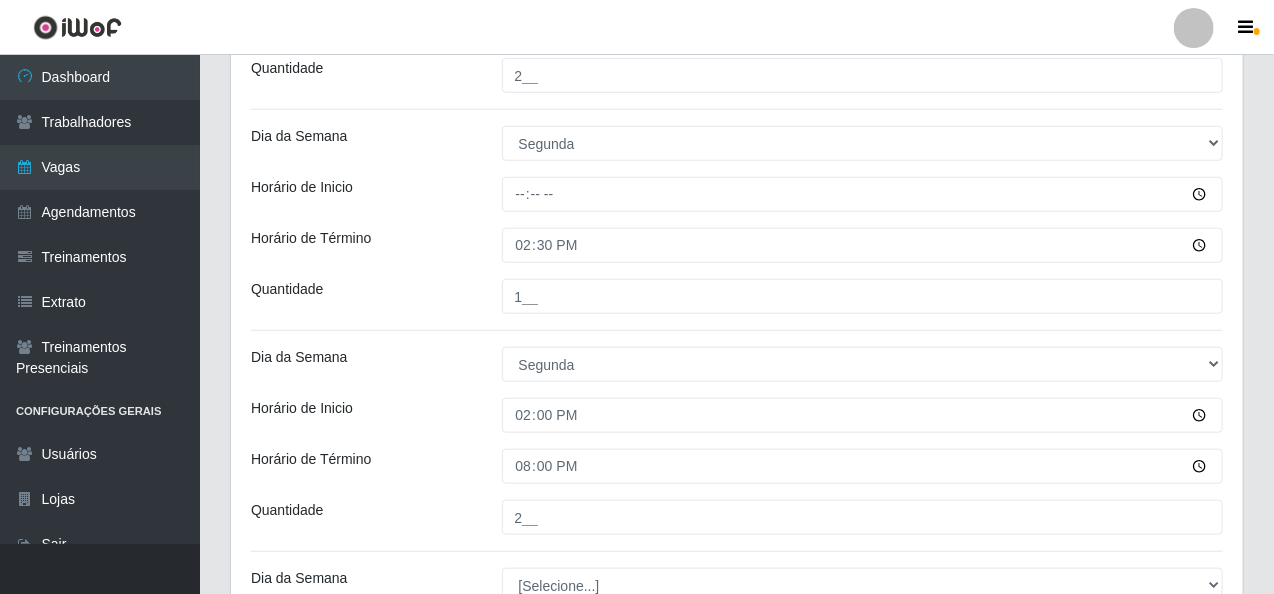scroll, scrollTop: 947, scrollLeft: 0, axis: vertical 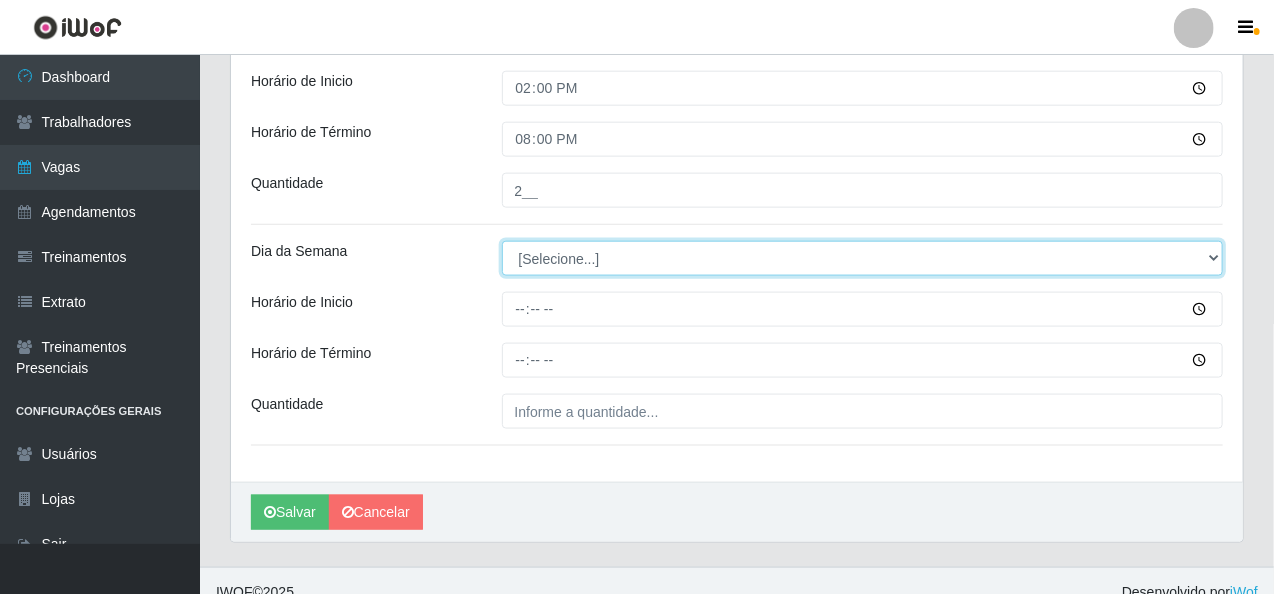 click on "[Selecione...] Segunda Terça Quarta Quinta Sexta Sábado Domingo" at bounding box center [863, 258] 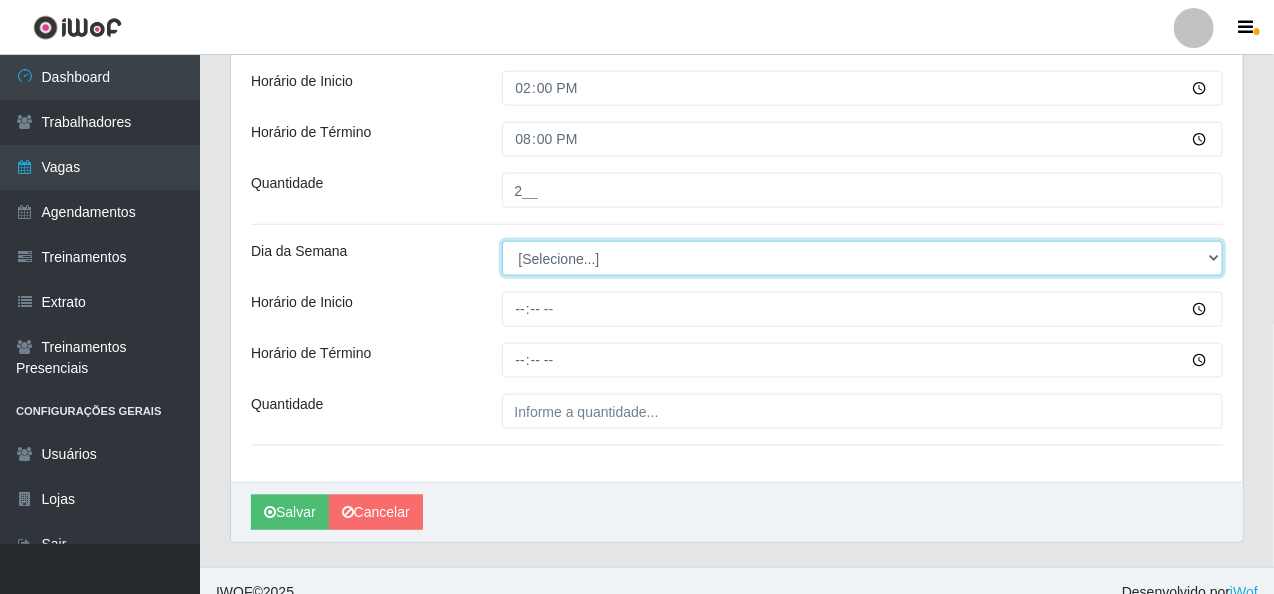select on "1" 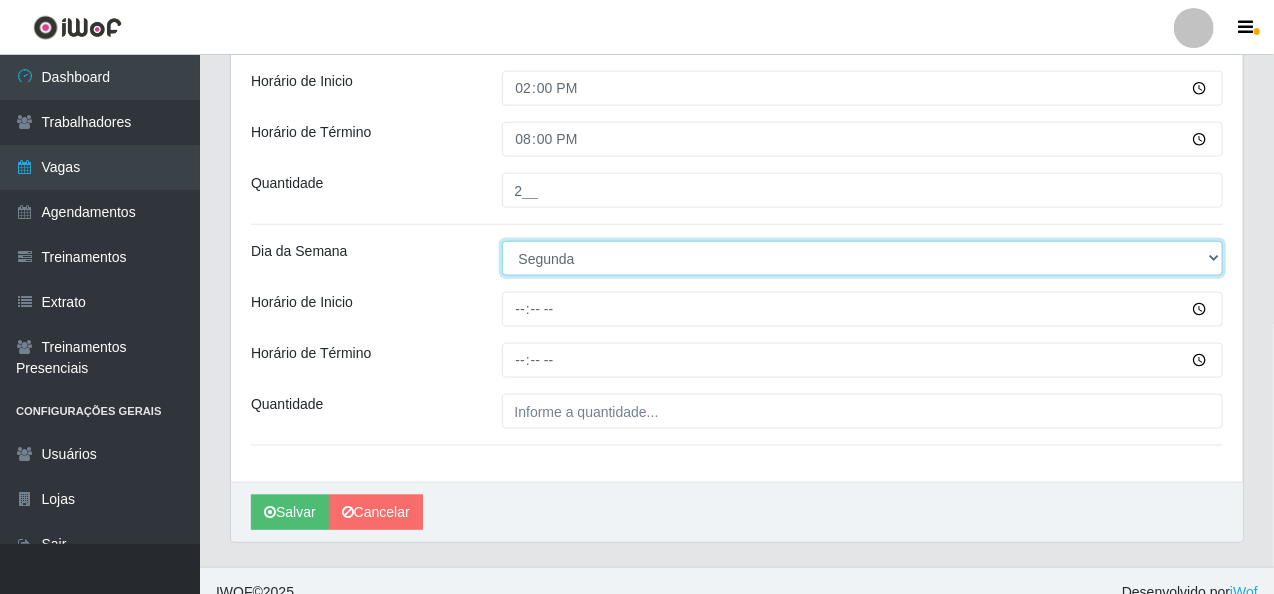 click on "[Selecione...] Segunda Terça Quarta Quinta Sexta Sábado Domingo" at bounding box center (863, 258) 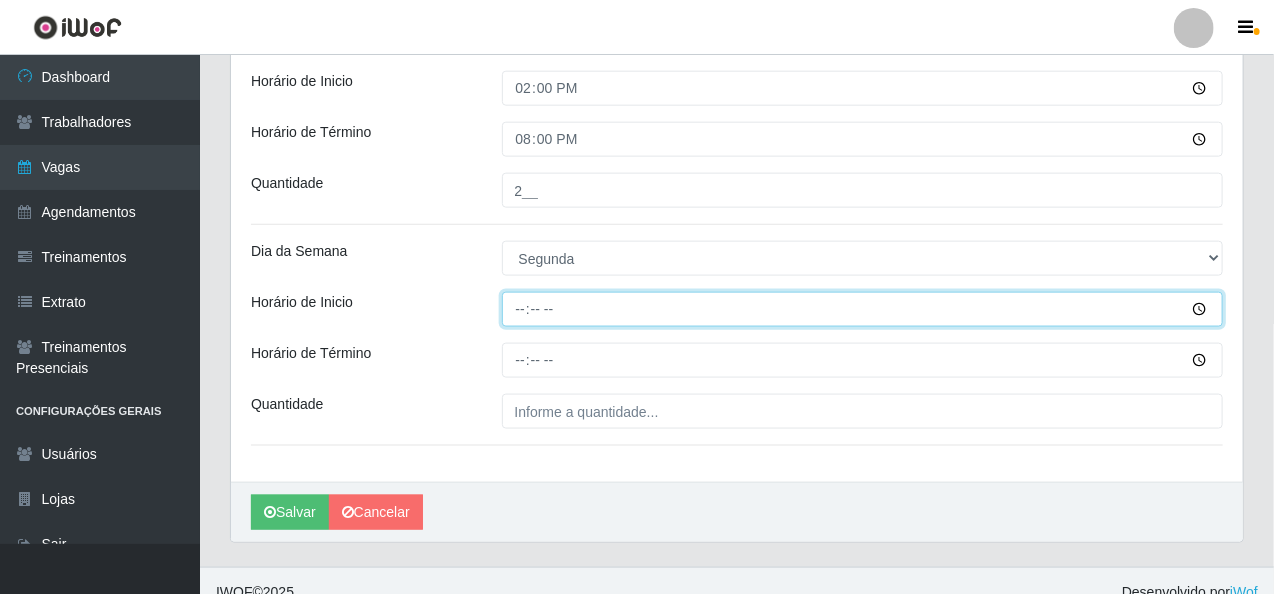 click on "Horário de Inicio" at bounding box center [863, 309] 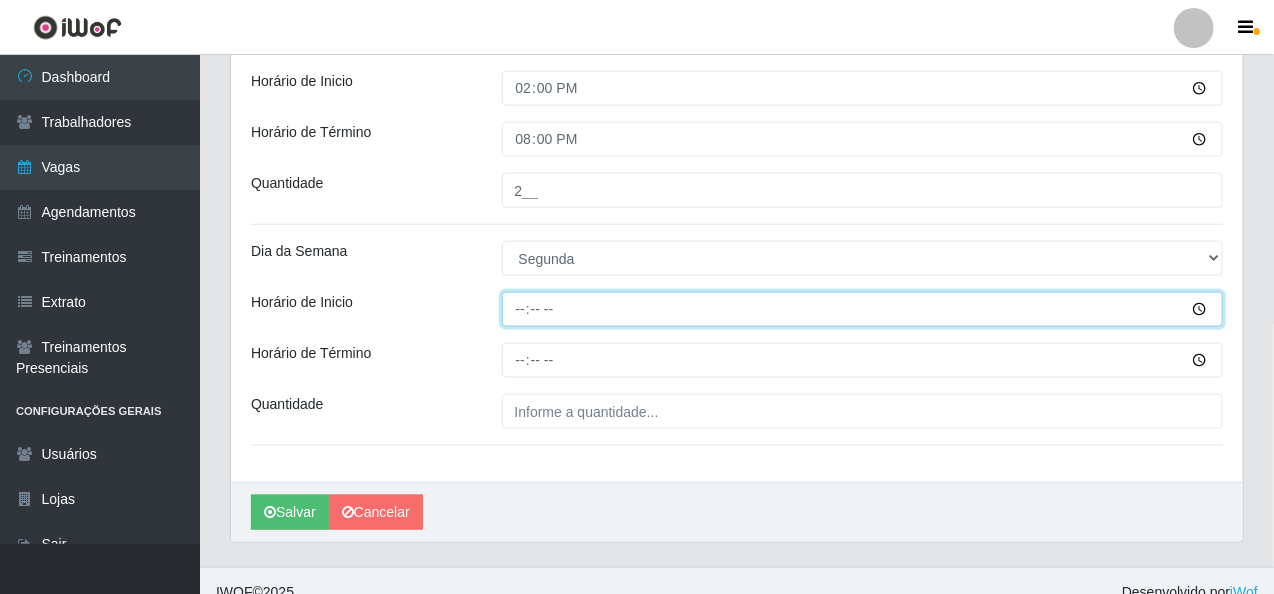 type on "16:00" 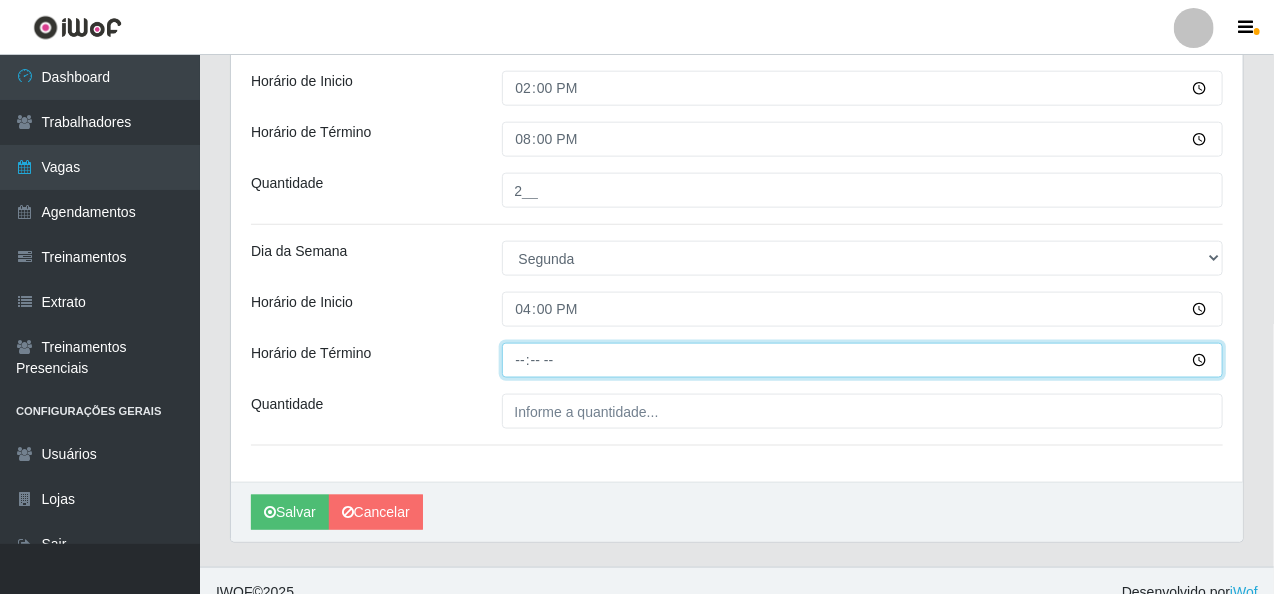 click on "Horário de Término" at bounding box center [863, 360] 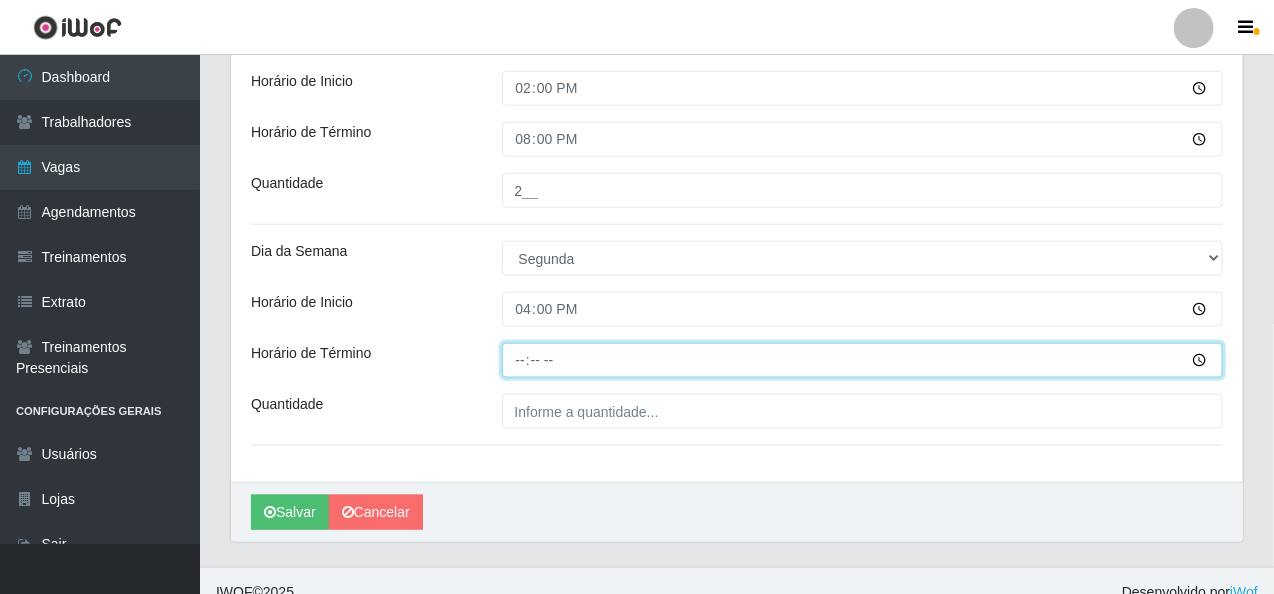 type on "[TIME]" 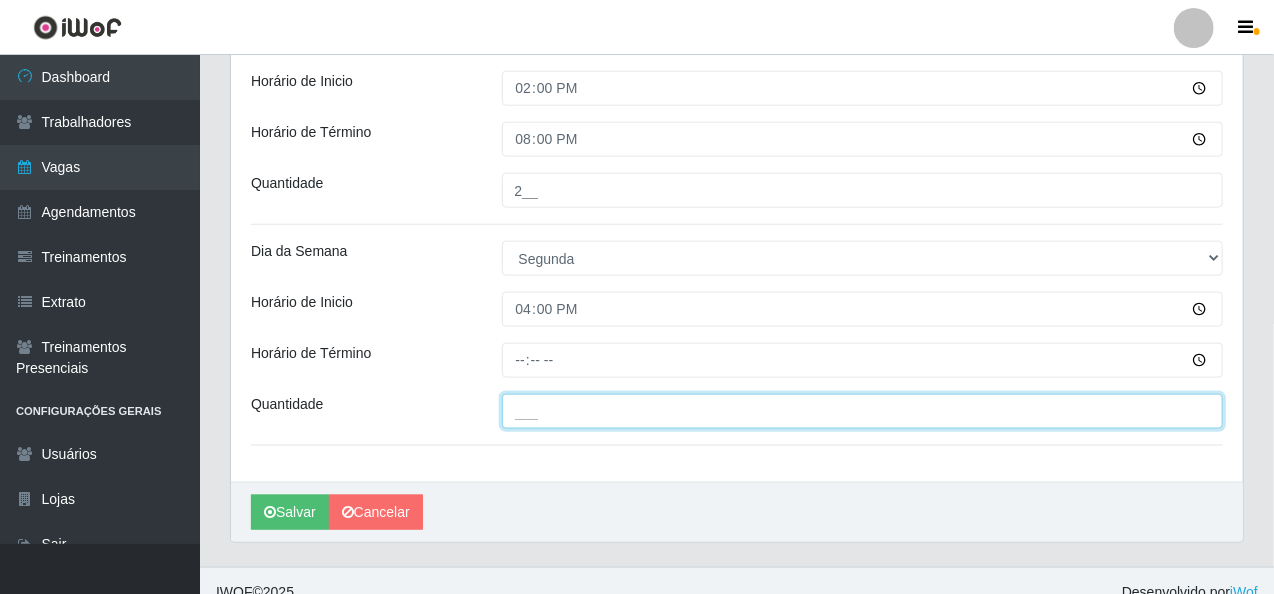 click on "___" at bounding box center (863, 411) 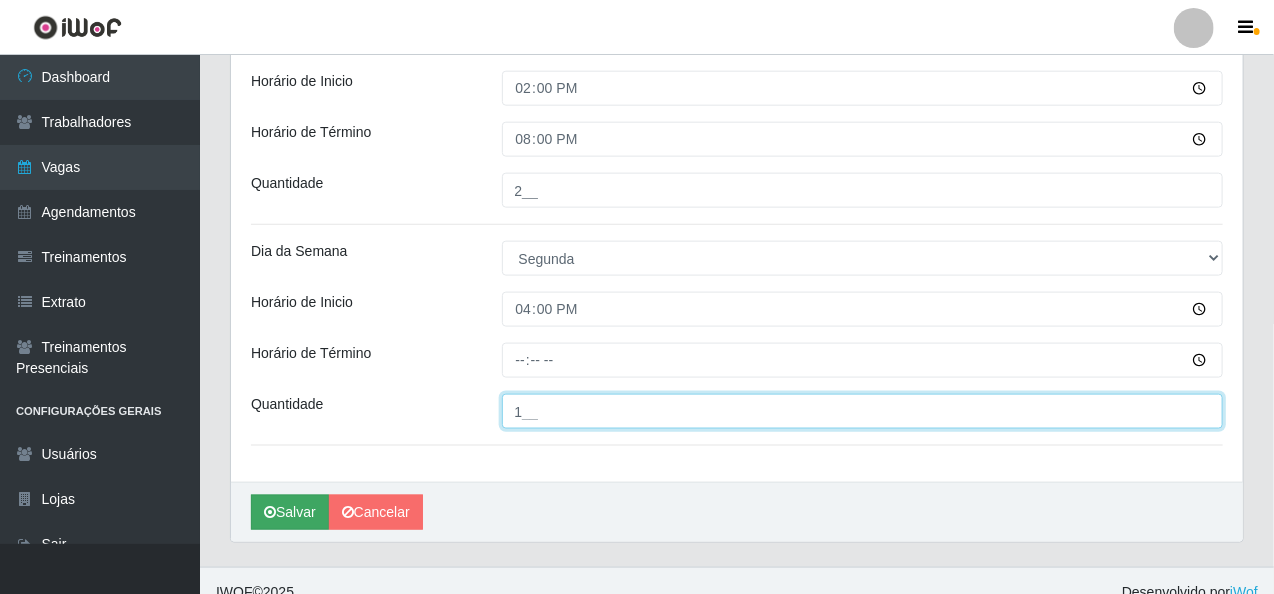 type on "1__" 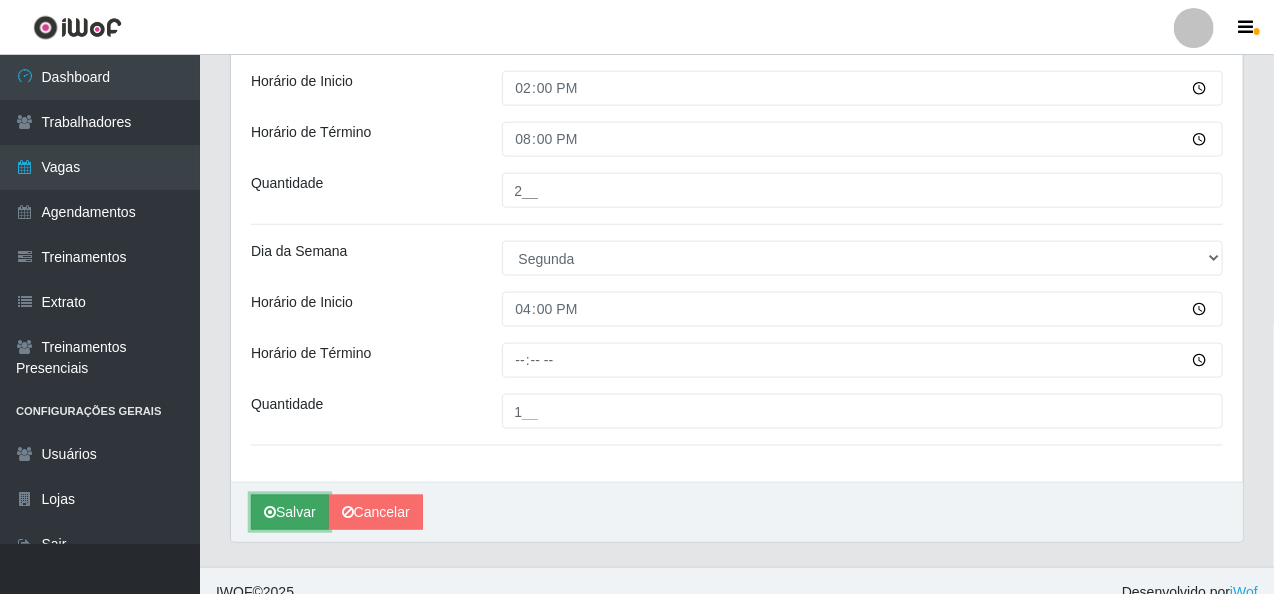 click on "Salvar" at bounding box center (290, 512) 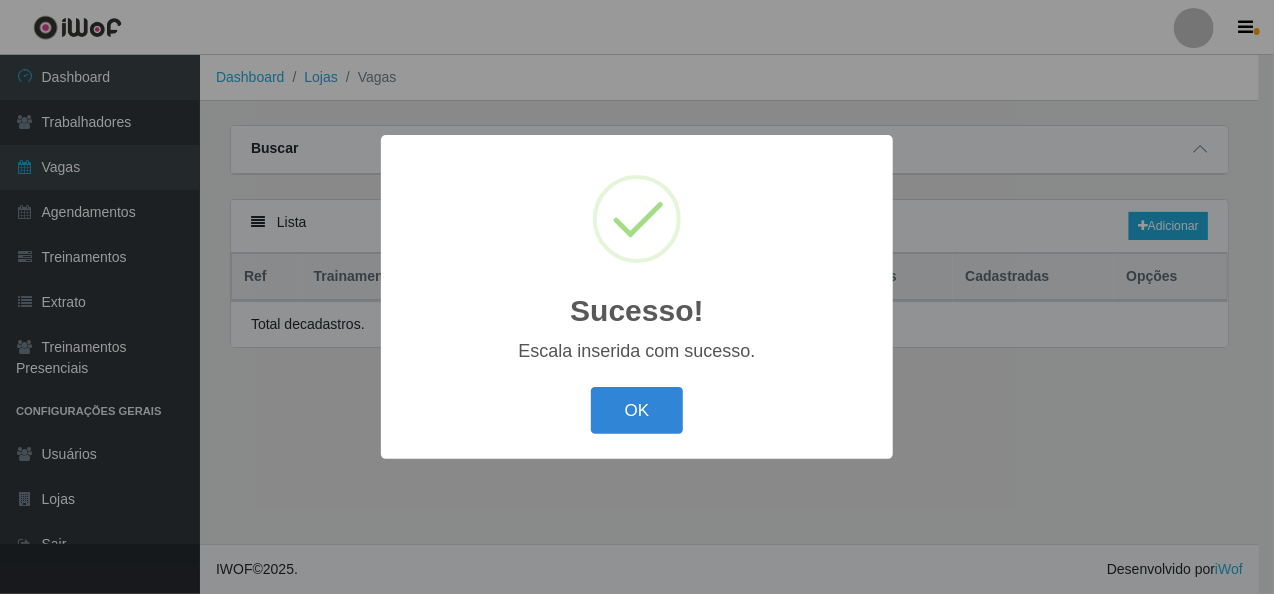 scroll, scrollTop: 0, scrollLeft: 0, axis: both 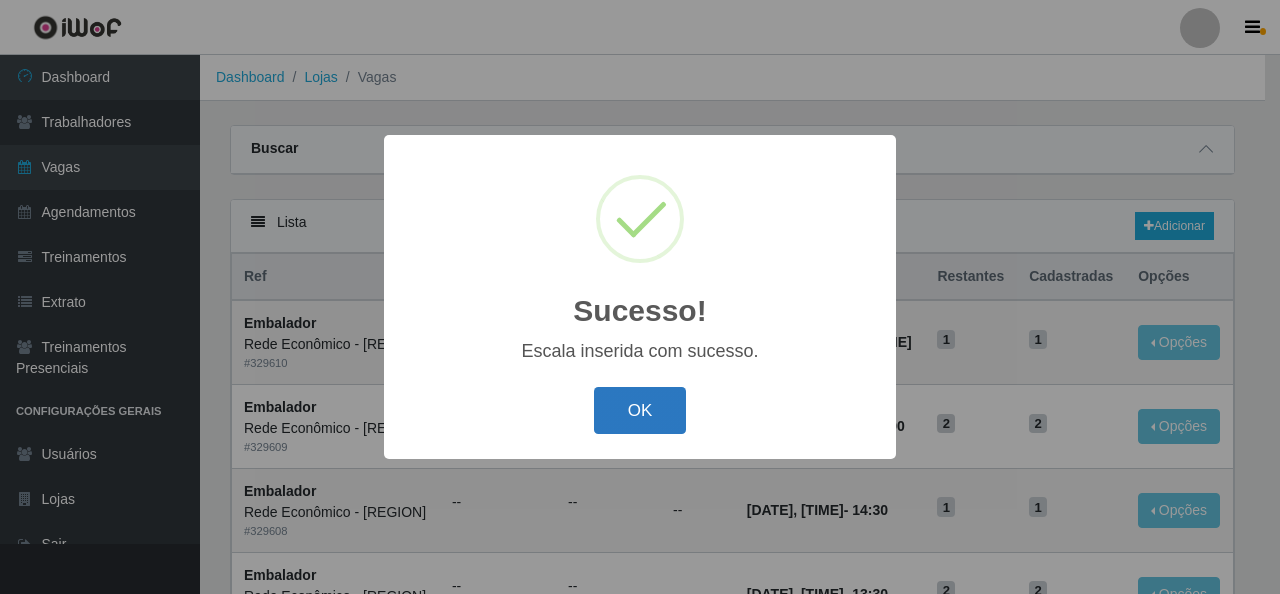 click on "OK" at bounding box center (640, 410) 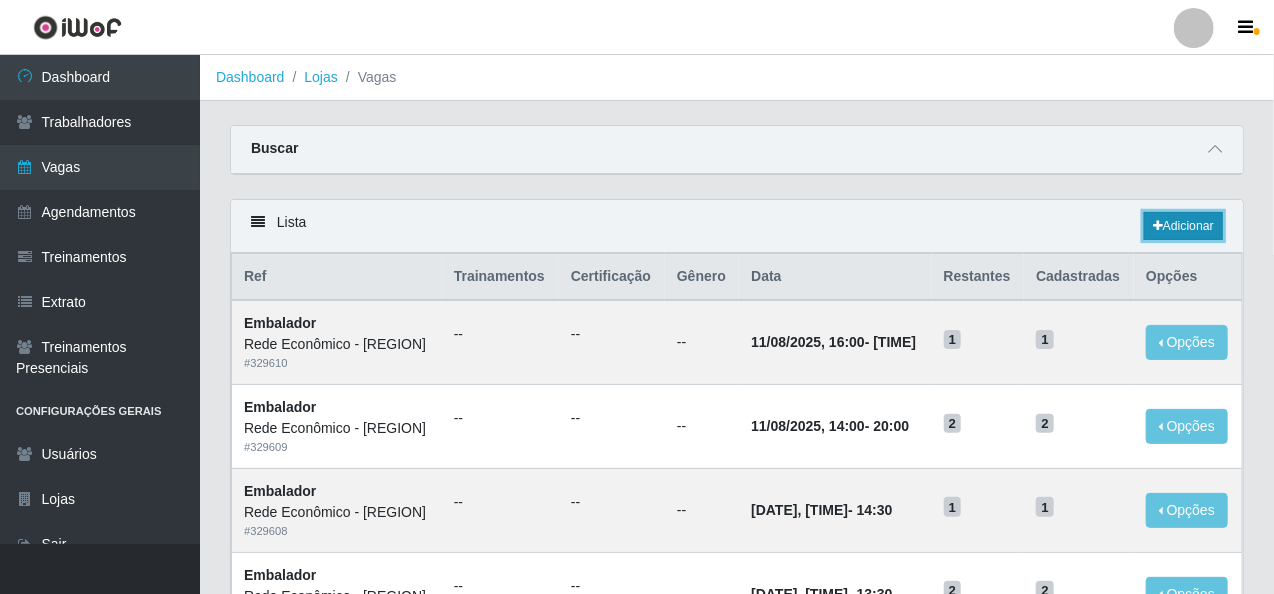 click on "Adicionar" at bounding box center (1183, 226) 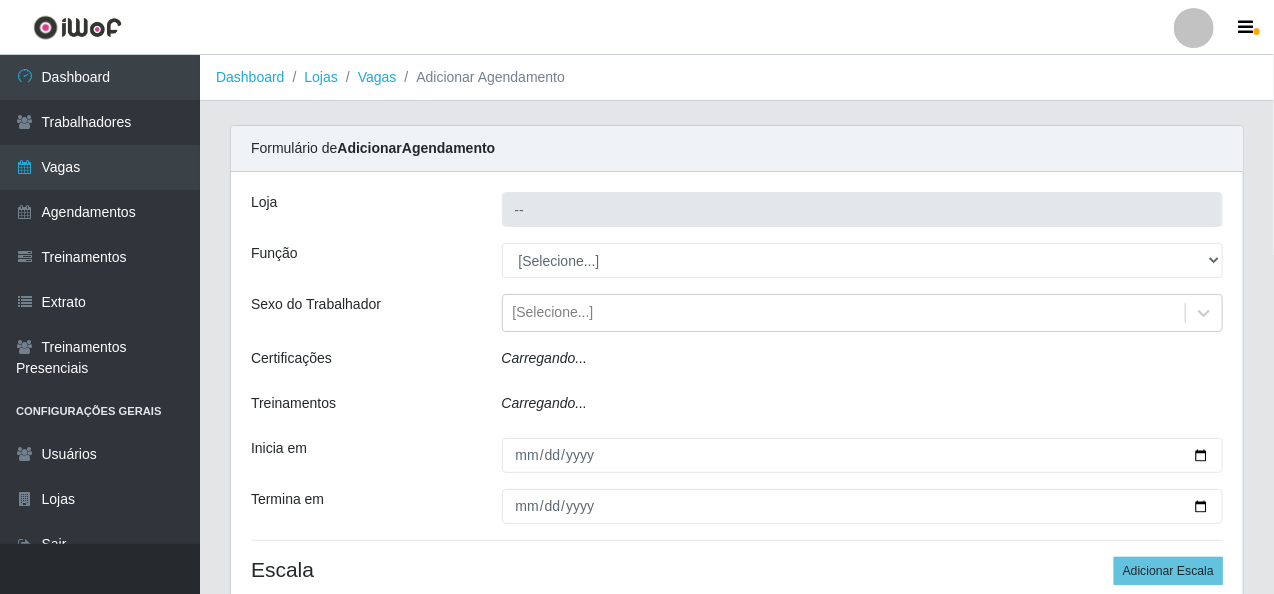type on "Rede Econômico - [REGION]" 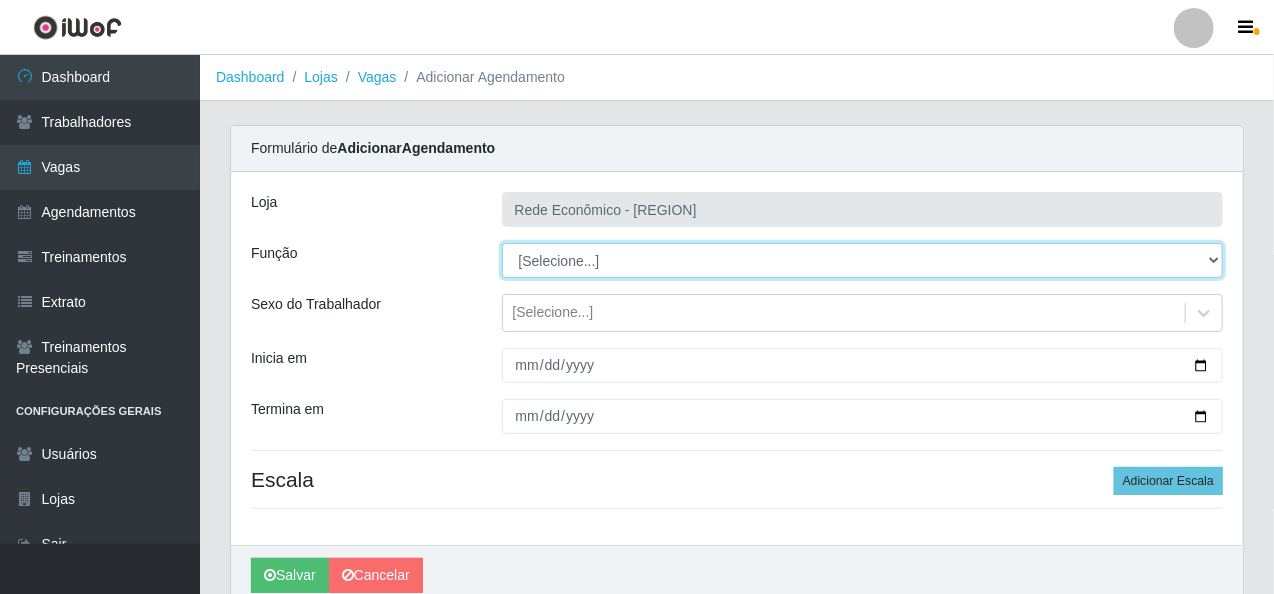 click on "[Selecione...] Embalador Embalador + Embalador ++ Operador de Caixa Operador de Caixa + Operador de Caixa ++ Repositor  Repositor + Repositor ++" at bounding box center (863, 260) 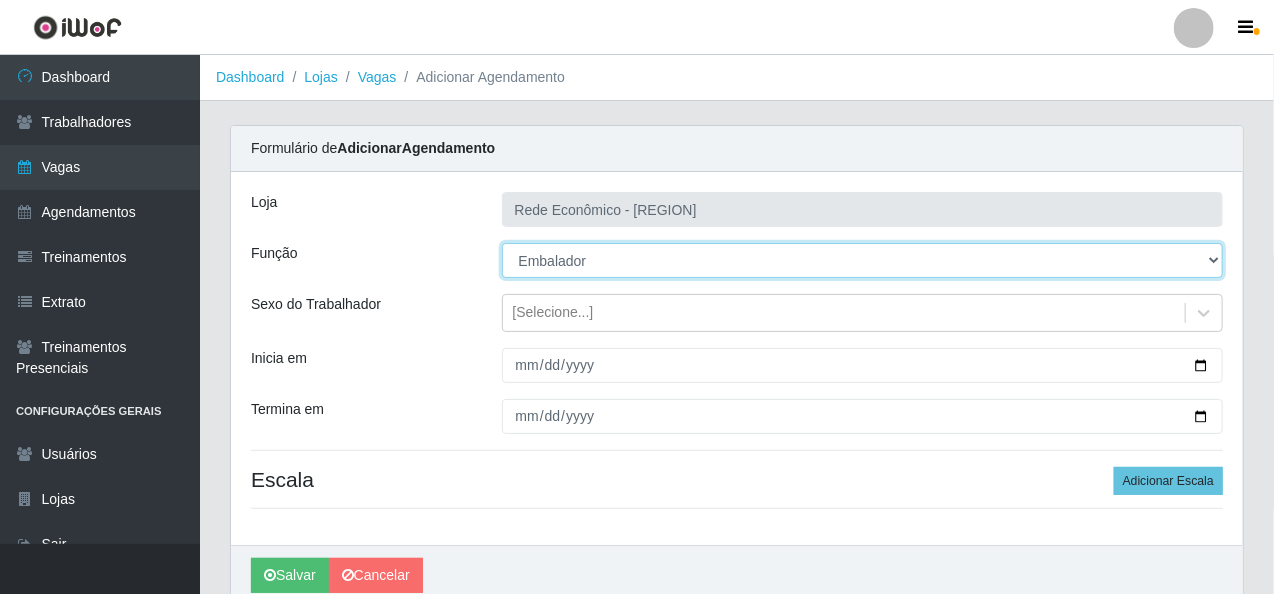 click on "[Selecione...] Embalador Embalador + Embalador ++ Operador de Caixa Operador de Caixa + Operador de Caixa ++ Repositor  Repositor + Repositor ++" at bounding box center [863, 260] 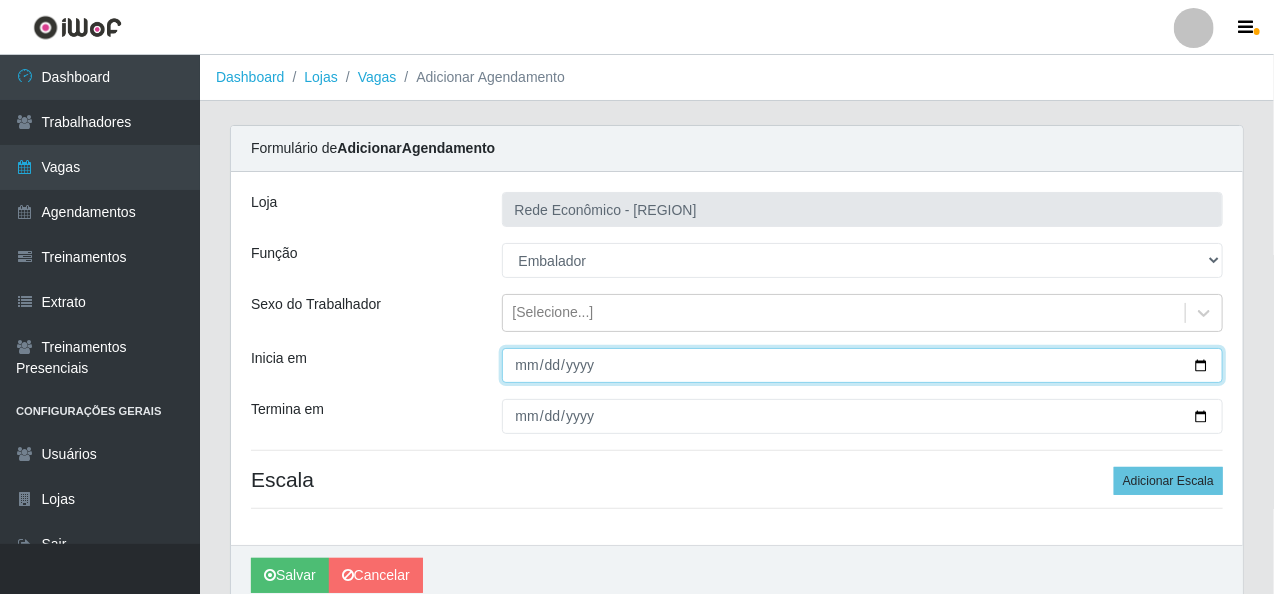 click on "Inicia em" at bounding box center [863, 365] 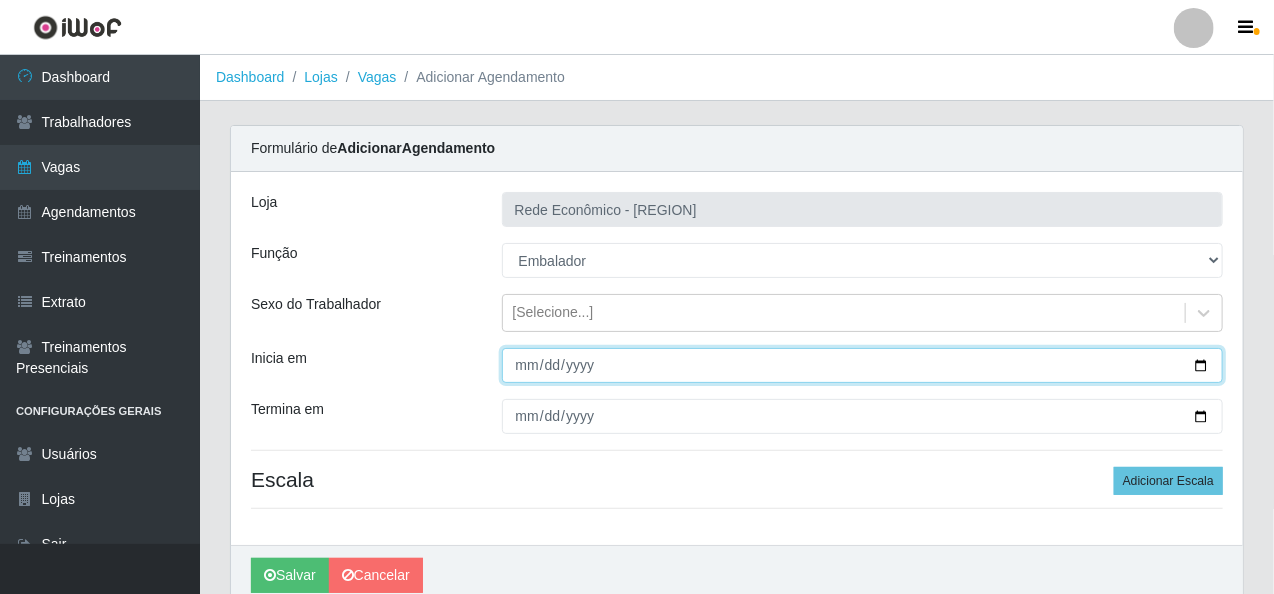 type on "[DATE]" 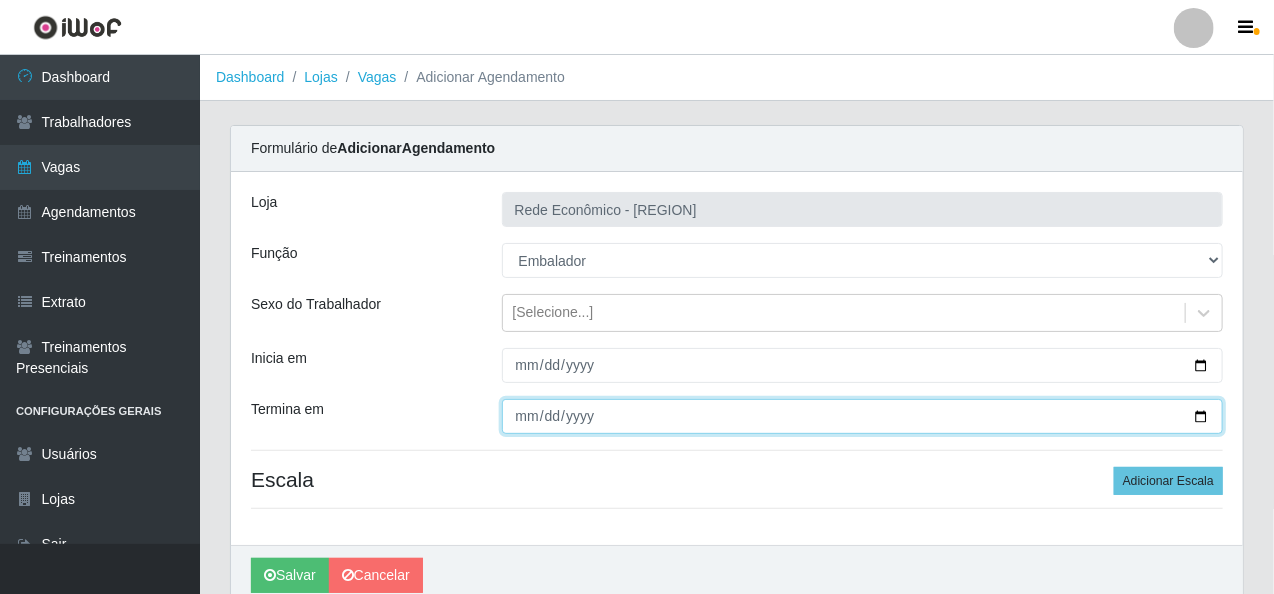 click on "Termina em" at bounding box center (863, 416) 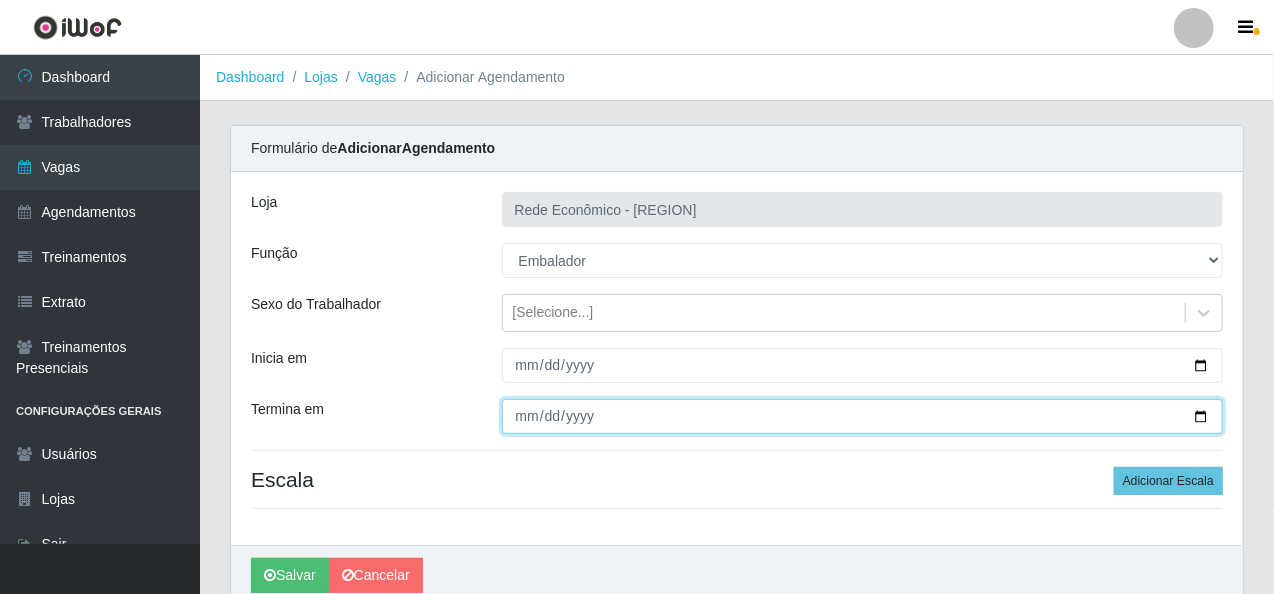 type on "[DATE]" 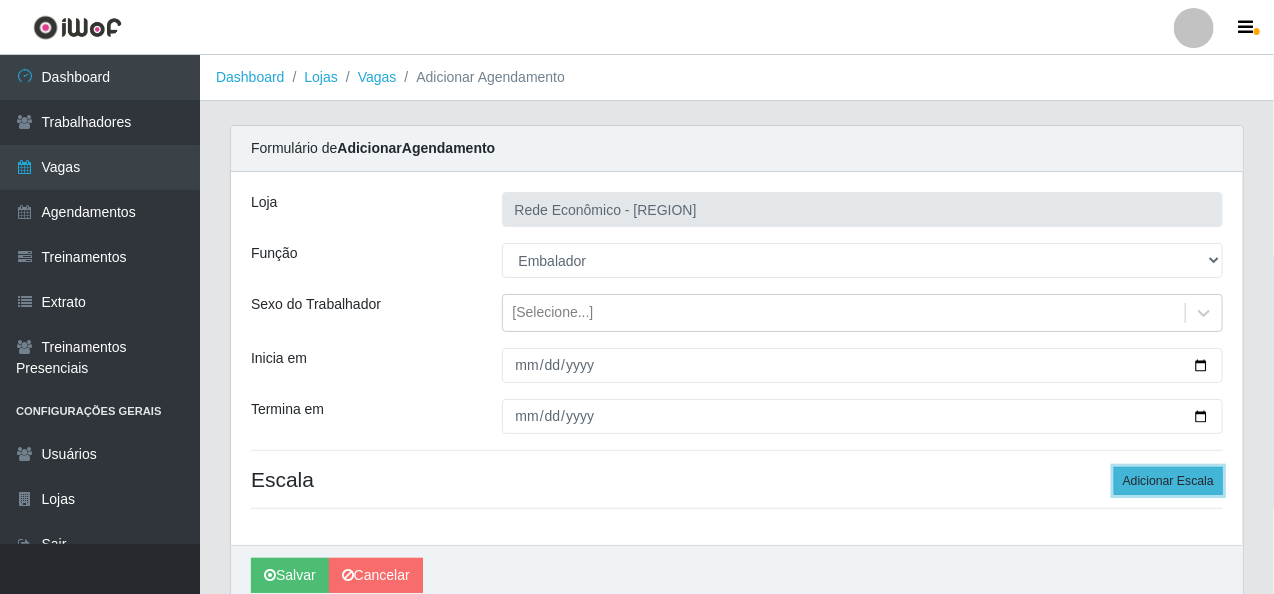click on "Adicionar Escala" at bounding box center [1168, 481] 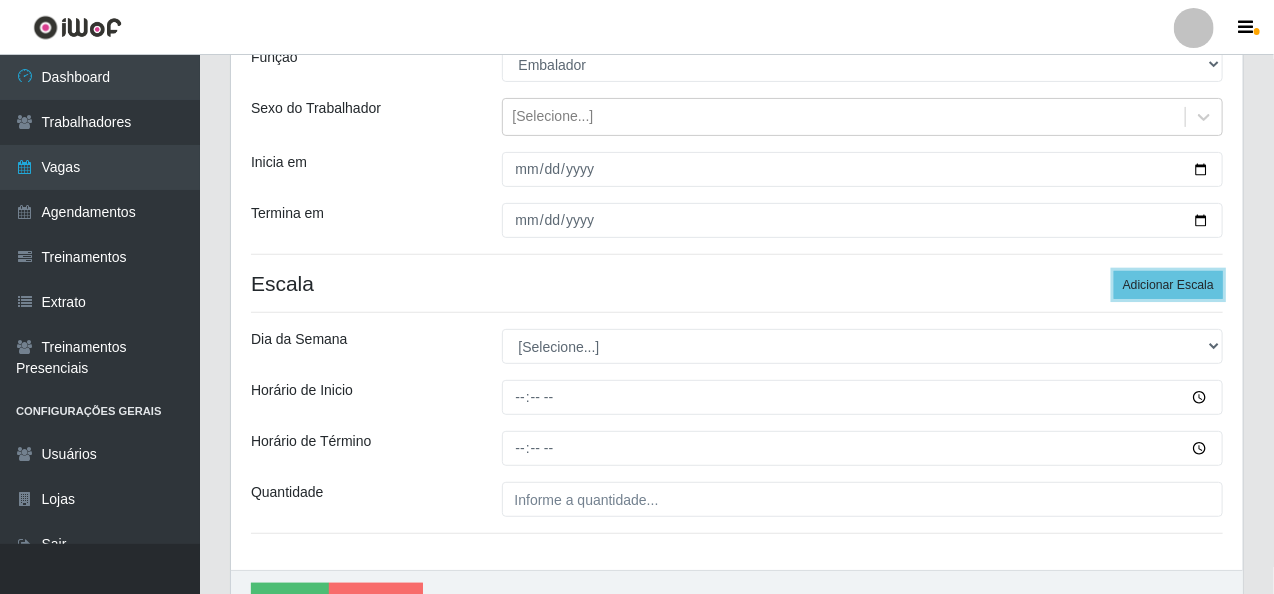 scroll, scrollTop: 200, scrollLeft: 0, axis: vertical 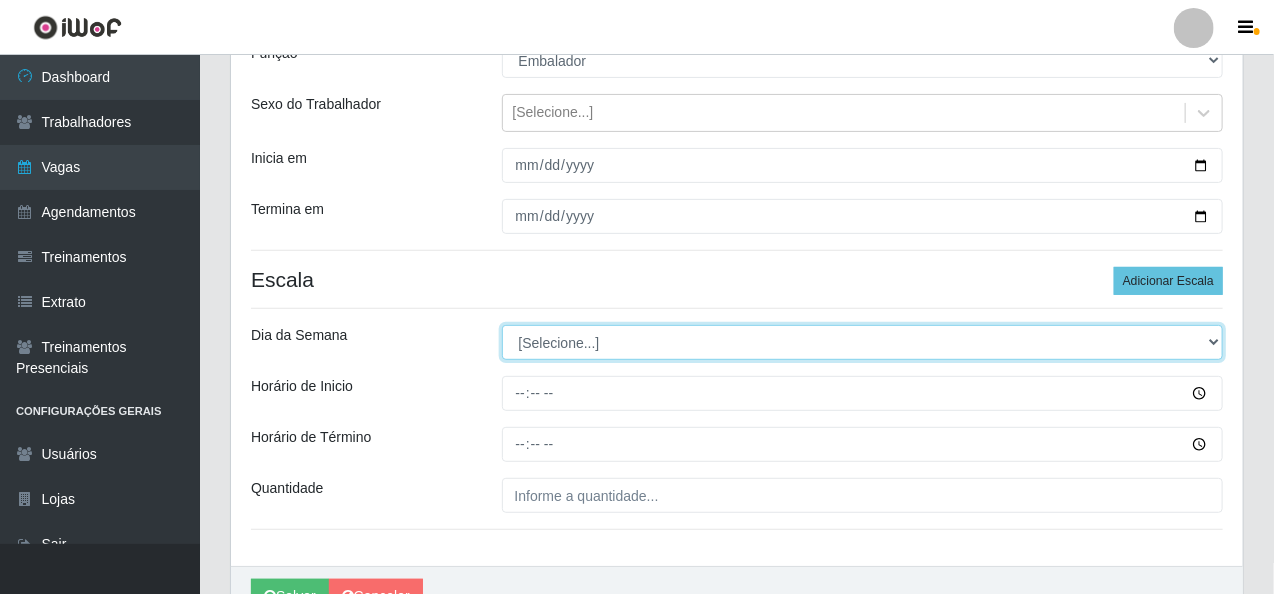 click on "[Selecione...] Segunda Terça Quarta Quinta Sexta Sábado Domingo" at bounding box center (863, 342) 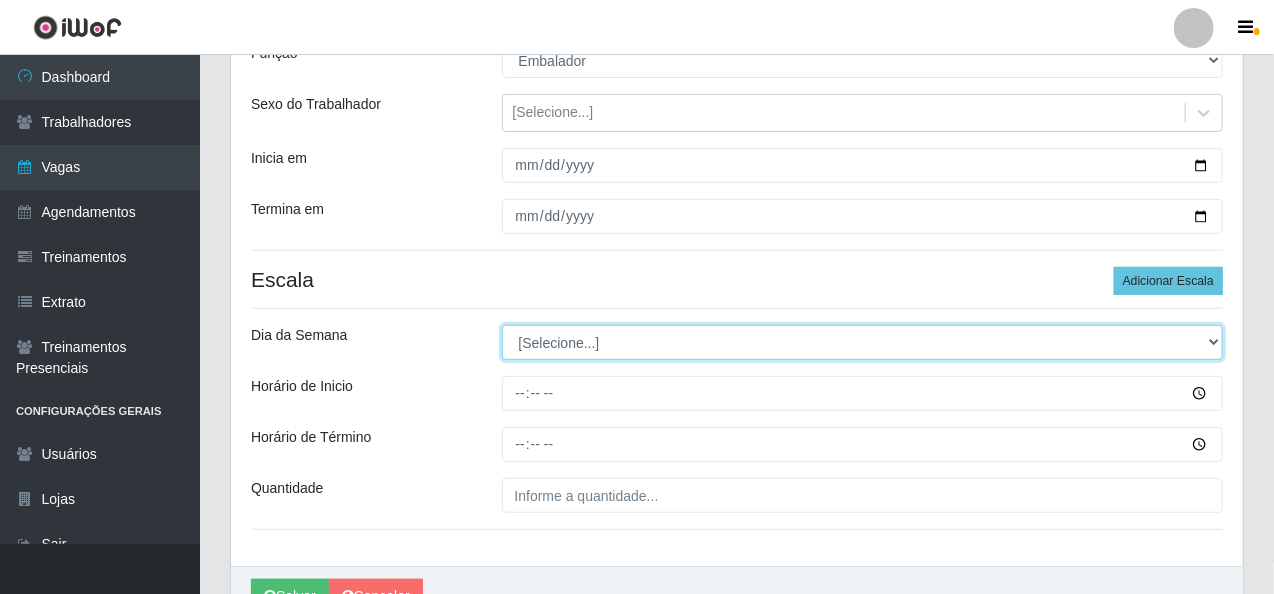 select on "2" 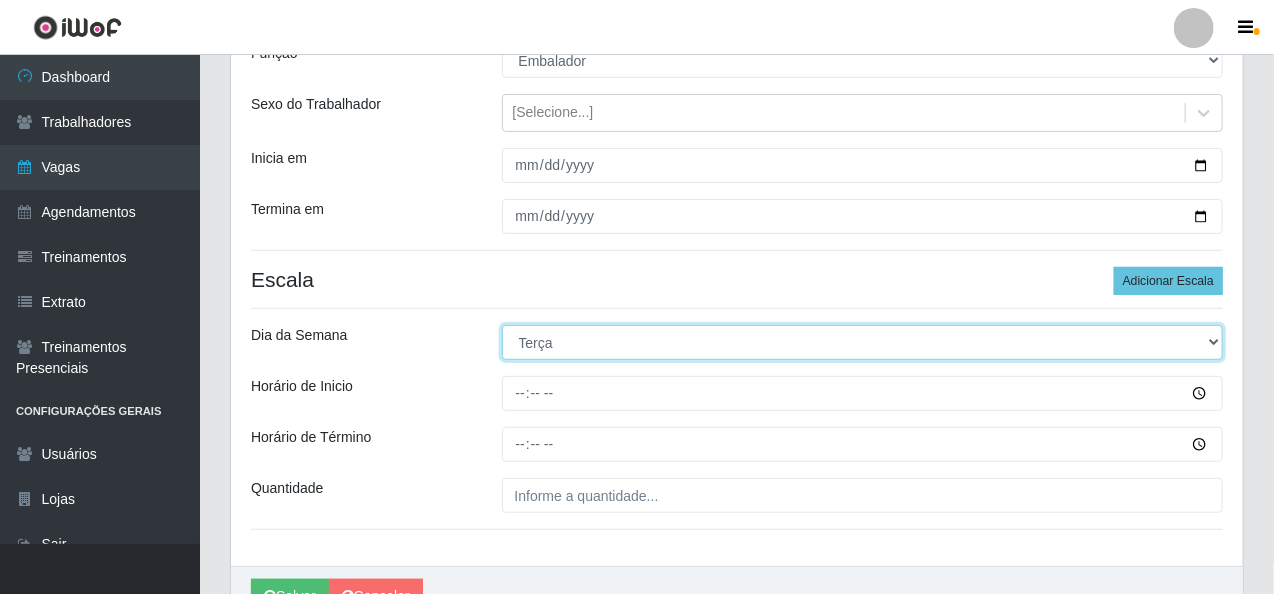 click on "[Selecione...] Segunda Terça Quarta Quinta Sexta Sábado Domingo" at bounding box center (863, 342) 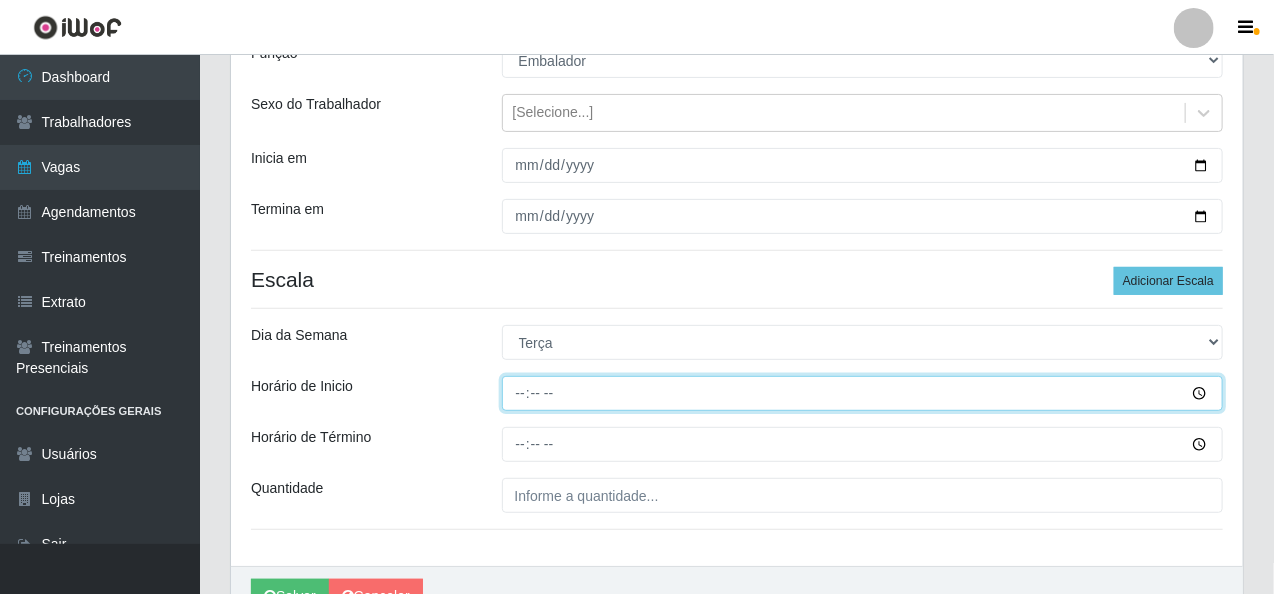 click on "Horário de Inicio" at bounding box center (863, 393) 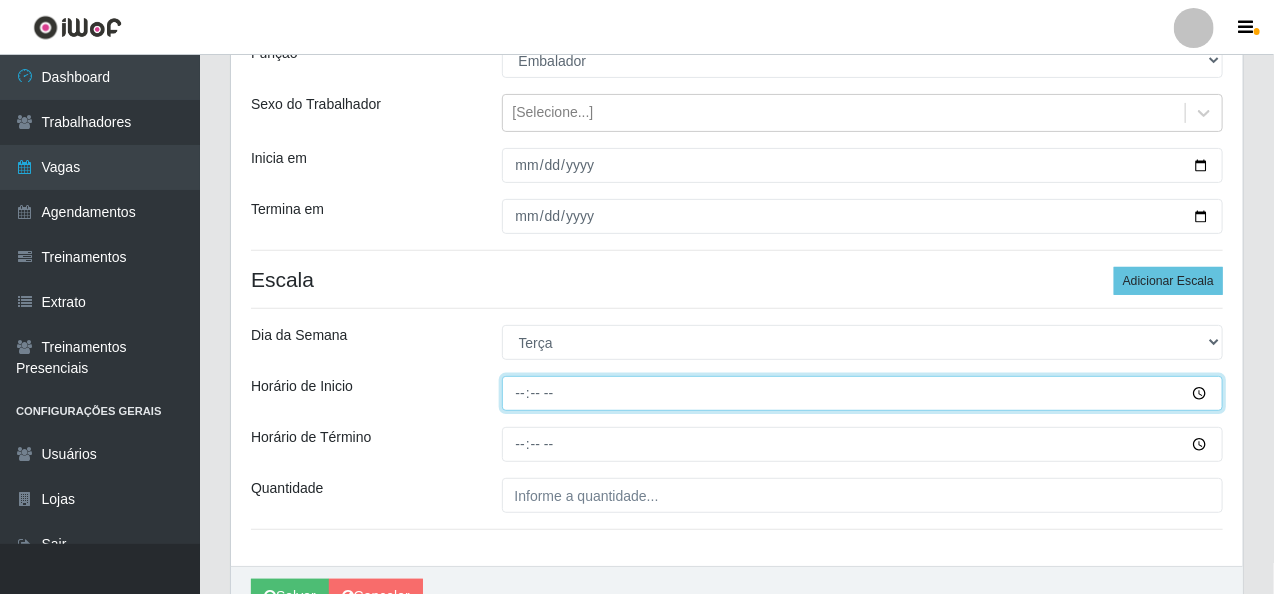 type on "[TIME]" 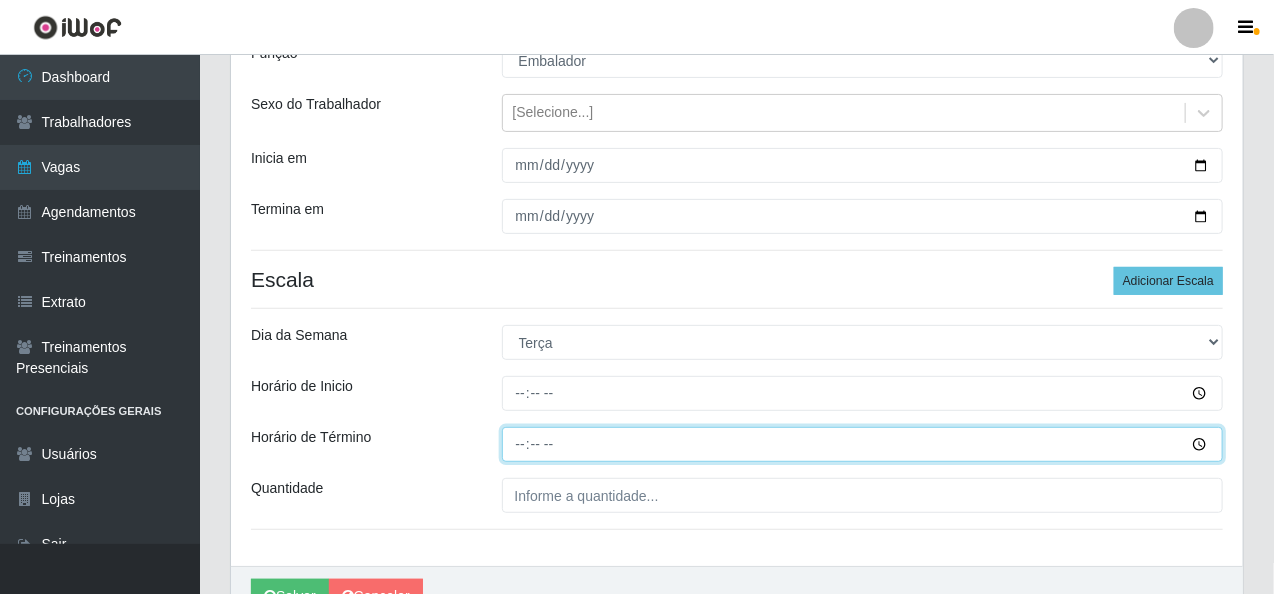 click on "Horário de Término" at bounding box center [863, 444] 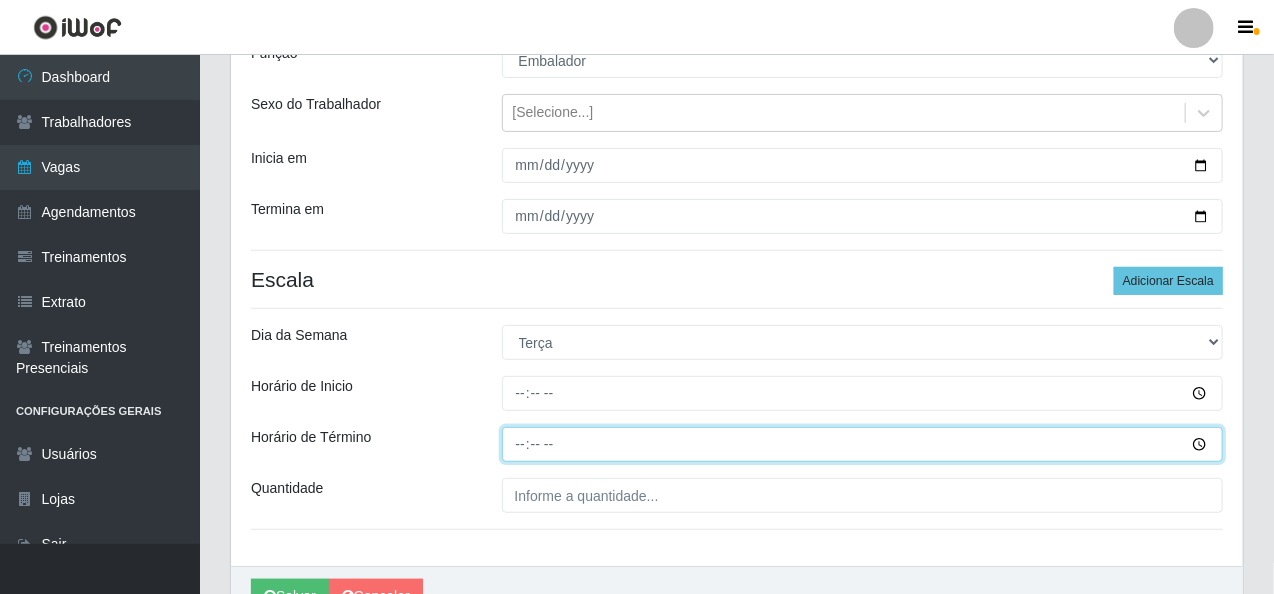 type on "13:30" 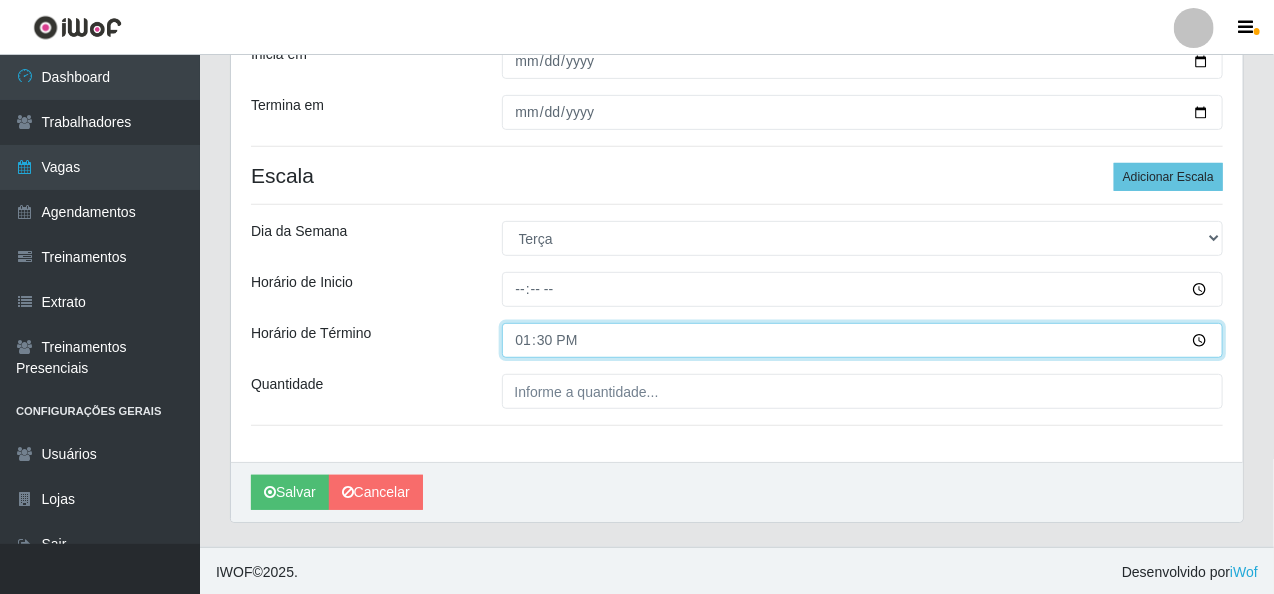 scroll, scrollTop: 305, scrollLeft: 0, axis: vertical 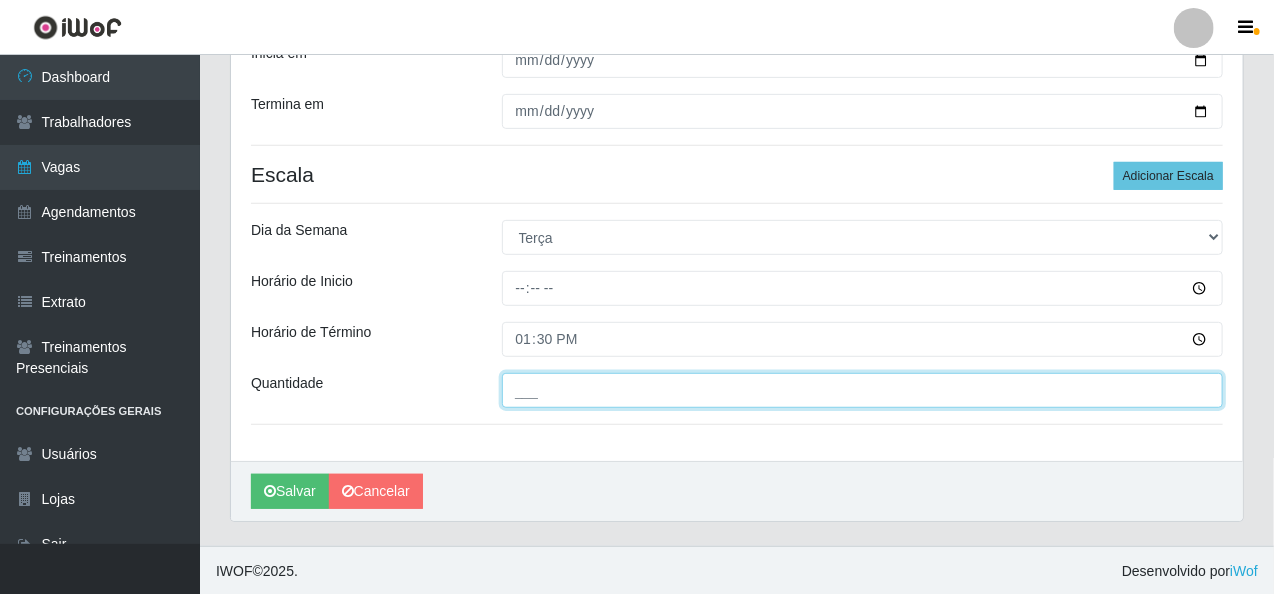 click on "___" at bounding box center (863, 390) 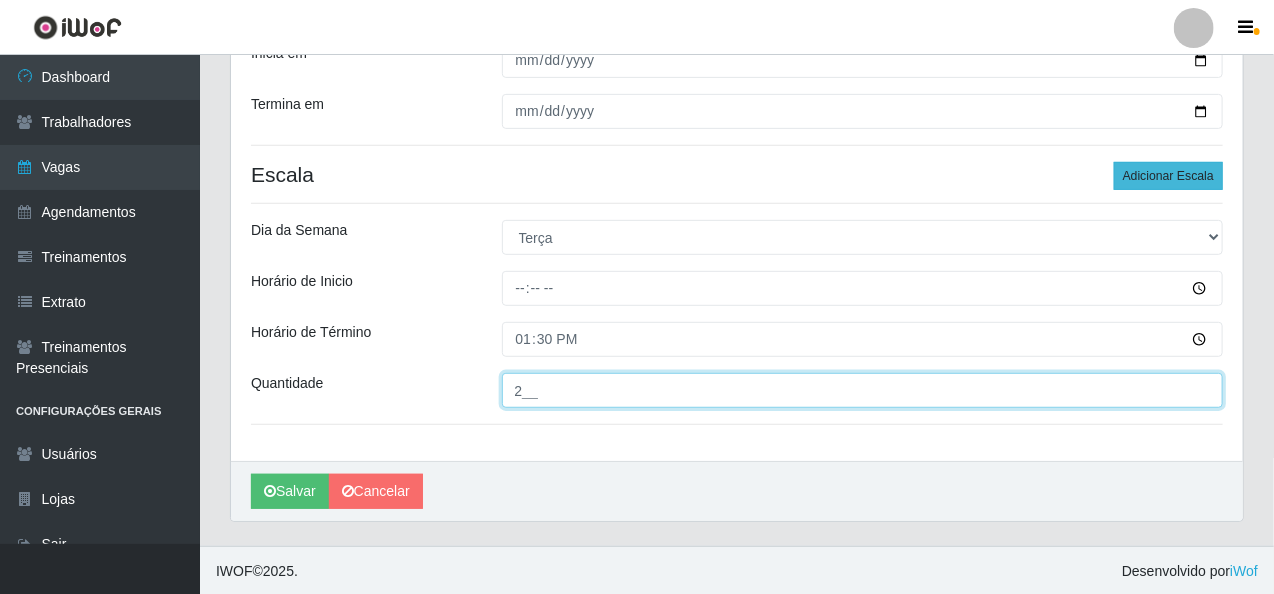 type on "2__" 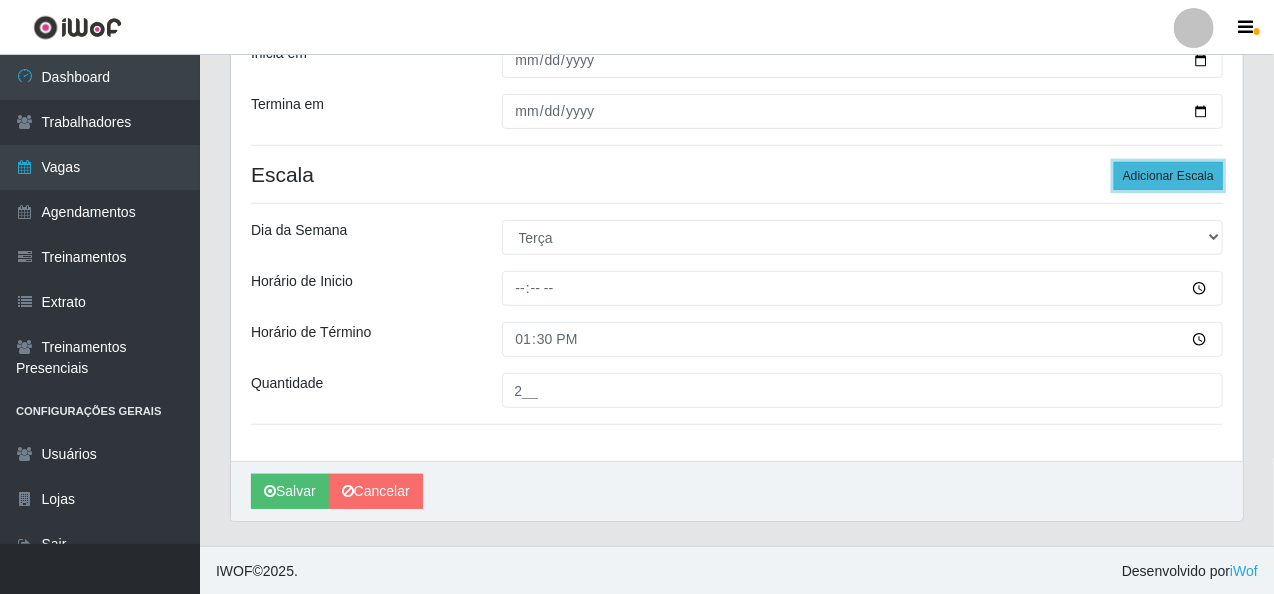 click on "Adicionar Escala" at bounding box center [1168, 176] 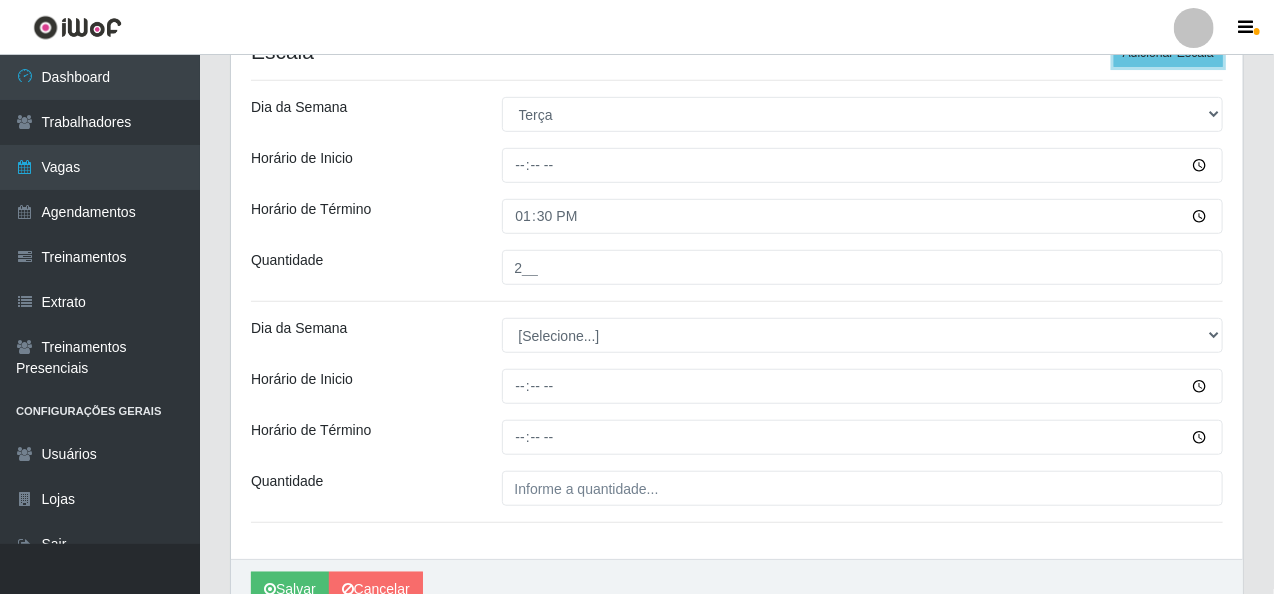 scroll, scrollTop: 526, scrollLeft: 0, axis: vertical 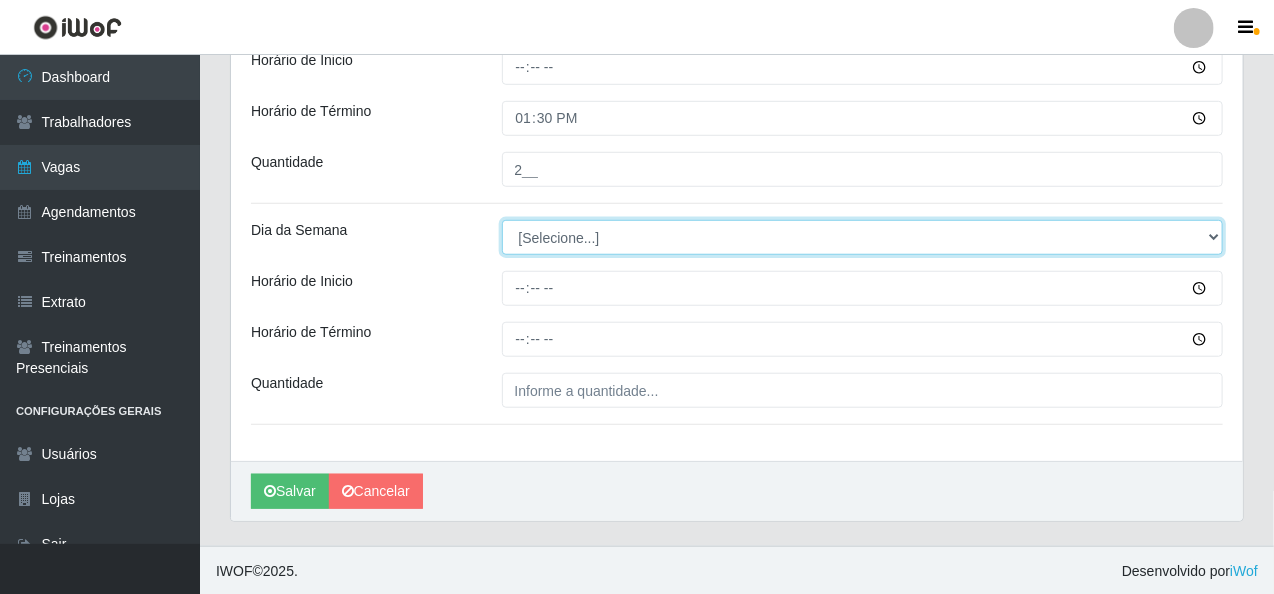 click on "[Selecione...] Segunda Terça Quarta Quinta Sexta Sábado Domingo" at bounding box center (863, 237) 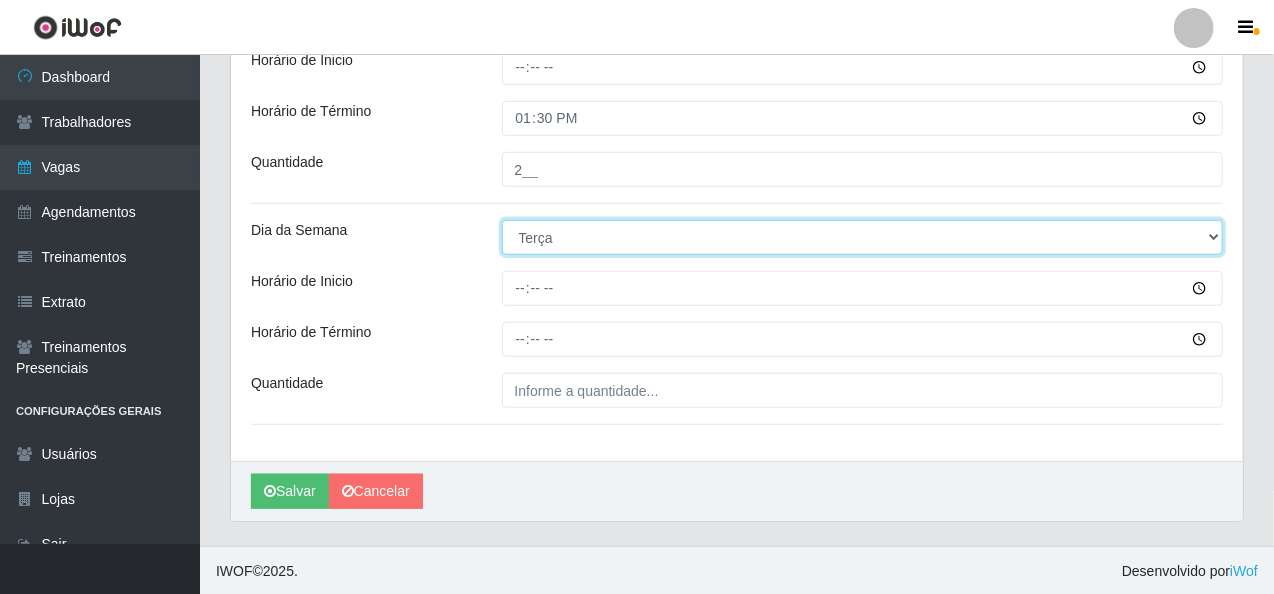 click on "[Selecione...] Segunda Terça Quarta Quinta Sexta Sábado Domingo" at bounding box center (863, 237) 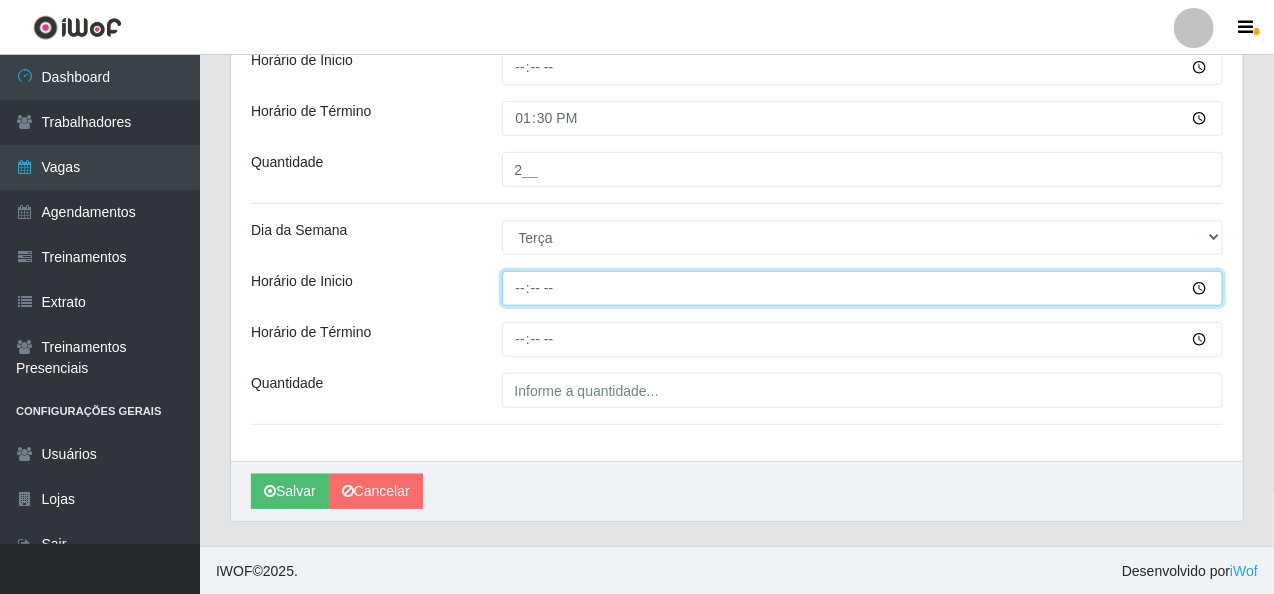 click on "Horário de Inicio" at bounding box center (863, 288) 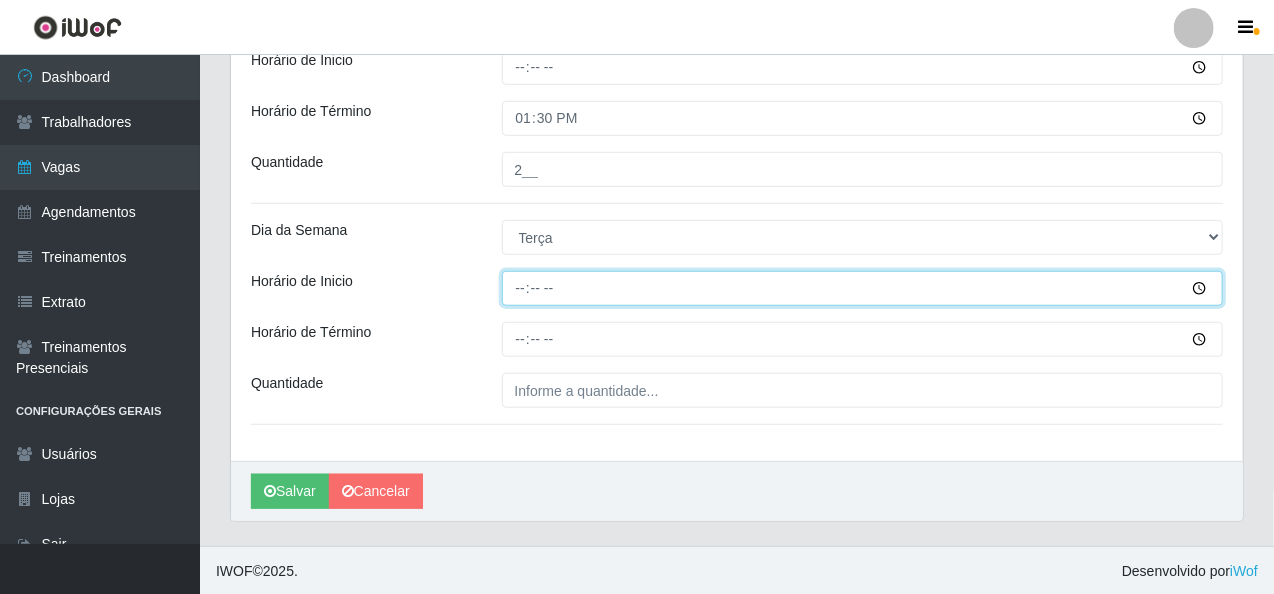 type on "[TIME]" 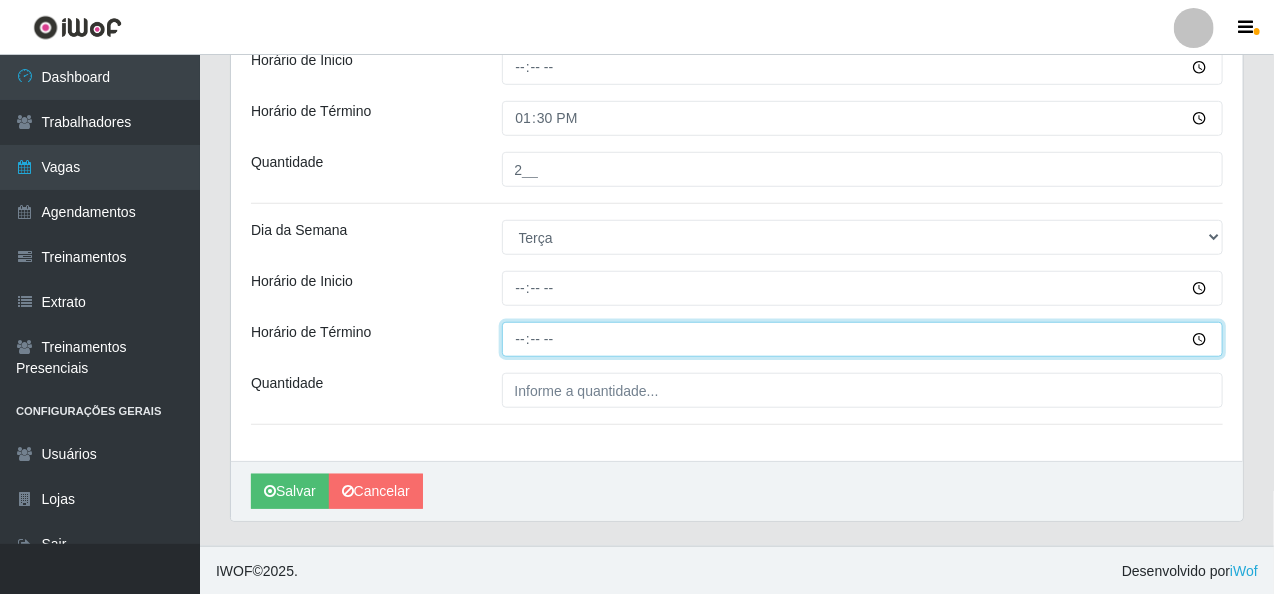 click on "Horário de Término" at bounding box center [863, 339] 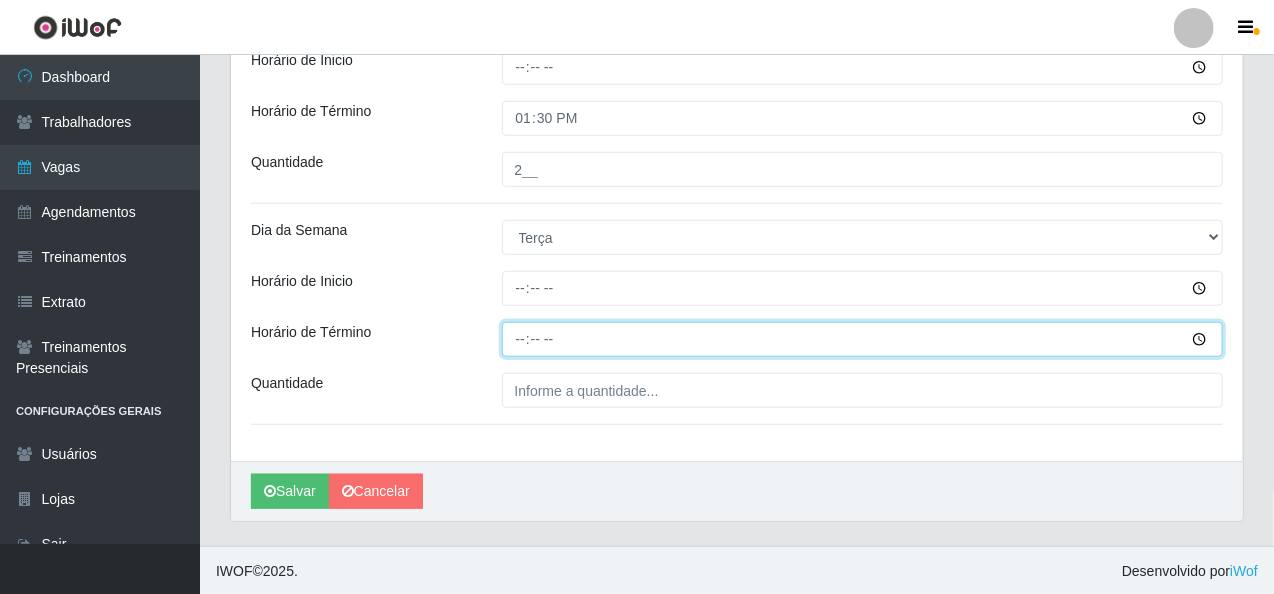 type on "14:30" 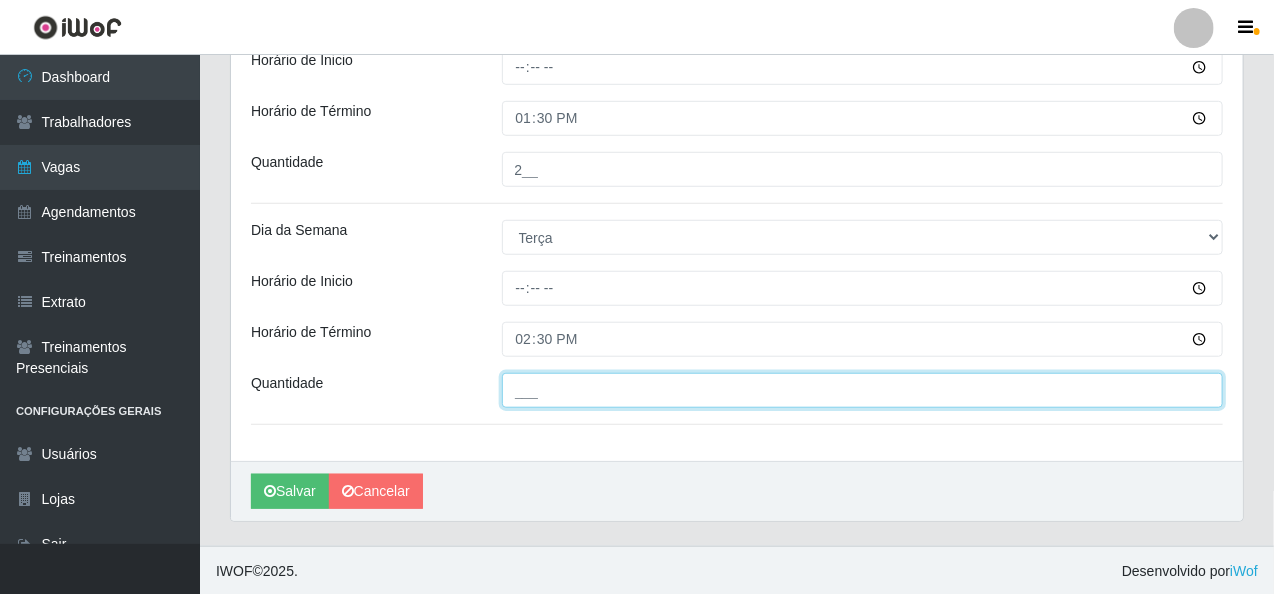 click on "___" at bounding box center (863, 390) 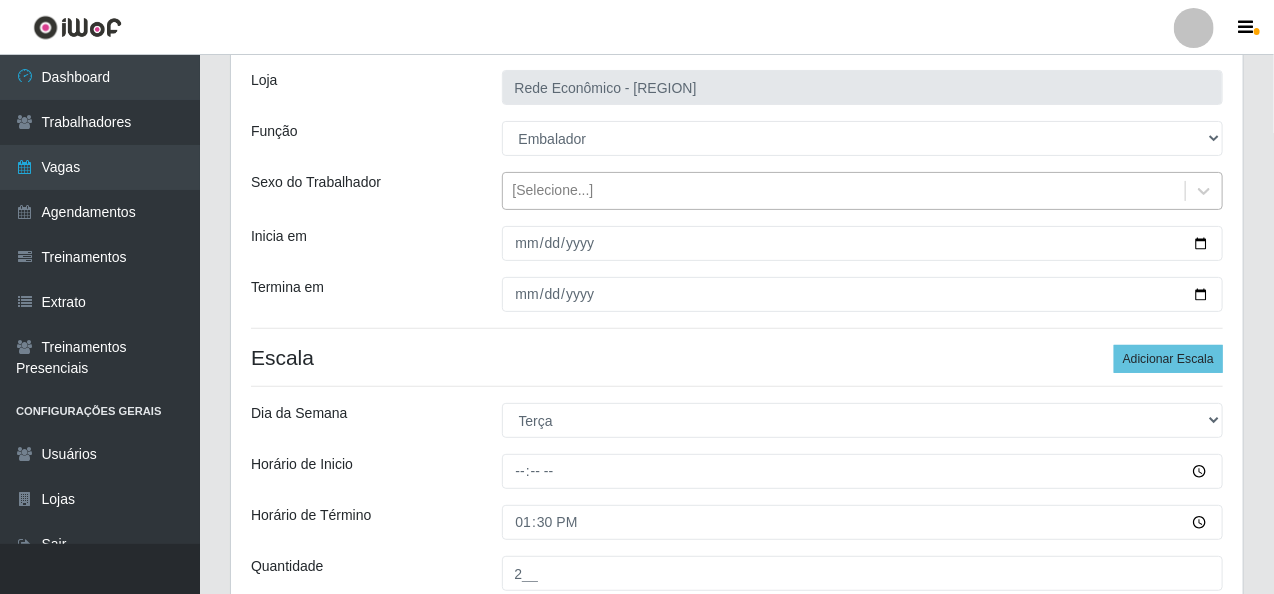 scroll, scrollTop: 26, scrollLeft: 0, axis: vertical 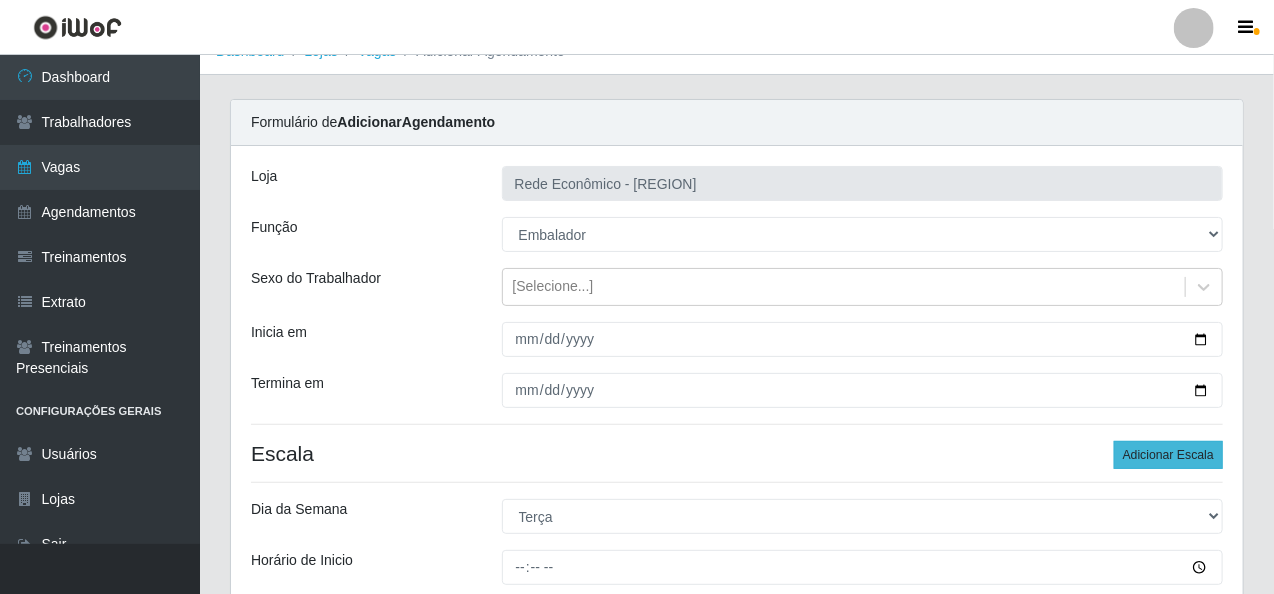 type on "1__" 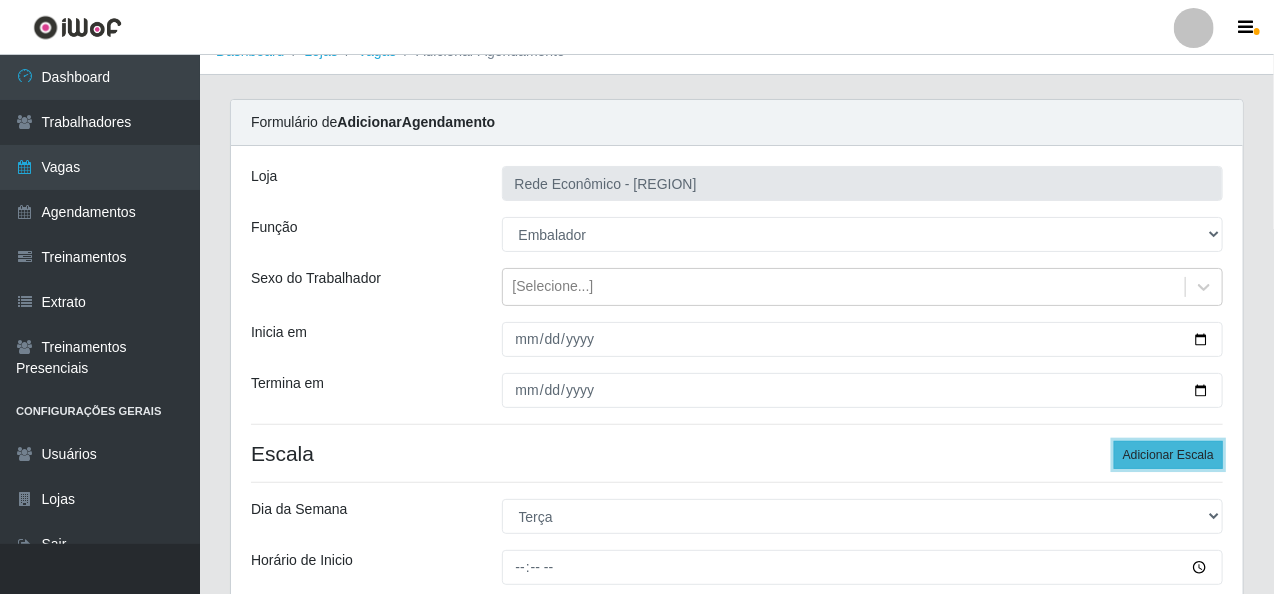 click on "Adicionar Escala" at bounding box center (1168, 455) 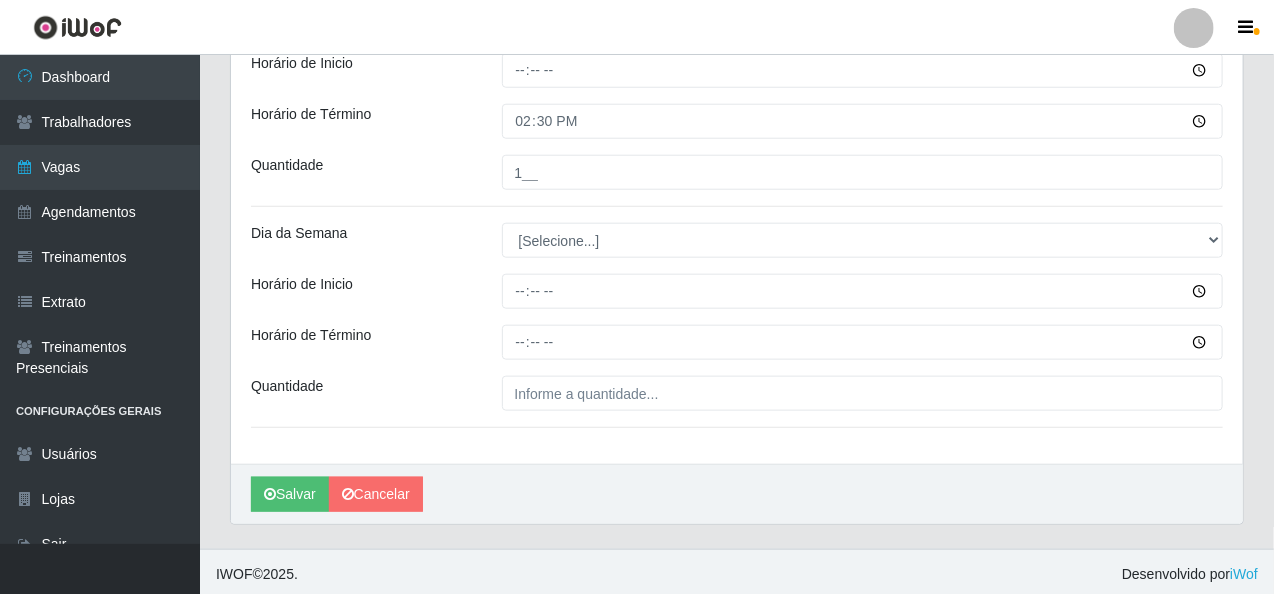 scroll, scrollTop: 747, scrollLeft: 0, axis: vertical 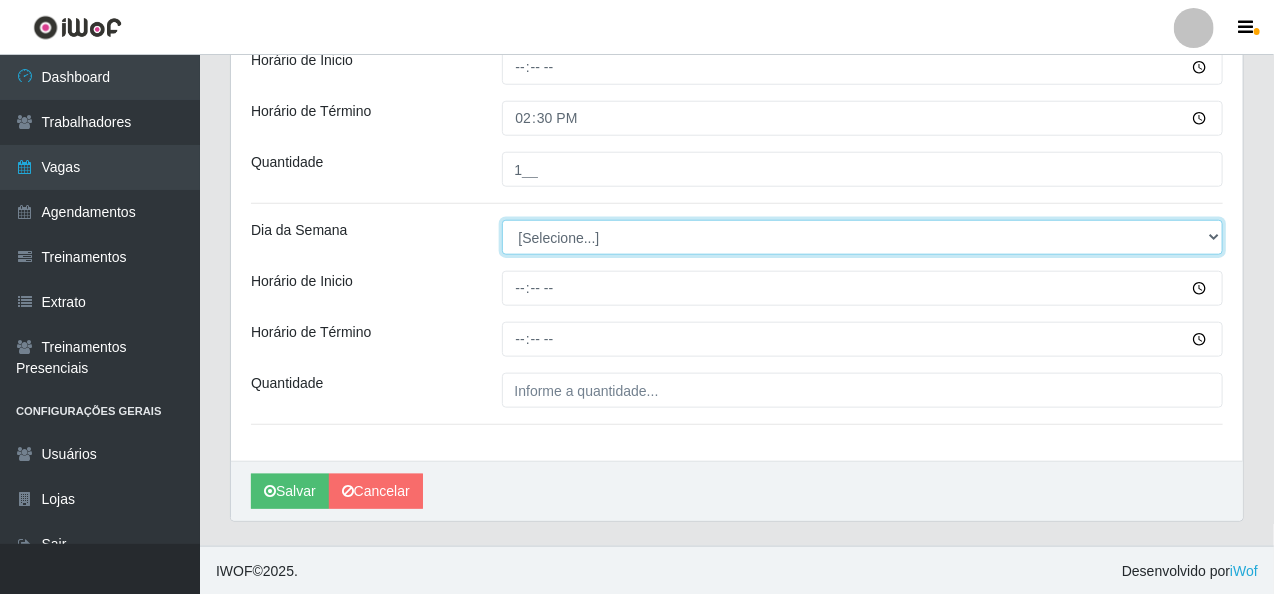 click on "[Selecione...] Segunda Terça Quarta Quinta Sexta Sábado Domingo" at bounding box center [863, 237] 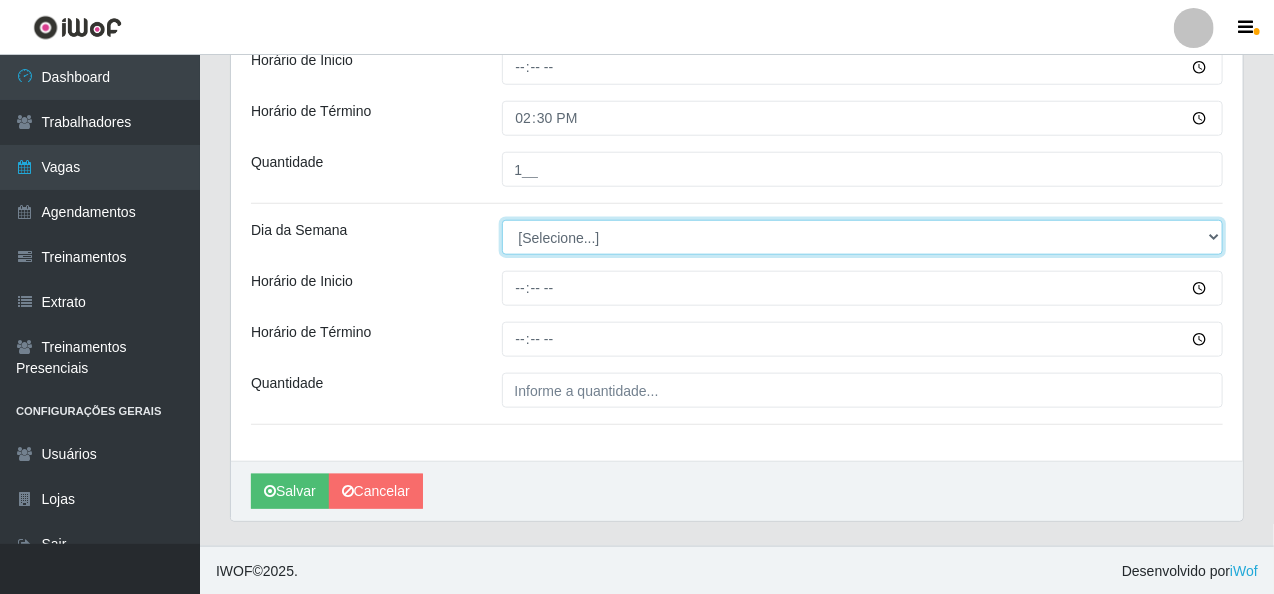 select on "2" 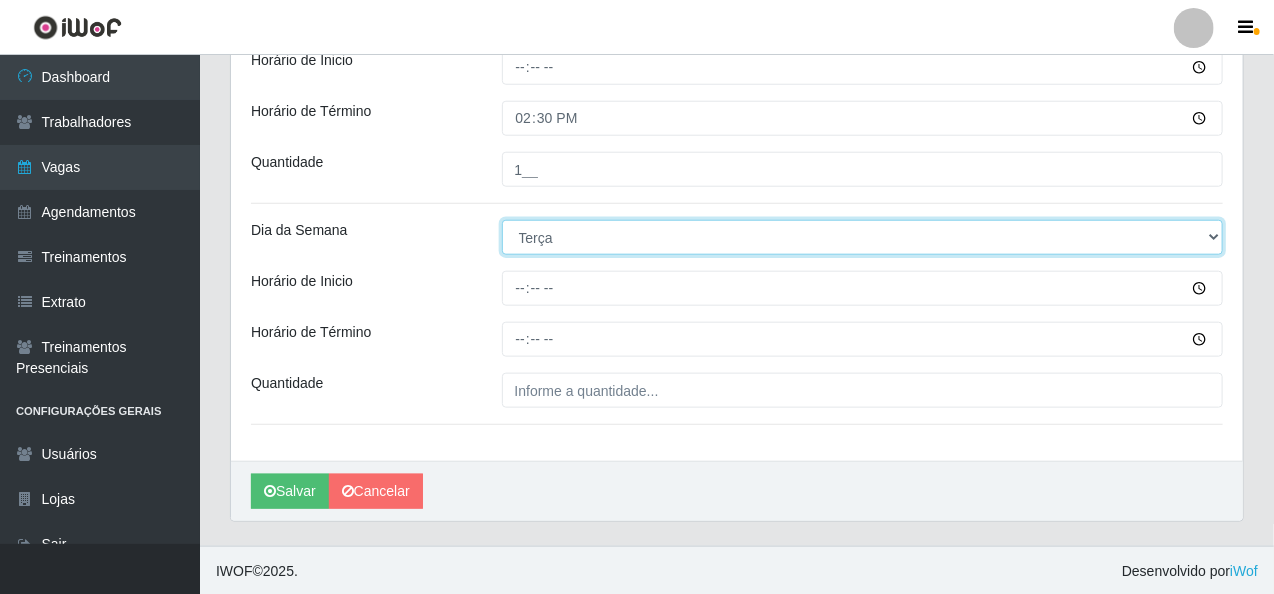 click on "[Selecione...] Segunda Terça Quarta Quinta Sexta Sábado Domingo" at bounding box center [863, 237] 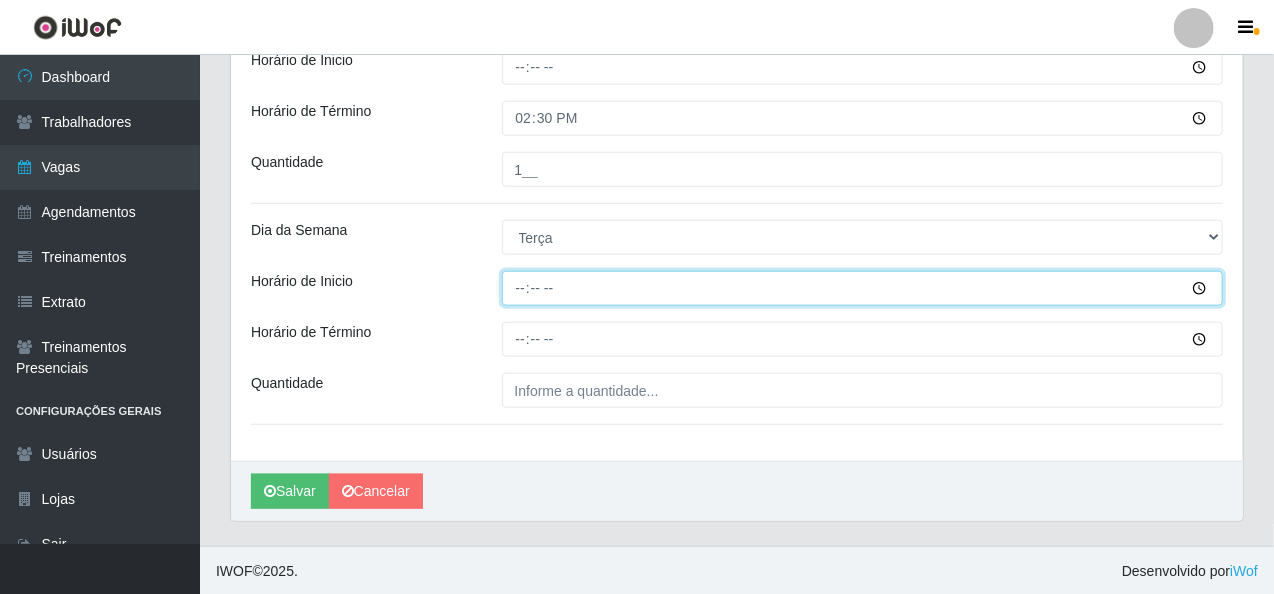 click on "Horário de Inicio" at bounding box center [863, 288] 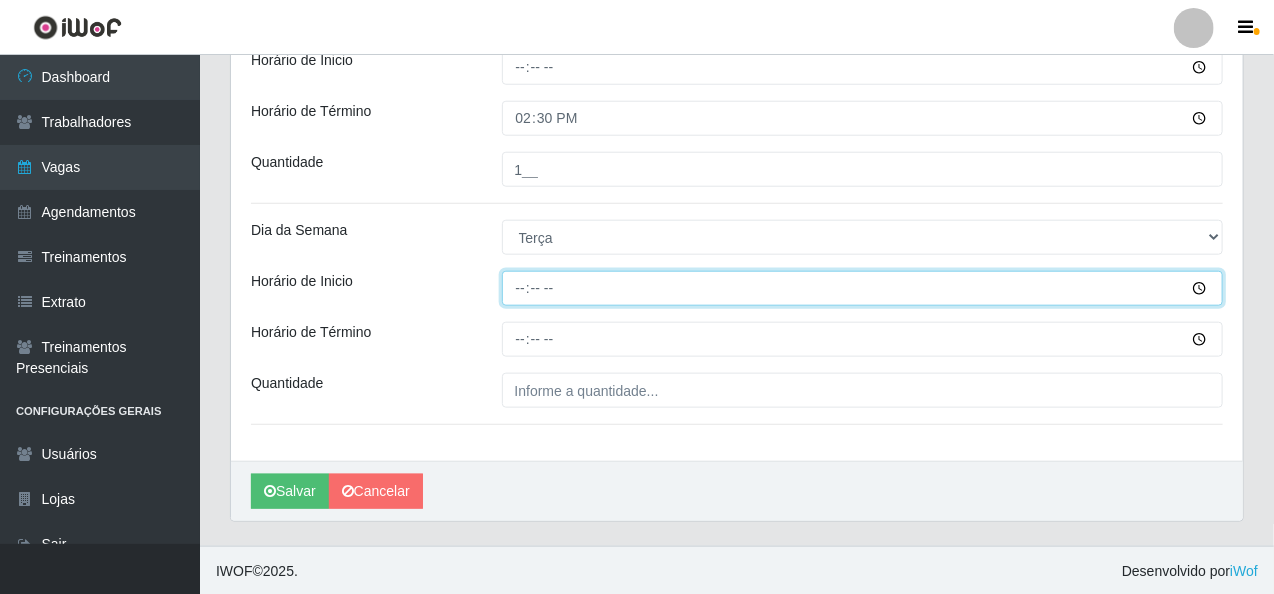 type on "14:00" 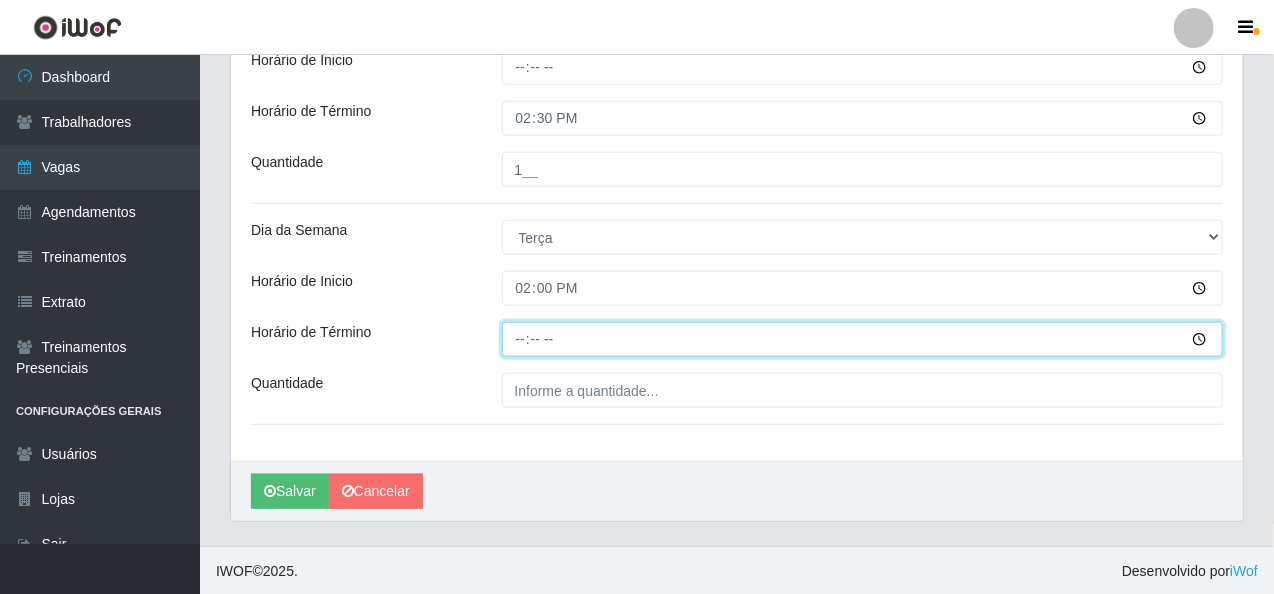 click on "Horário de Término" at bounding box center (863, 339) 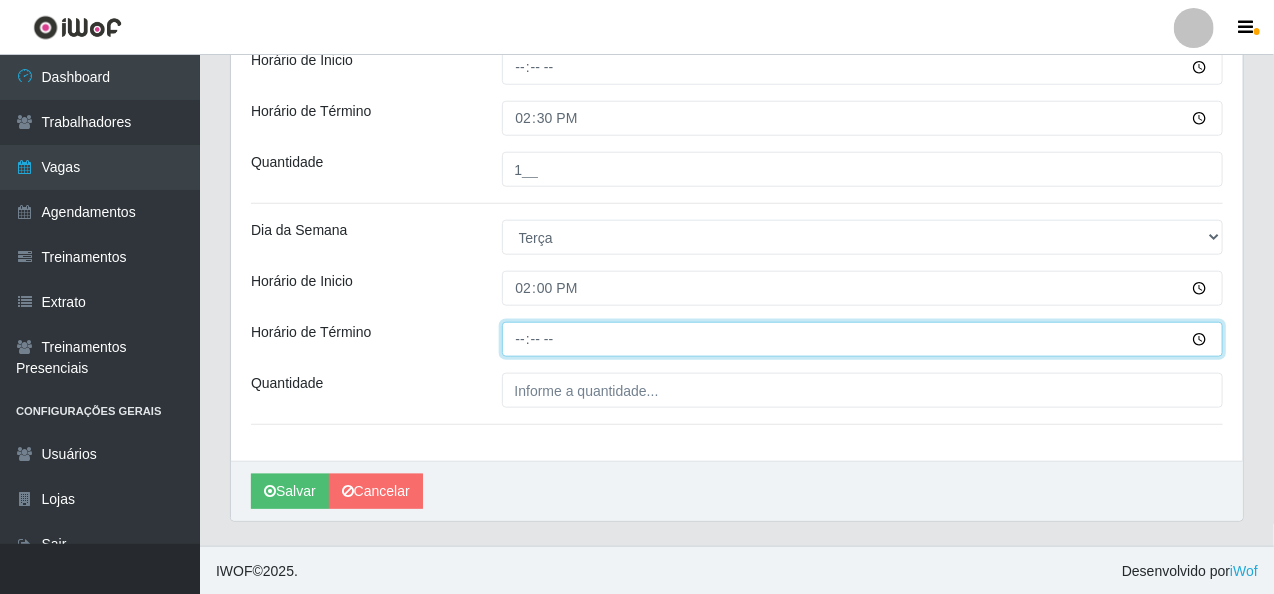 type on "20:00" 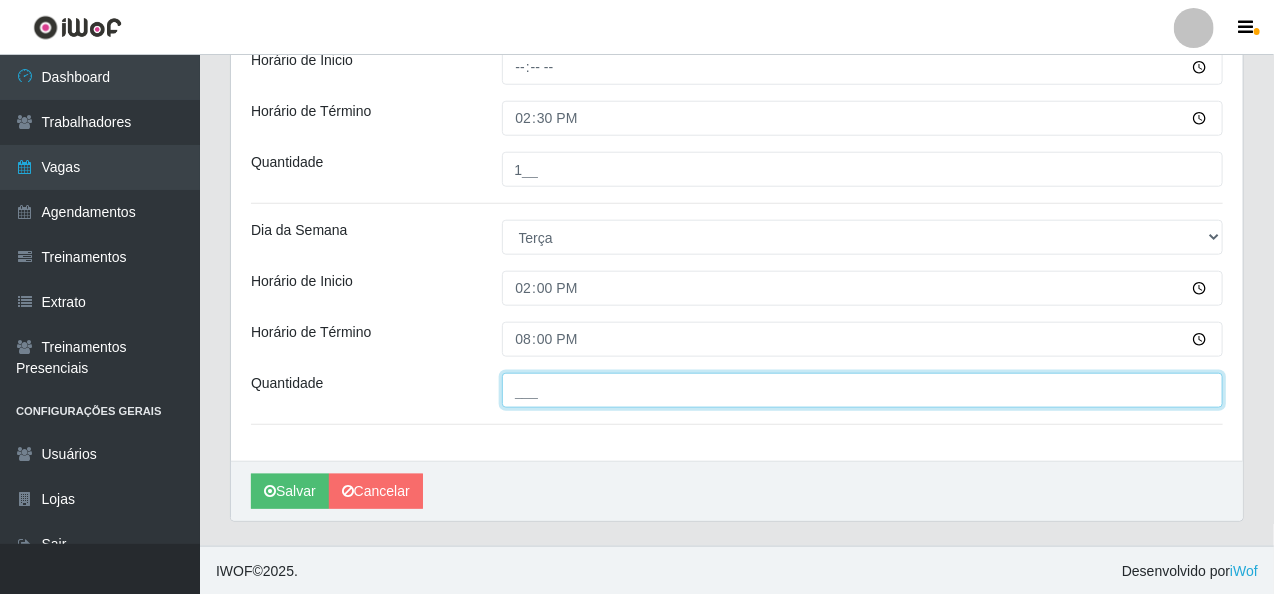 click on "___" at bounding box center [863, 390] 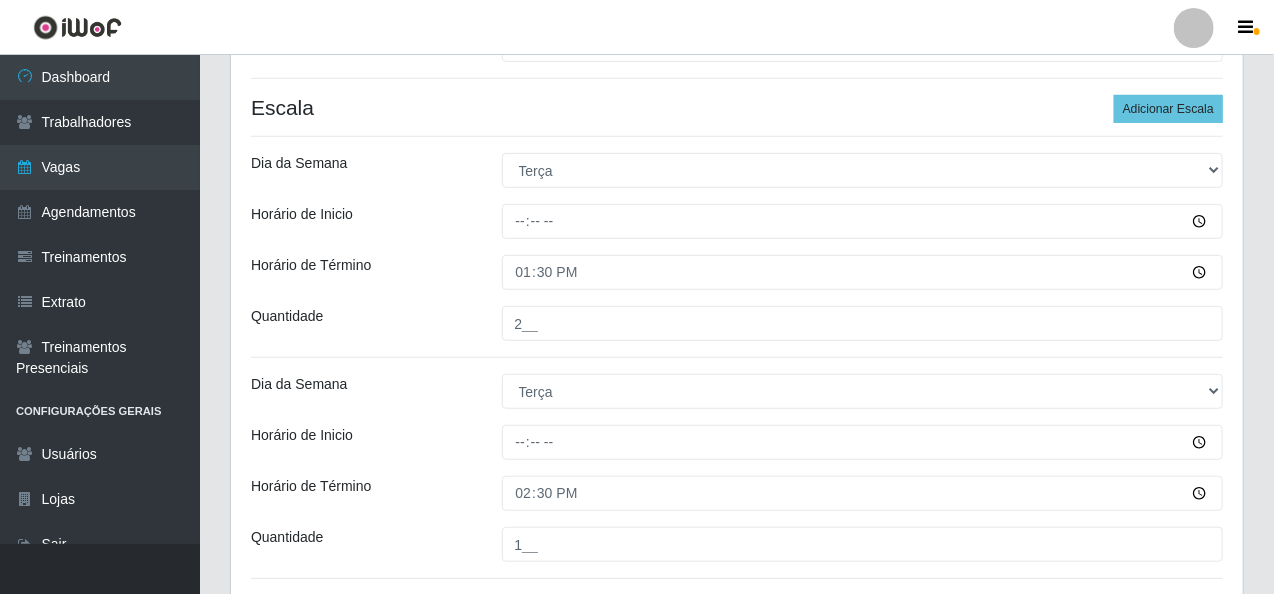 scroll, scrollTop: 147, scrollLeft: 0, axis: vertical 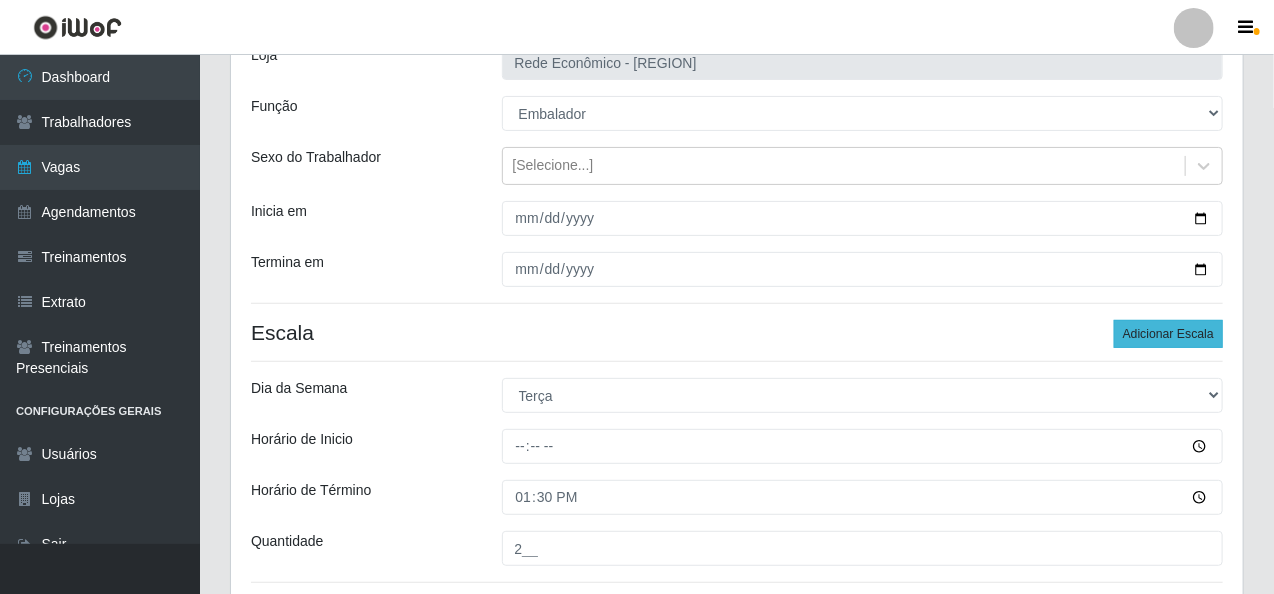 type on "2__" 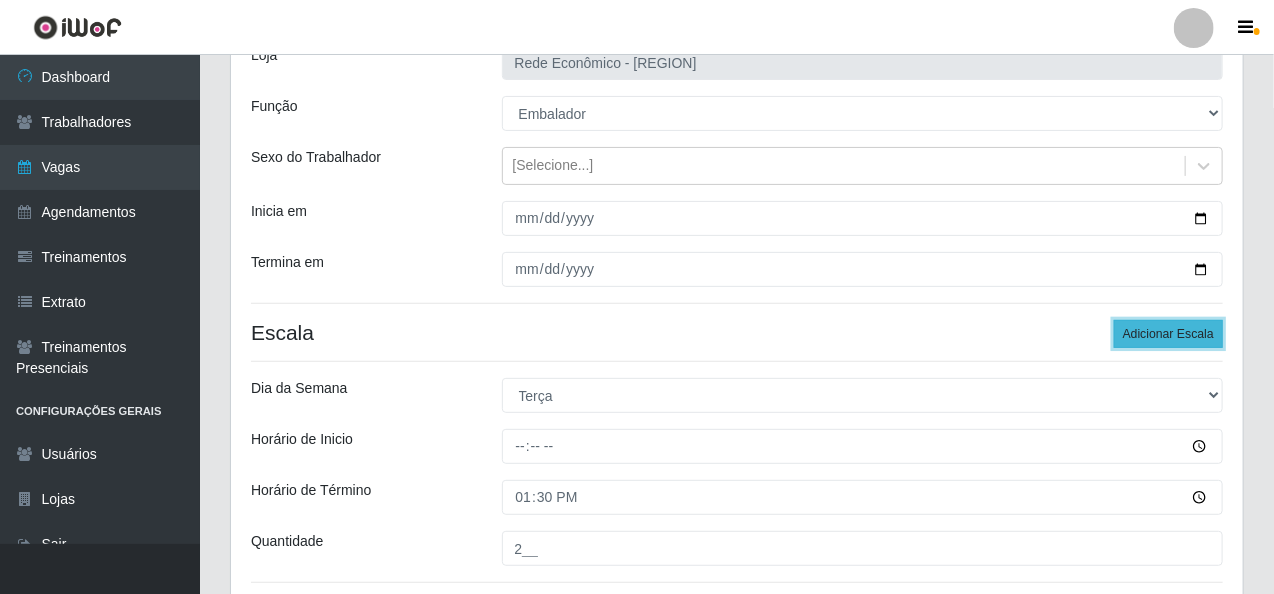 click on "Adicionar Escala" at bounding box center (1168, 334) 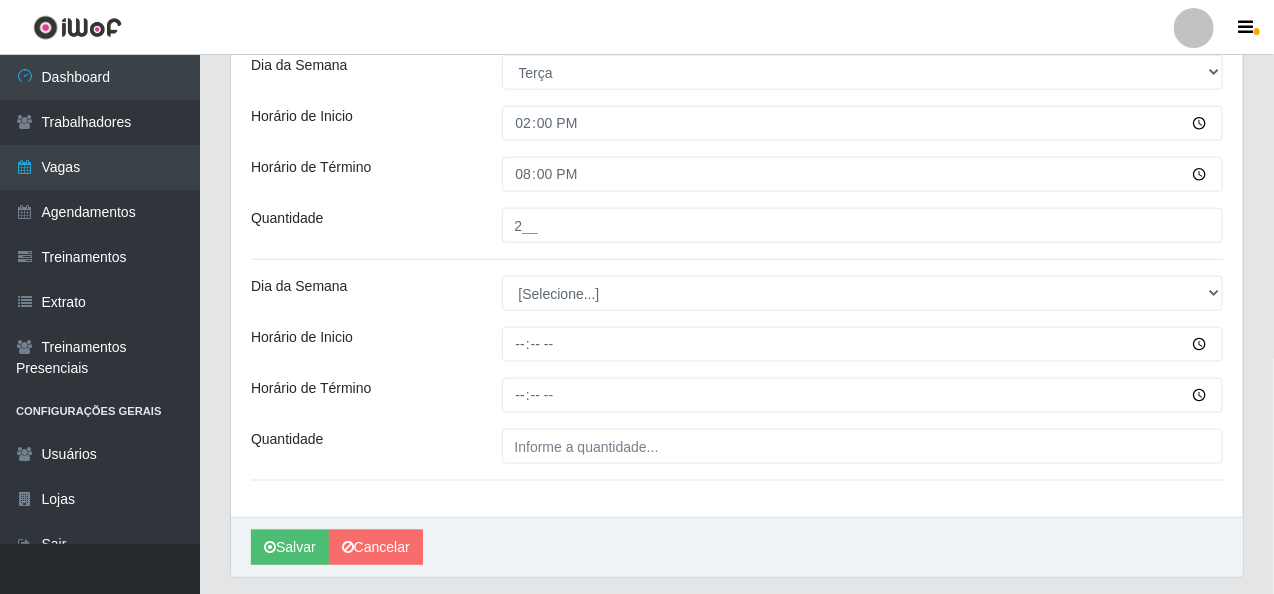 scroll, scrollTop: 968, scrollLeft: 0, axis: vertical 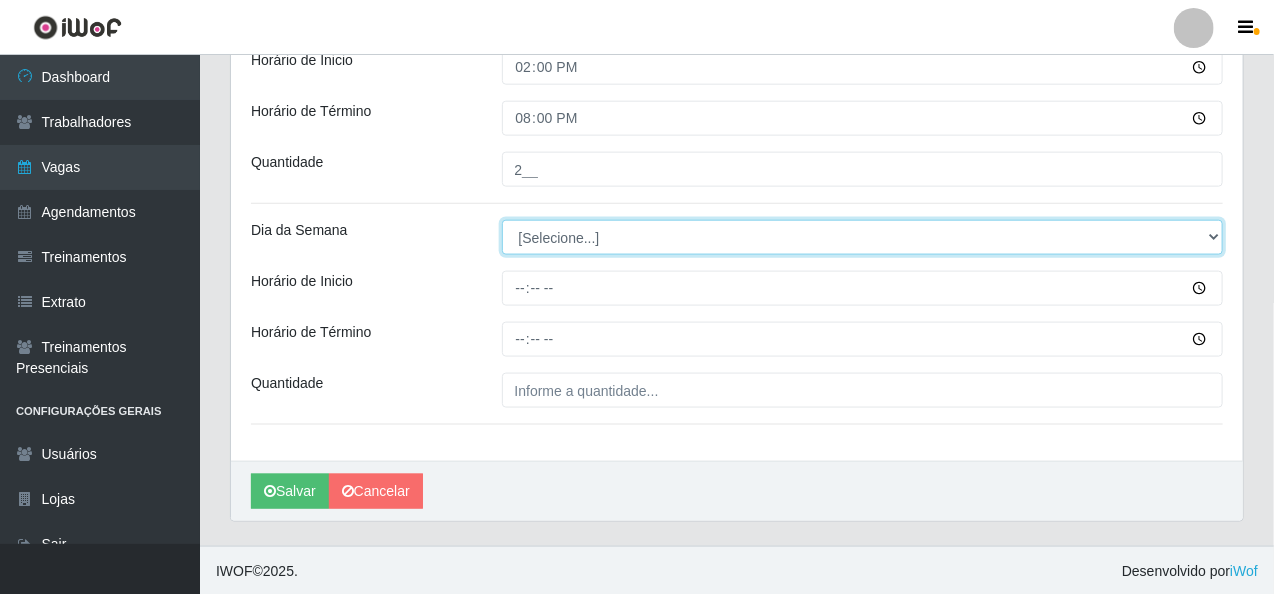 click on "[Selecione...] Segunda Terça Quarta Quinta Sexta Sábado Domingo" at bounding box center (863, 237) 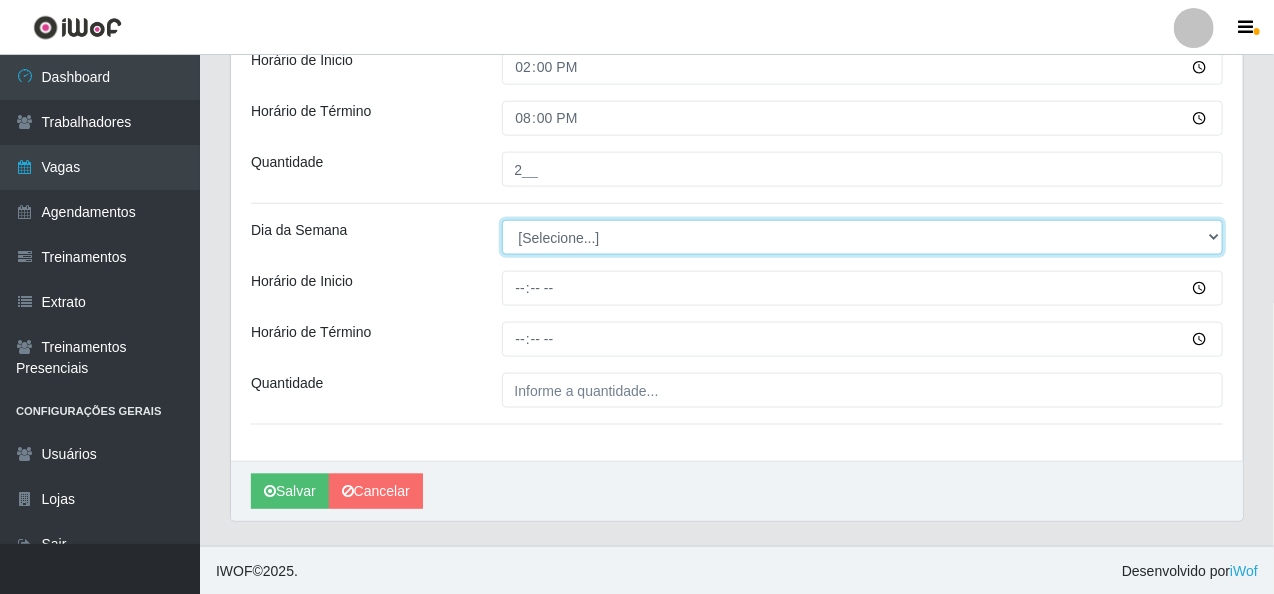 select on "2" 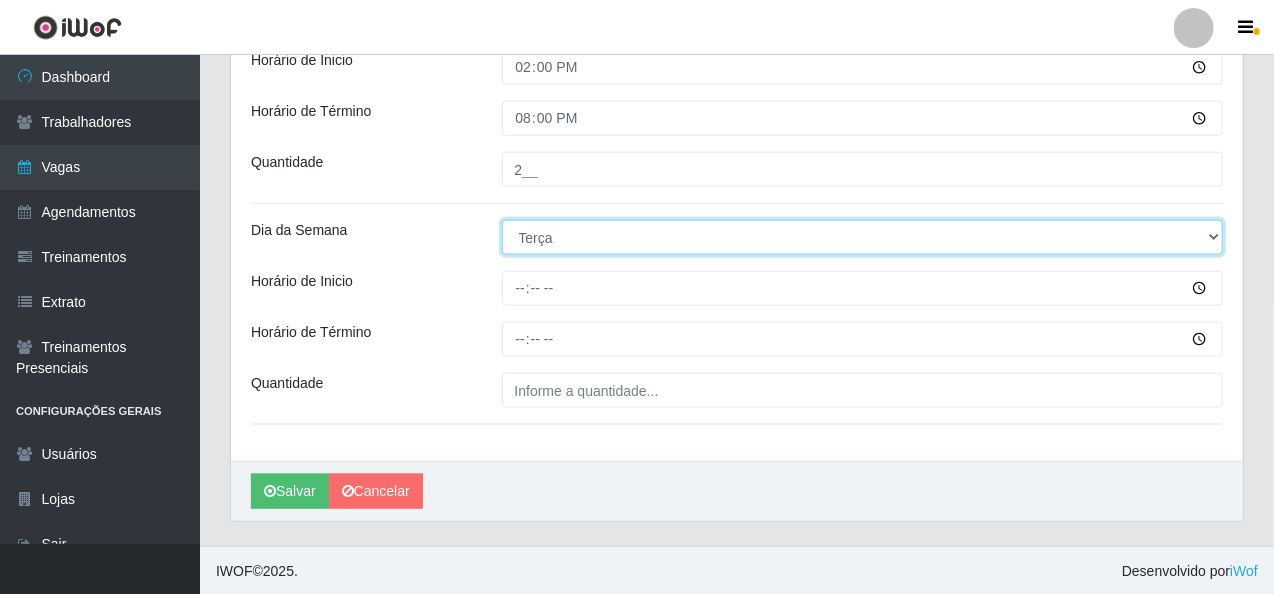 click on "[Selecione...] Segunda Terça Quarta Quinta Sexta Sábado Domingo" at bounding box center (863, 237) 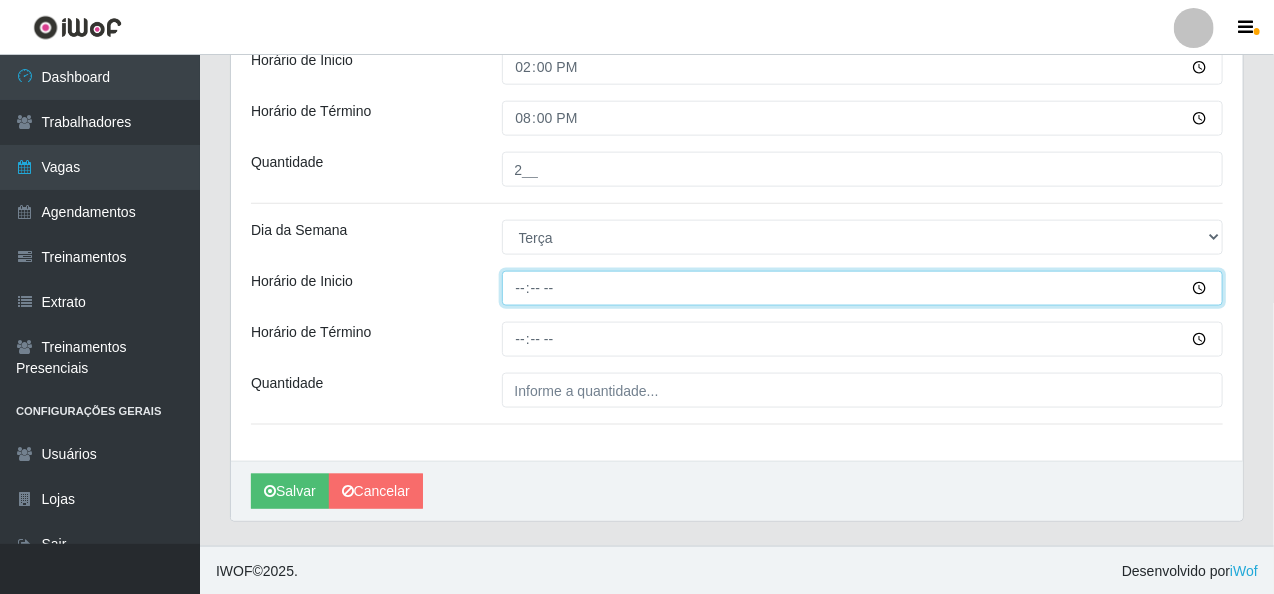 click on "Horário de Inicio" at bounding box center (863, 288) 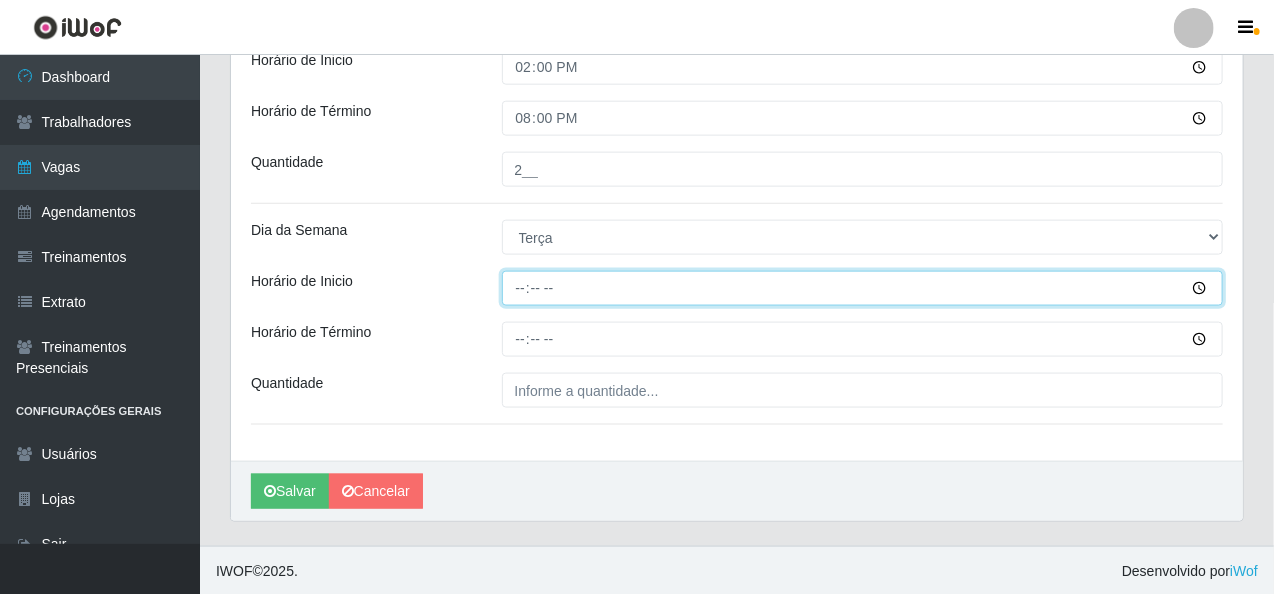 type on "16:00" 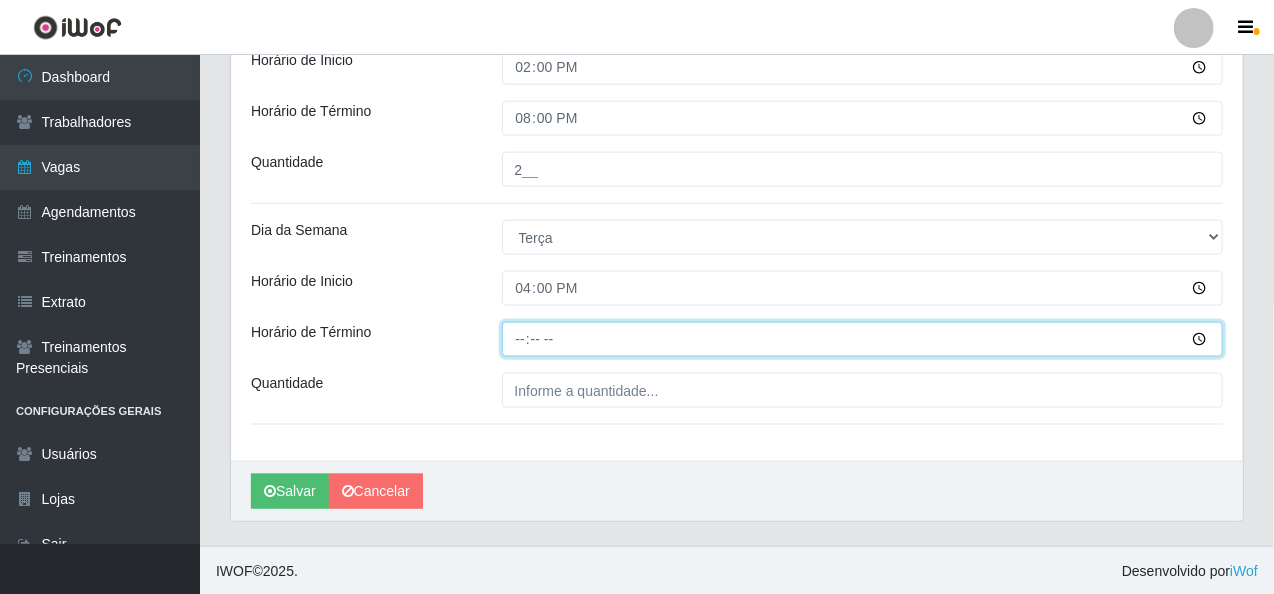 click on "Horário de Término" at bounding box center [863, 339] 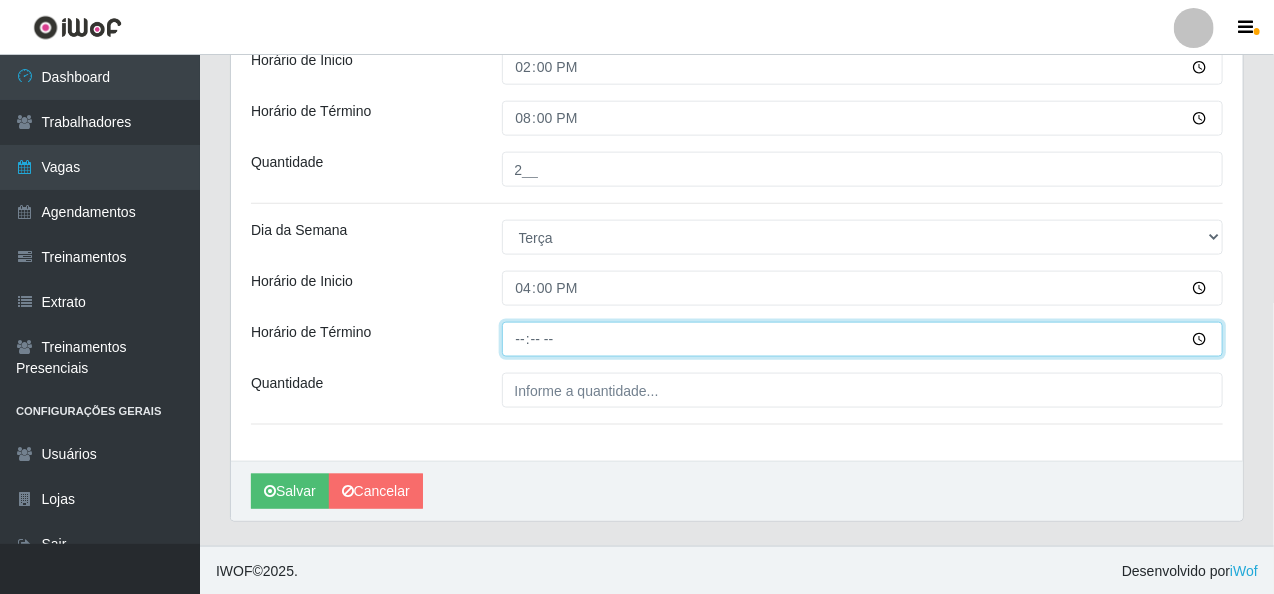 type on "[TIME]" 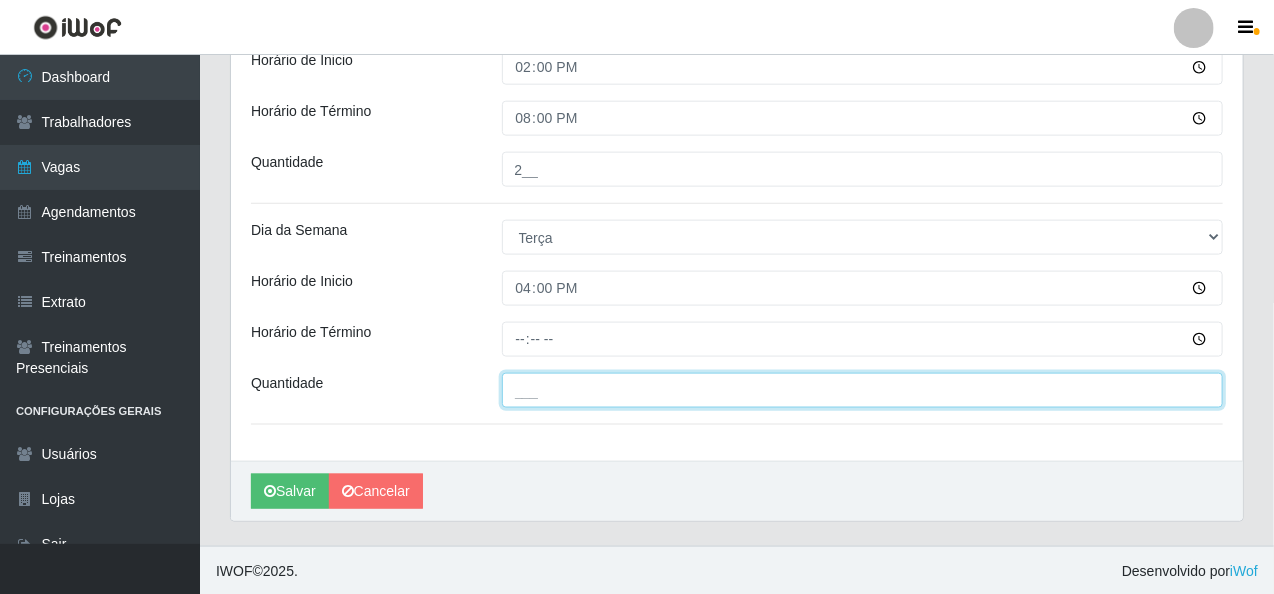 click on "___" at bounding box center [863, 390] 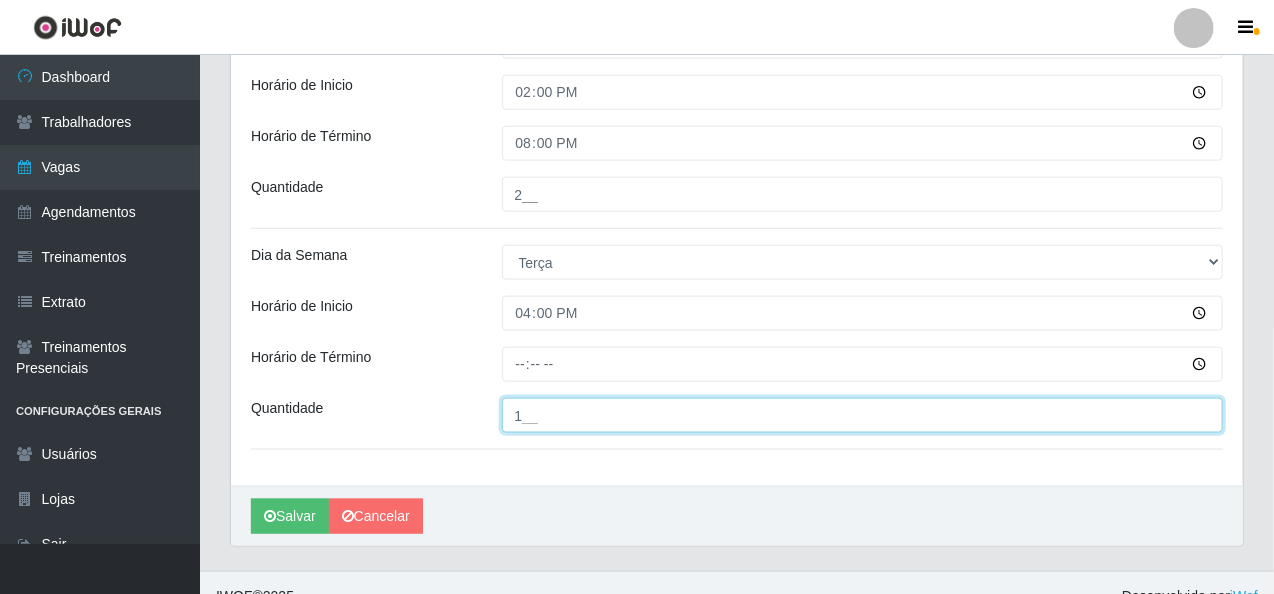 scroll, scrollTop: 968, scrollLeft: 0, axis: vertical 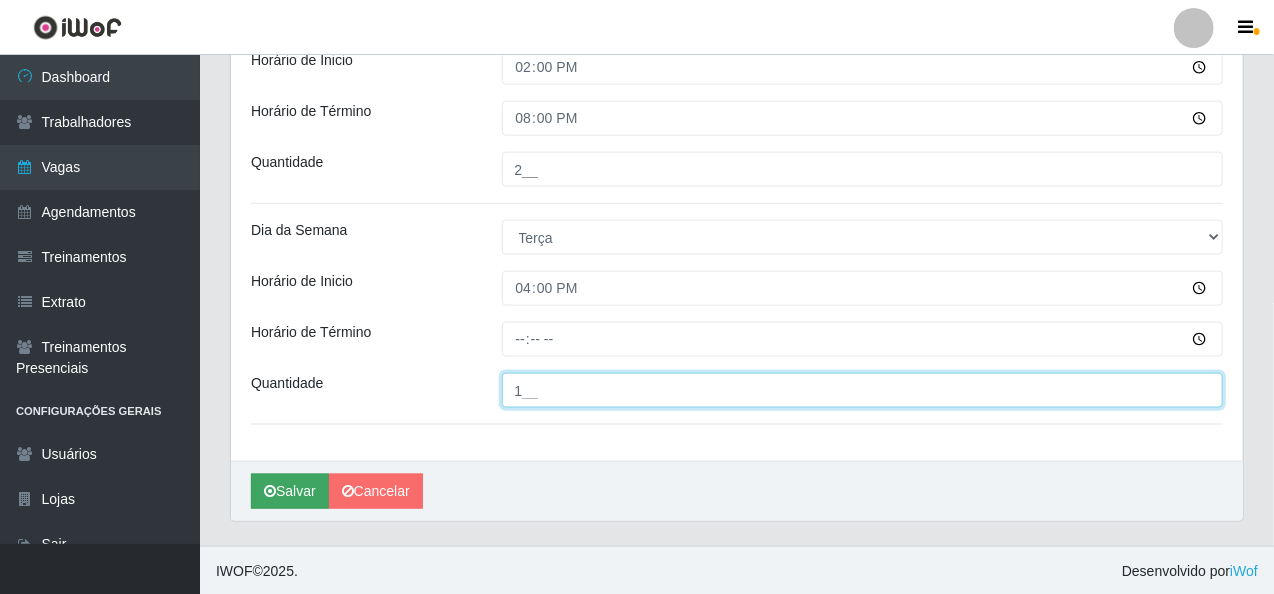 type on "1__" 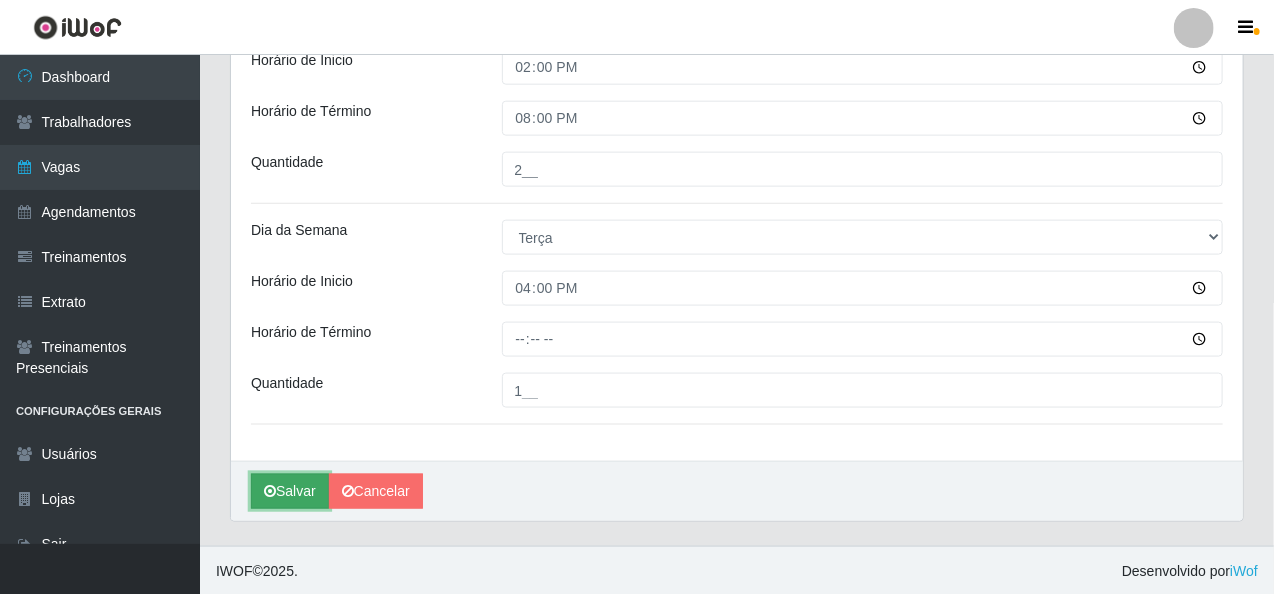 click on "Salvar" at bounding box center (290, 491) 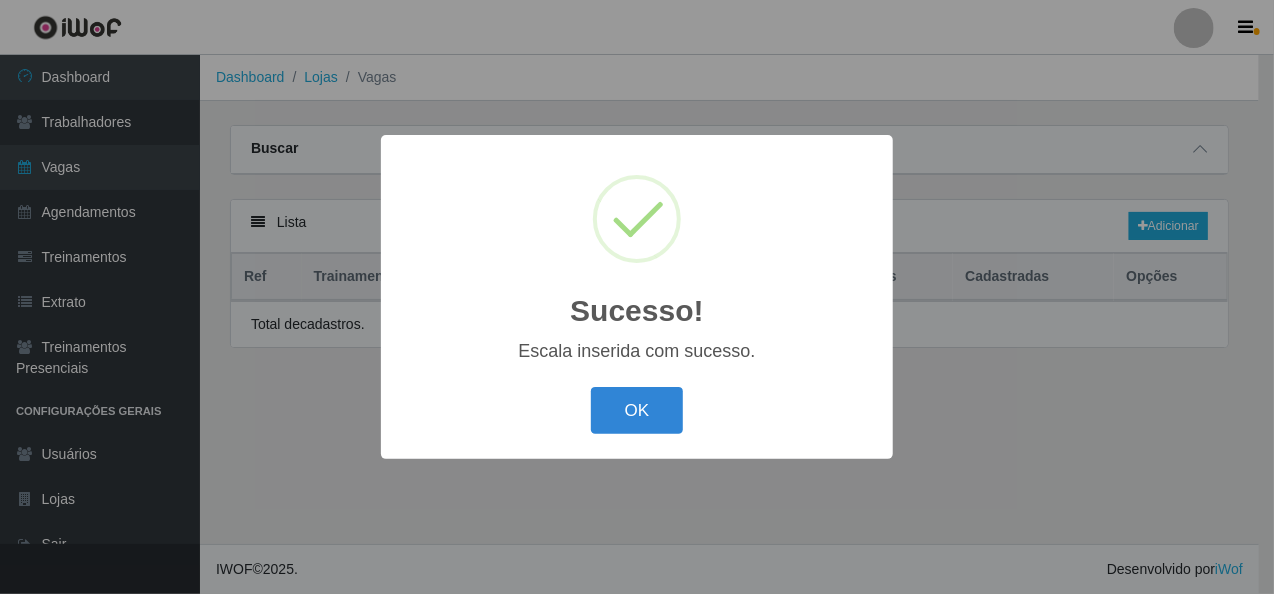 scroll, scrollTop: 0, scrollLeft: 0, axis: both 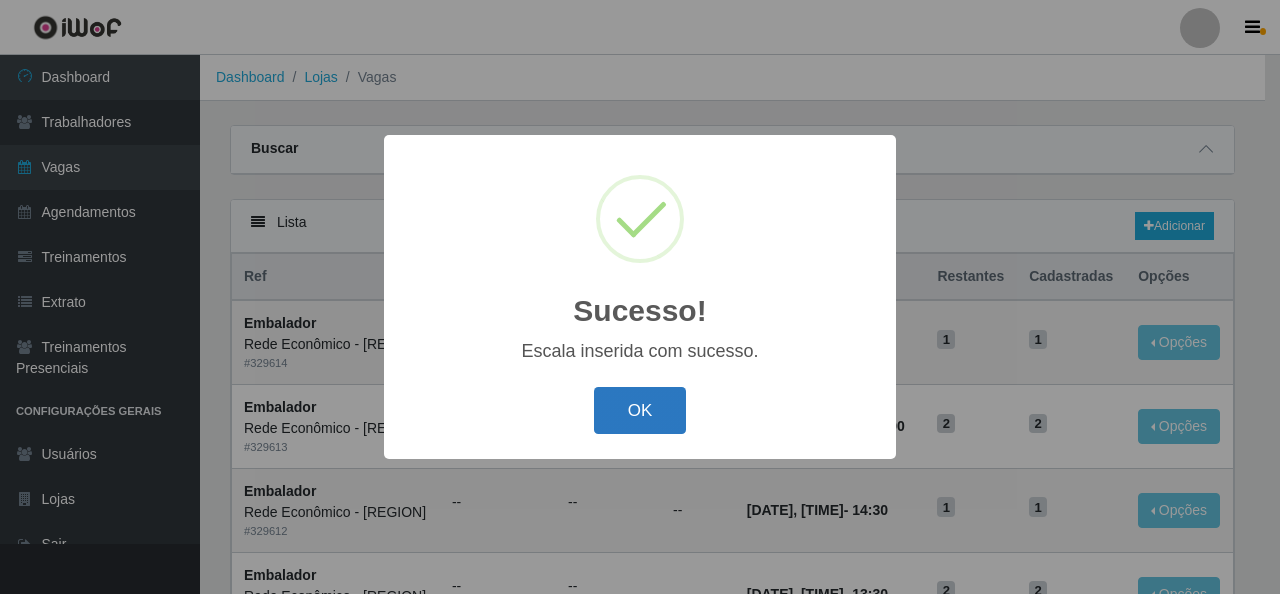 click on "OK" at bounding box center [640, 410] 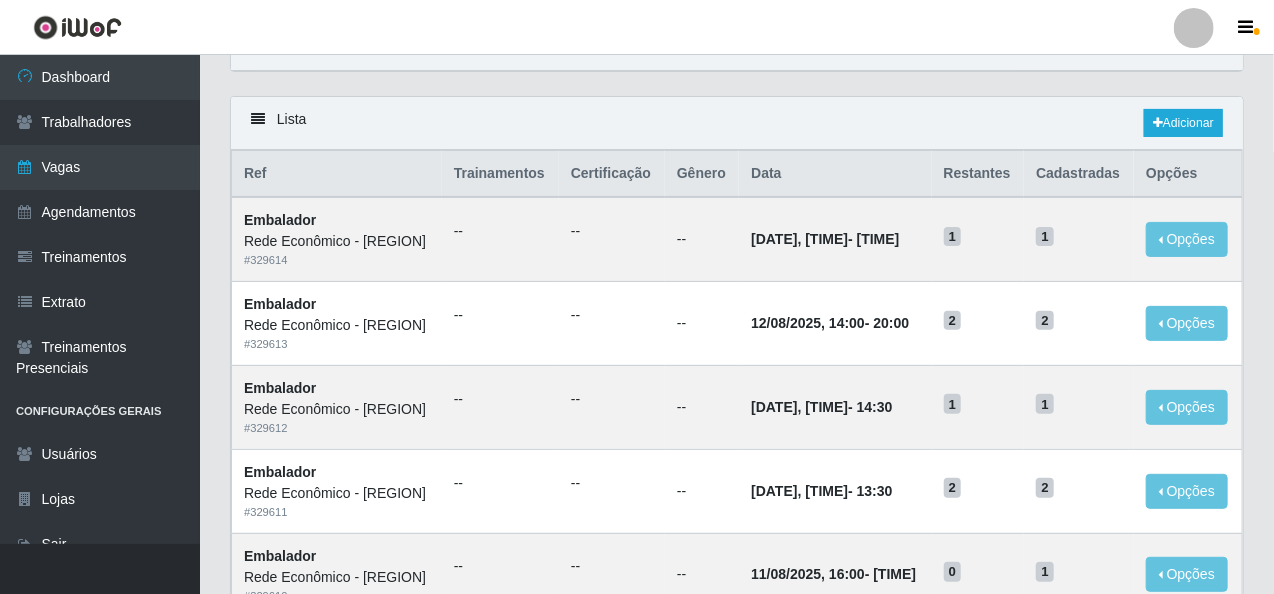 scroll, scrollTop: 100, scrollLeft: 0, axis: vertical 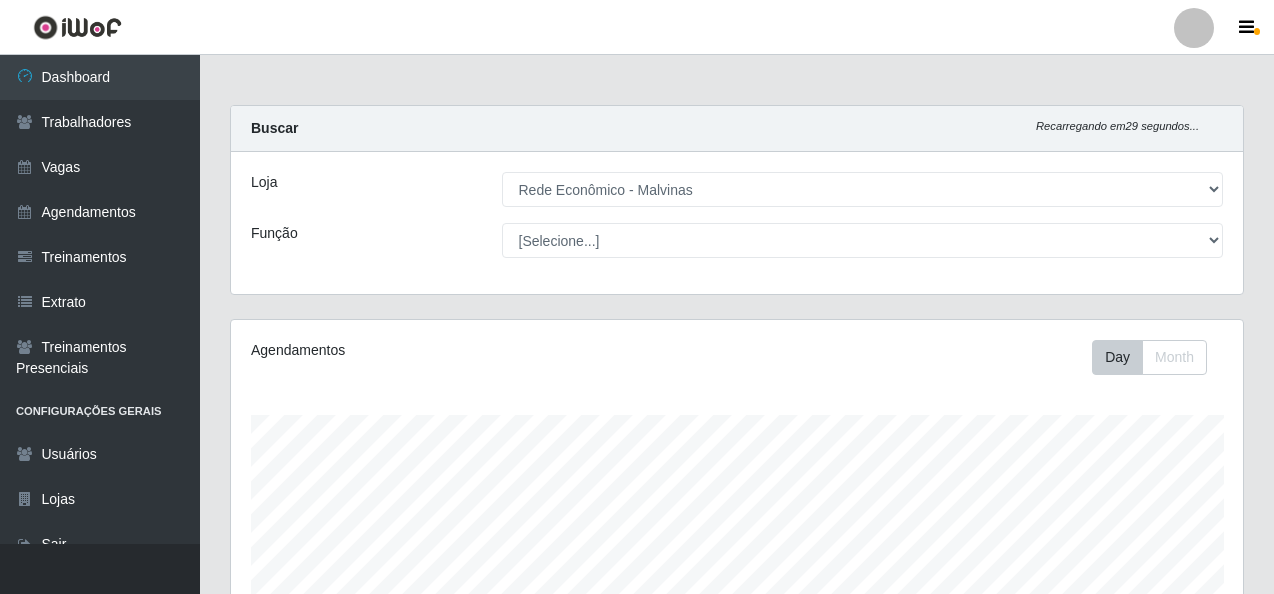 select on "194" 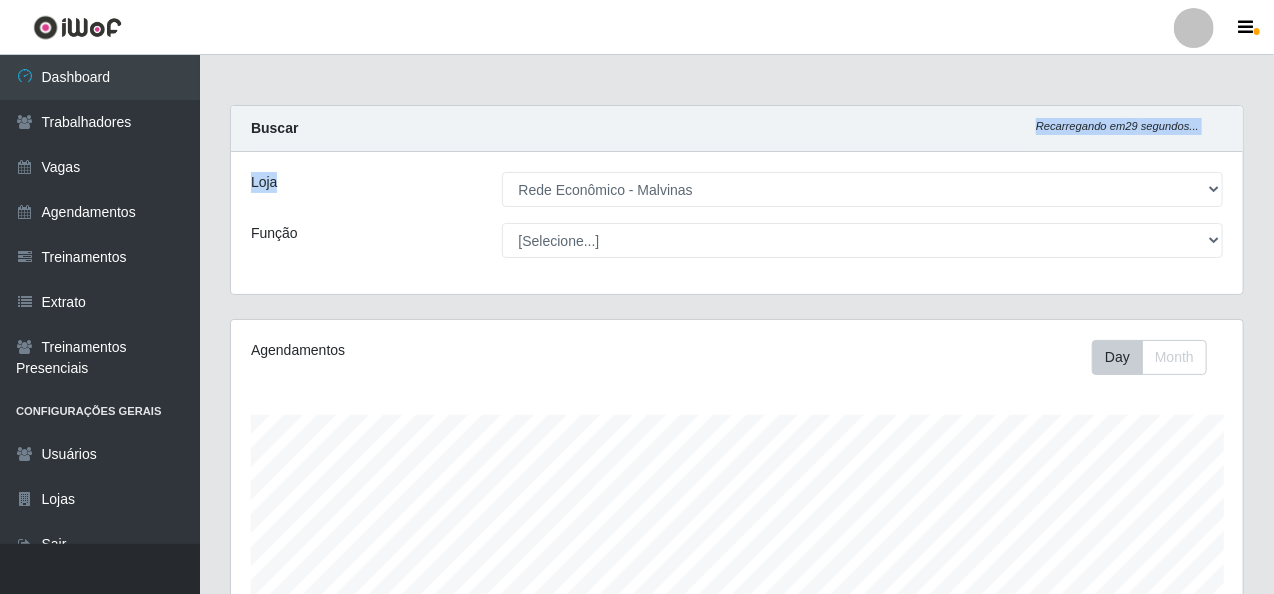 scroll, scrollTop: 999585, scrollLeft: 998987, axis: both 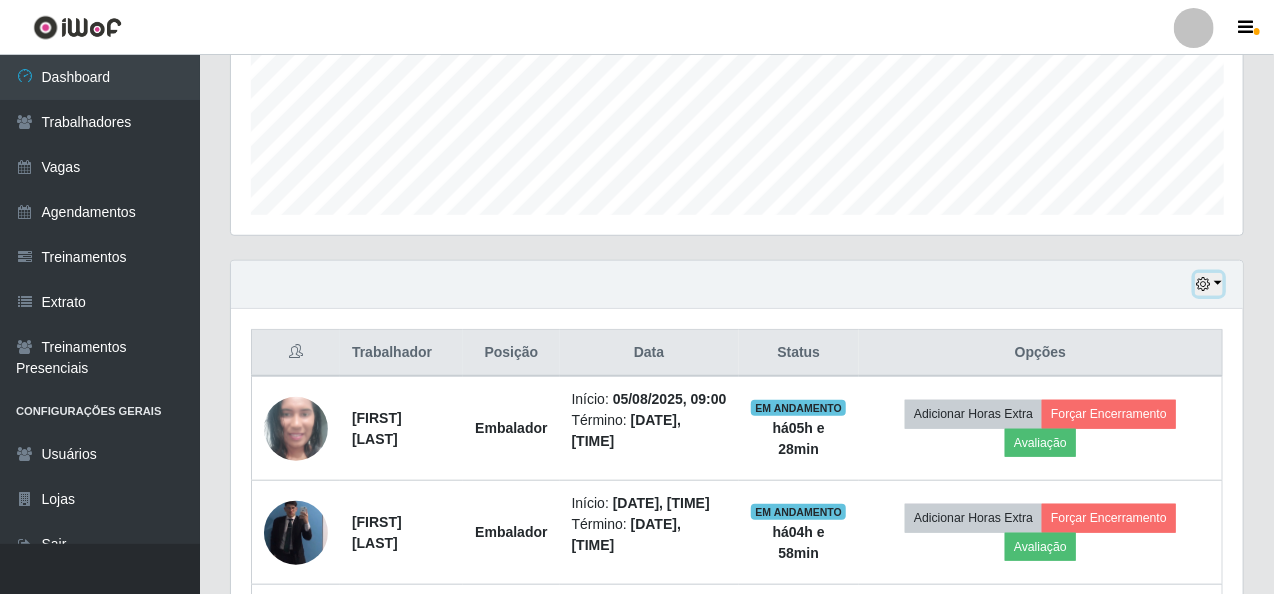 click at bounding box center (1209, 284) 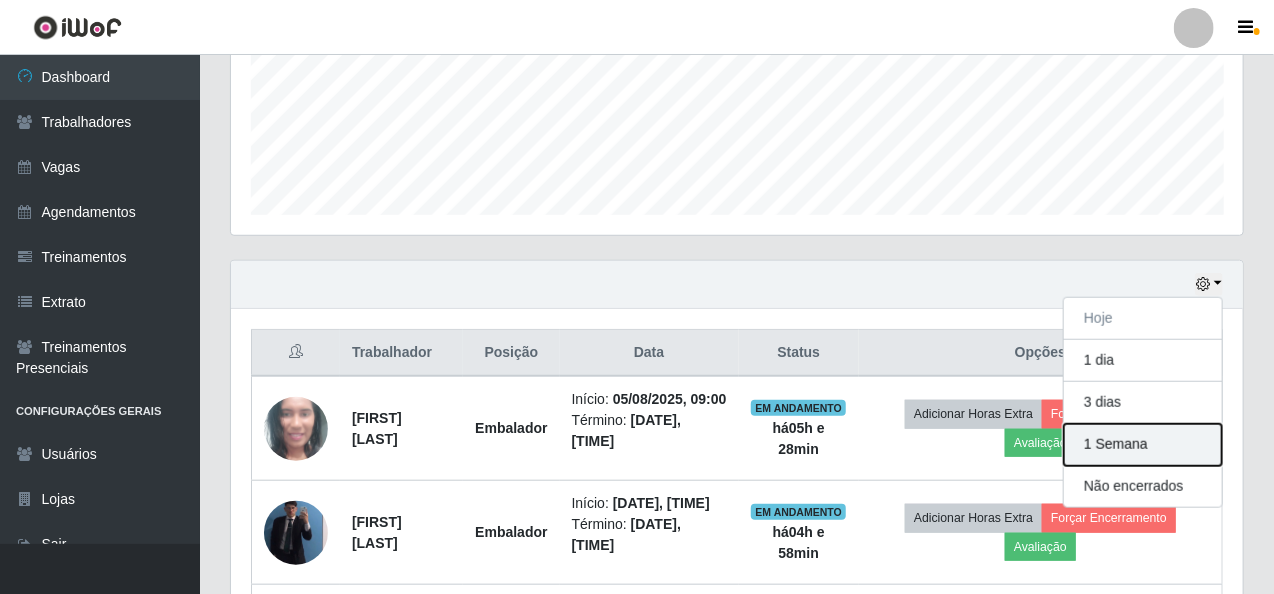click on "1 Semana" at bounding box center (1143, 445) 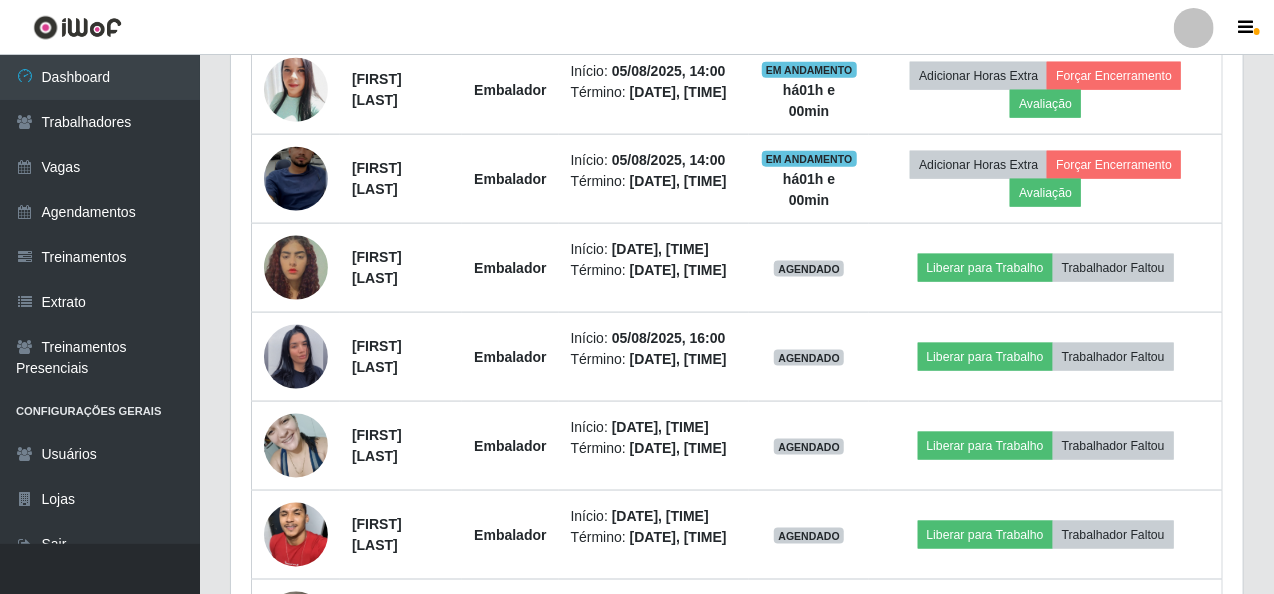 scroll, scrollTop: 1040, scrollLeft: 0, axis: vertical 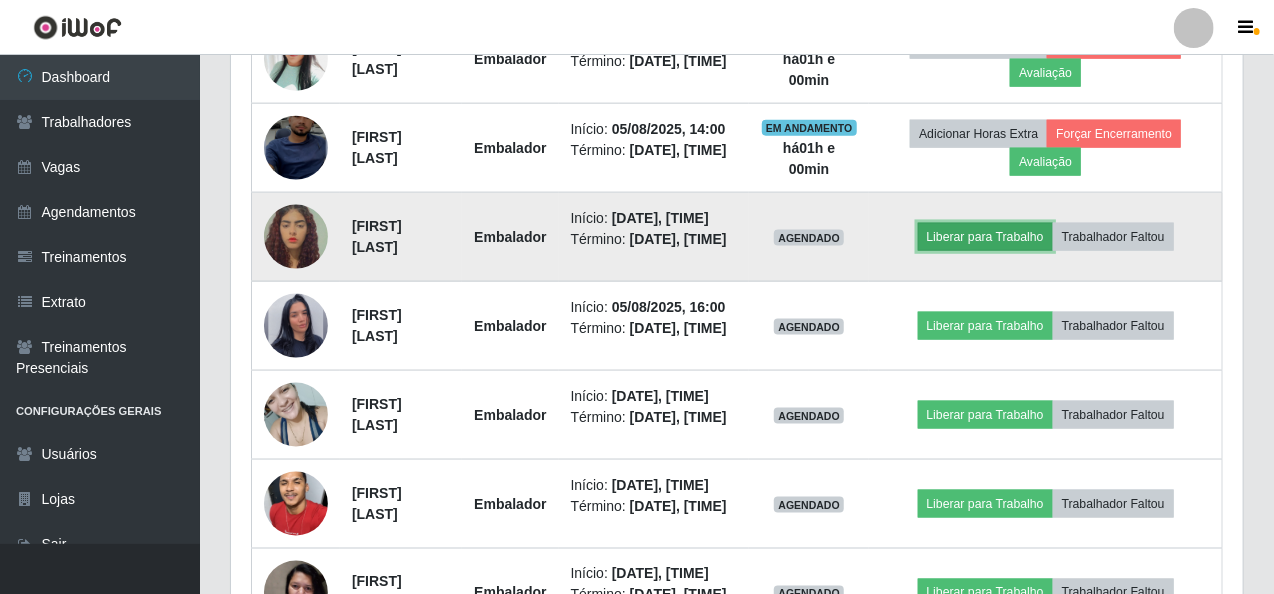click on "Liberar para Trabalho" at bounding box center [985, 237] 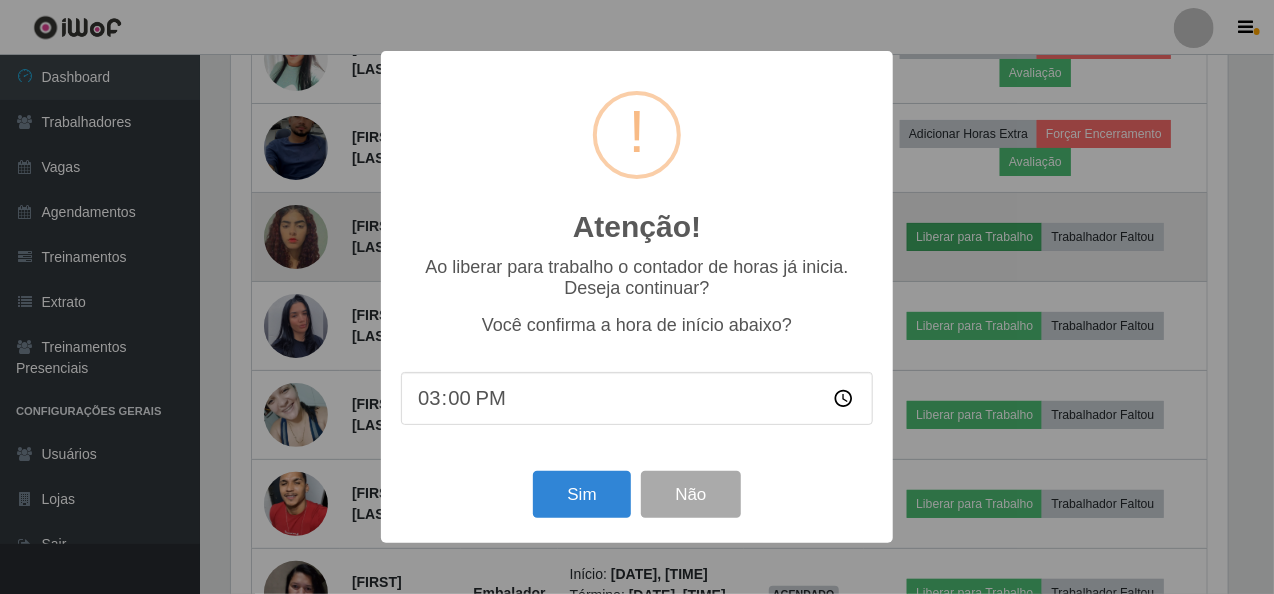 scroll, scrollTop: 999585, scrollLeft: 998996, axis: both 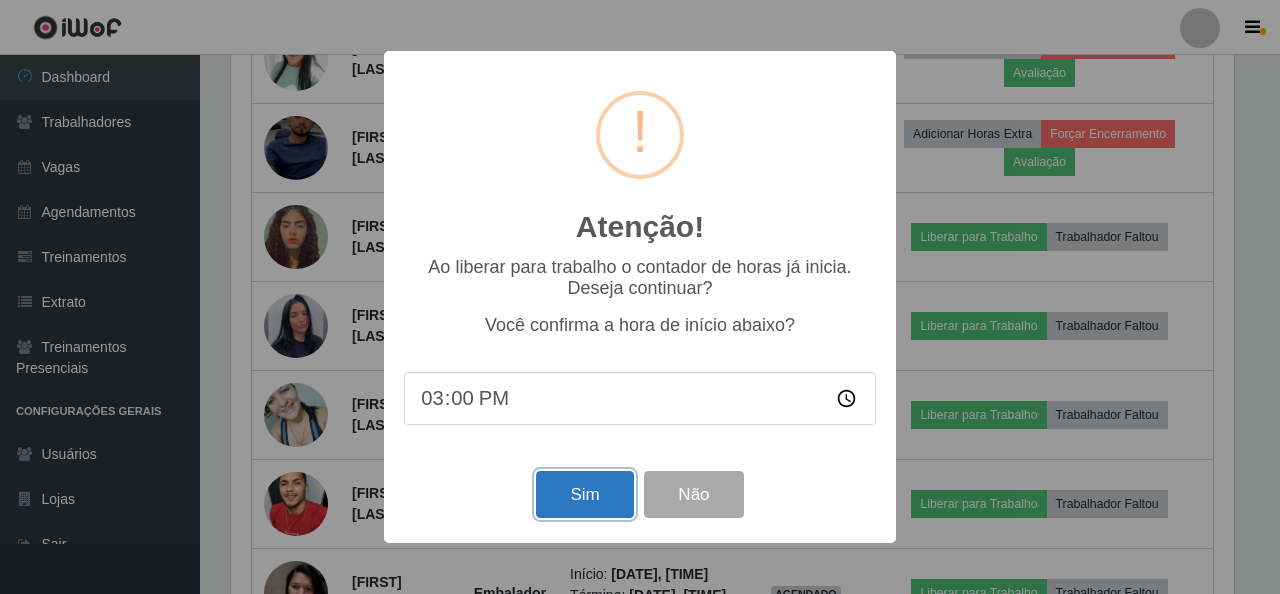 click on "Sim" at bounding box center (584, 494) 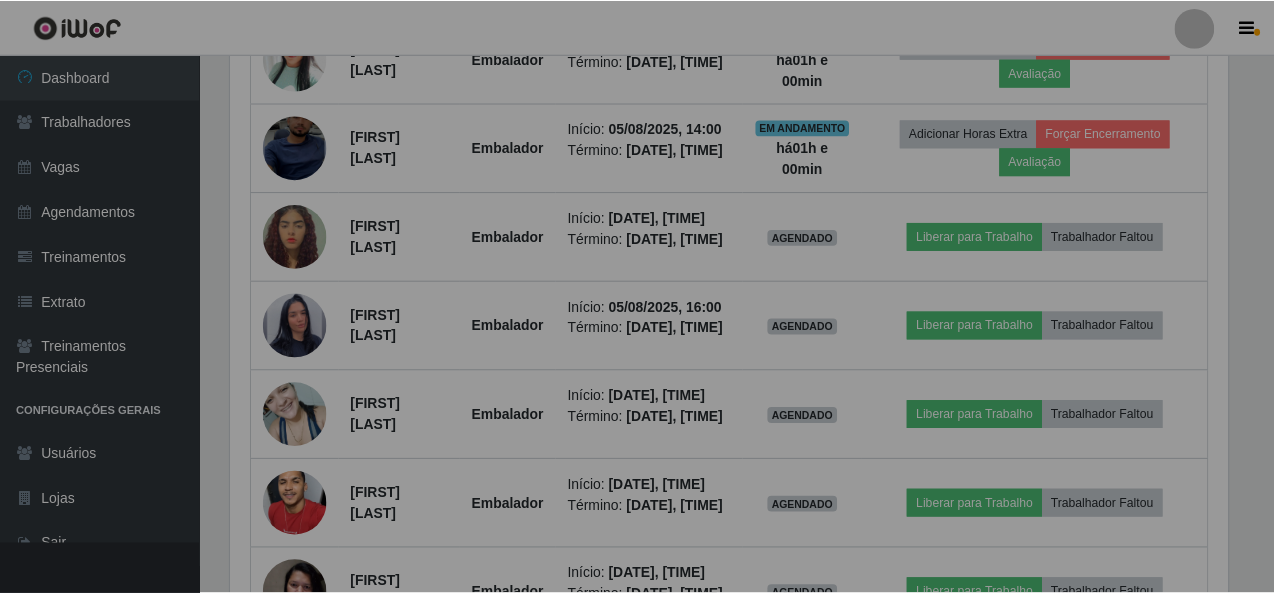 scroll, scrollTop: 999585, scrollLeft: 998987, axis: both 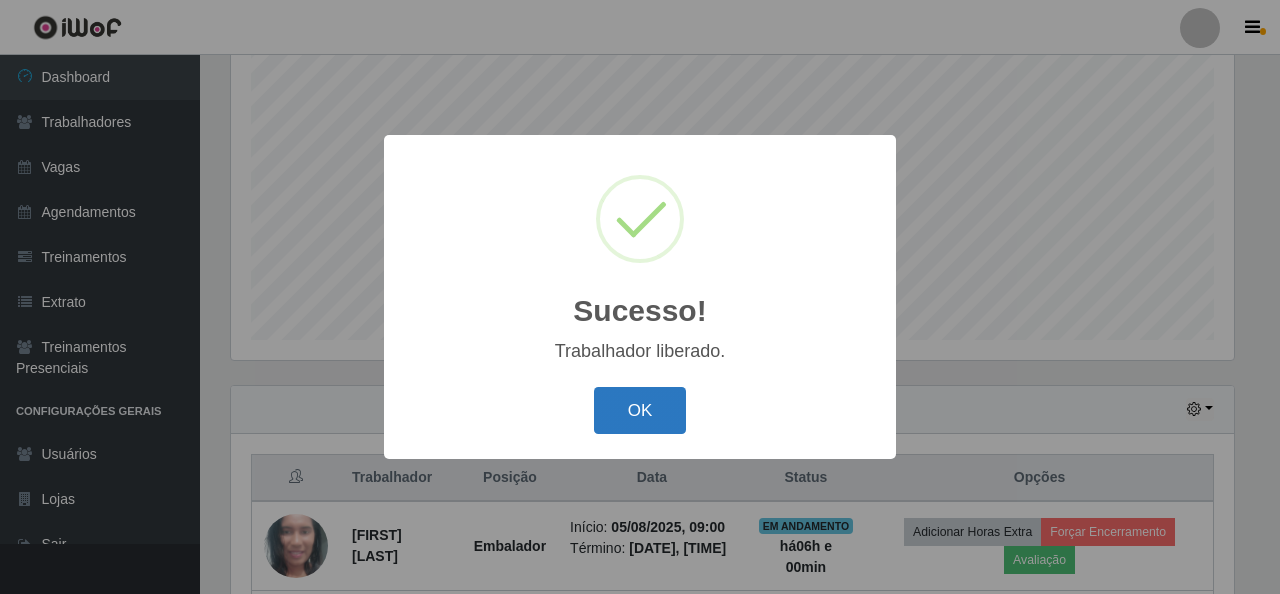 click on "OK" at bounding box center [640, 410] 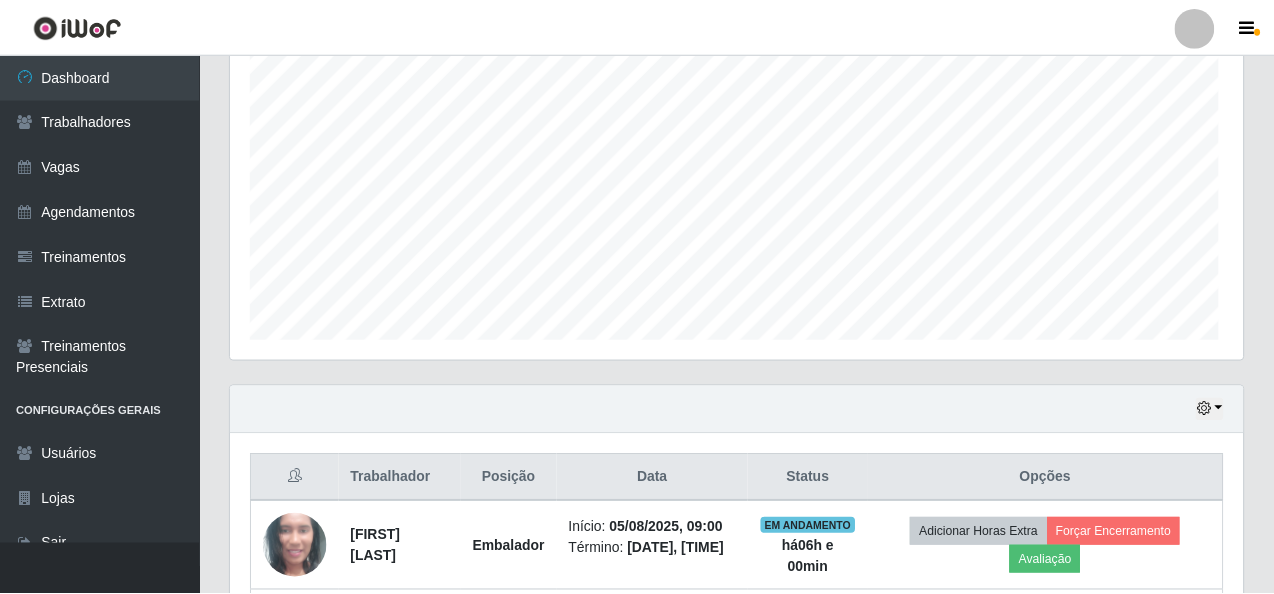 scroll, scrollTop: 999585, scrollLeft: 998987, axis: both 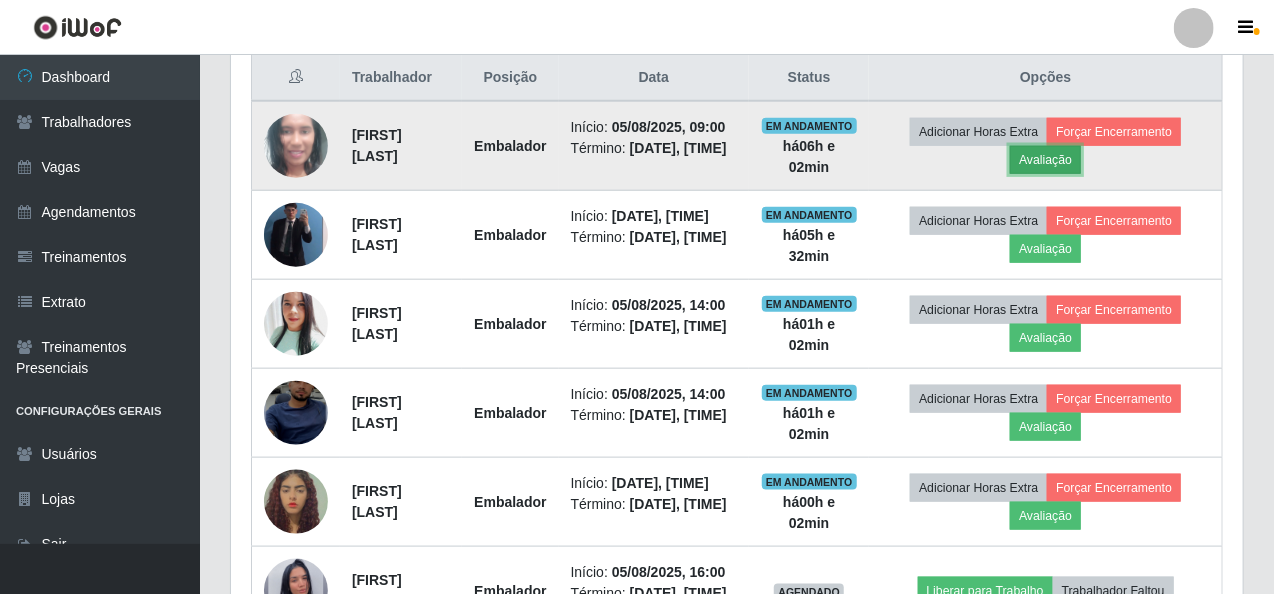 click on "Avaliação" at bounding box center [1045, 160] 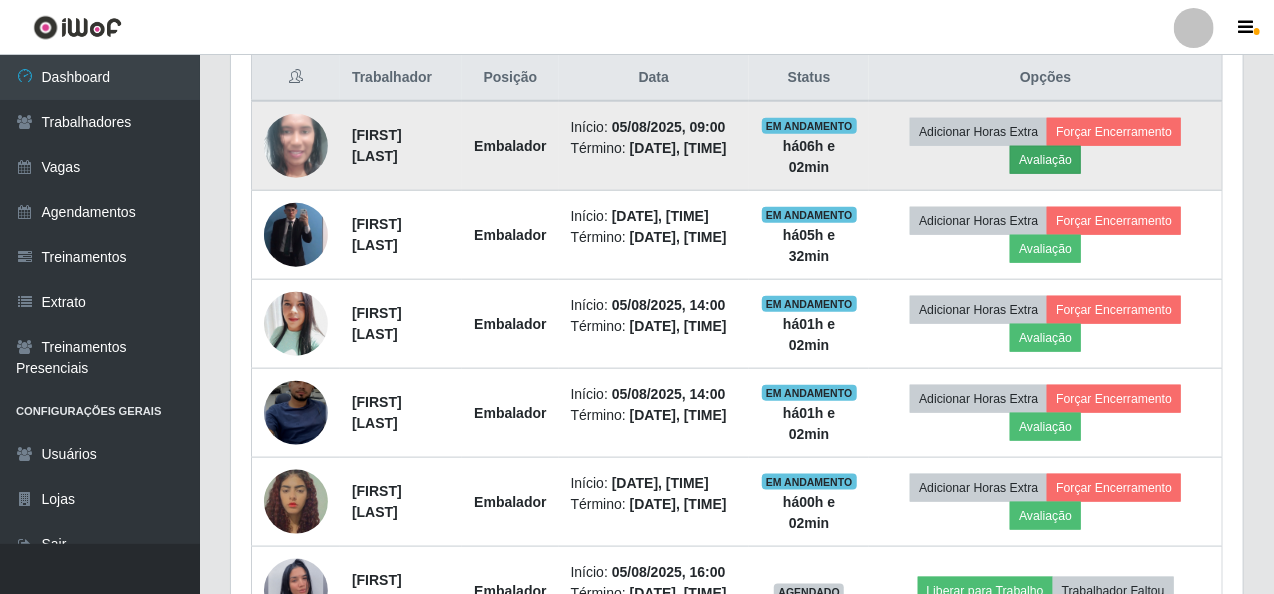 scroll, scrollTop: 999585, scrollLeft: 998996, axis: both 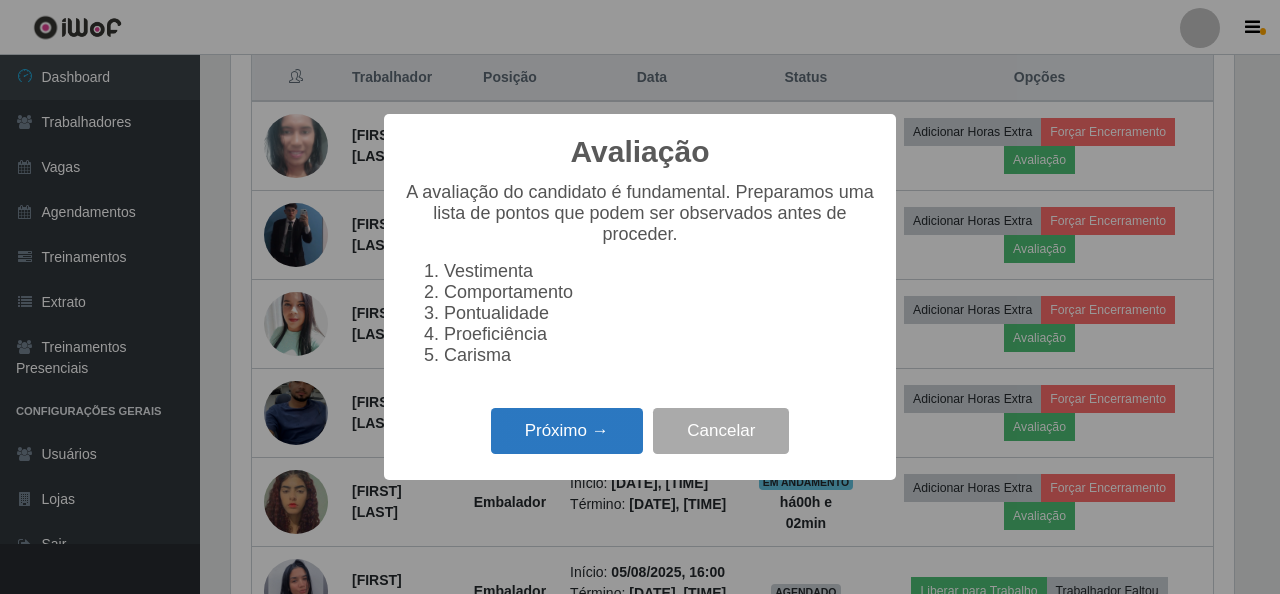 click on "Próximo →" at bounding box center [567, 431] 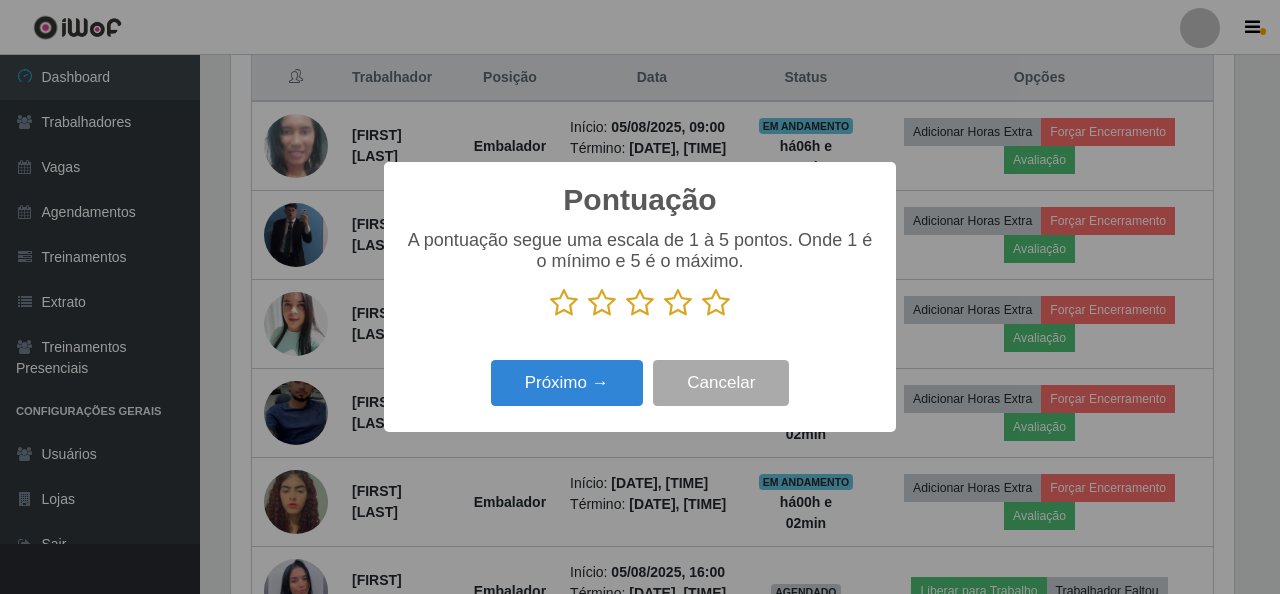 drag, startPoint x: 715, startPoint y: 301, endPoint x: 630, endPoint y: 355, distance: 100.70253 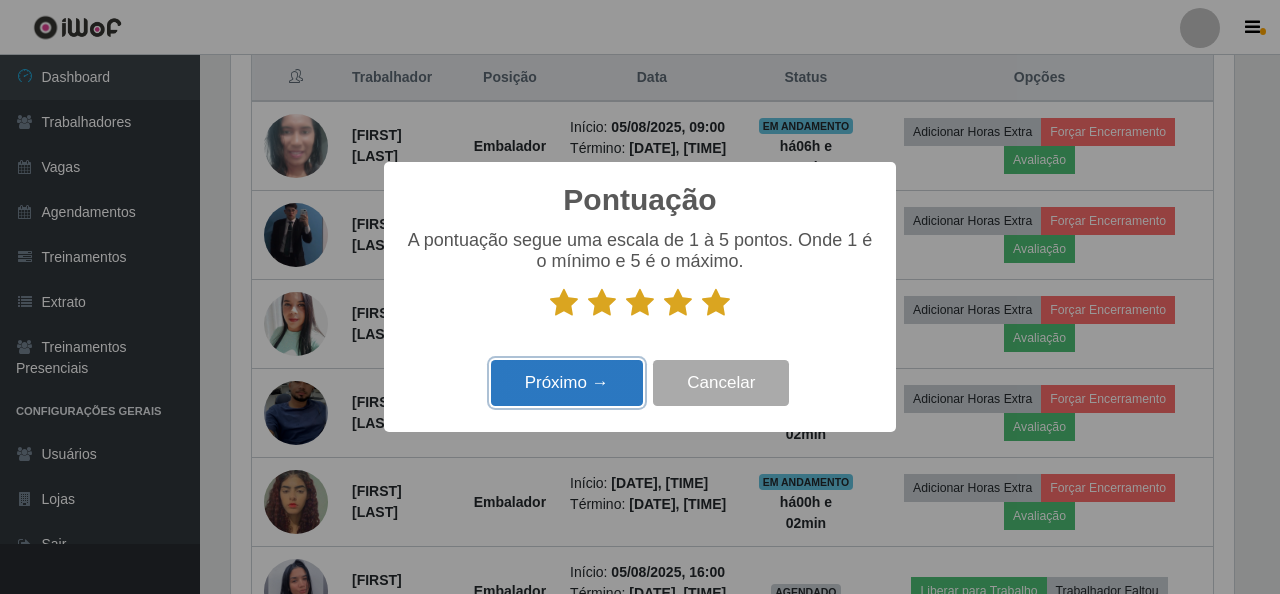 click on "Próximo →" at bounding box center (567, 383) 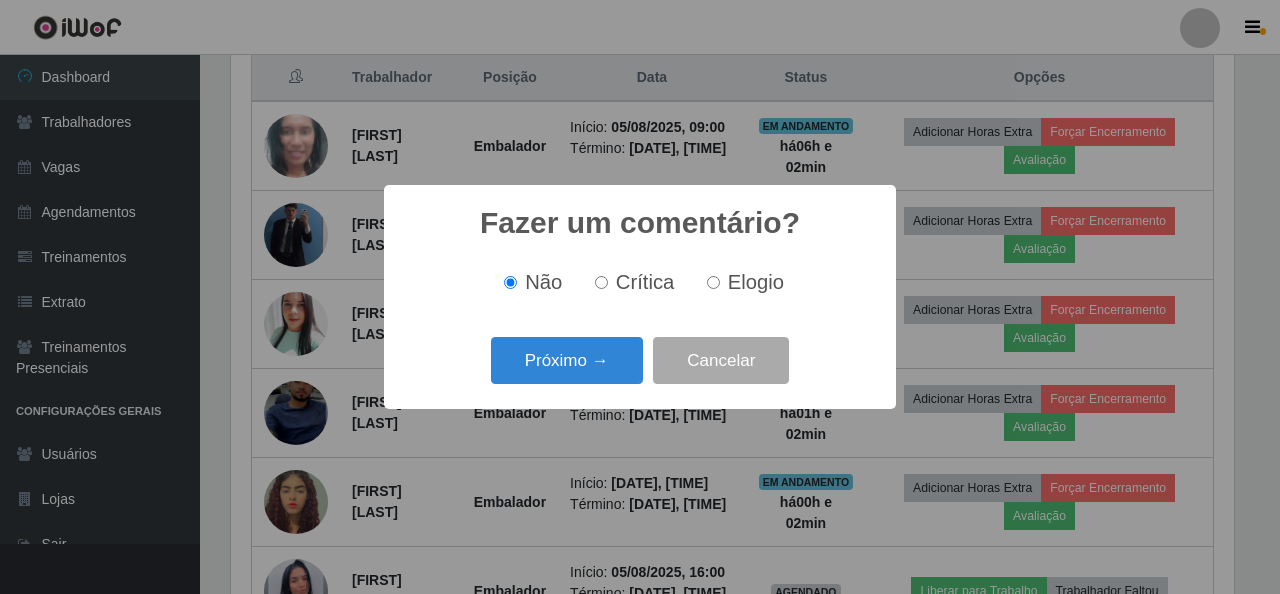 scroll, scrollTop: 999585, scrollLeft: 998996, axis: both 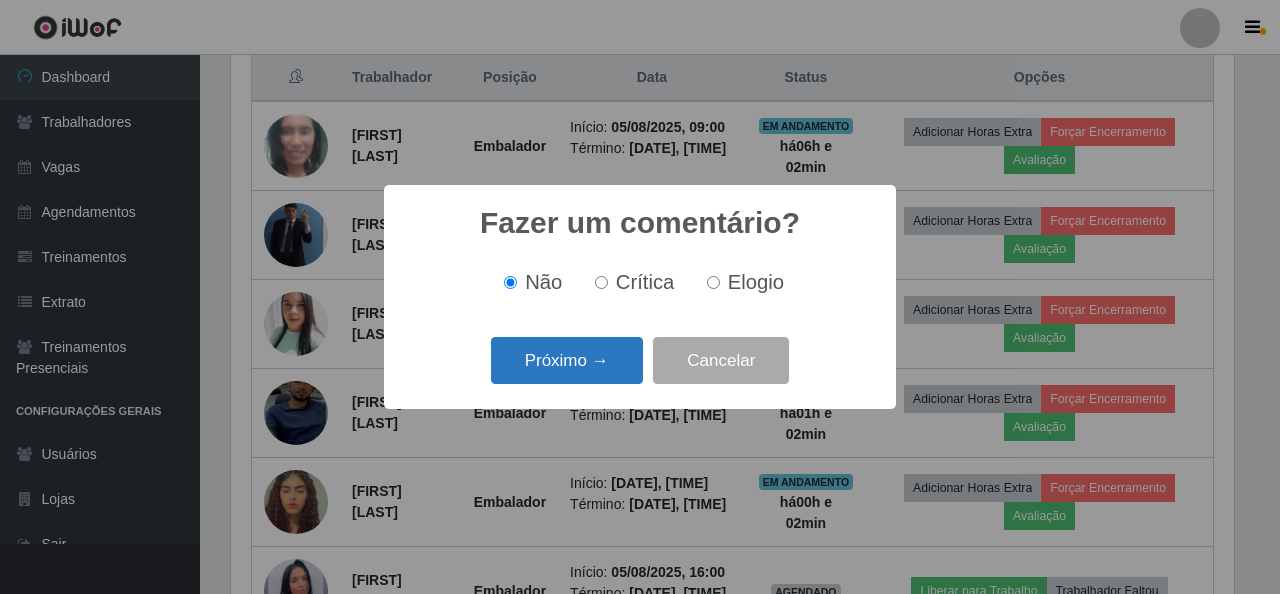 click on "Próximo →" at bounding box center [567, 360] 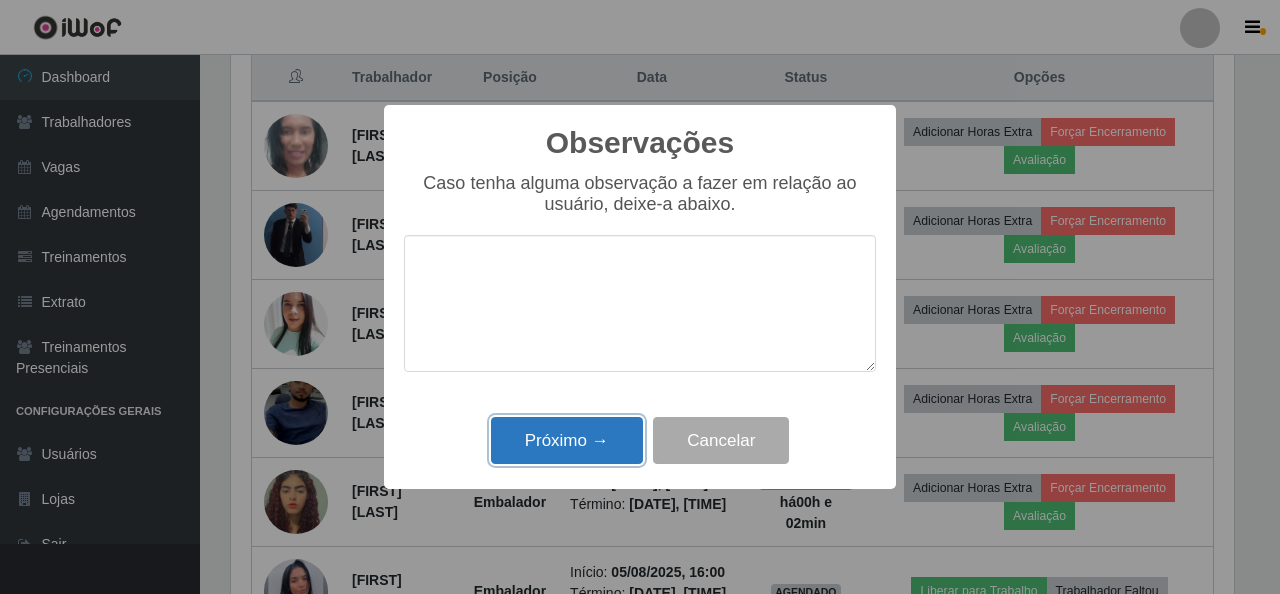 click on "Próximo →" at bounding box center [567, 440] 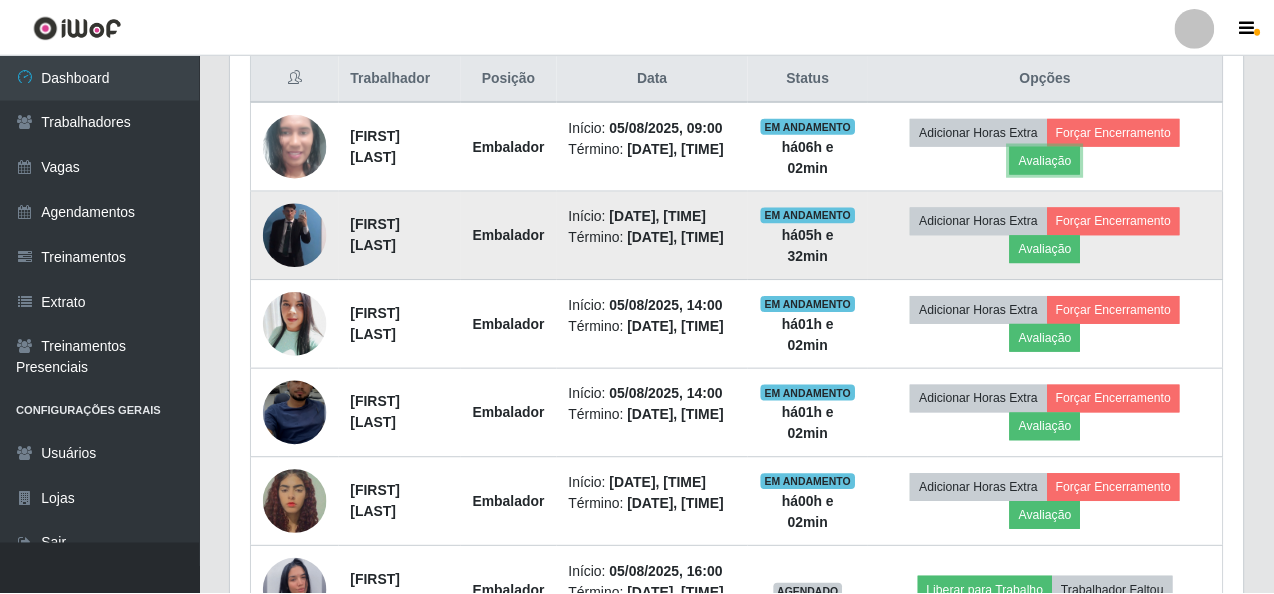 scroll, scrollTop: 999585, scrollLeft: 998987, axis: both 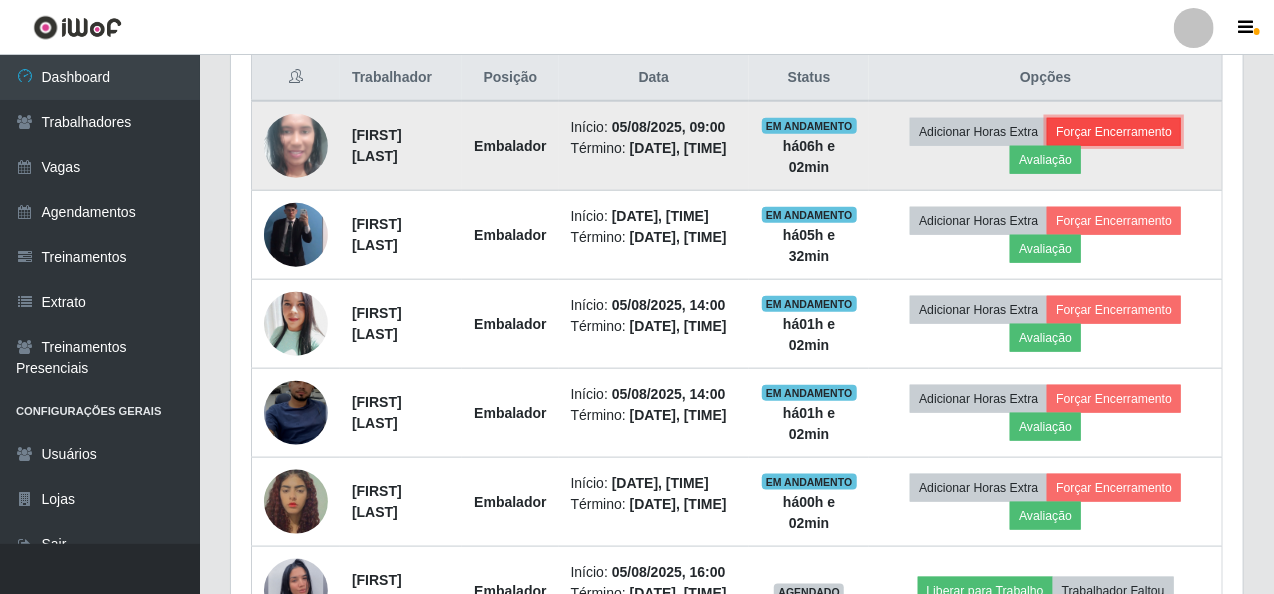 click on "Forçar Encerramento" at bounding box center (1114, 132) 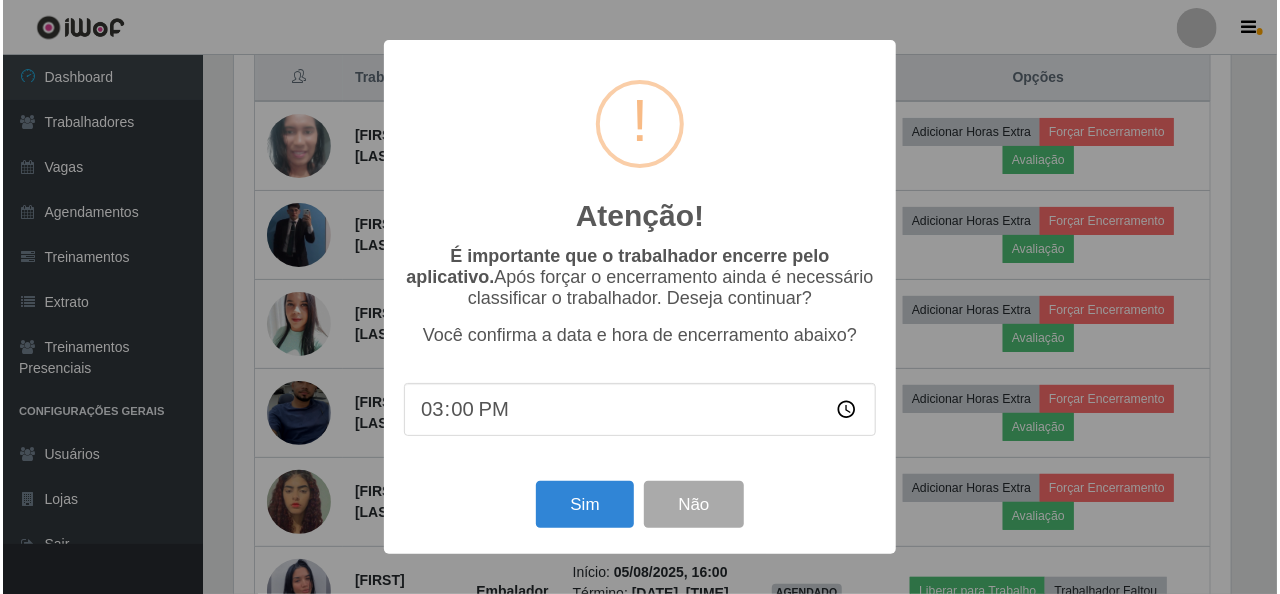 scroll, scrollTop: 999585, scrollLeft: 998996, axis: both 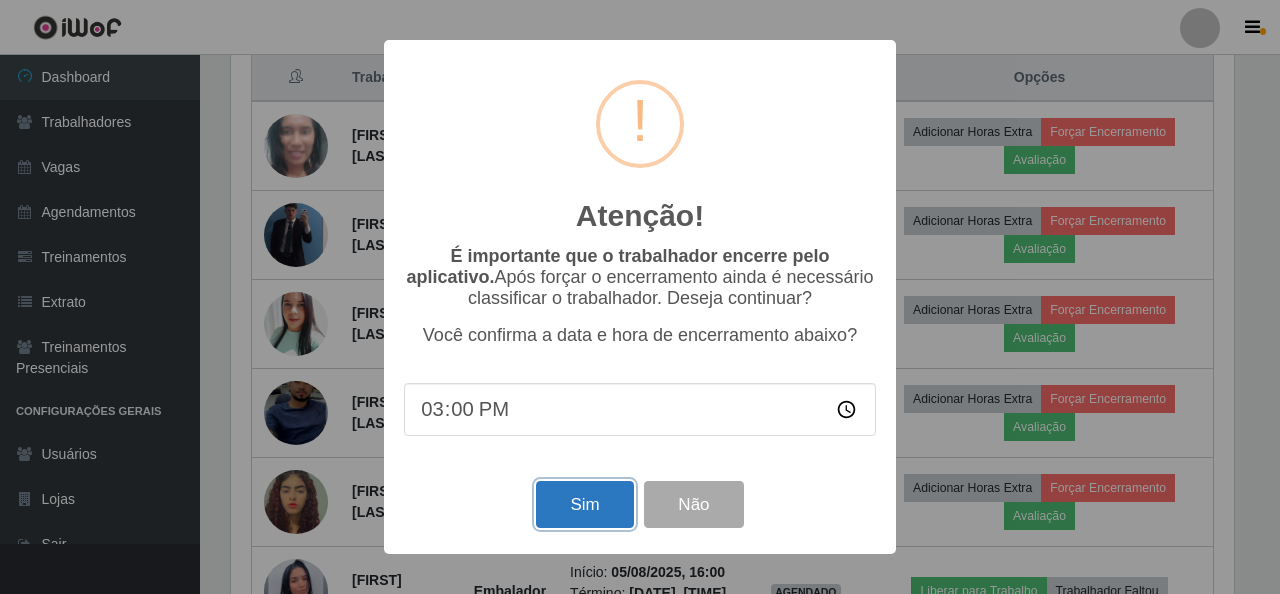 click on "Sim" at bounding box center [584, 504] 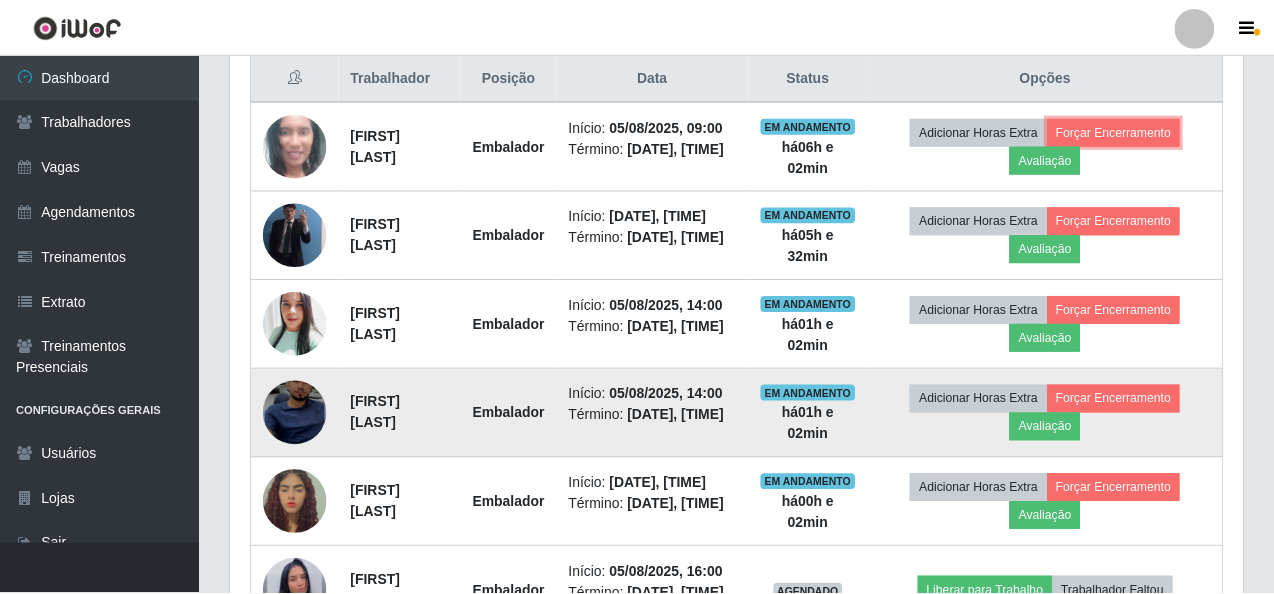 scroll, scrollTop: 999585, scrollLeft: 998987, axis: both 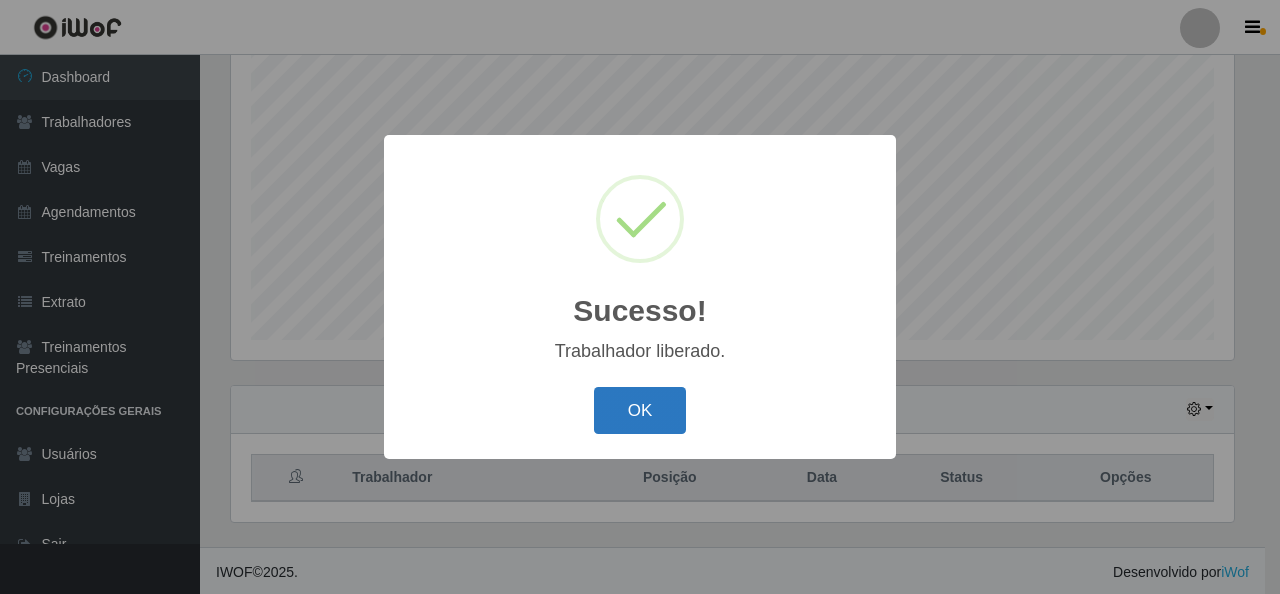 click on "OK" at bounding box center [640, 410] 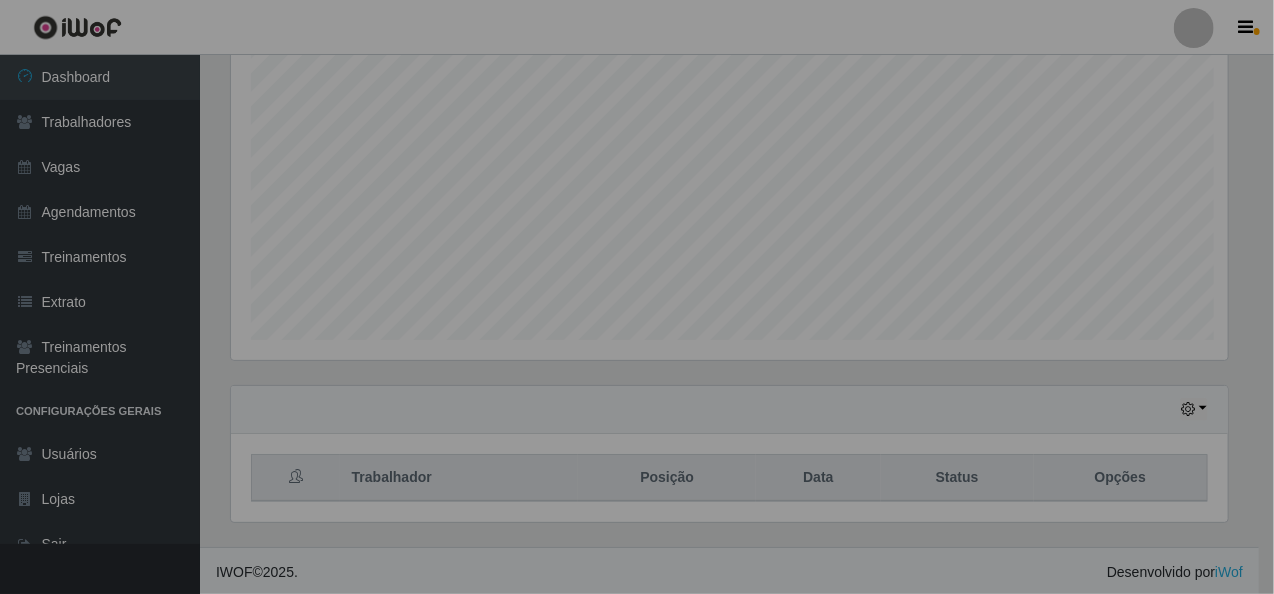 scroll, scrollTop: 999585, scrollLeft: 998987, axis: both 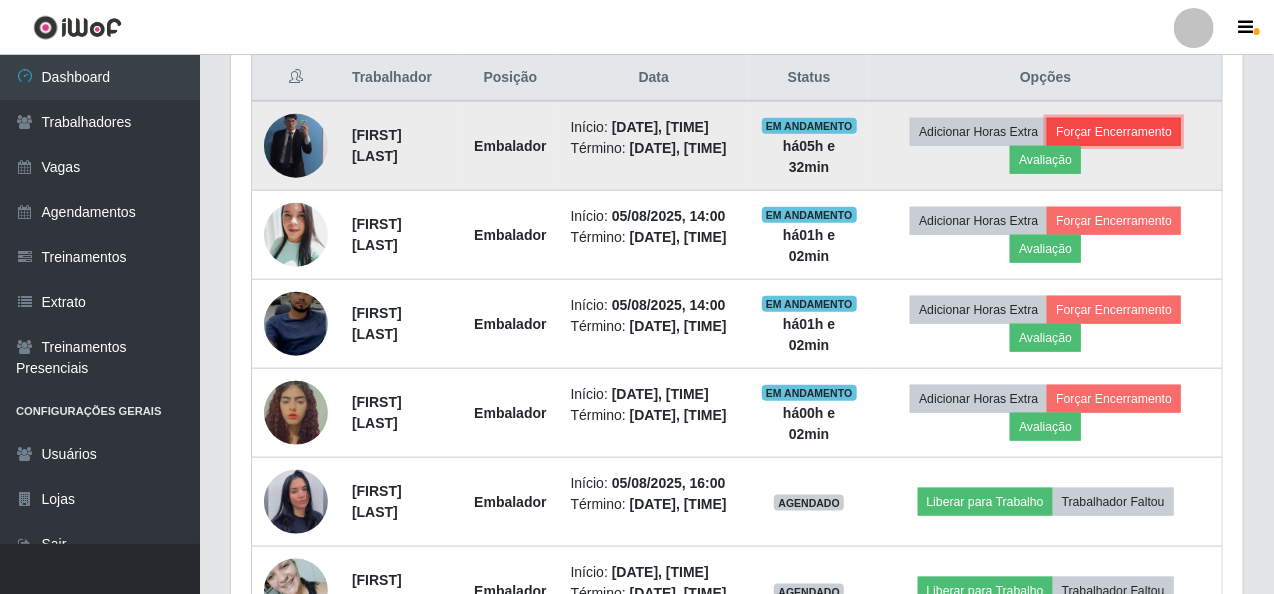 click on "Forçar Encerramento" at bounding box center (1114, 132) 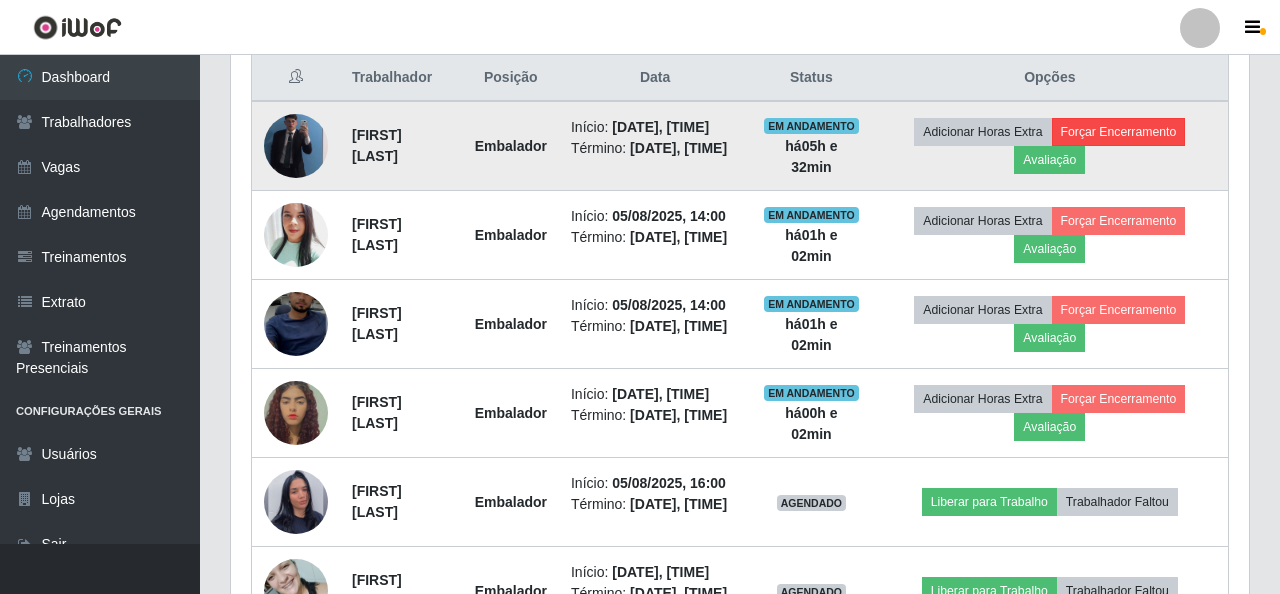 scroll, scrollTop: 999585, scrollLeft: 998996, axis: both 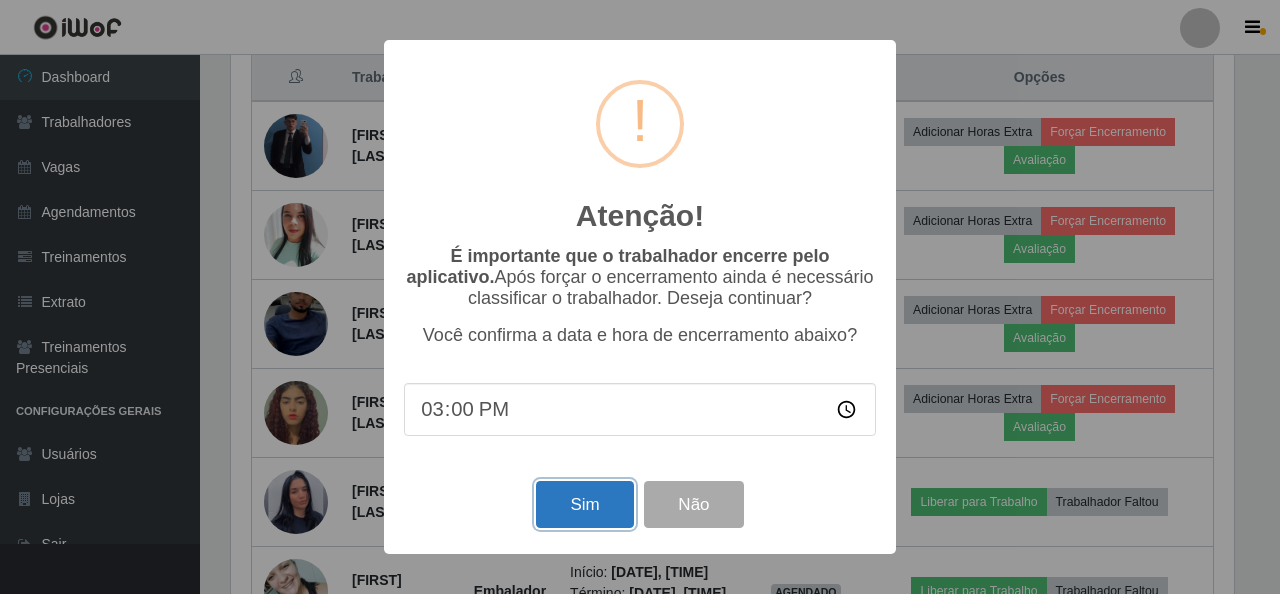 click on "Sim" at bounding box center [584, 504] 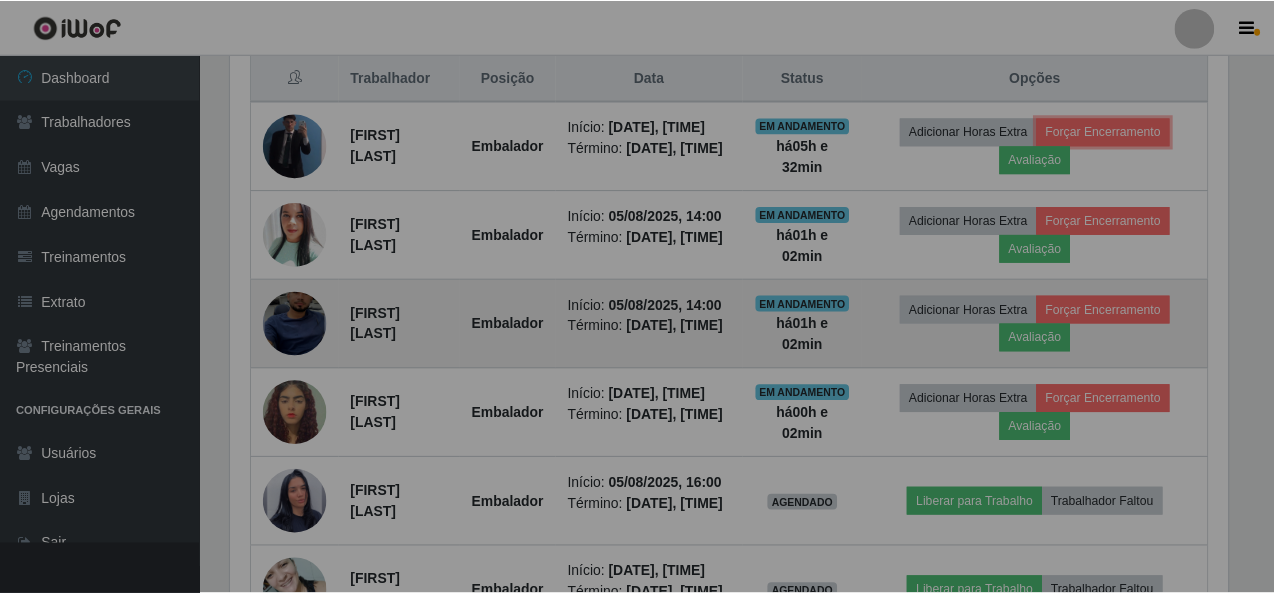 scroll, scrollTop: 999585, scrollLeft: 998987, axis: both 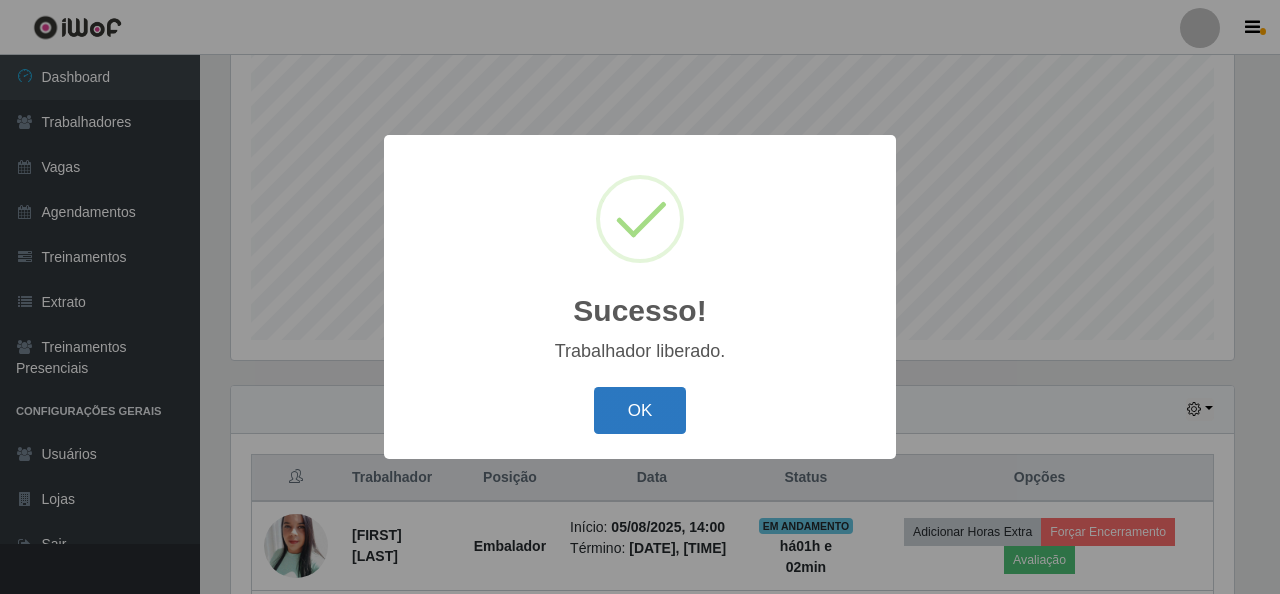 click on "OK" at bounding box center [640, 410] 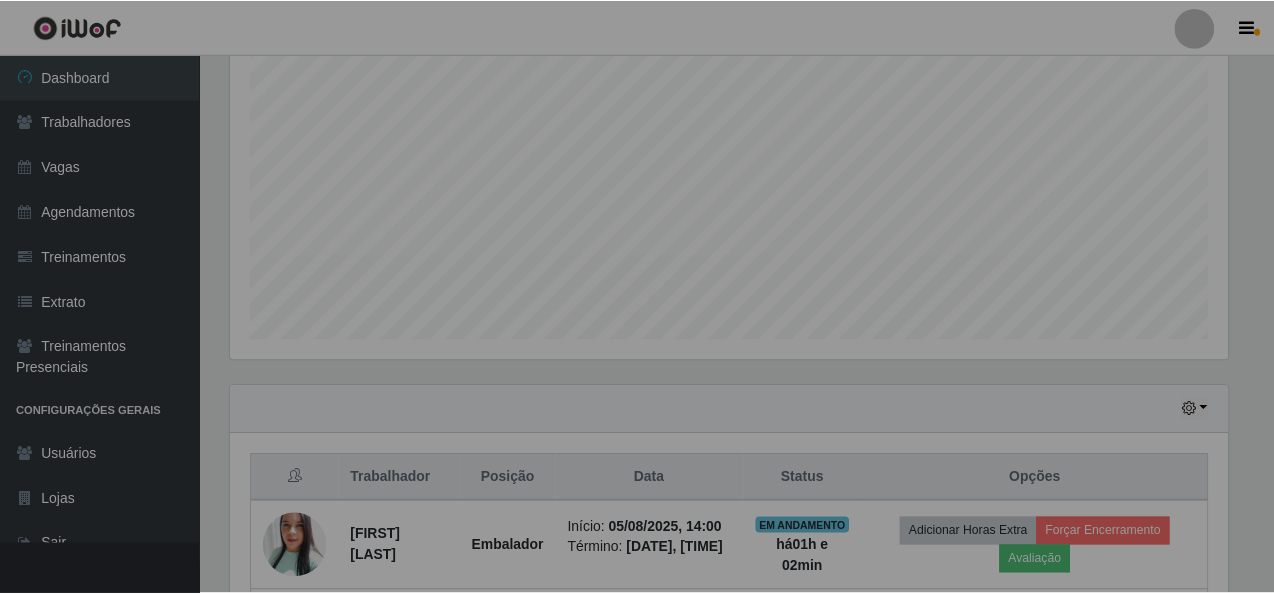 scroll, scrollTop: 391, scrollLeft: 0, axis: vertical 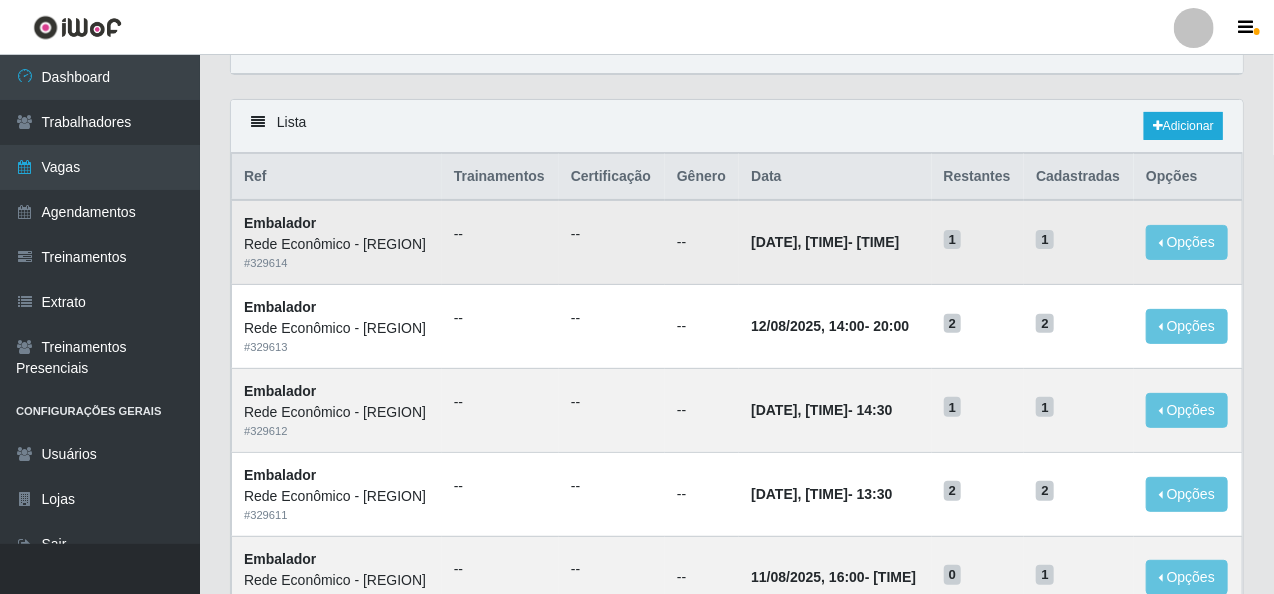 click on "Rede Econômico - Malvinas" at bounding box center [337, 244] 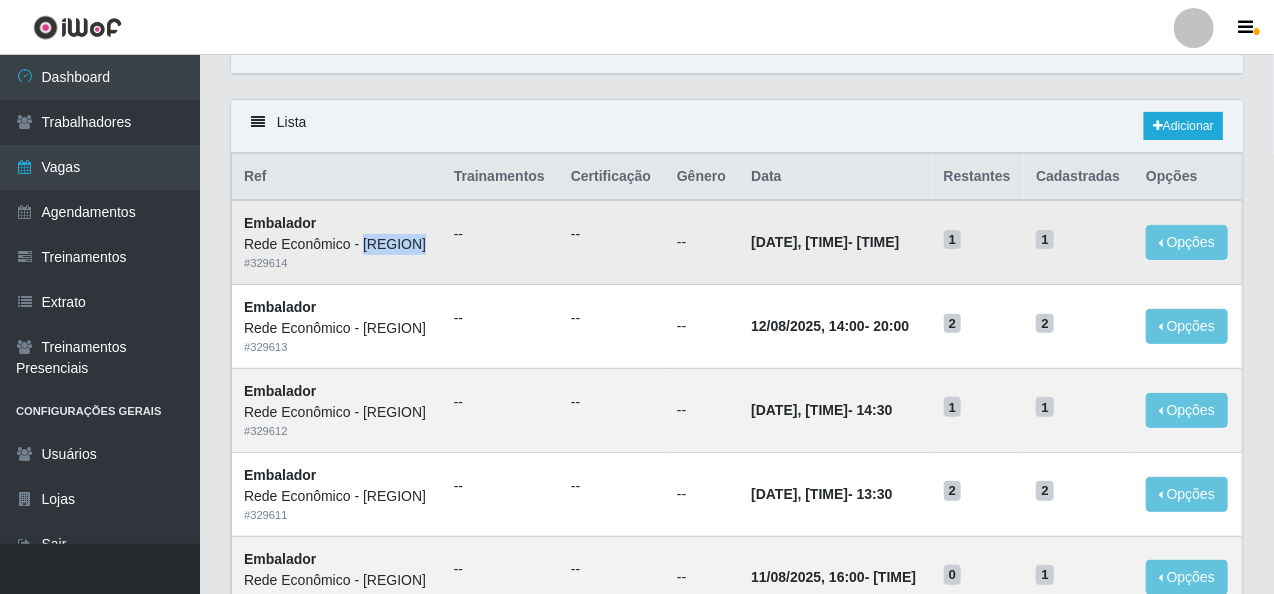 click on "Rede Econômico - [REGION]" at bounding box center [337, 244] 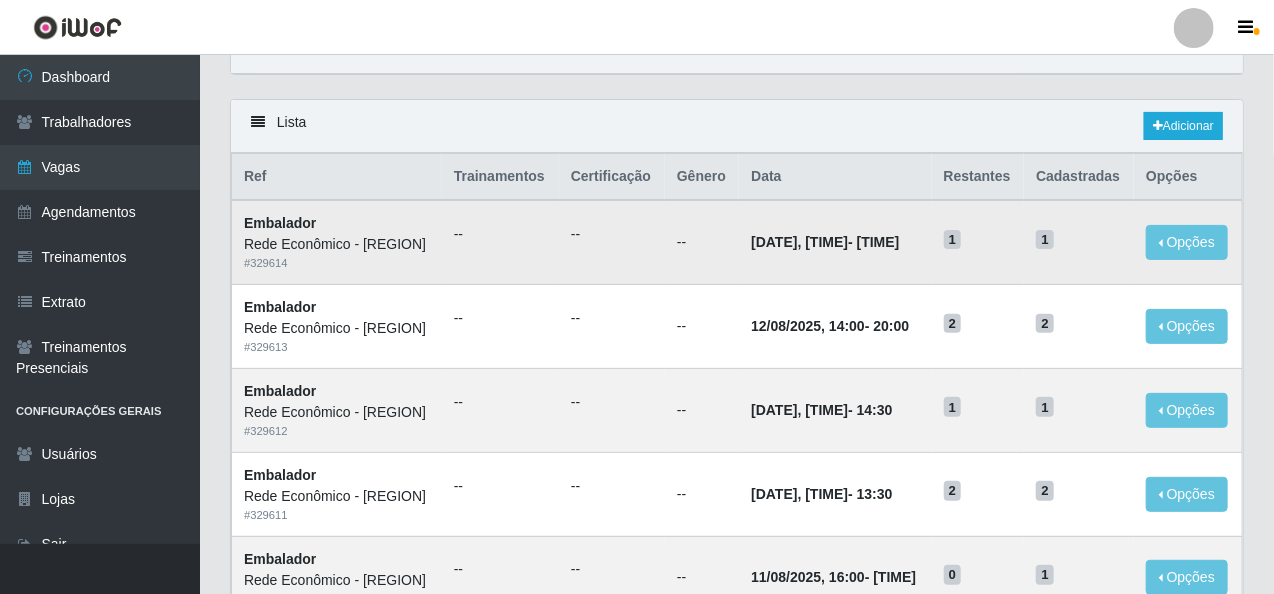 click on "--" at bounding box center (702, 242) 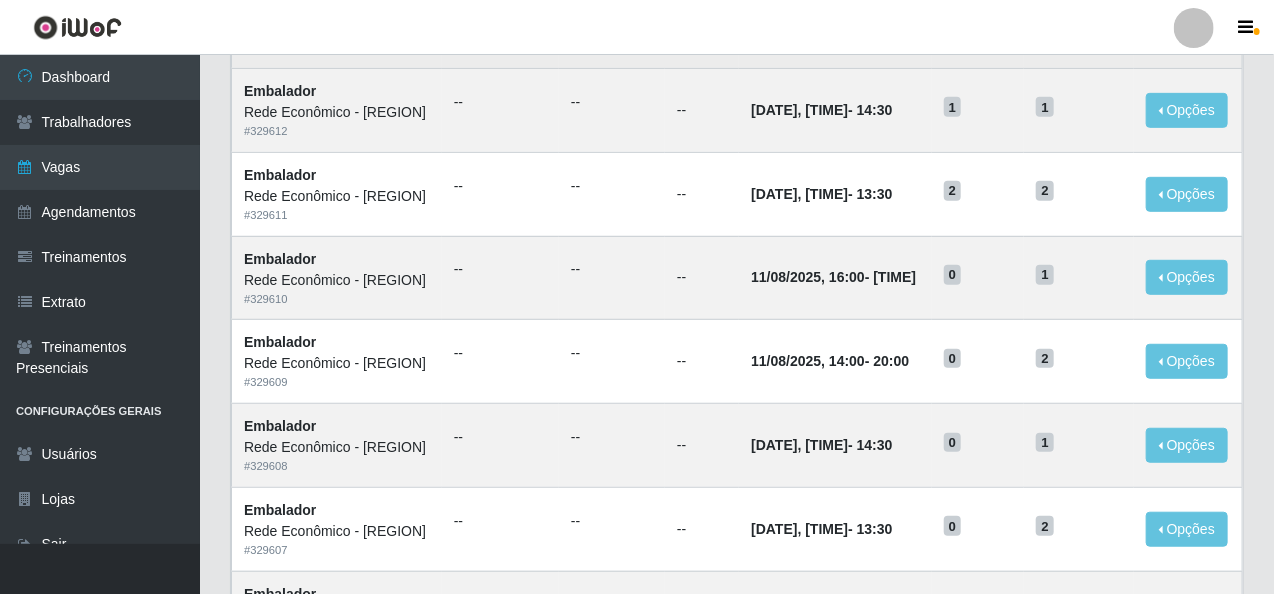 scroll, scrollTop: 0, scrollLeft: 0, axis: both 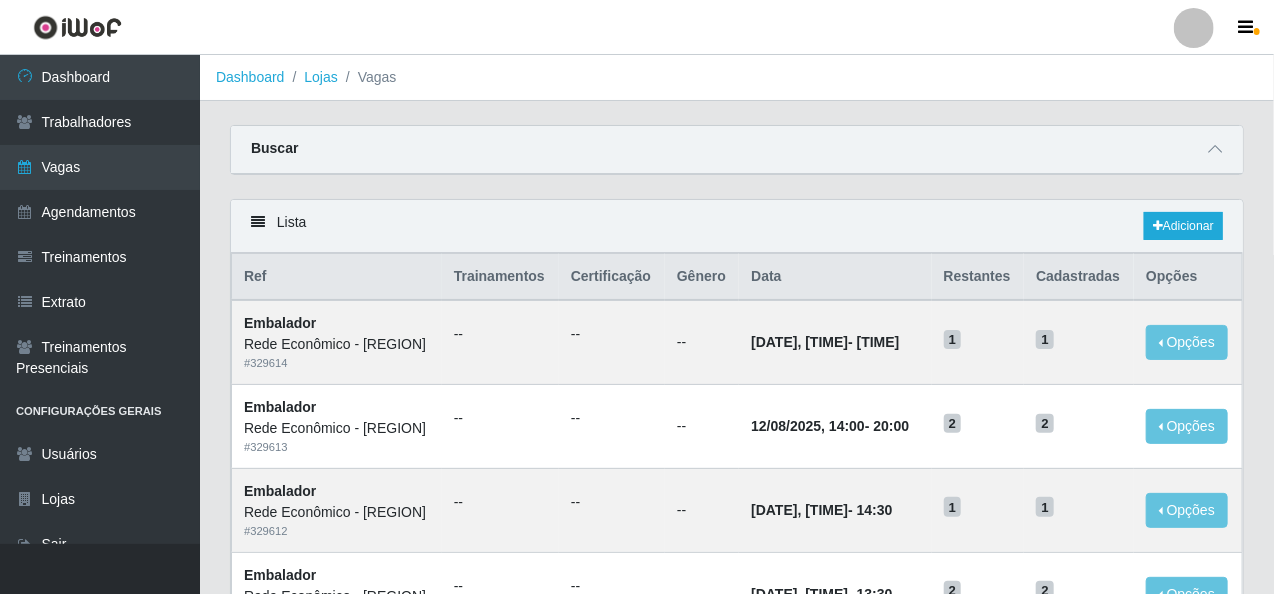 click on "Lista  Adicionar" at bounding box center (737, 226) 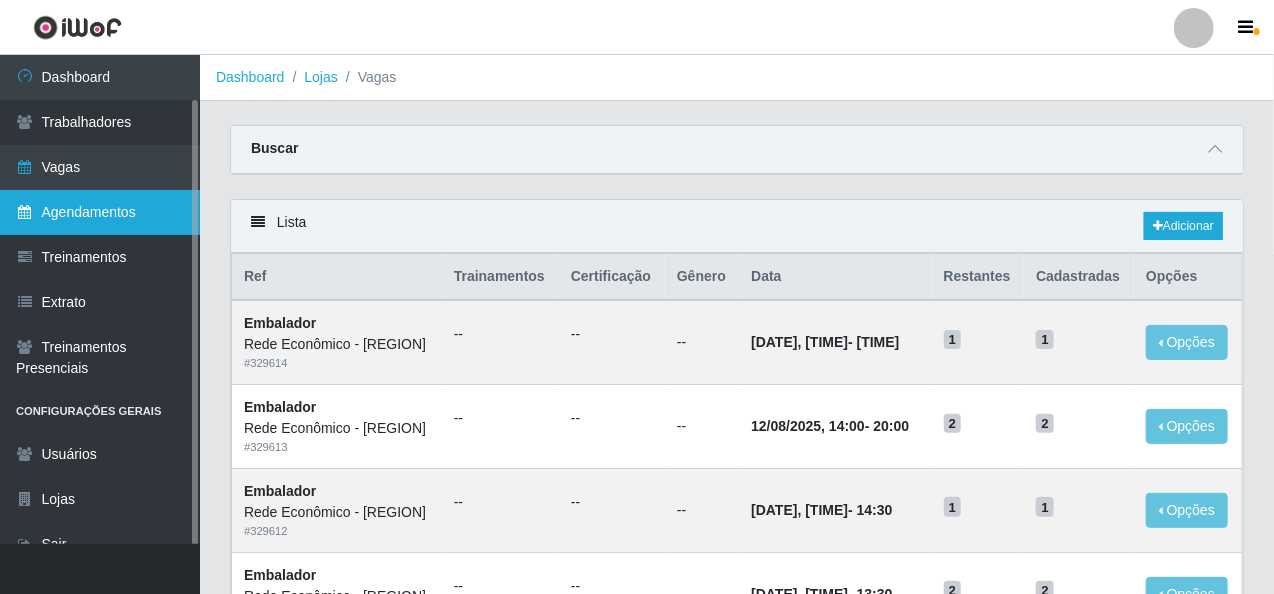 scroll, scrollTop: 64, scrollLeft: 0, axis: vertical 